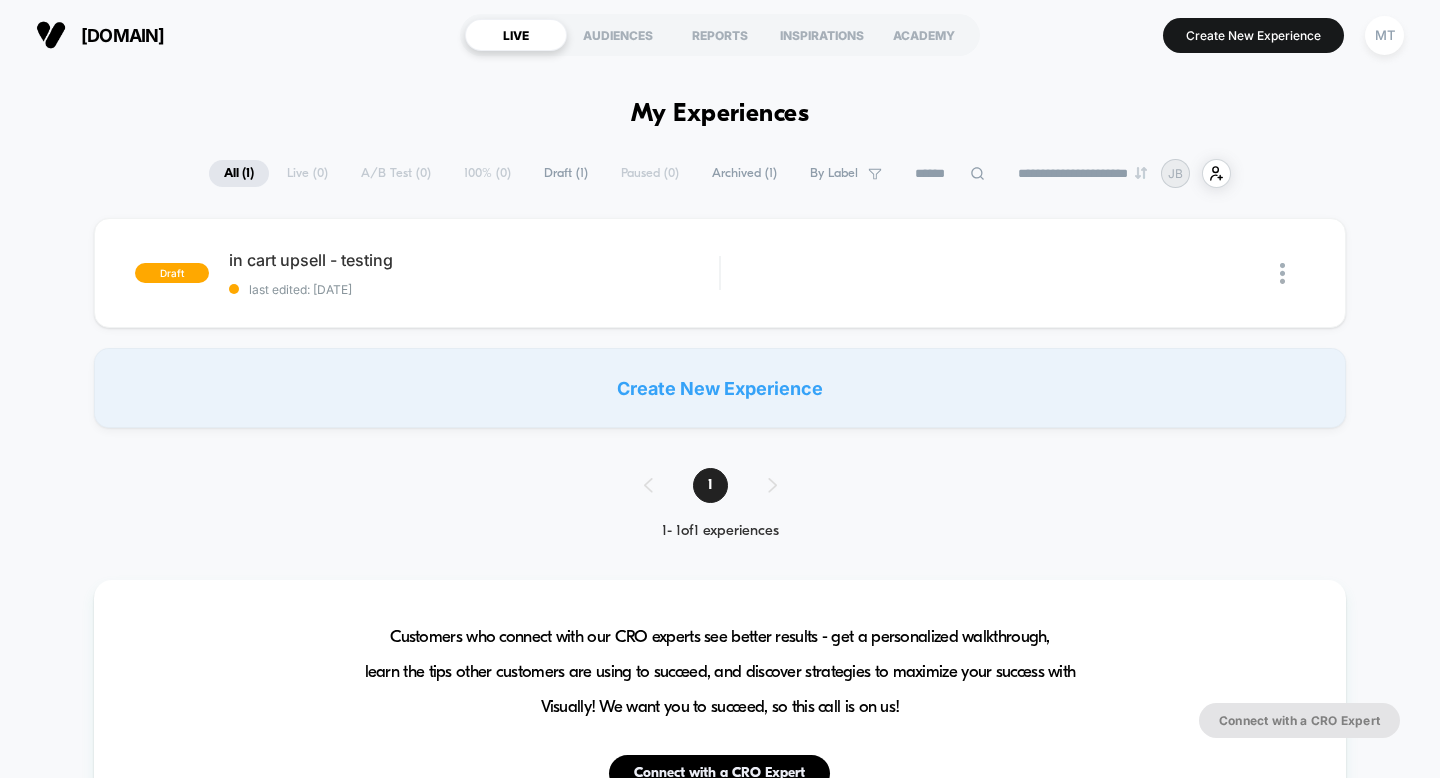 scroll, scrollTop: 0, scrollLeft: 0, axis: both 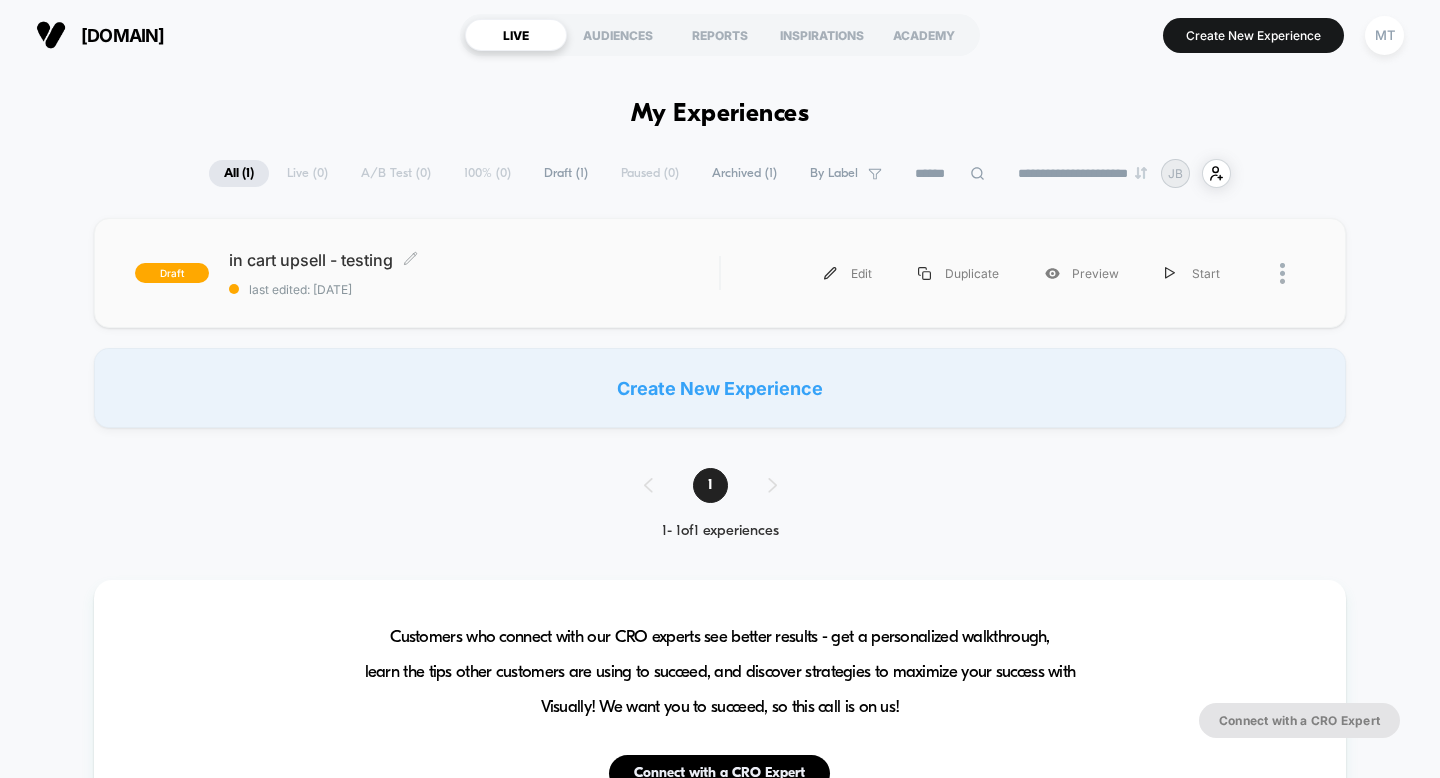 click on "last edited: [DATE]" at bounding box center (474, 273) 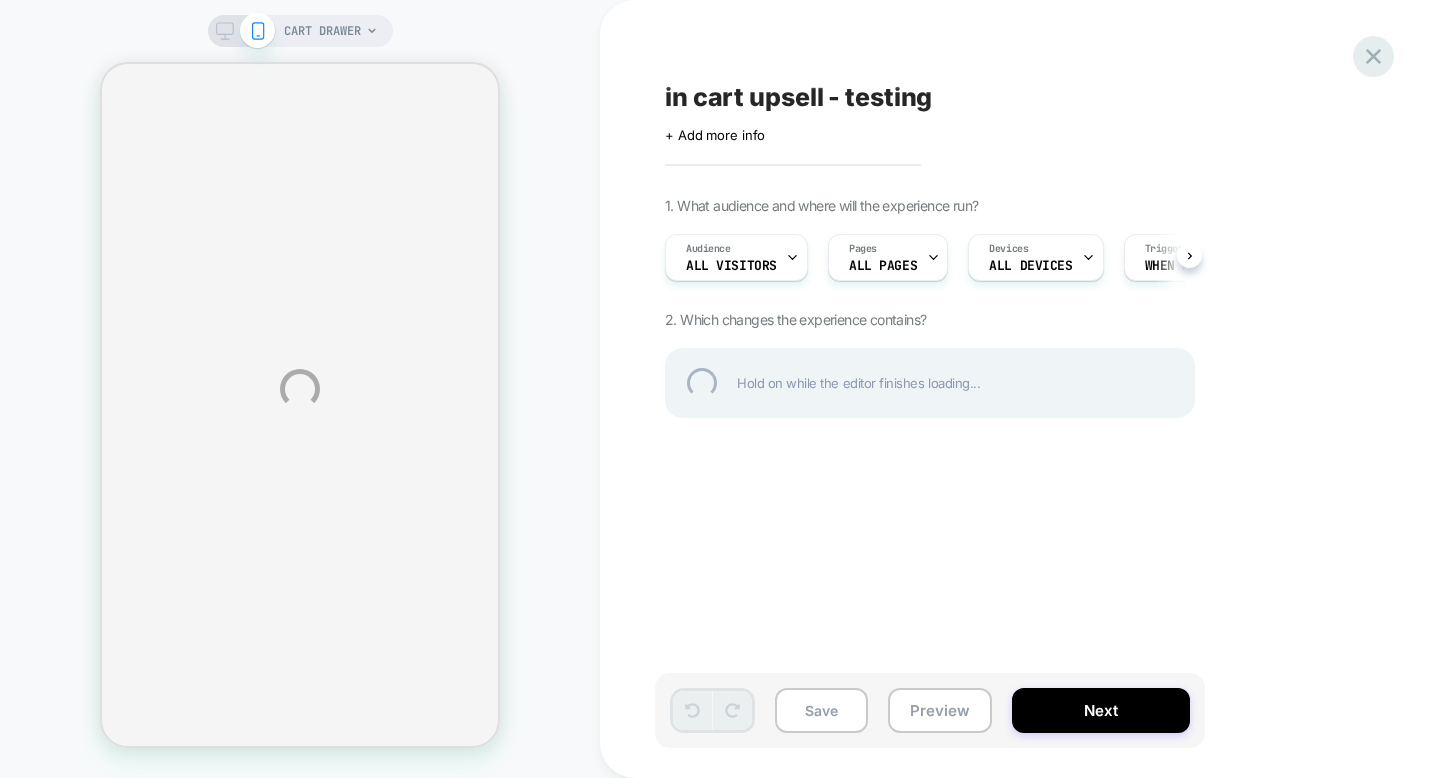 click at bounding box center (1373, 56) 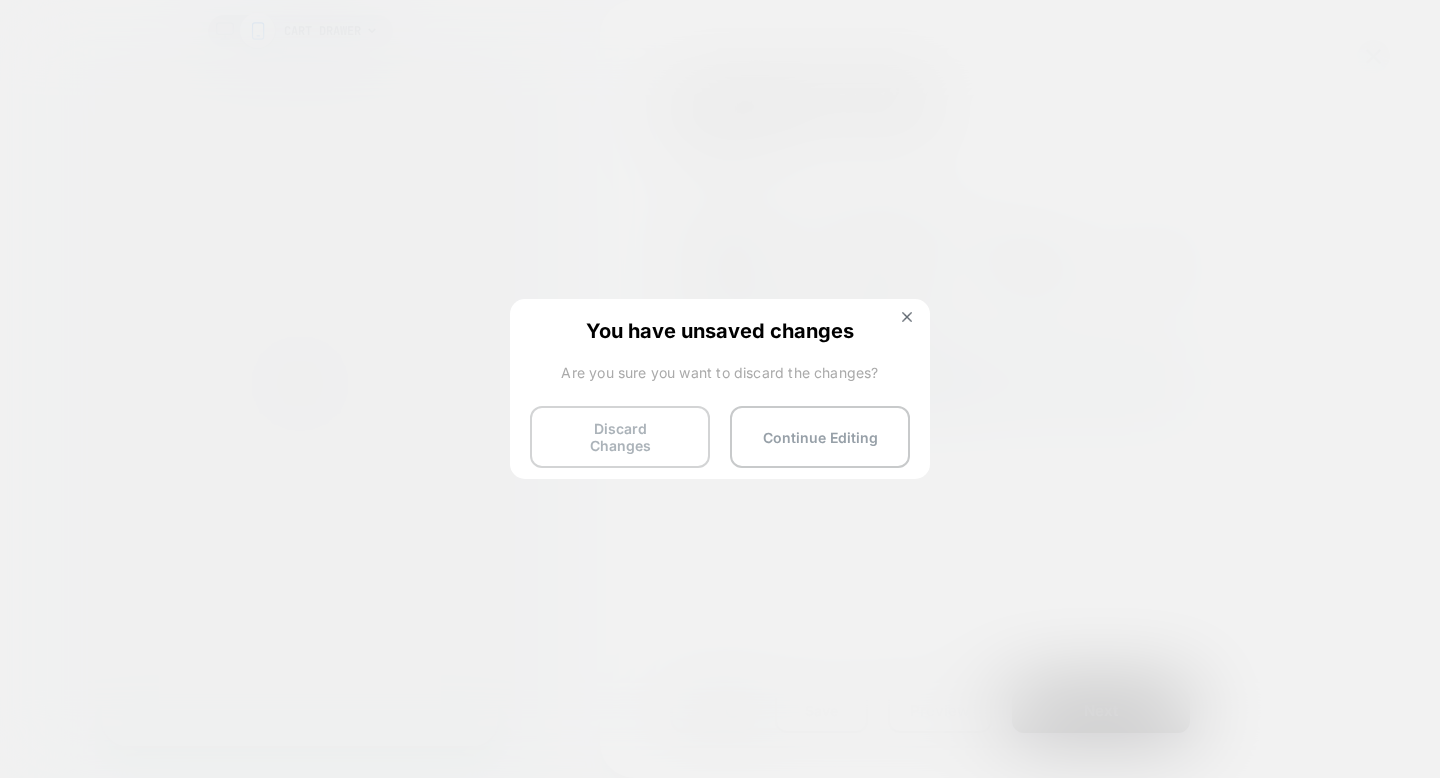 click on "Discard Changes" at bounding box center (620, 437) 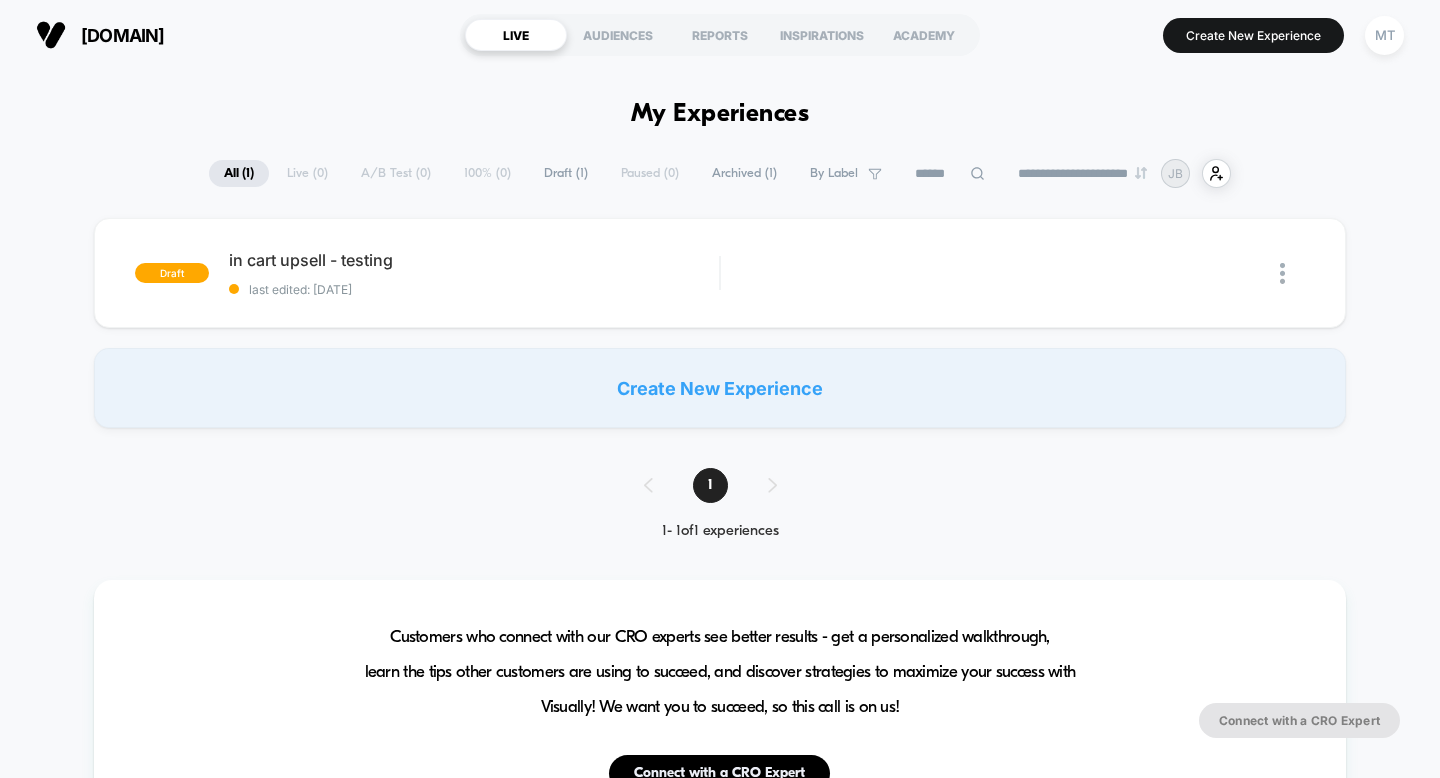 scroll, scrollTop: 0, scrollLeft: 0, axis: both 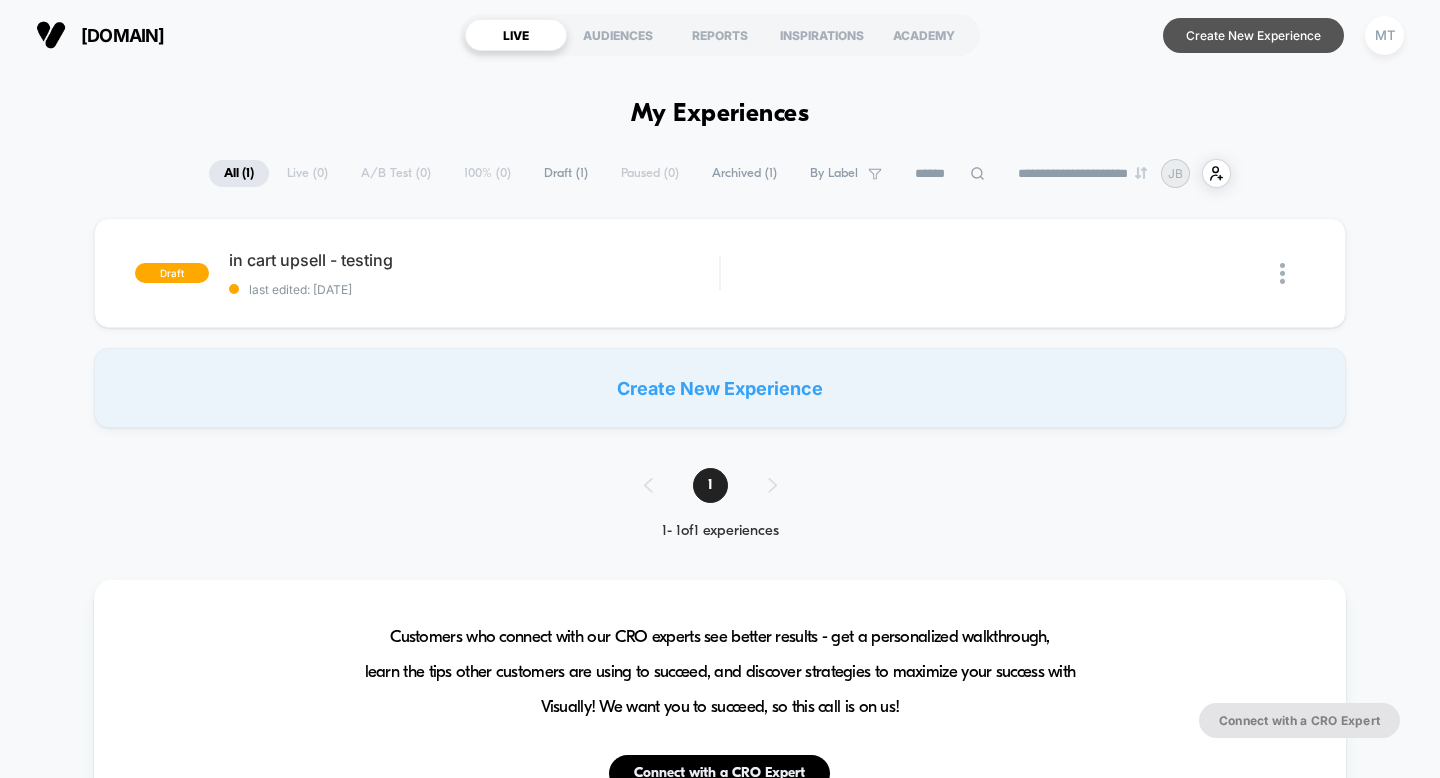 click on "Create New Experience" at bounding box center [1253, 35] 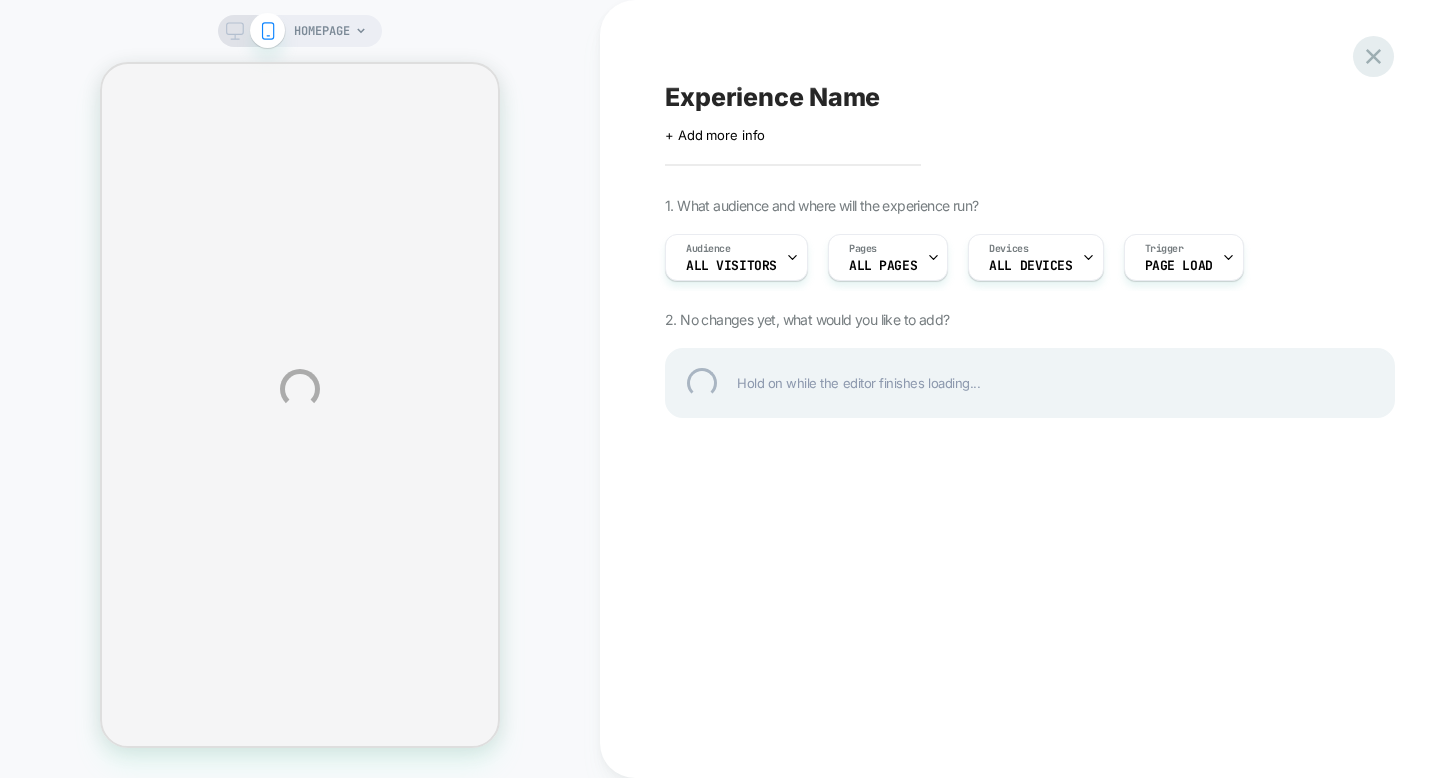 click at bounding box center (1373, 56) 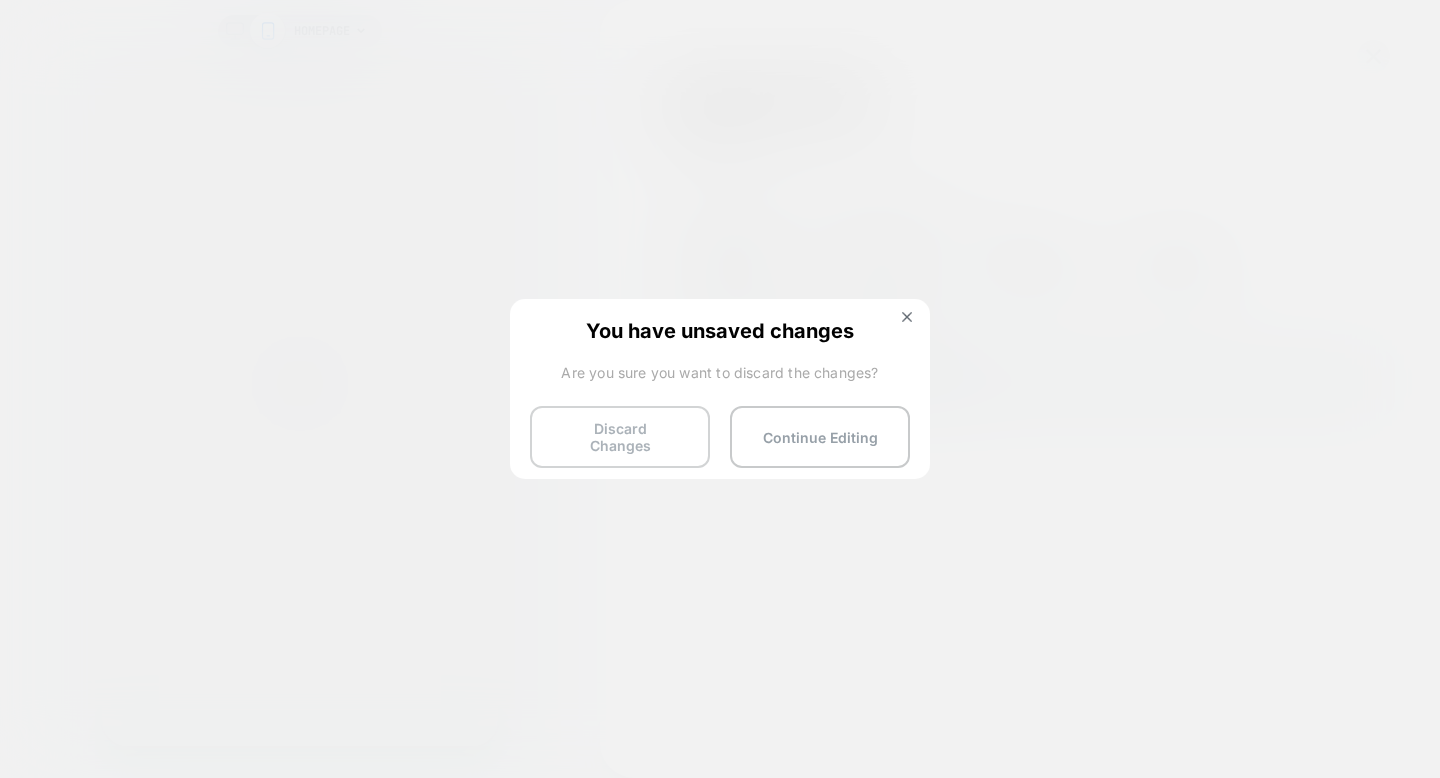 click on "Discard Changes" at bounding box center [620, 437] 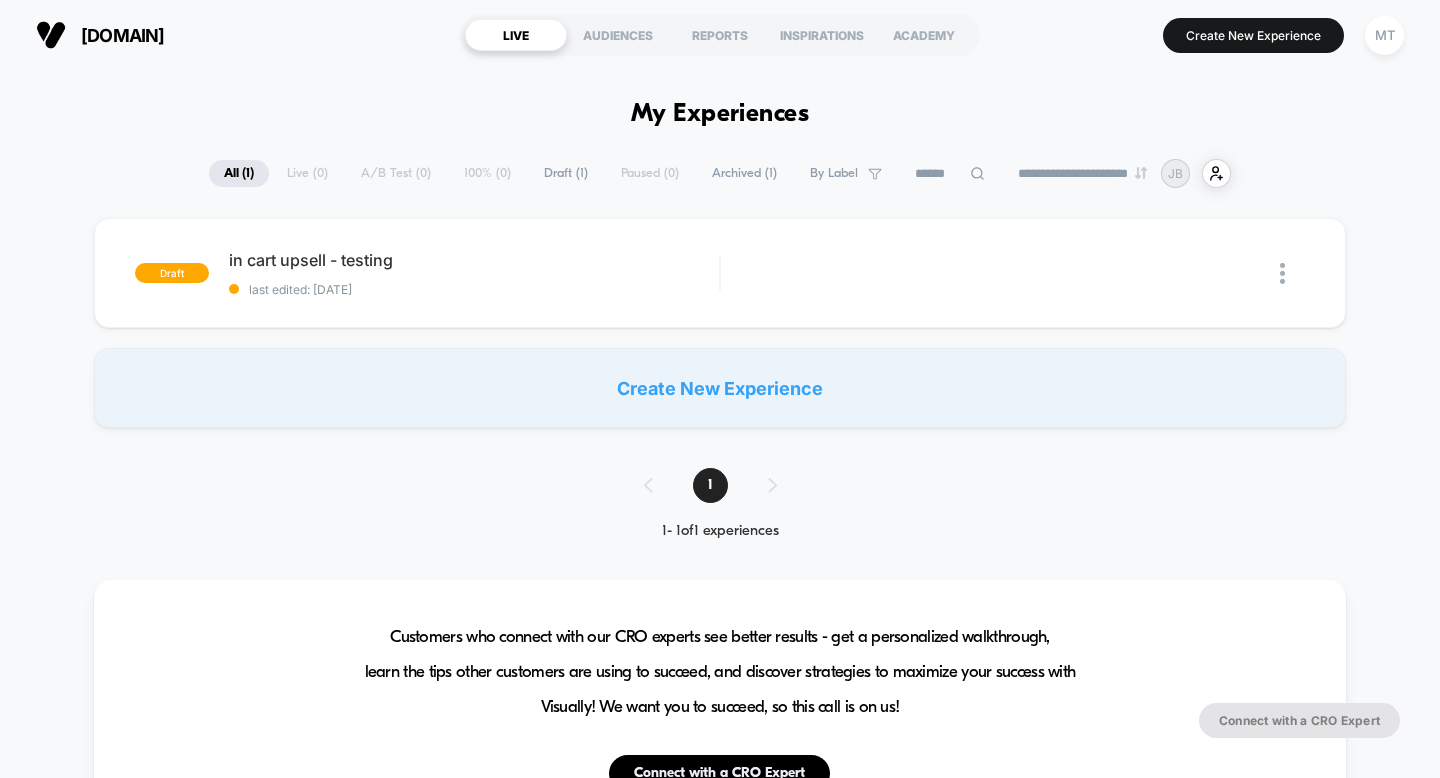 scroll, scrollTop: 0, scrollLeft: 0, axis: both 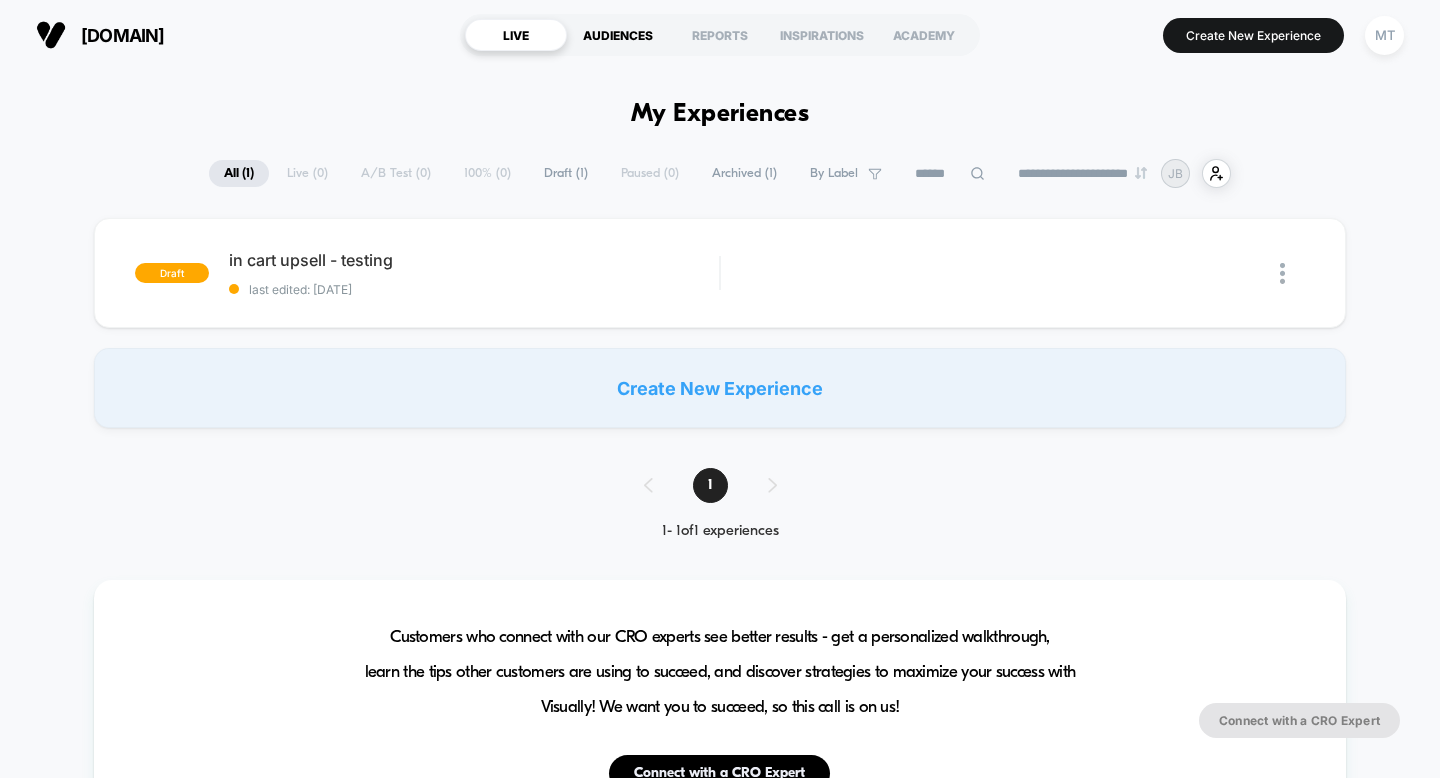 click on "AUDIENCES" at bounding box center (618, 35) 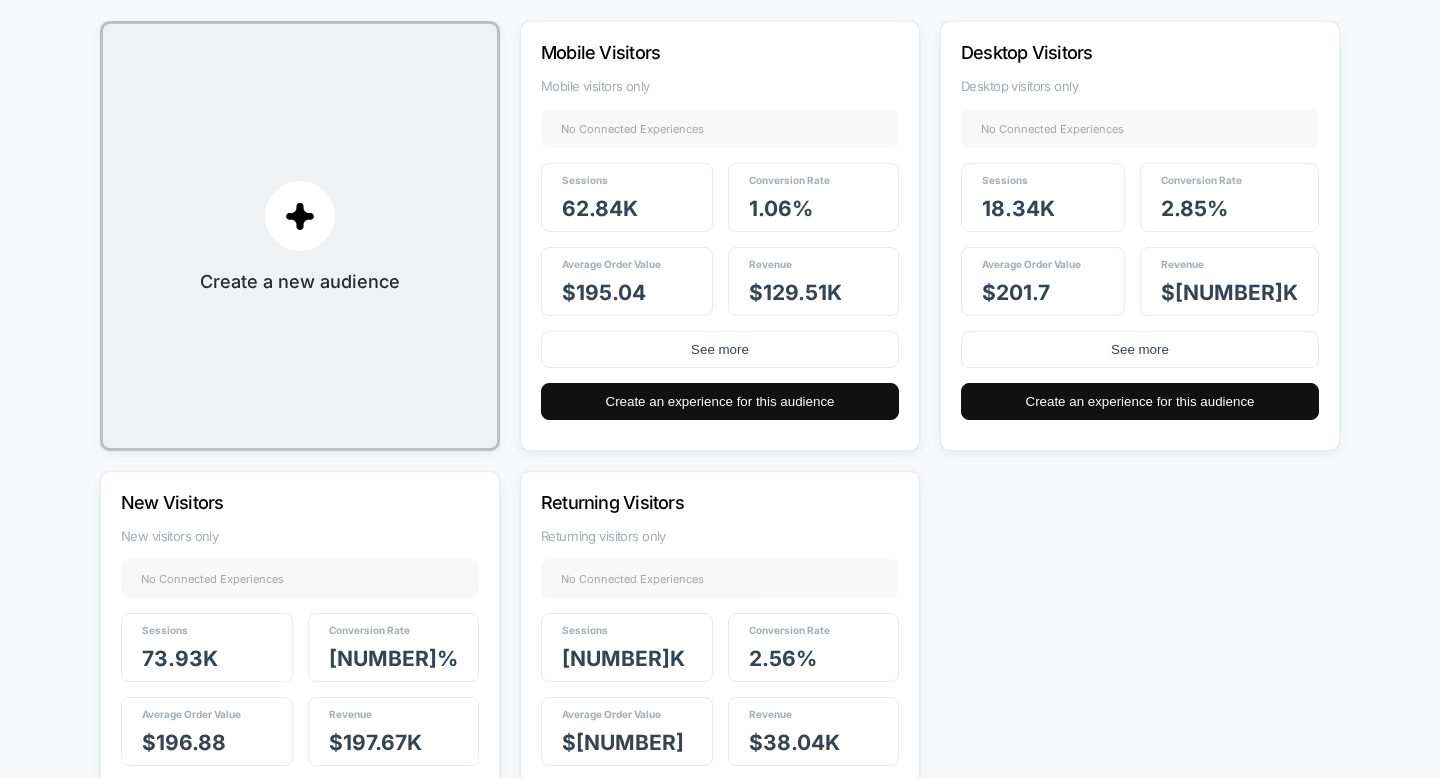 scroll, scrollTop: 444, scrollLeft: 0, axis: vertical 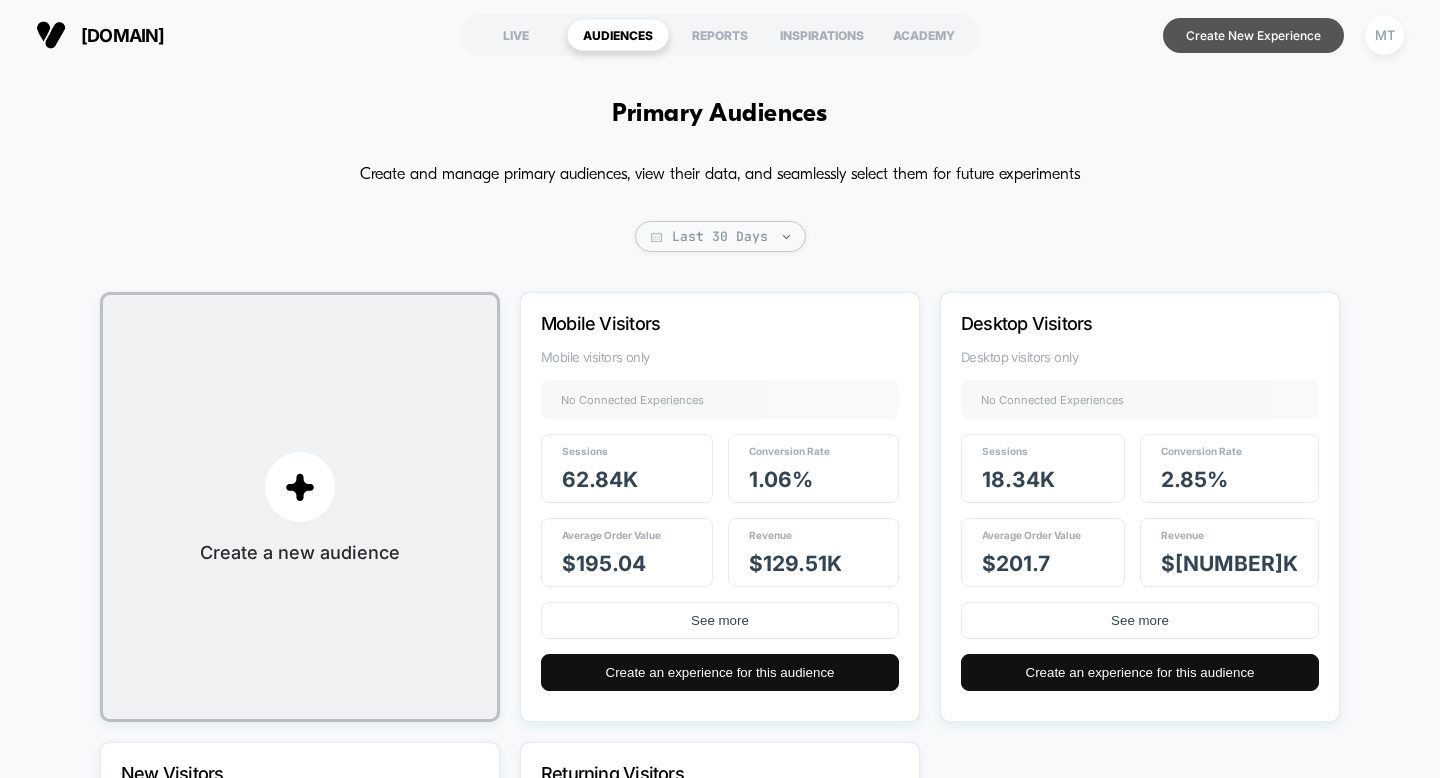 click on "Create New Experience" at bounding box center (1253, 35) 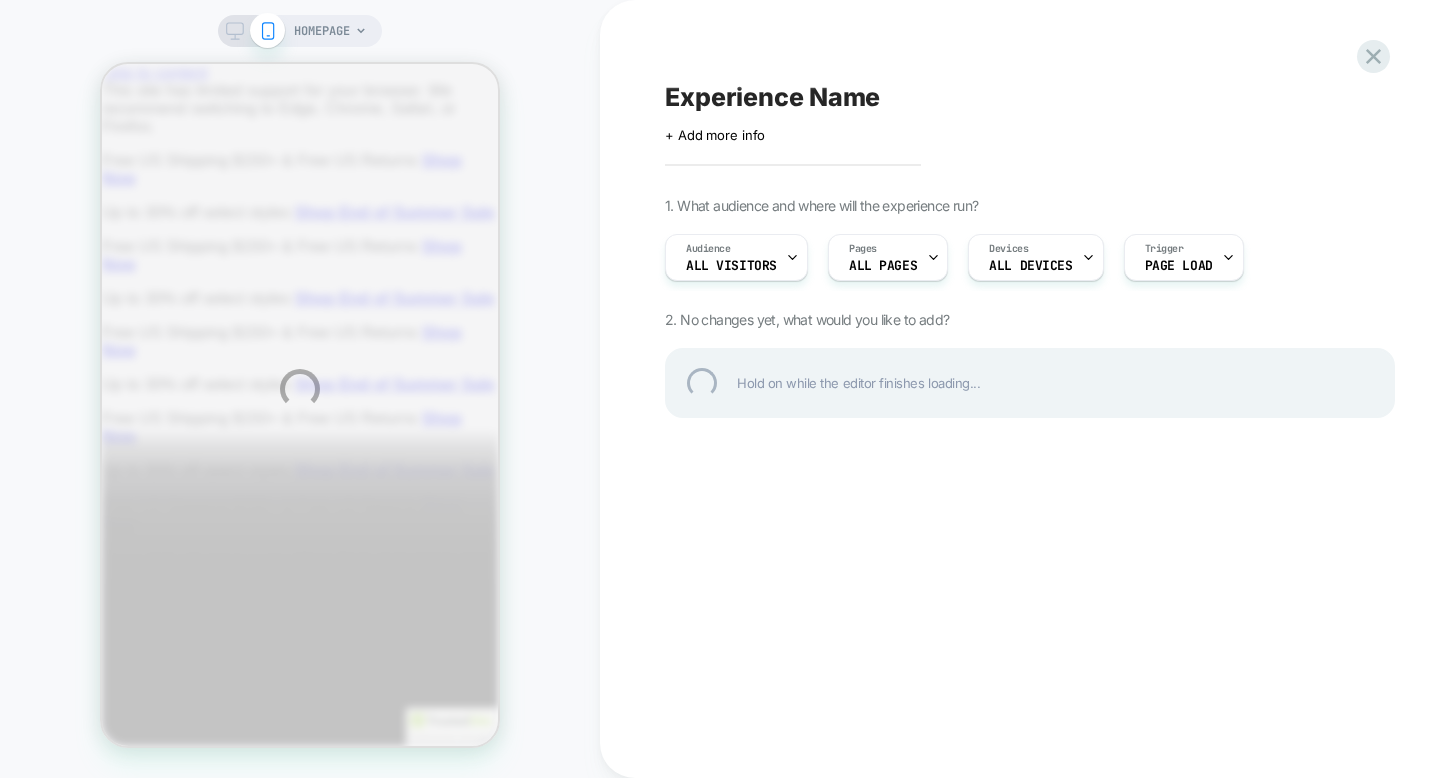 scroll, scrollTop: 0, scrollLeft: 0, axis: both 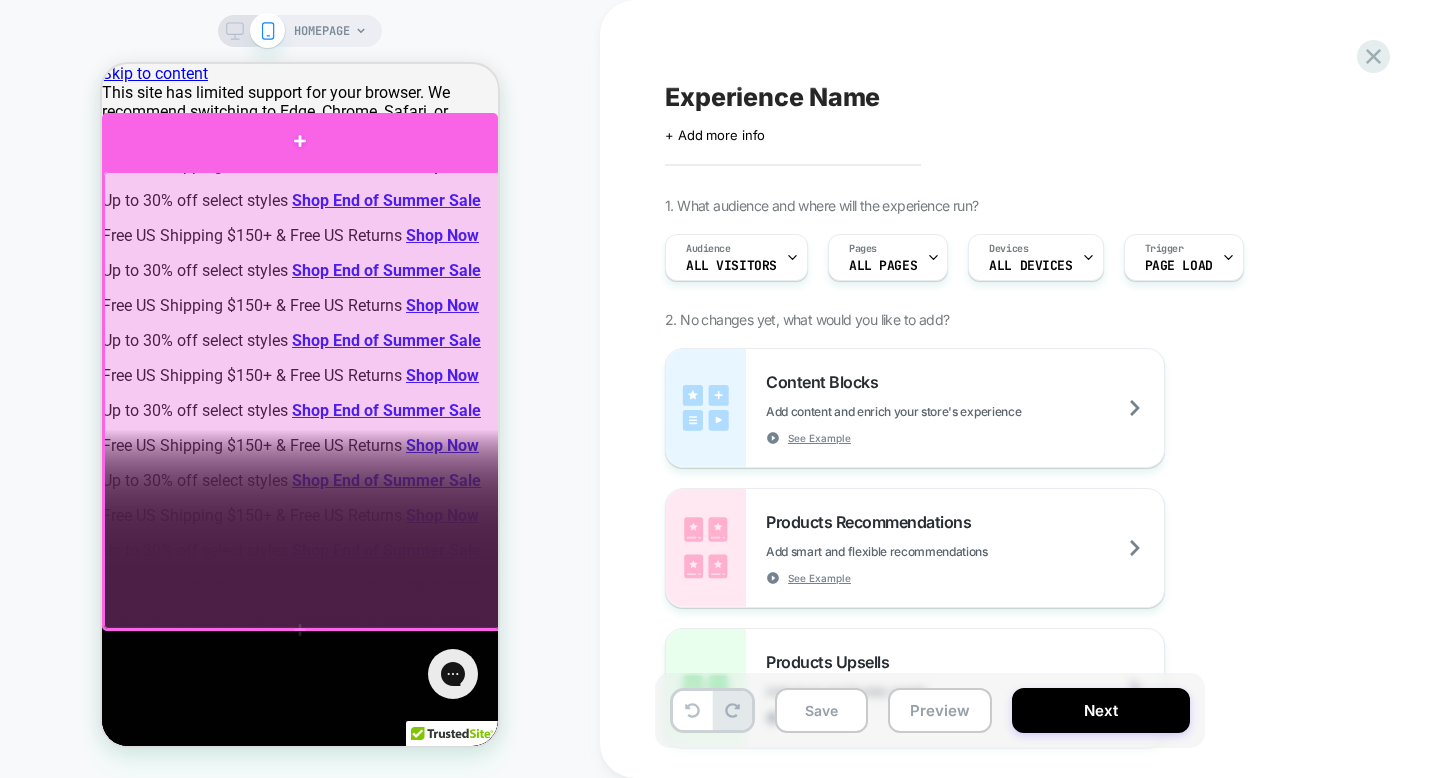 click at bounding box center (300, 141) 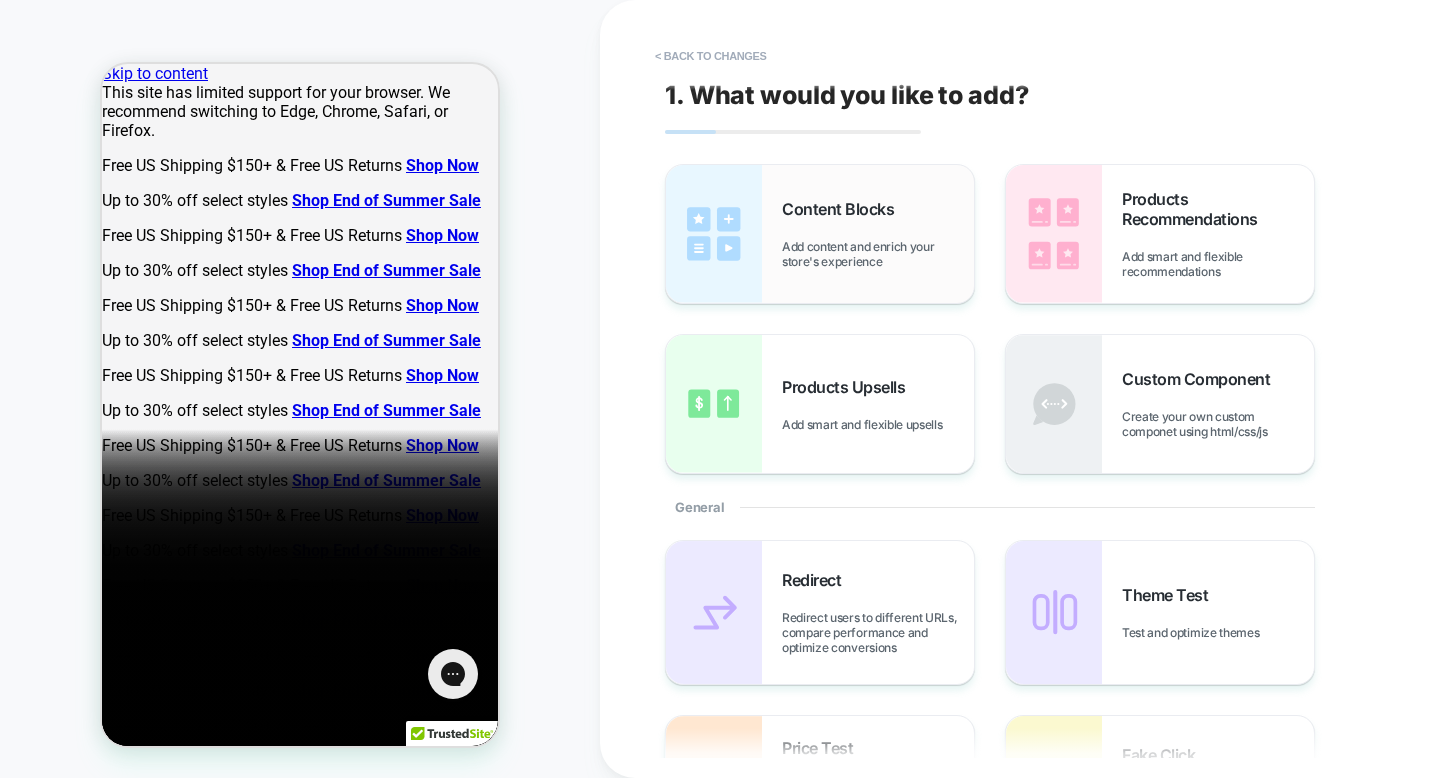click on "Content Blocks Add content and enrich your store's experience" at bounding box center [878, 234] 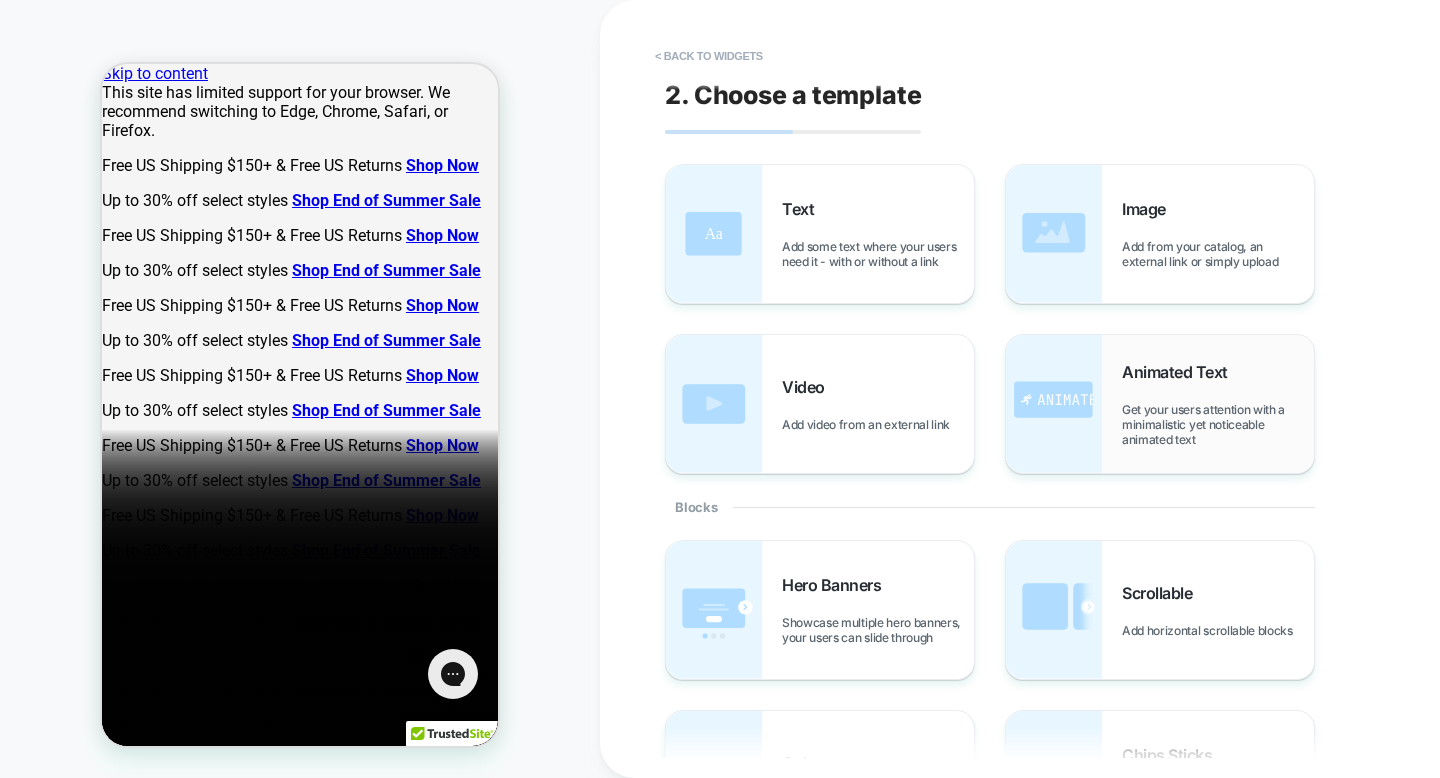 scroll, scrollTop: 302, scrollLeft: 0, axis: vertical 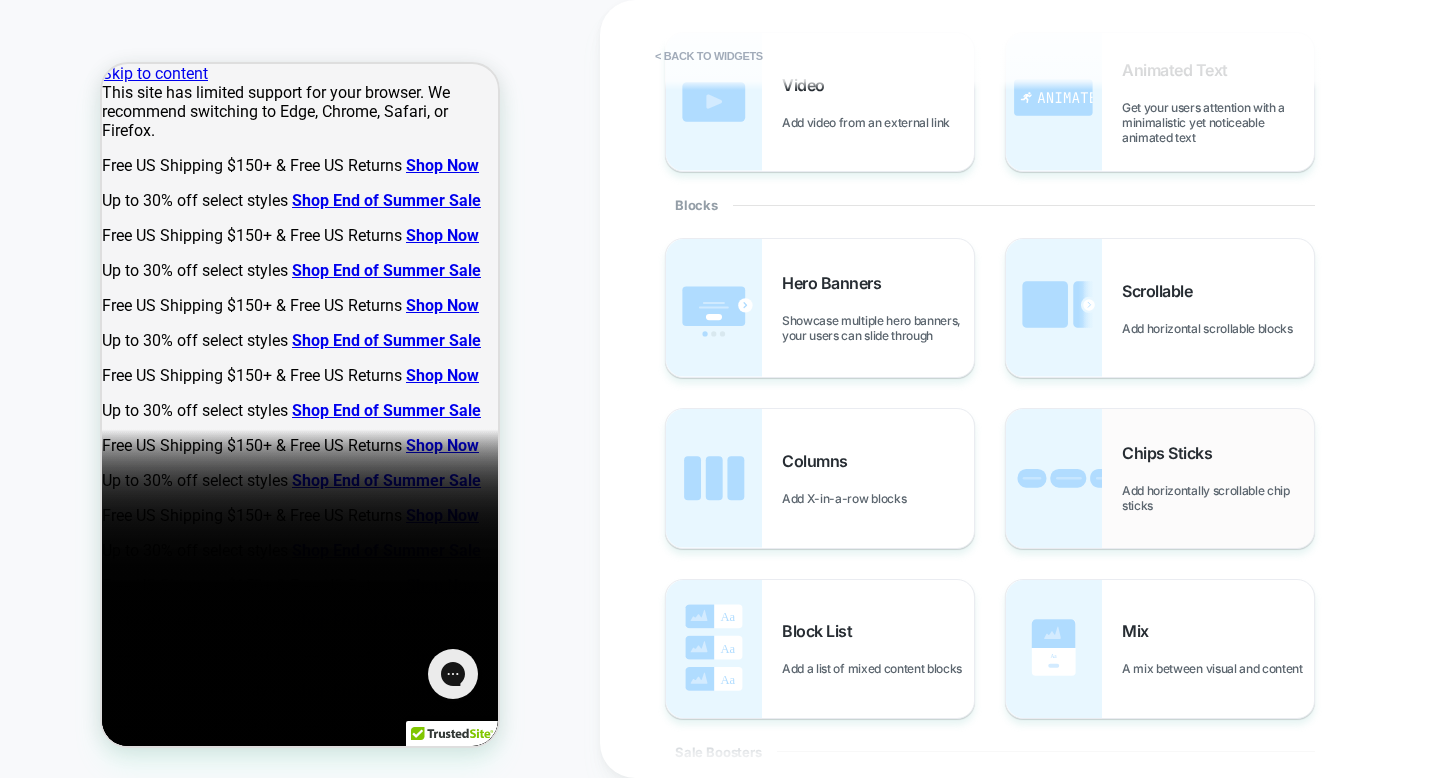 click on "Chips Sticks Add horizontally scrollable chip sticks" at bounding box center [1218, 478] 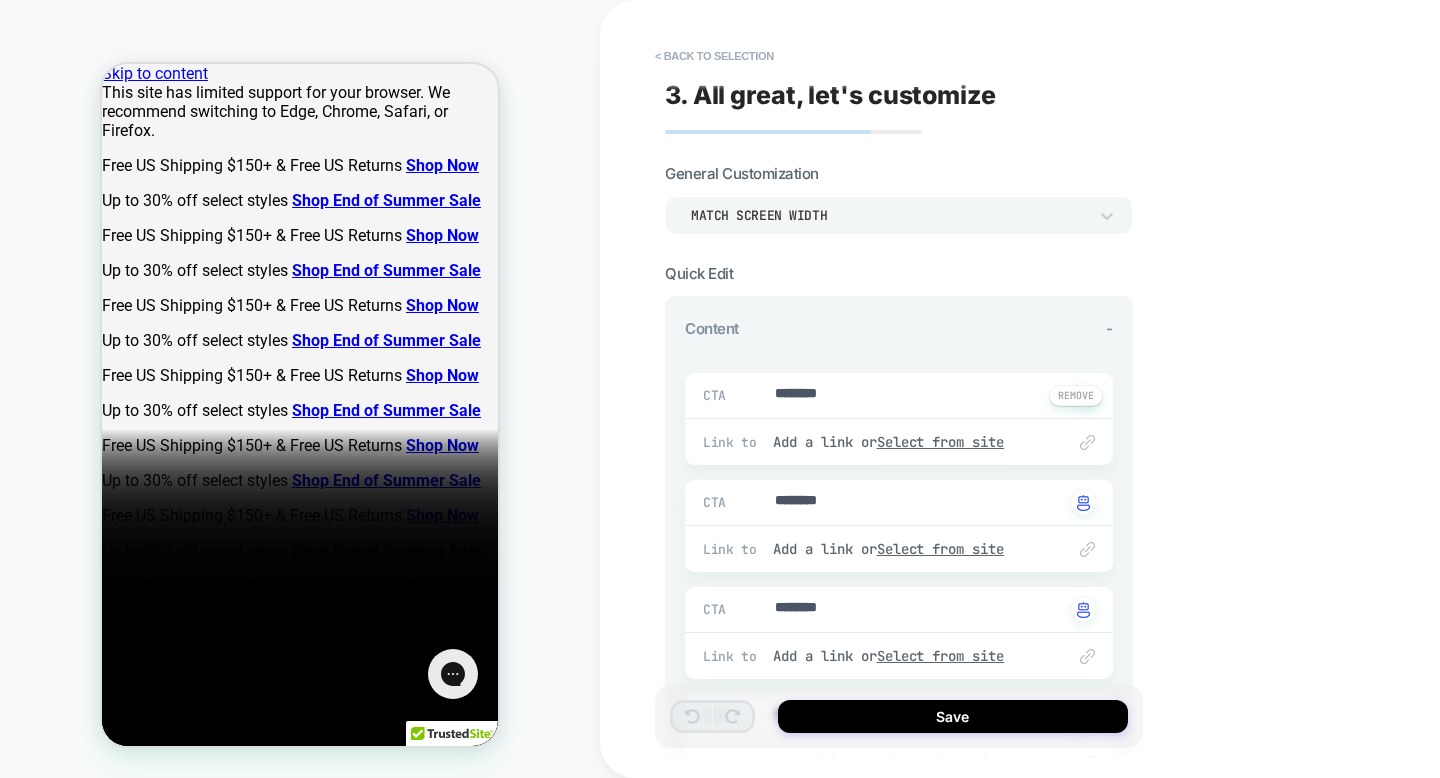 click on "CTA ******** Click to change to  alternative text" at bounding box center (899, 395) 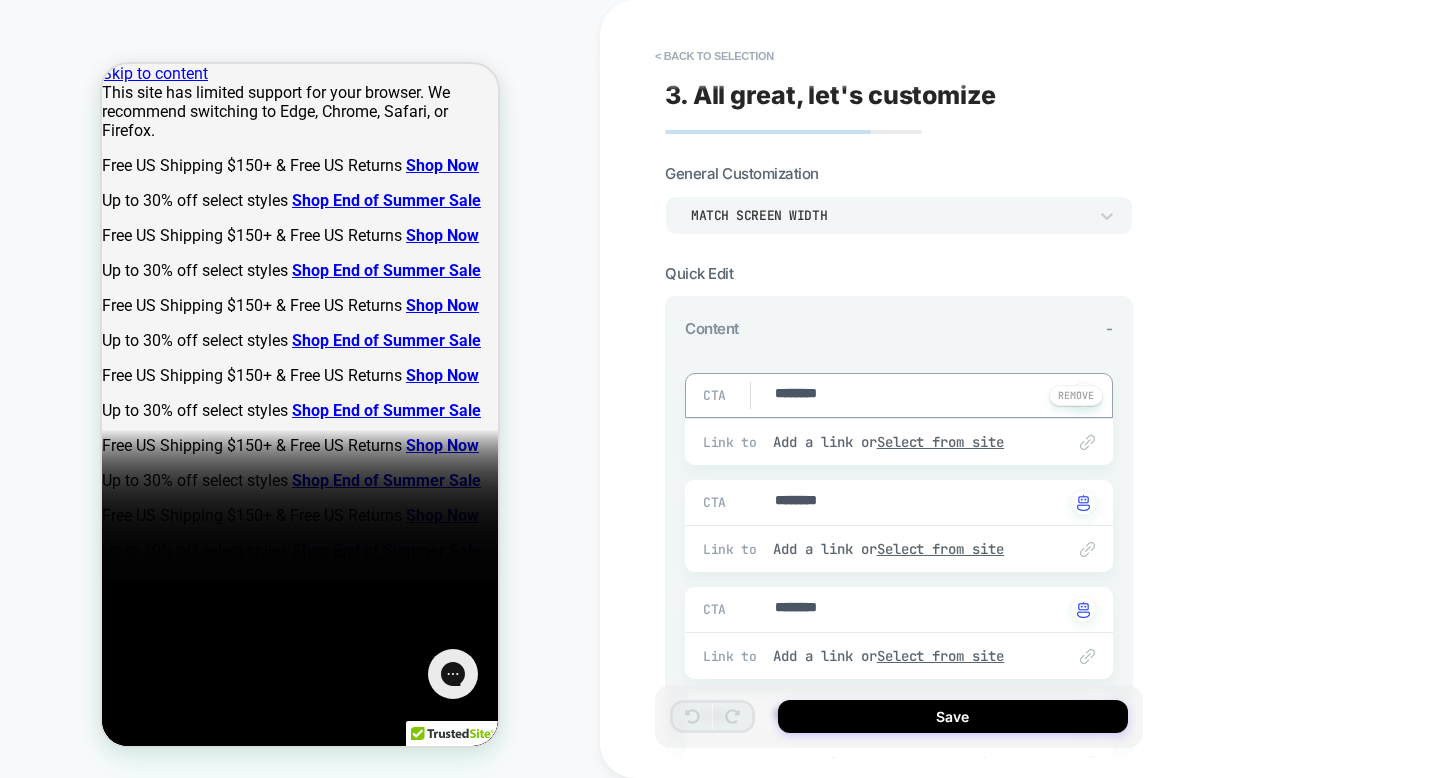 click on "********" at bounding box center (918, 395) 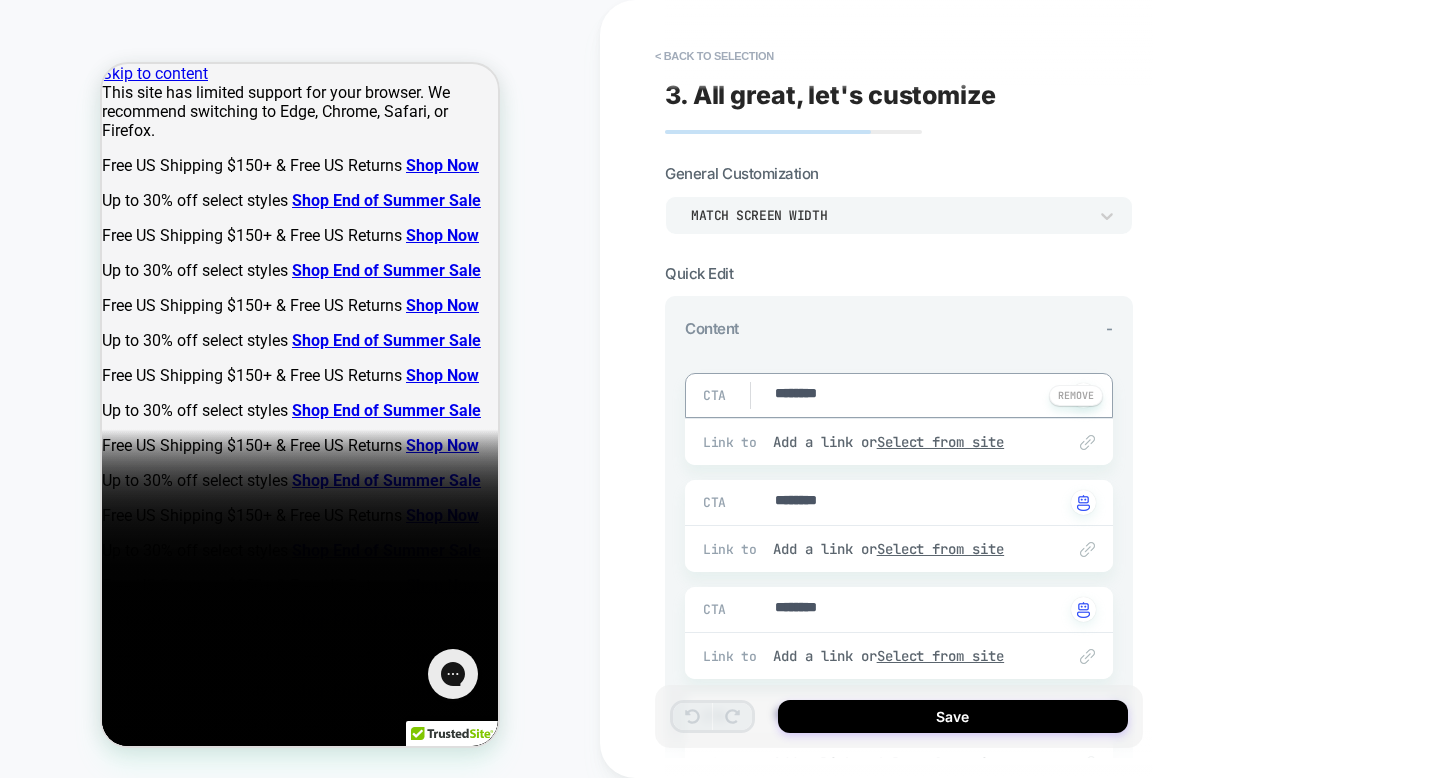 type on "*" 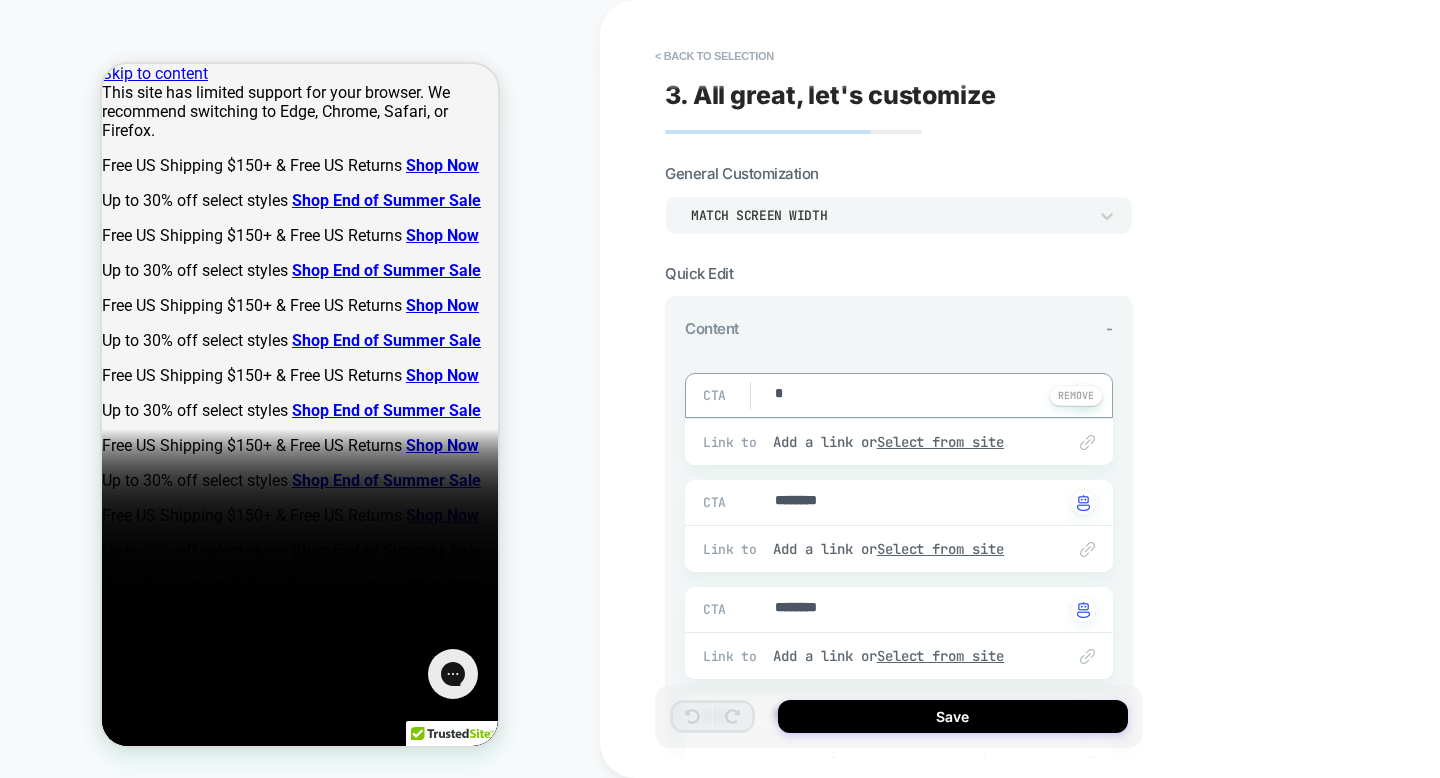 type on "*" 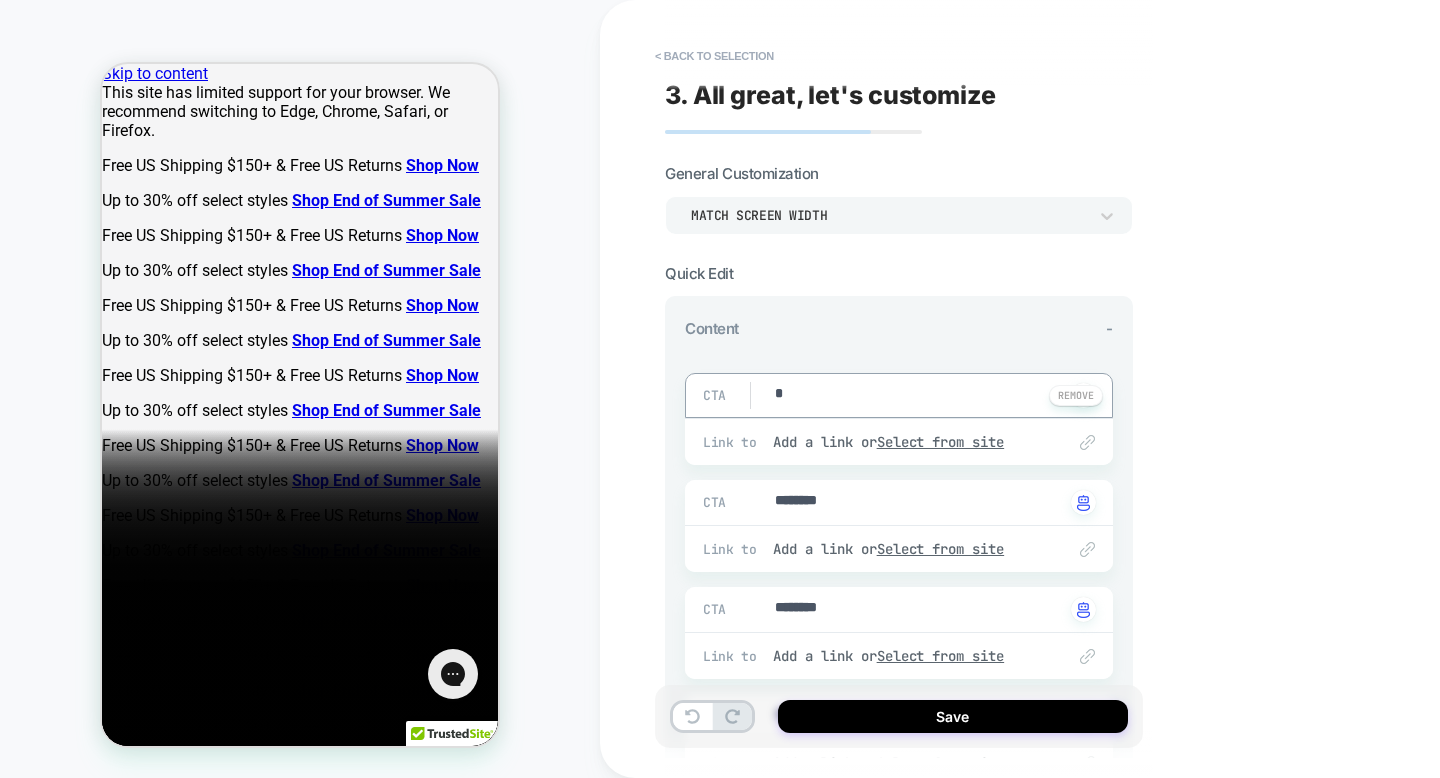 type on "**" 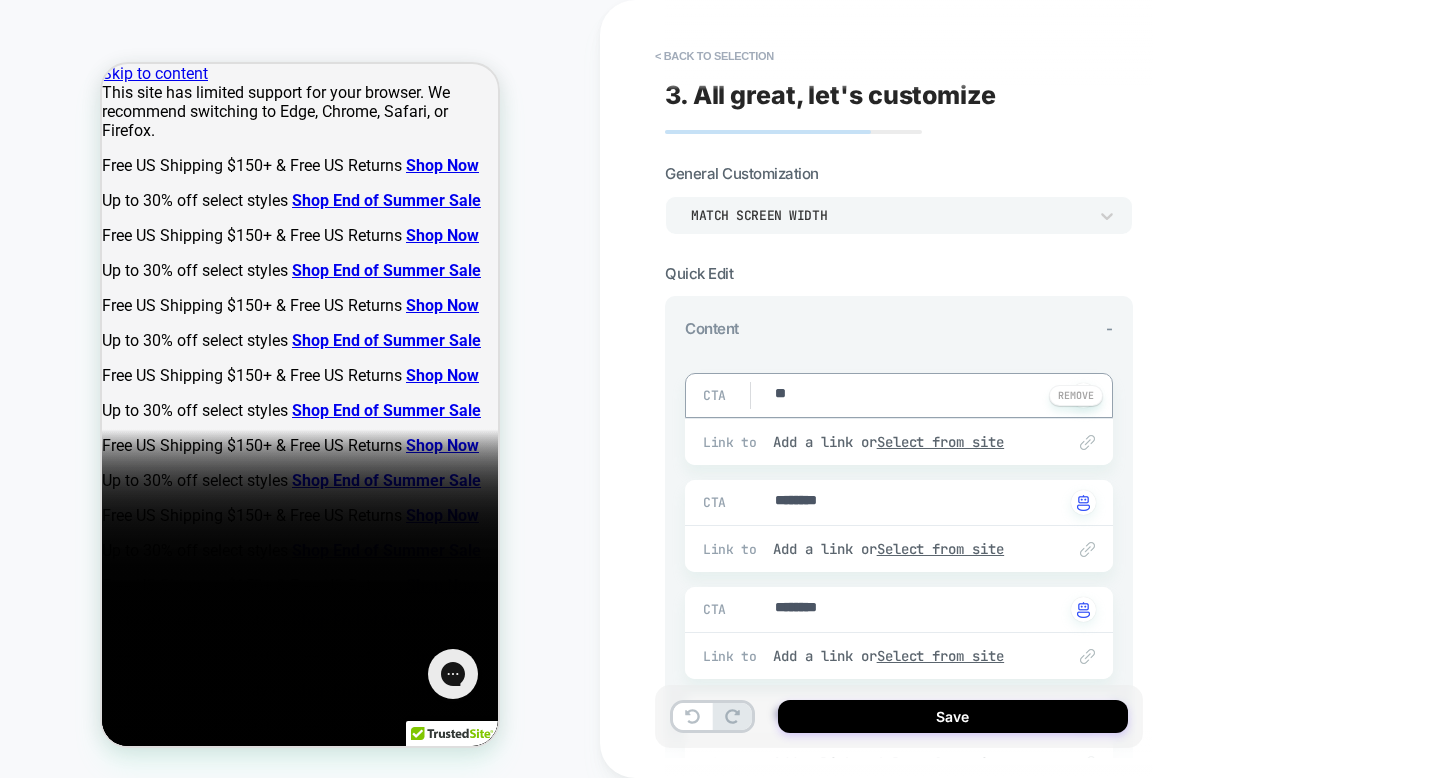 type on "*" 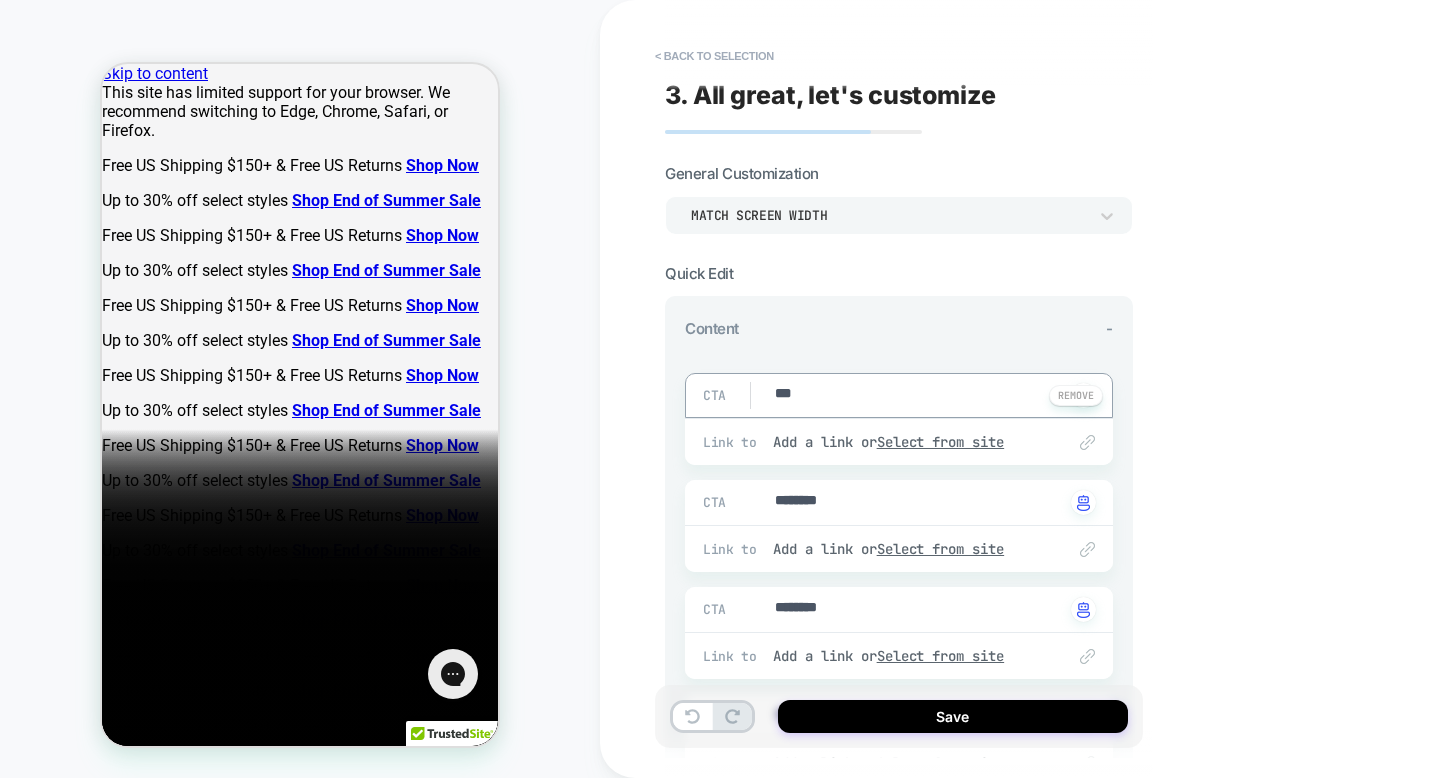 type on "*" 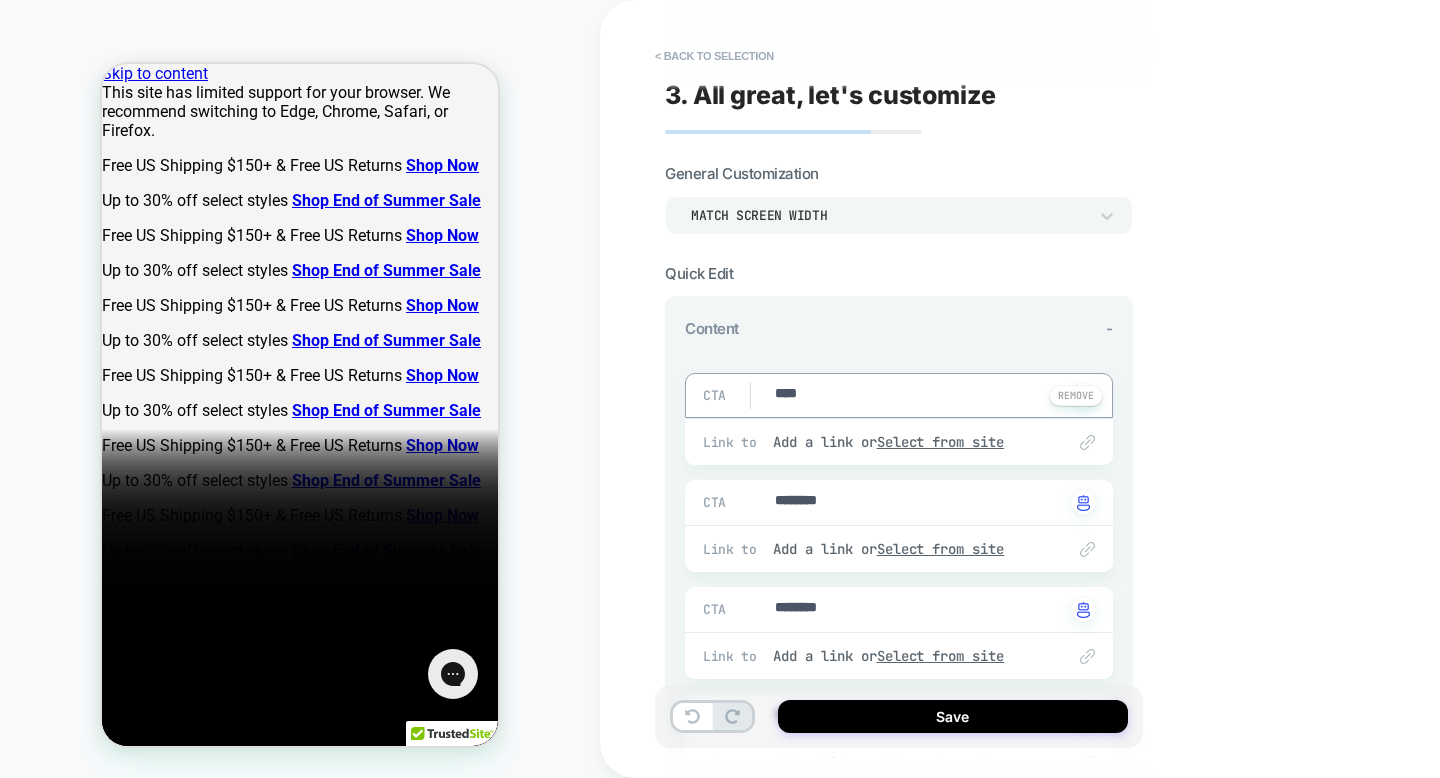 type on "*" 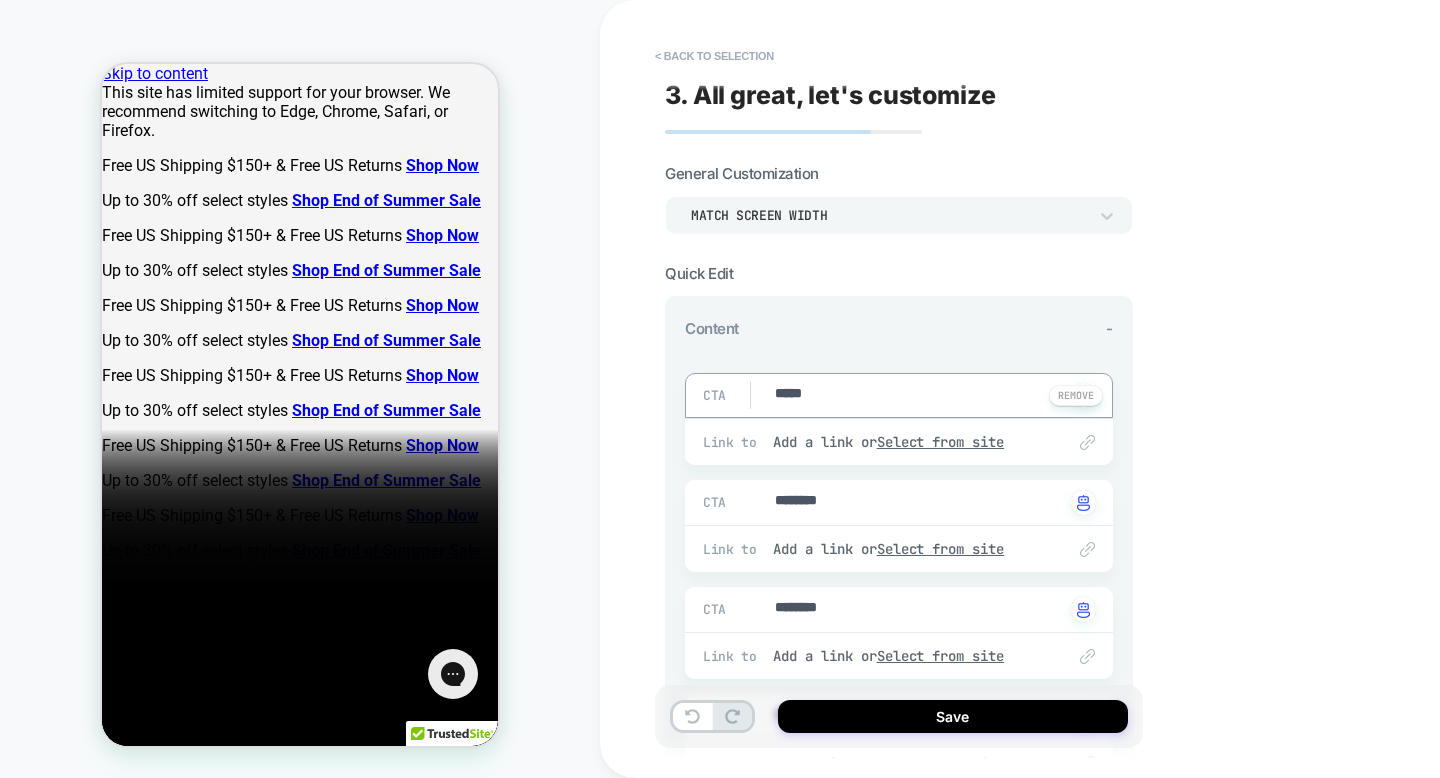 type on "*" 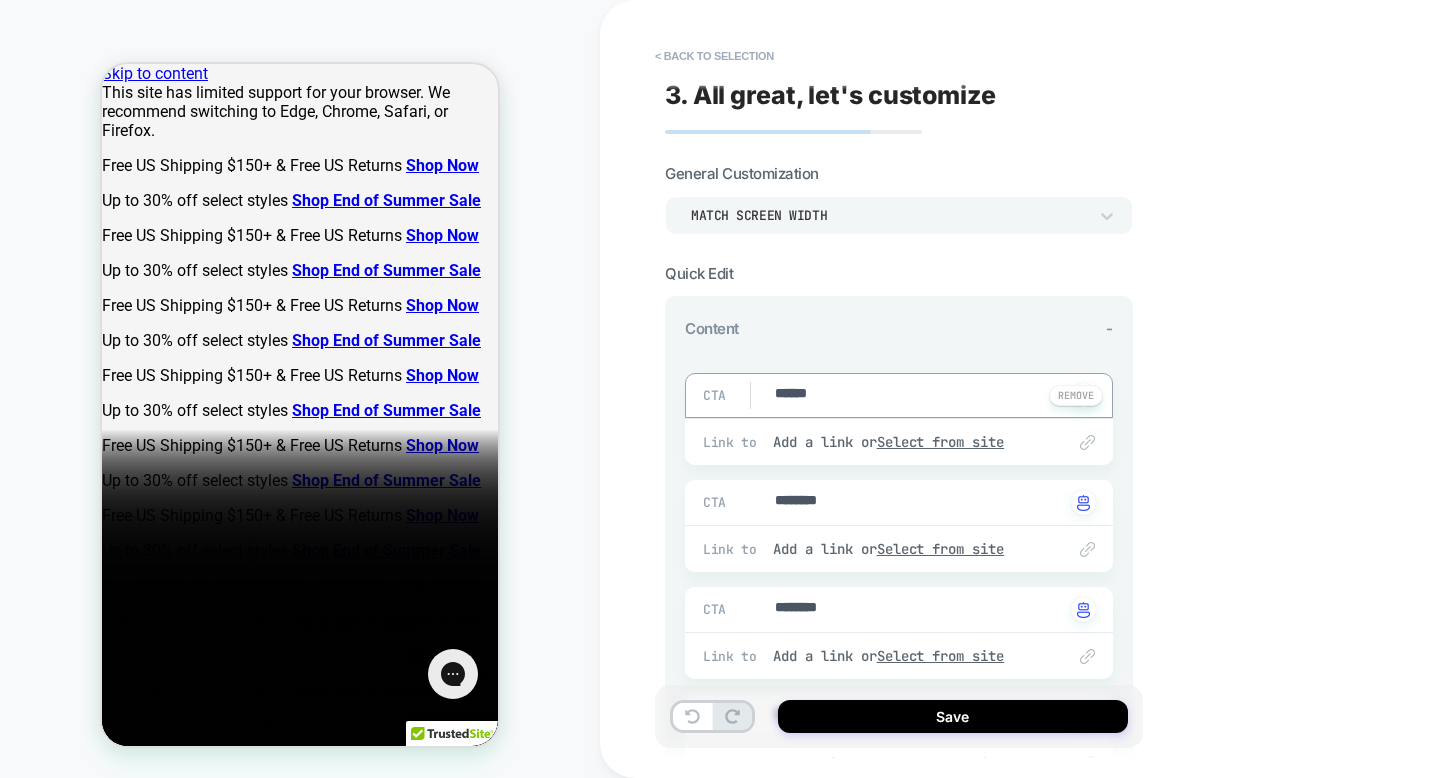 type on "*" 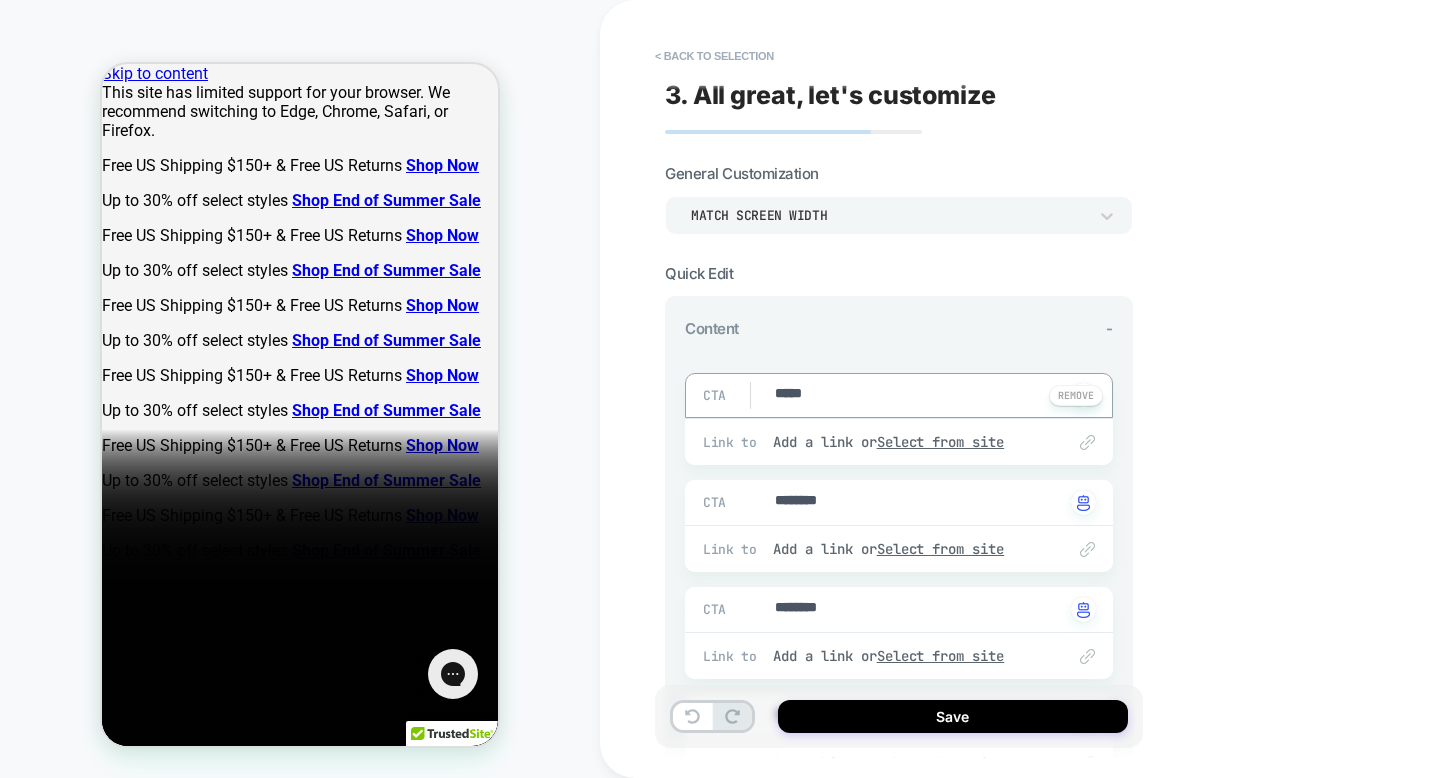 type on "*" 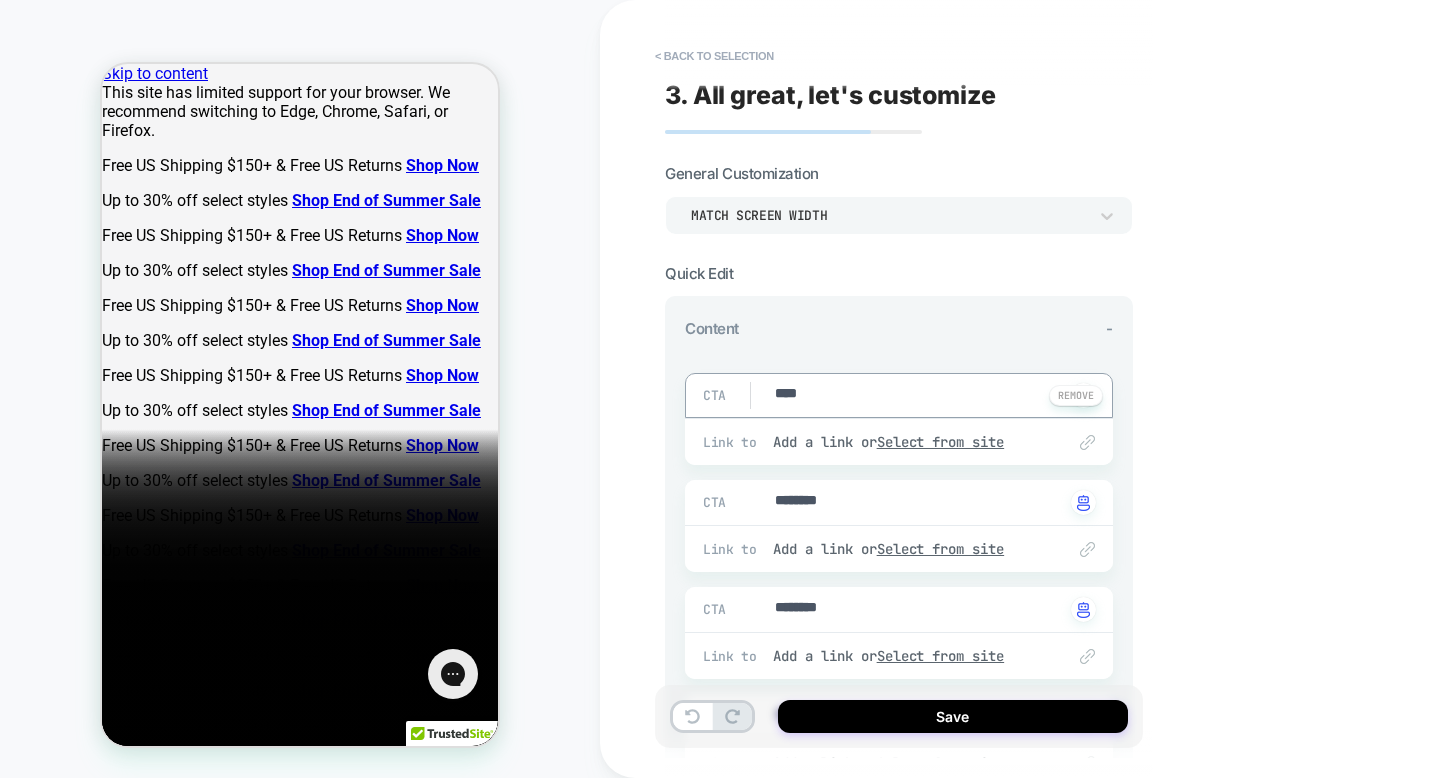 type on "*" 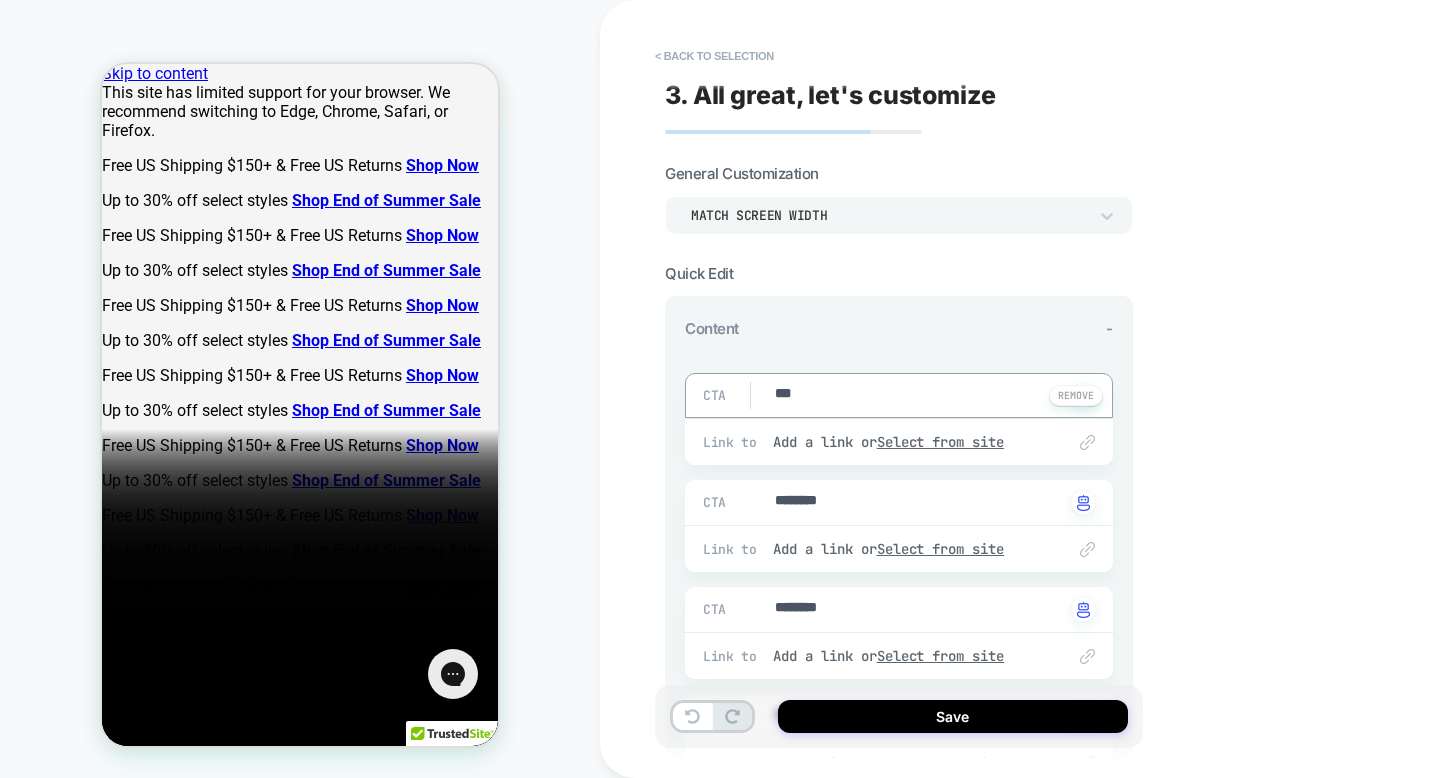 type on "*" 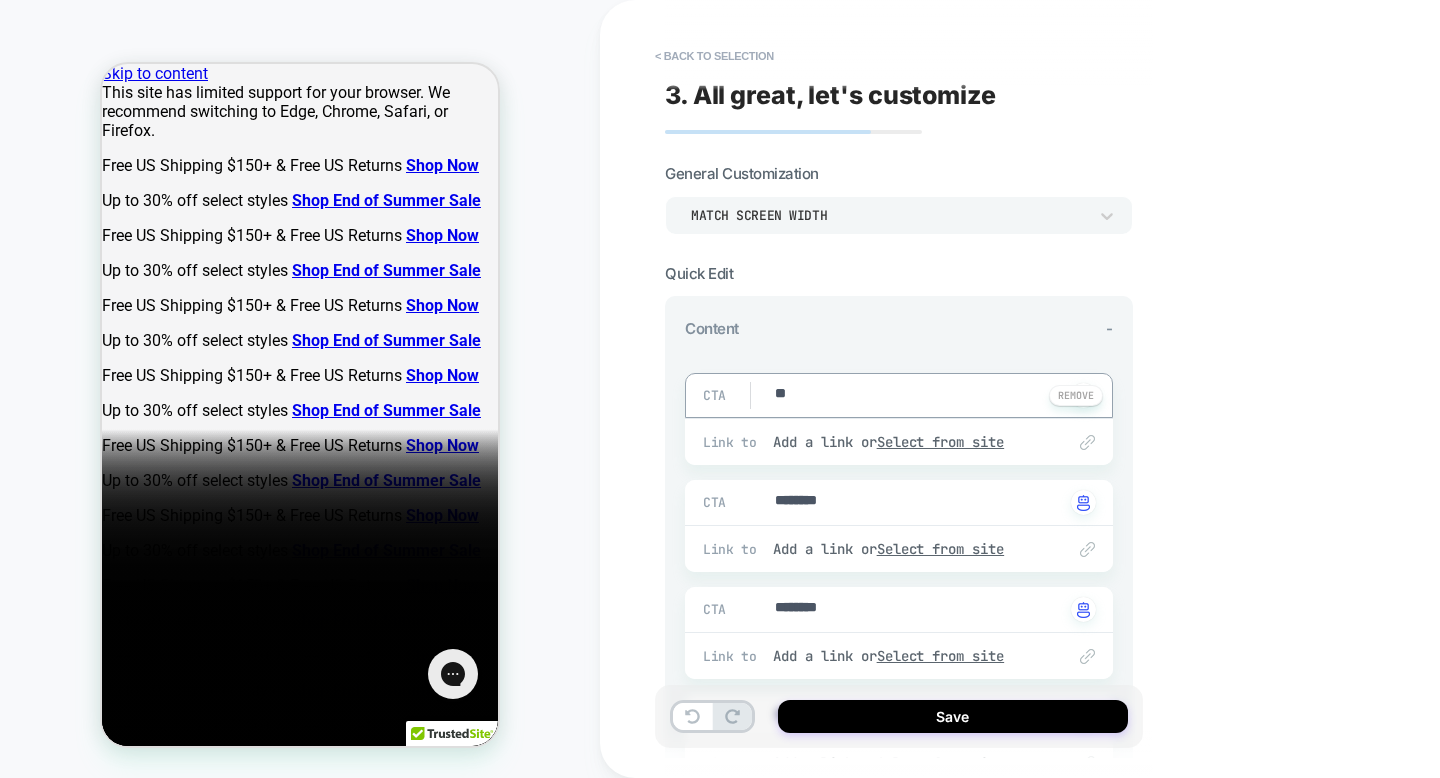 type on "*" 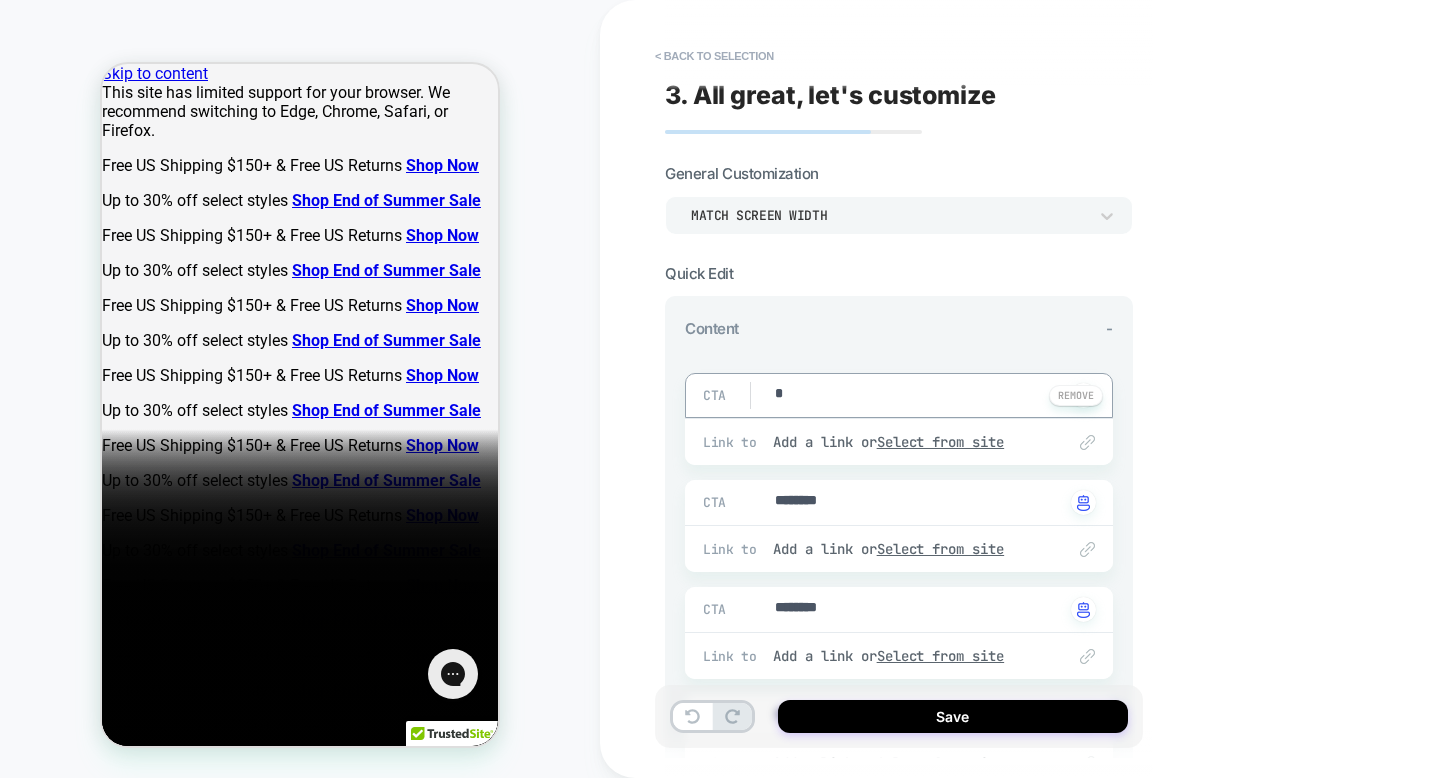 type on "*" 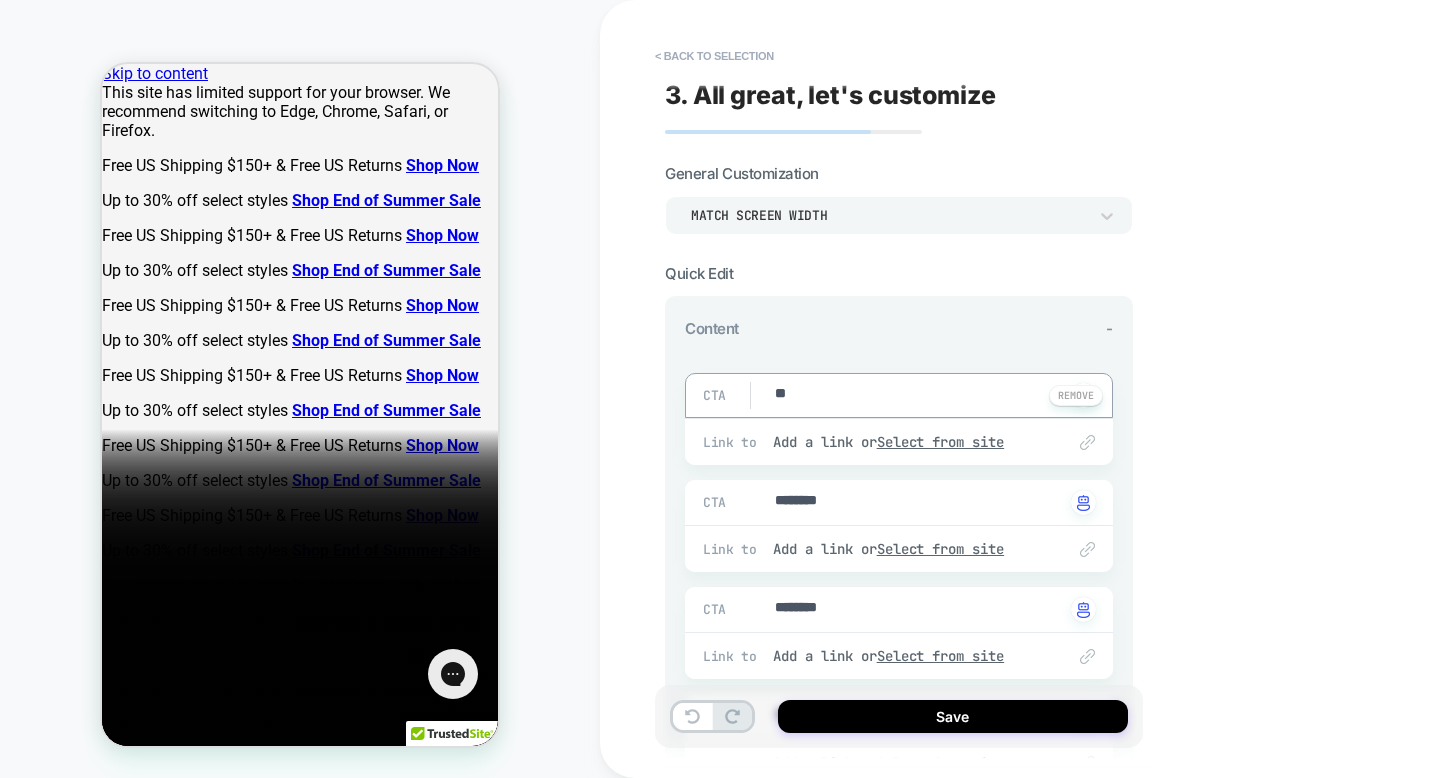 type on "*" 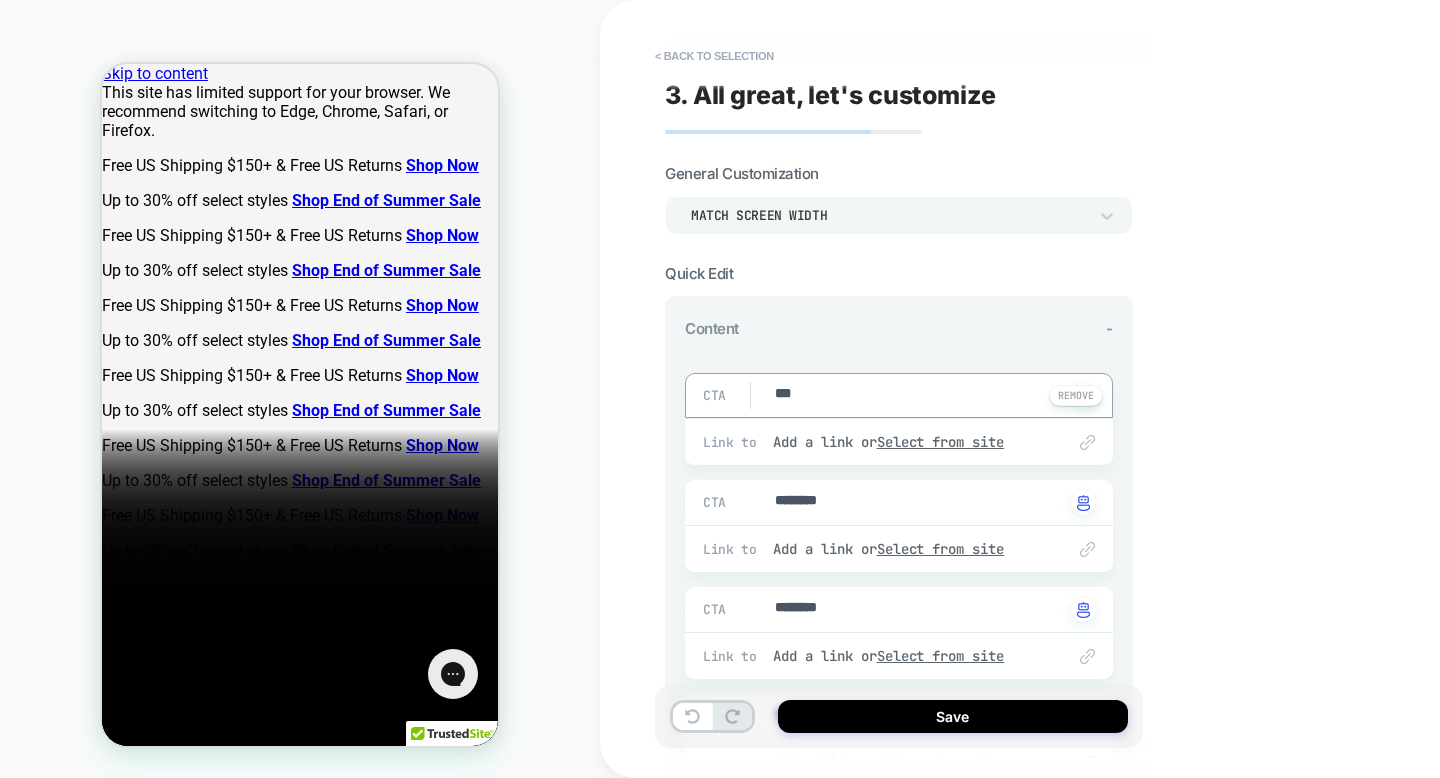 type on "*" 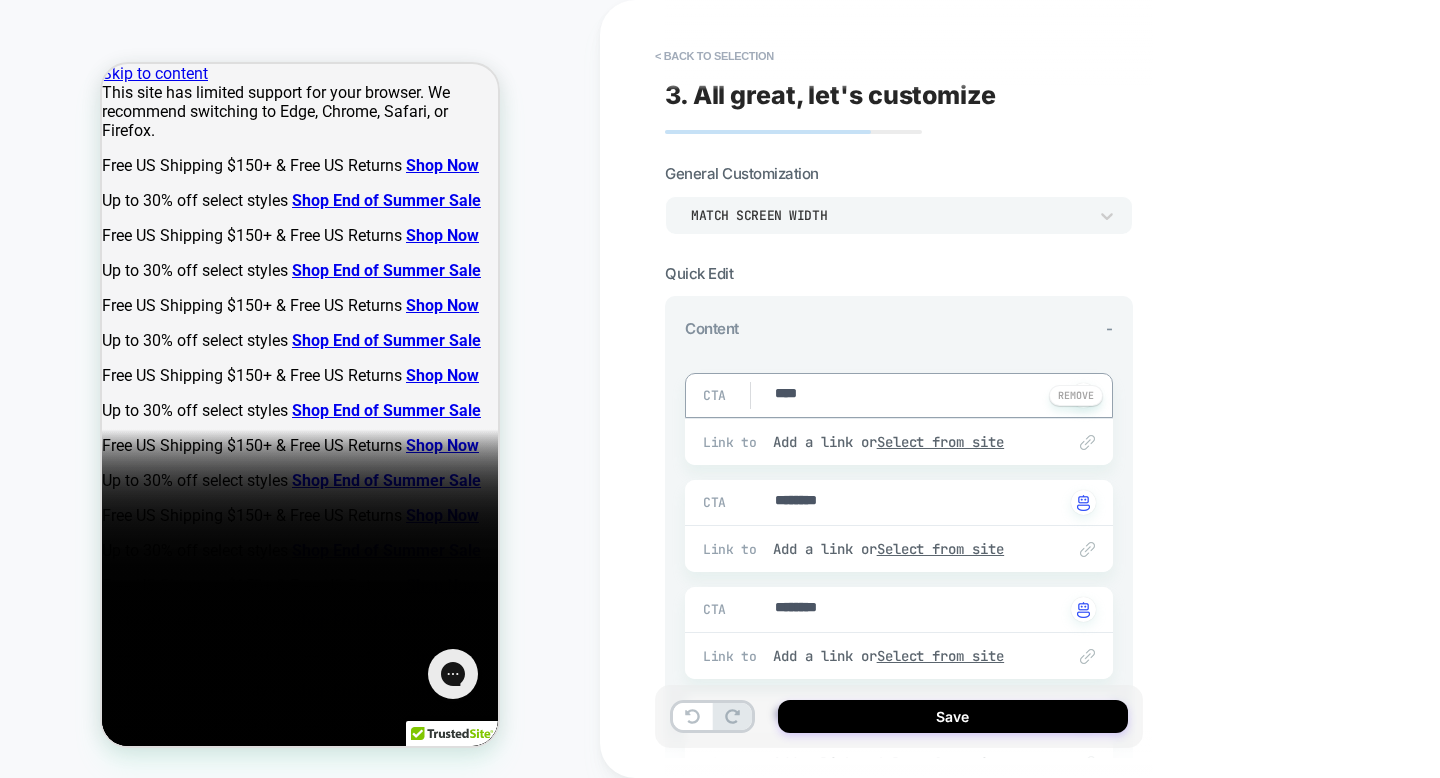 type on "*" 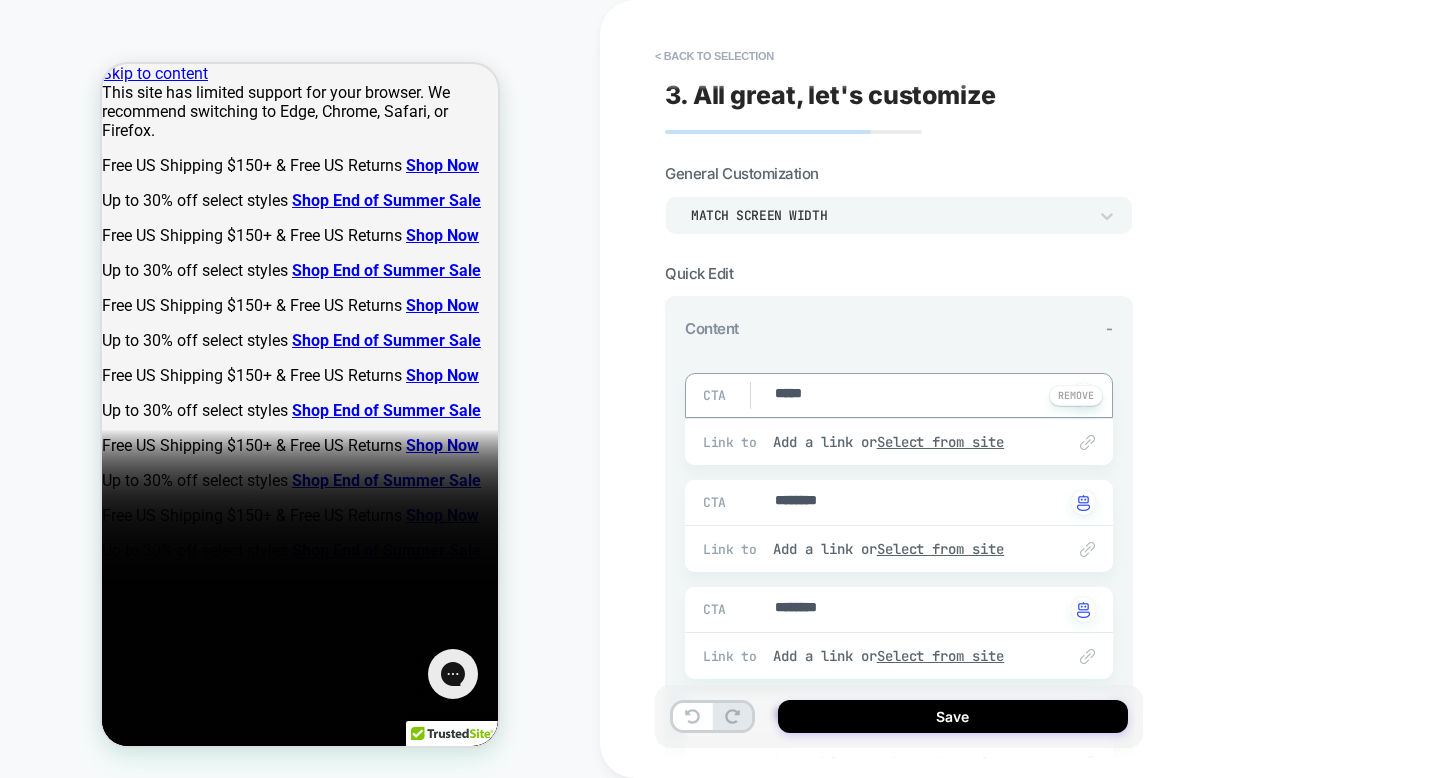 type on "*" 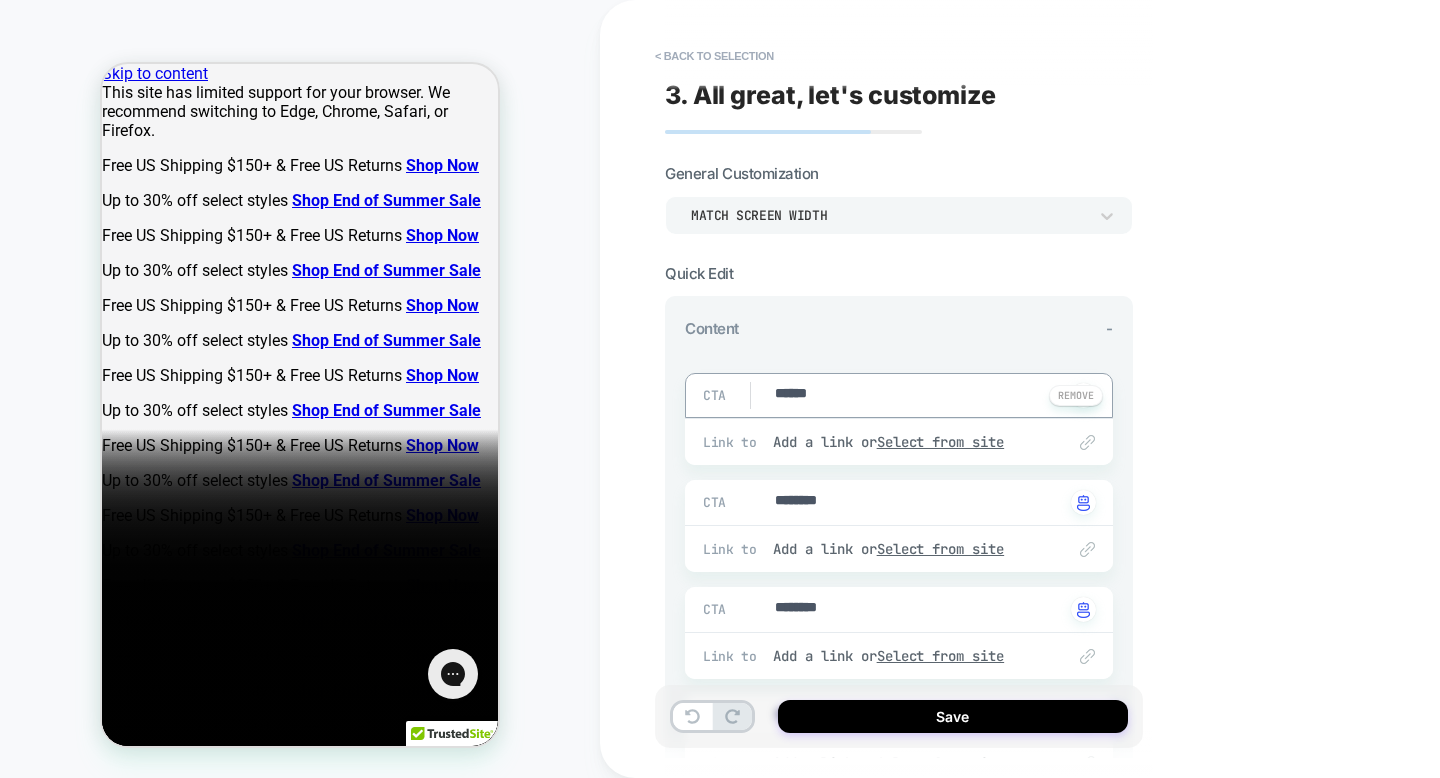 type on "*" 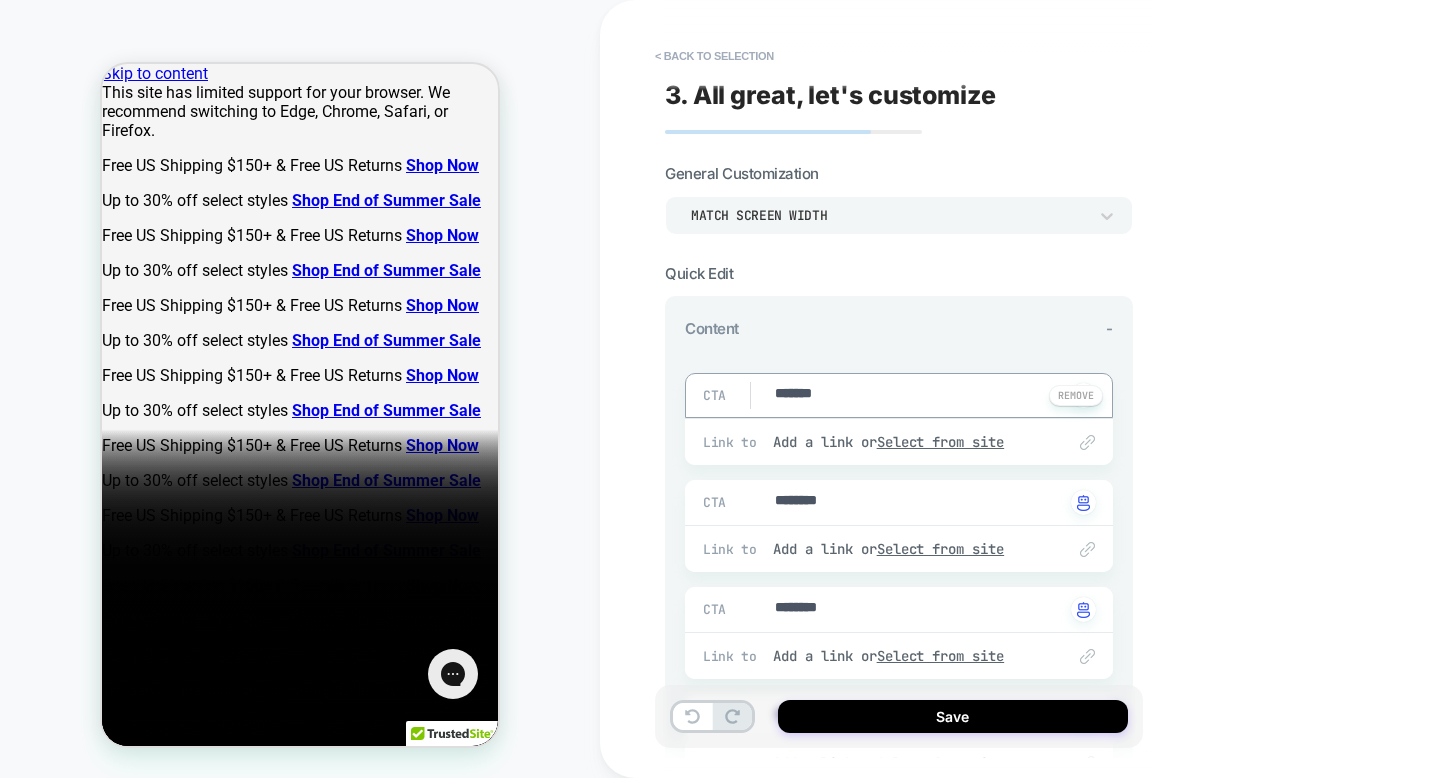 type on "*" 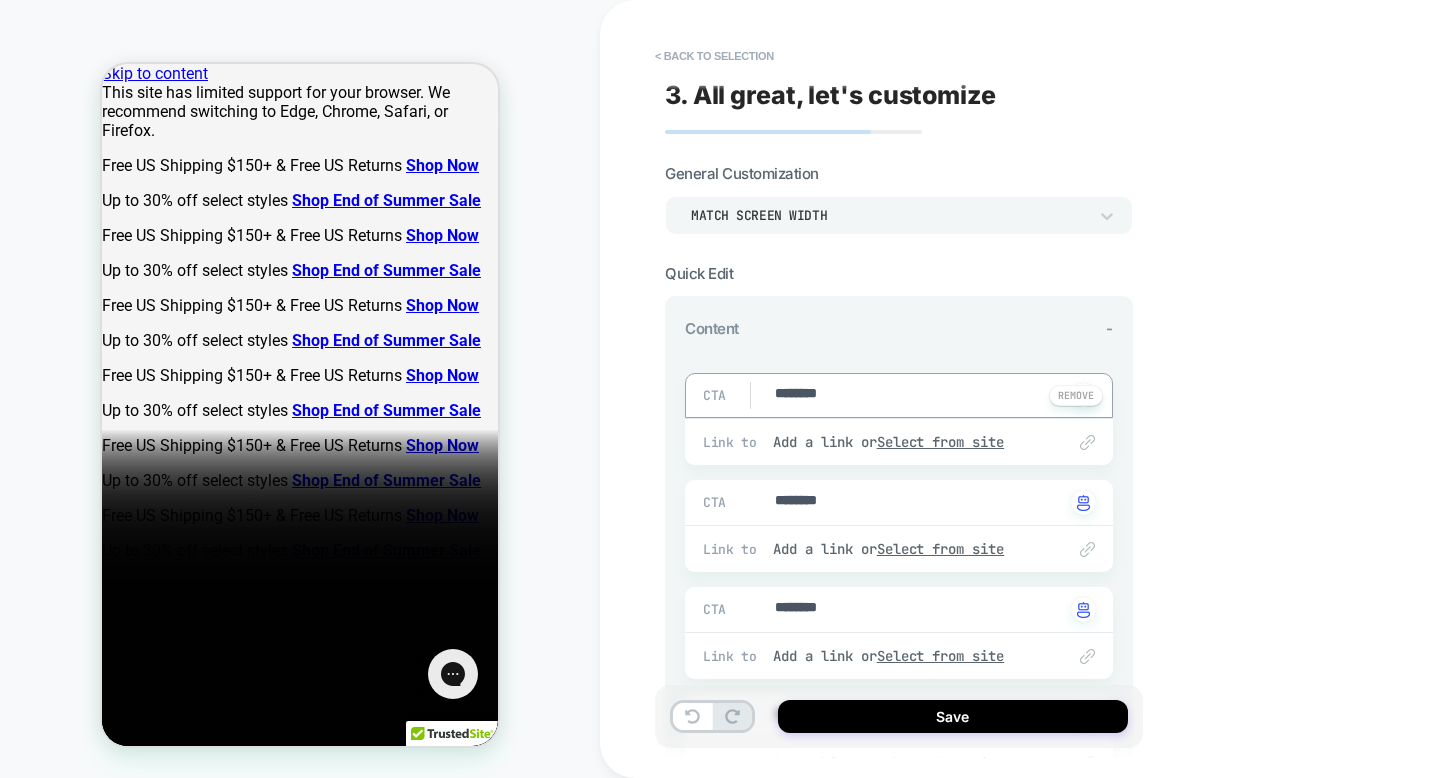 type on "*" 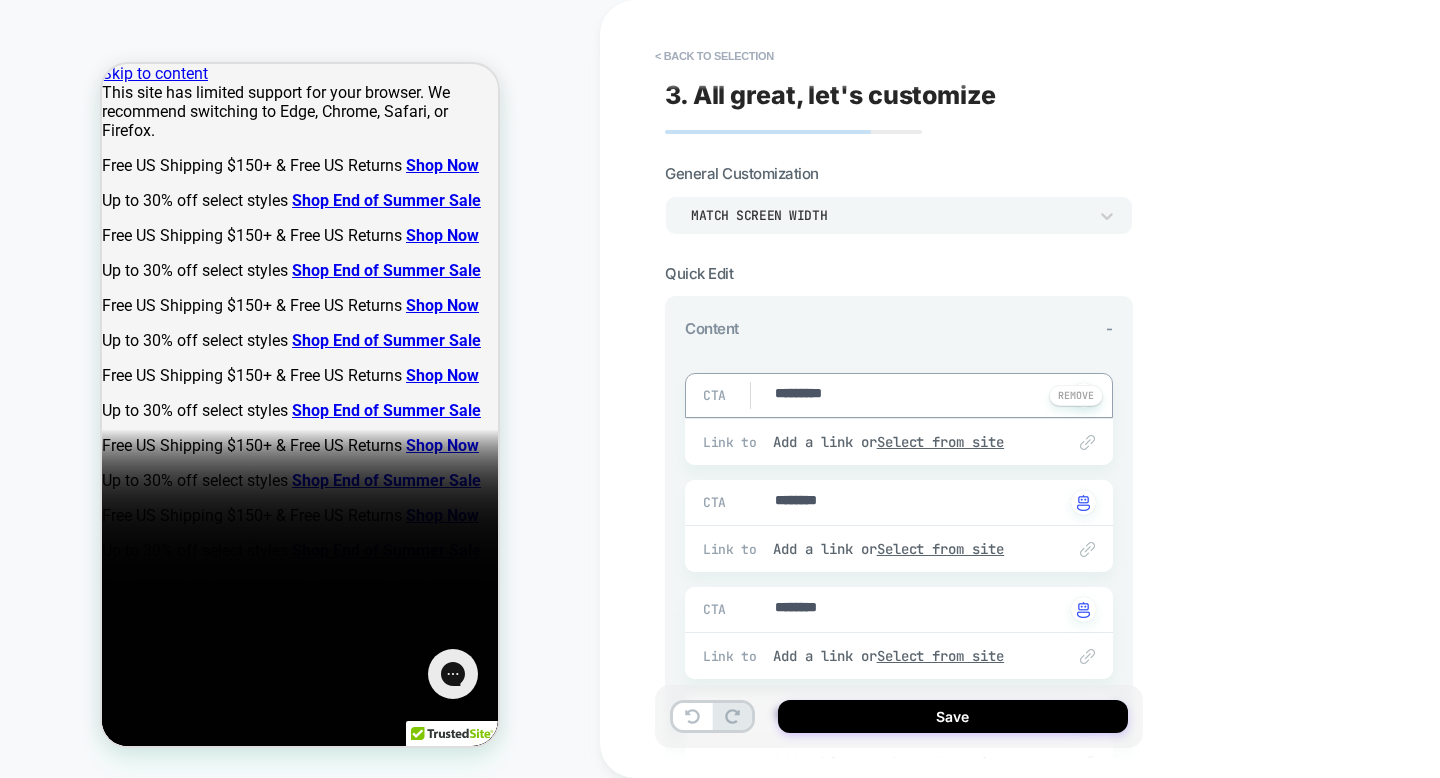 type on "*" 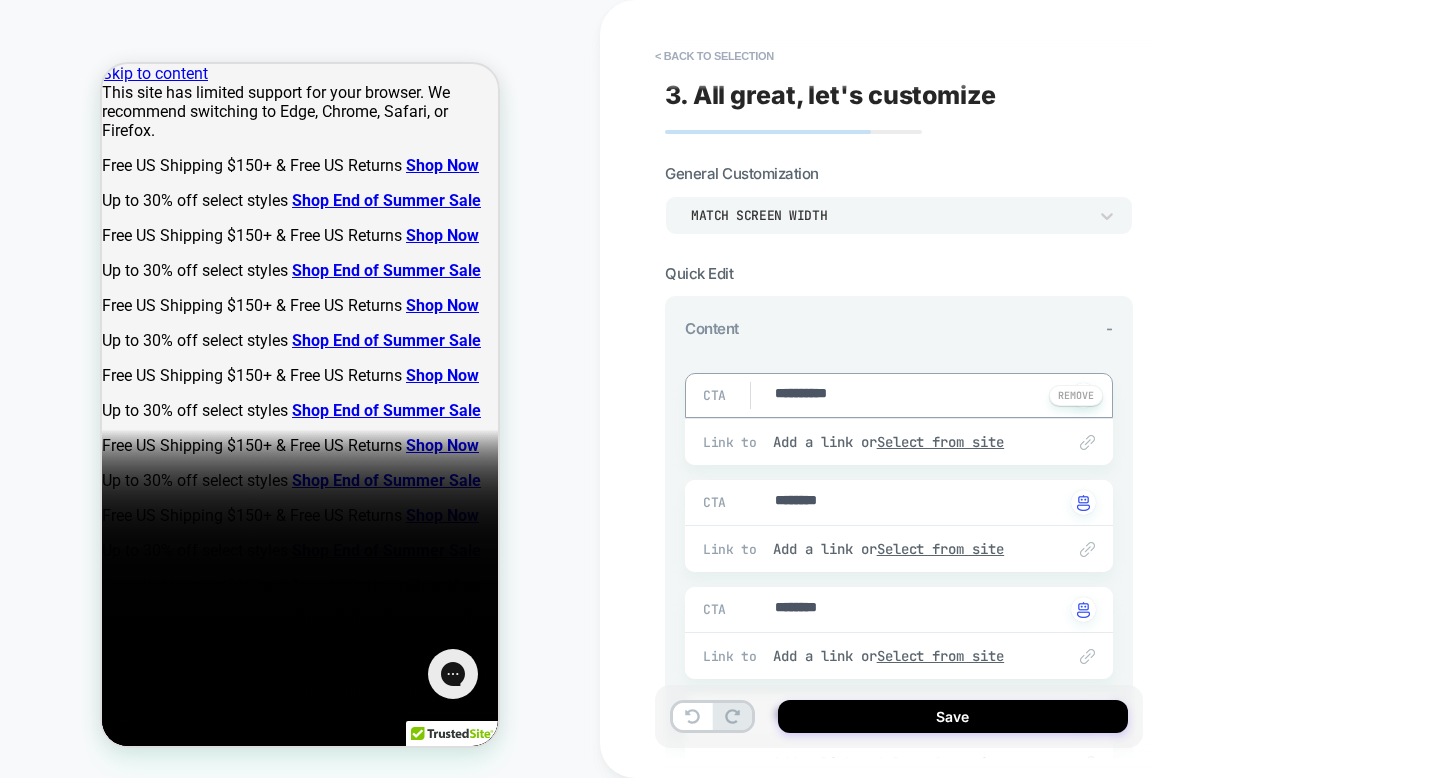type on "*" 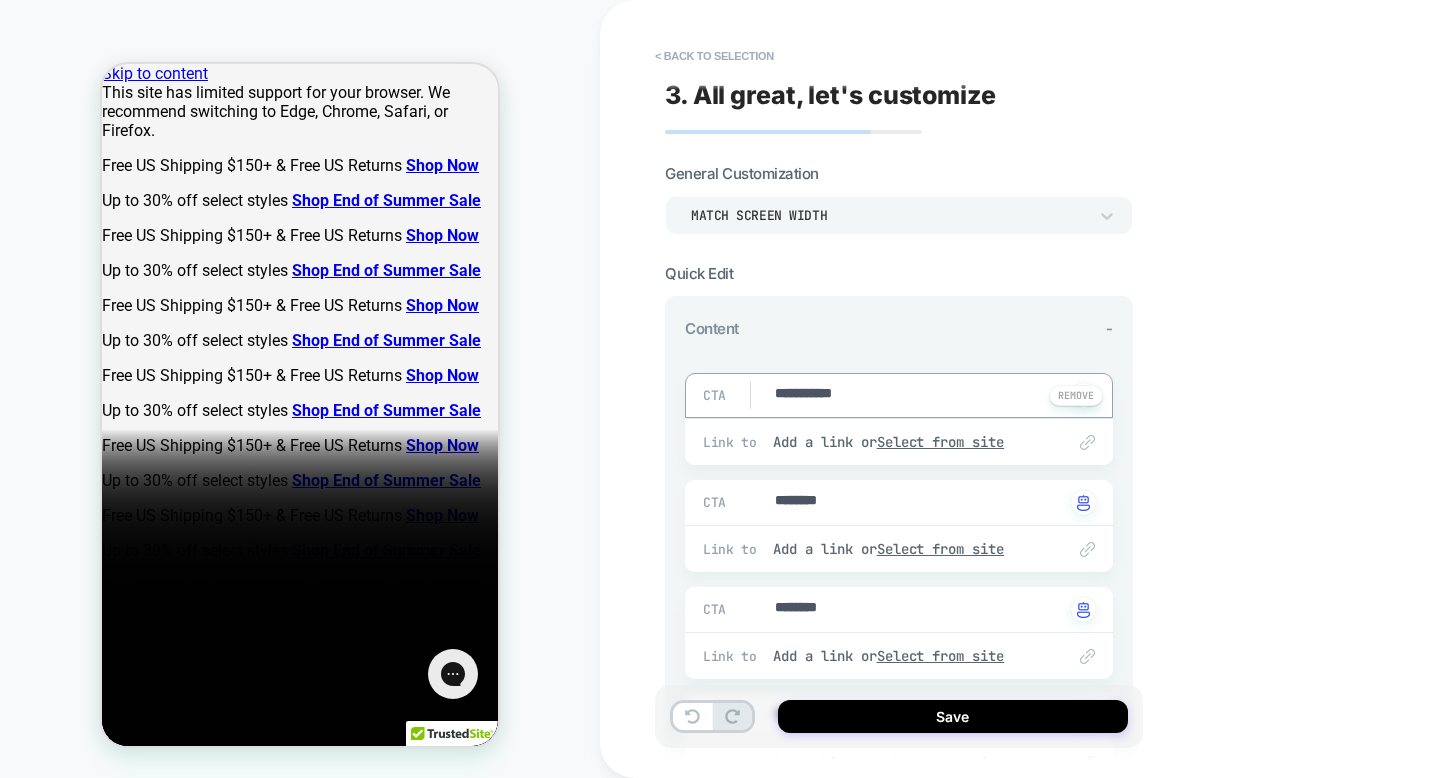 click on "**********" at bounding box center [918, 395] 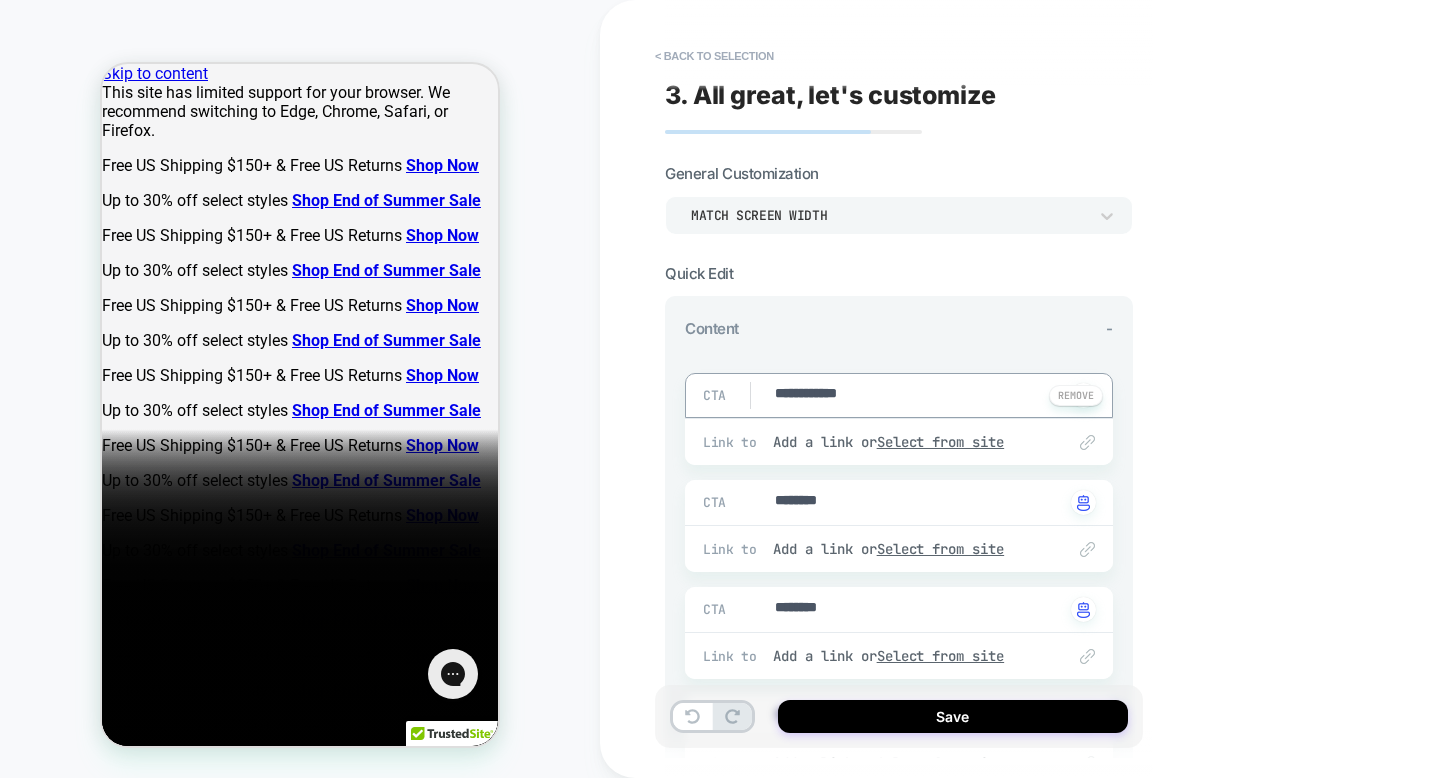 type on "*" 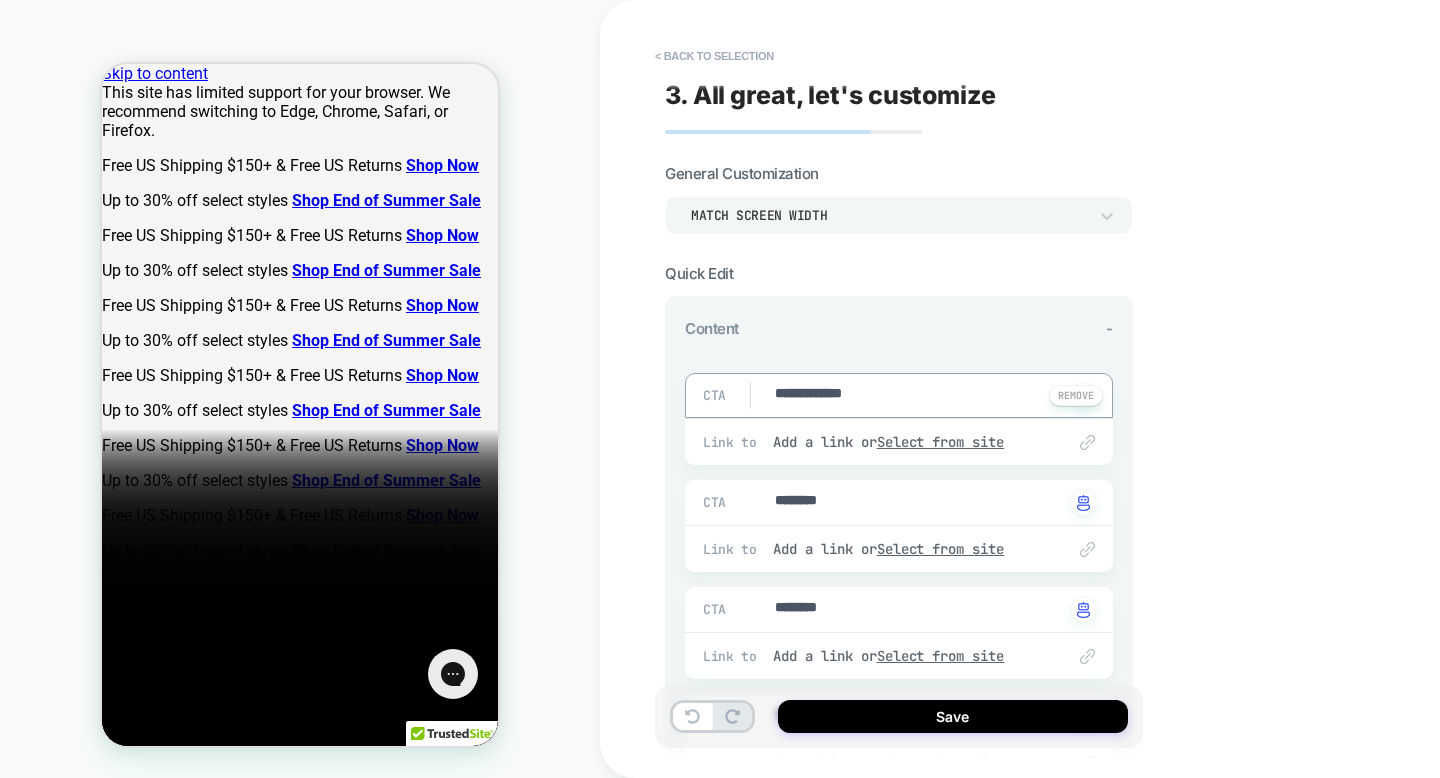 type on "*" 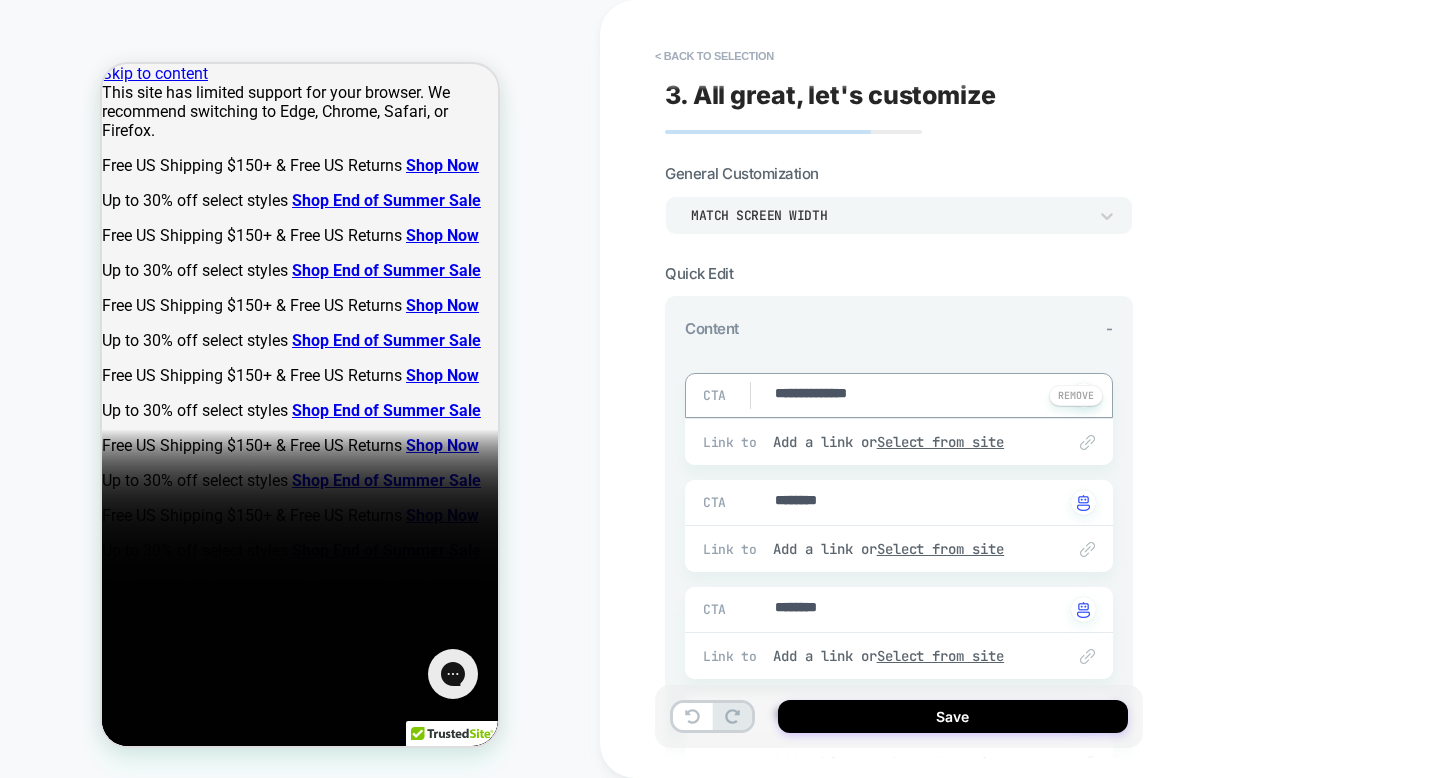 type on "*" 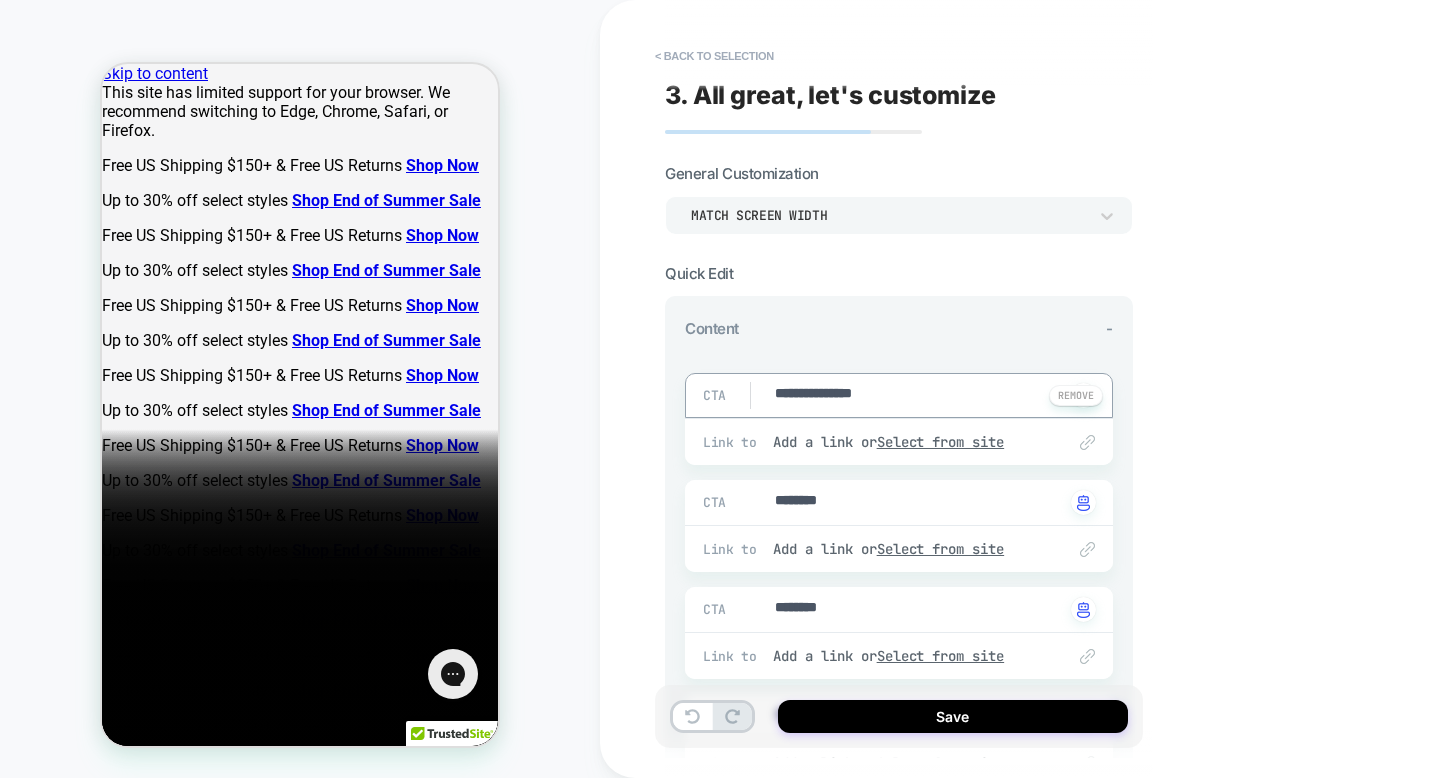 type on "*" 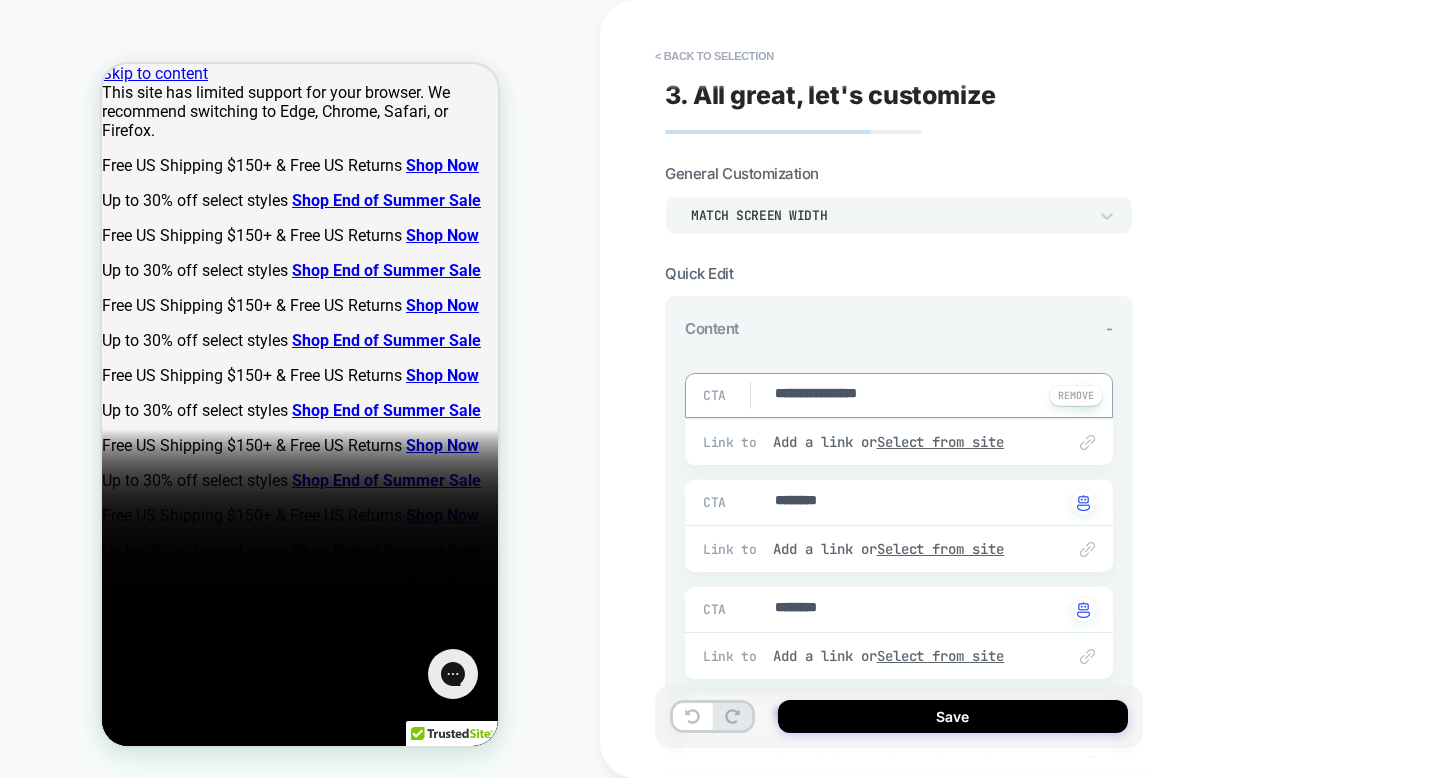 type on "*" 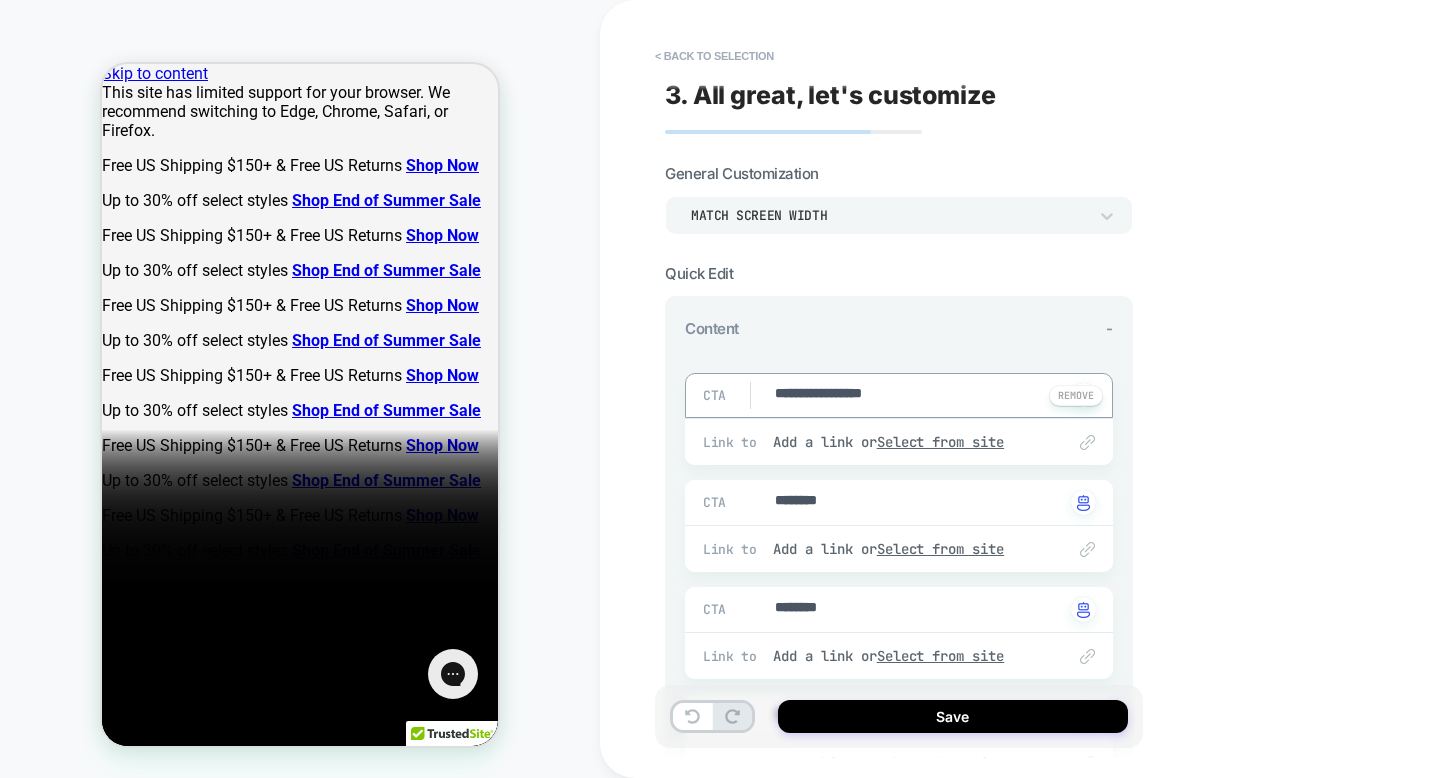 type on "*" 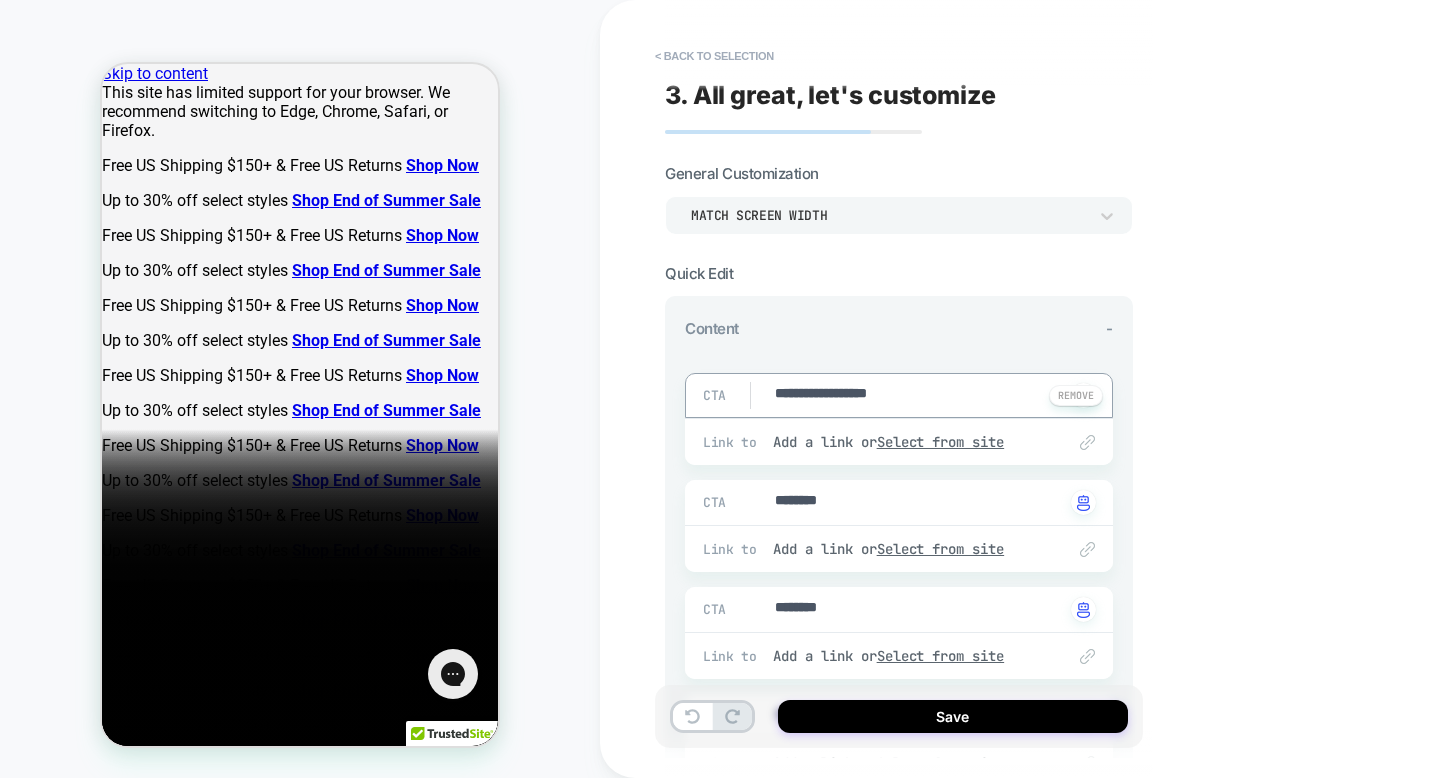 type on "*" 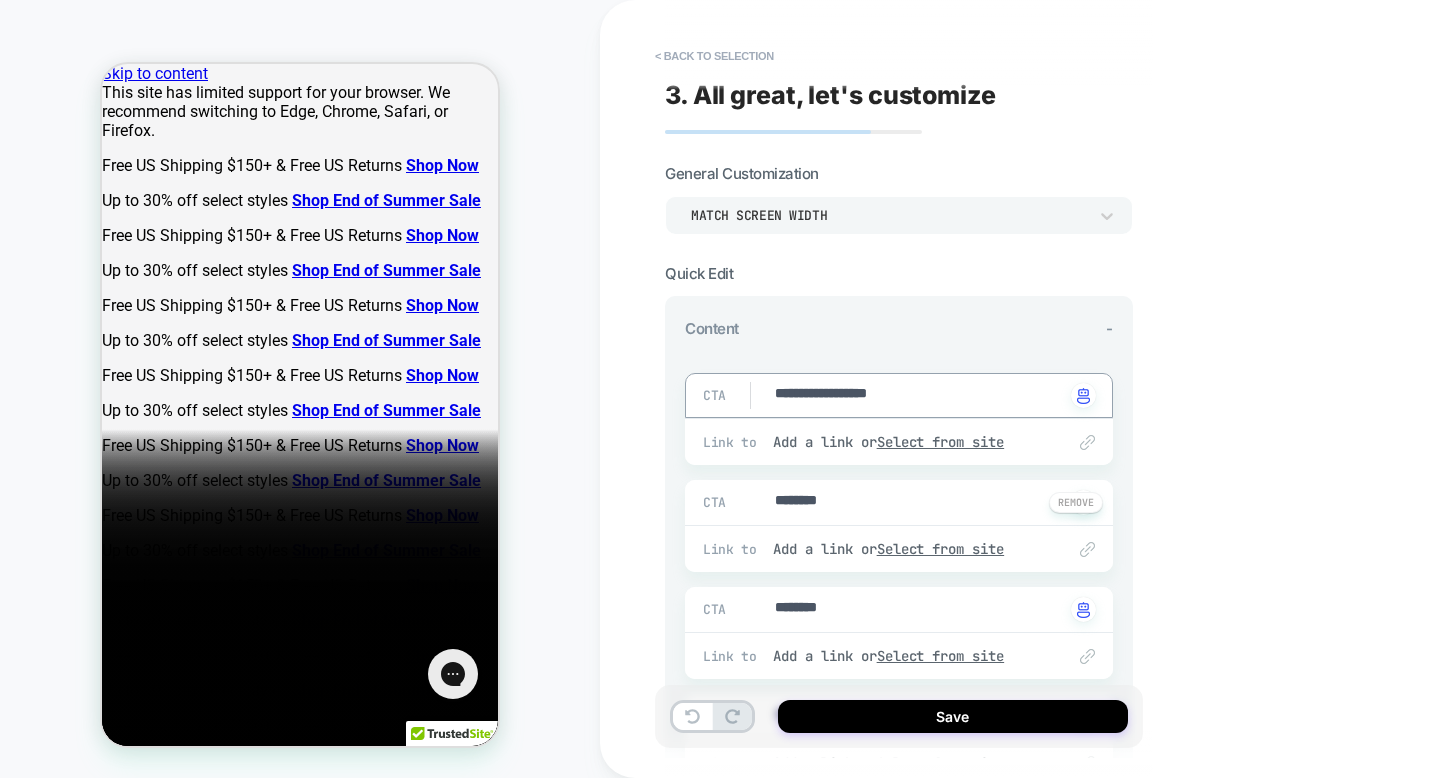 type on "**********" 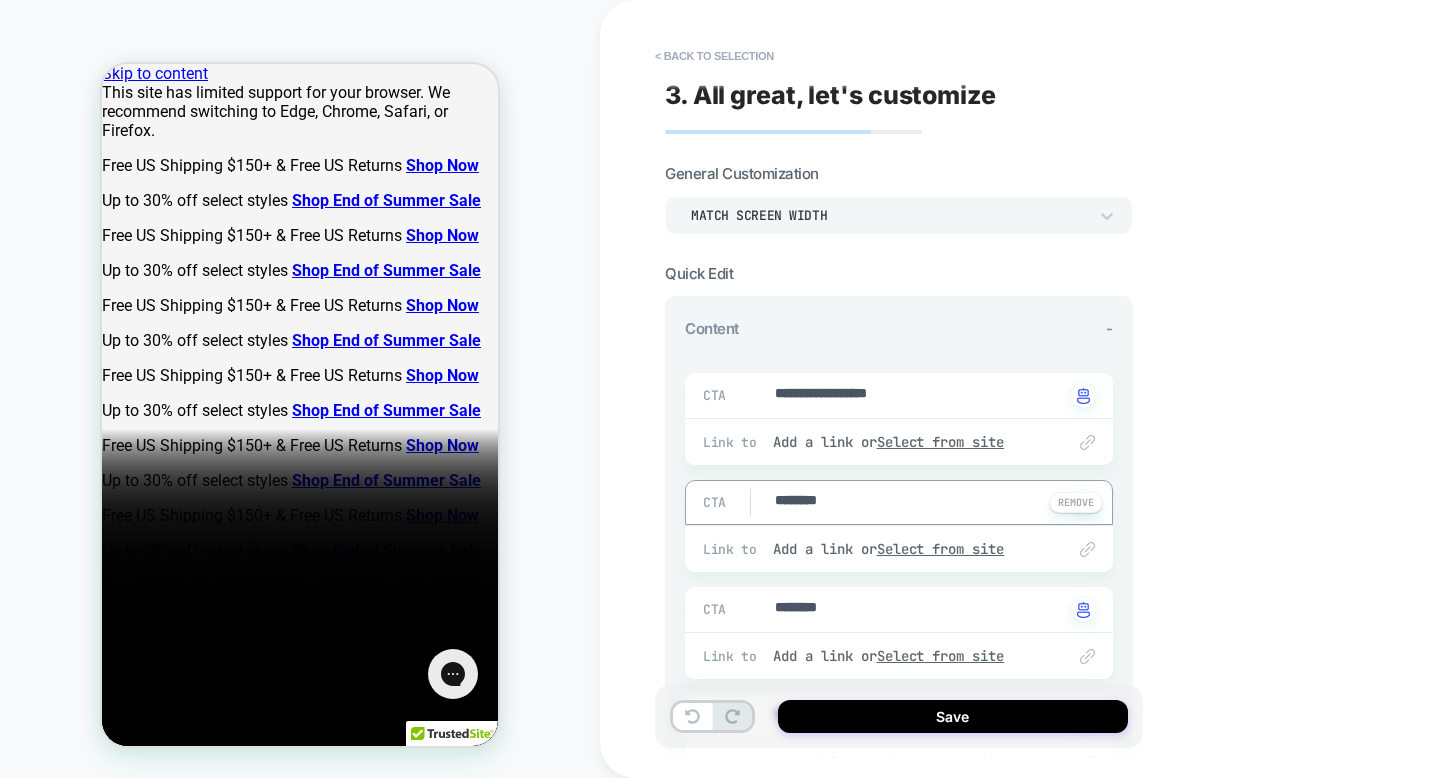 click on "********" at bounding box center (918, 502) 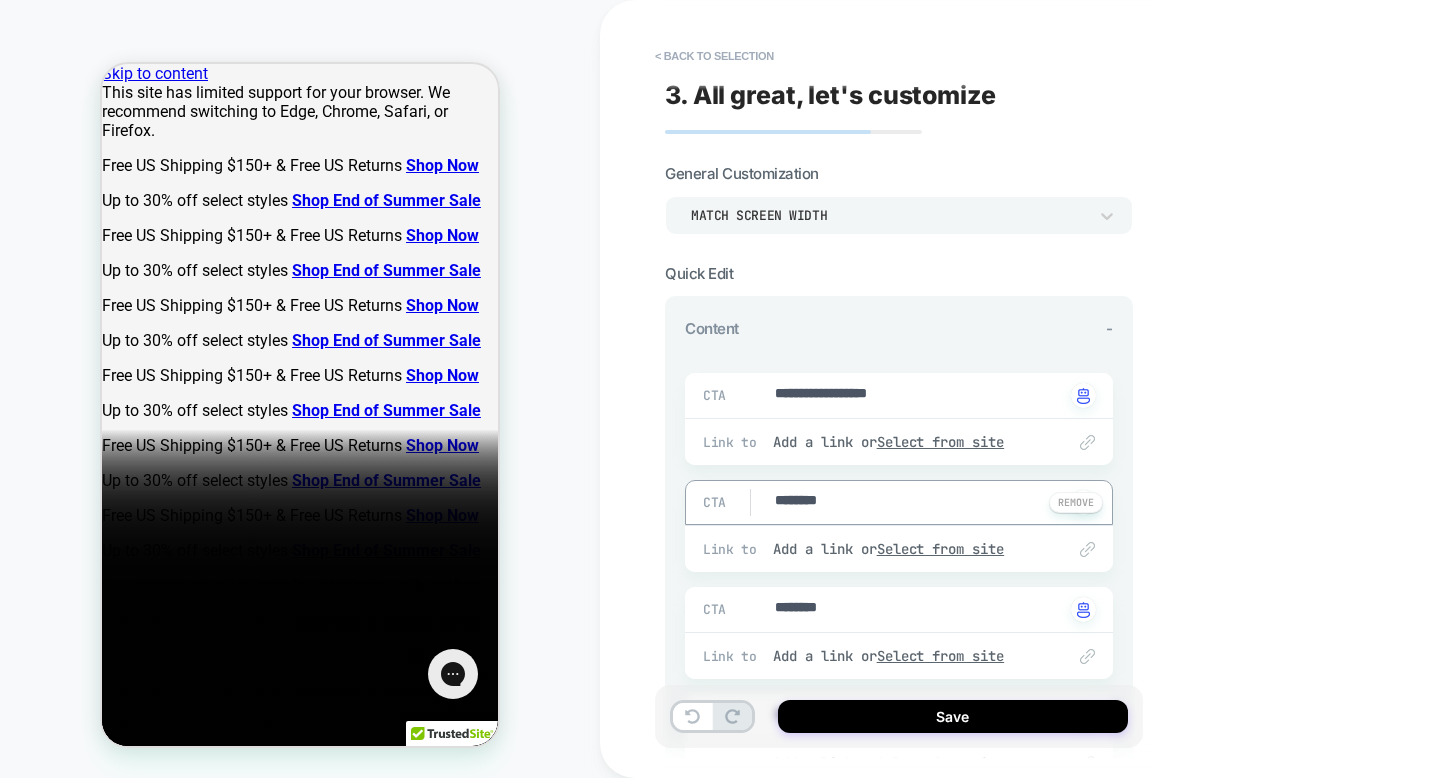 type on "*" 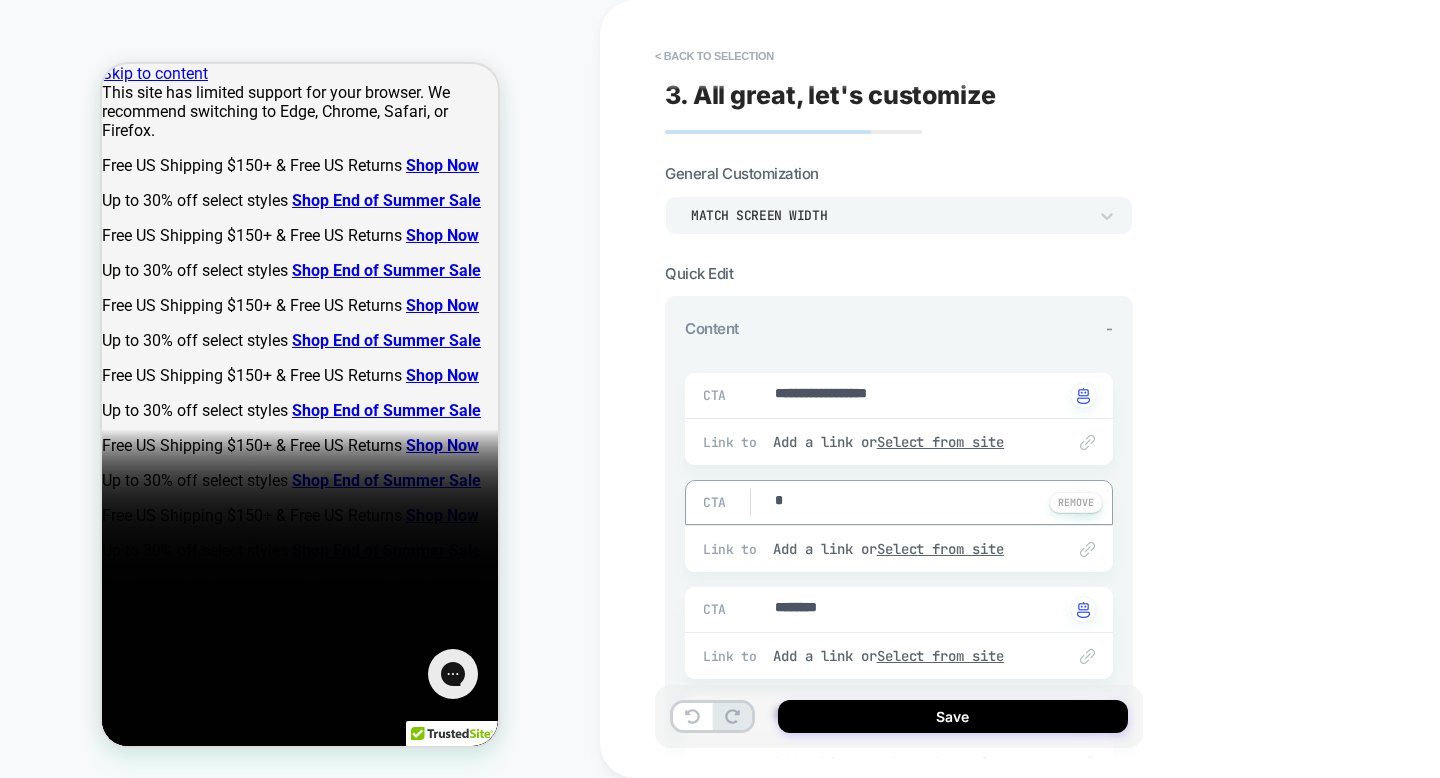 type on "*" 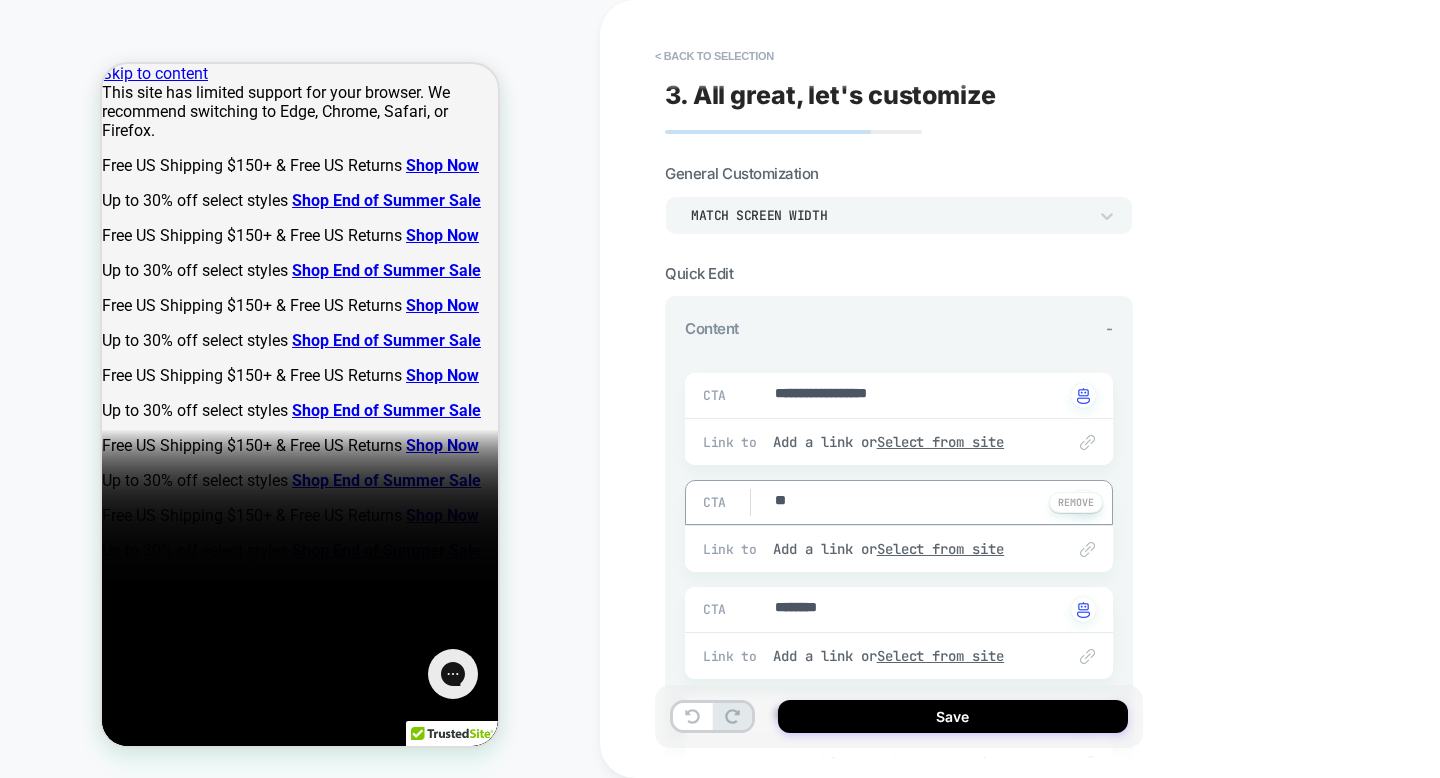 type on "*" 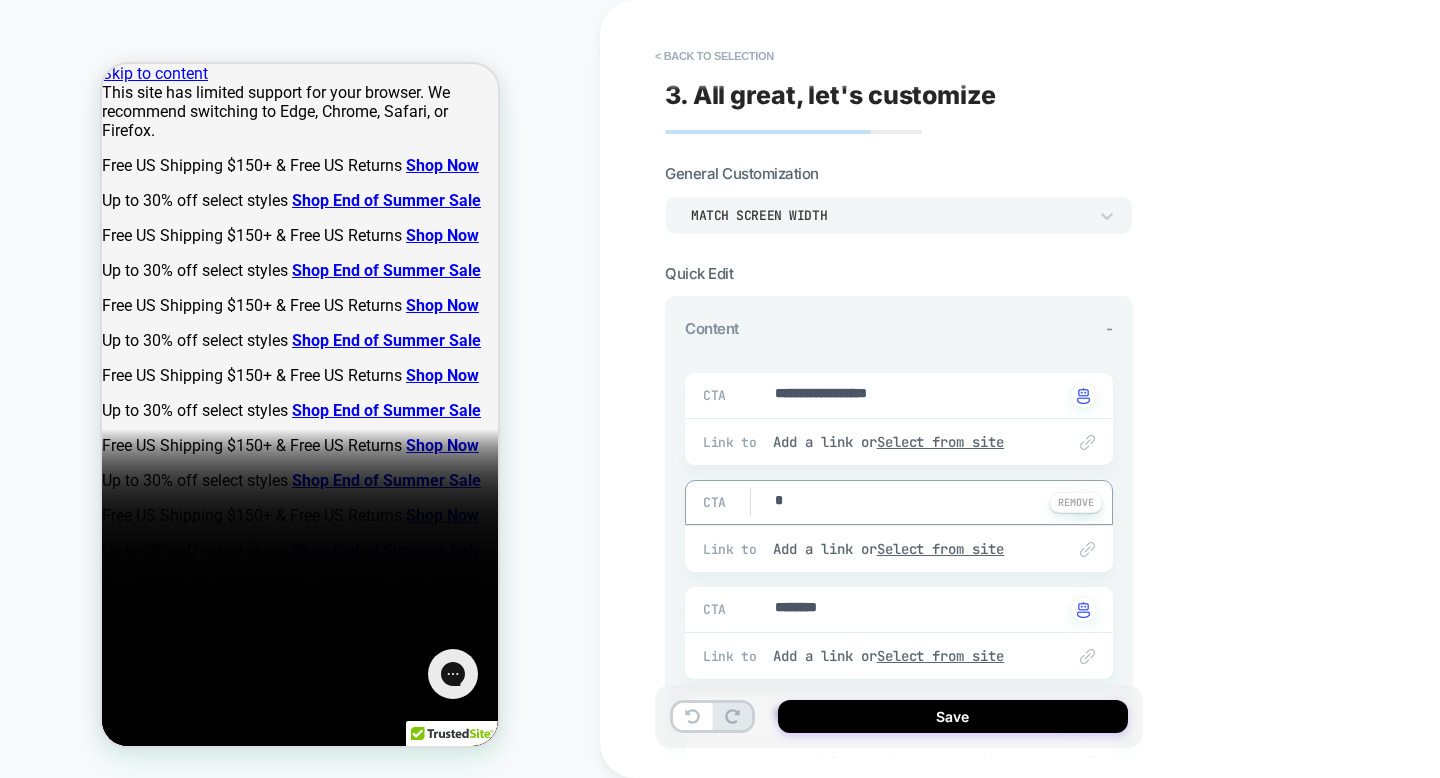 type on "*" 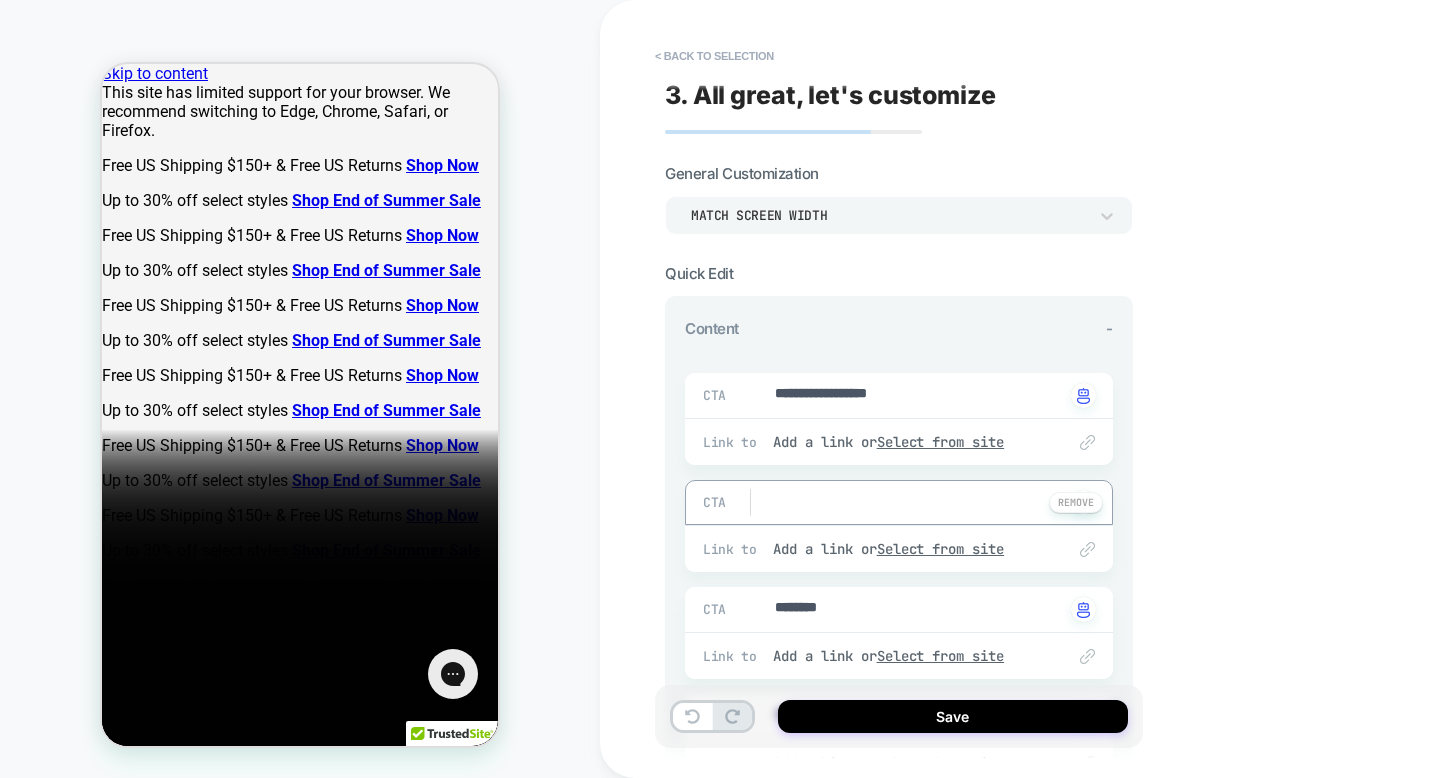 type on "*" 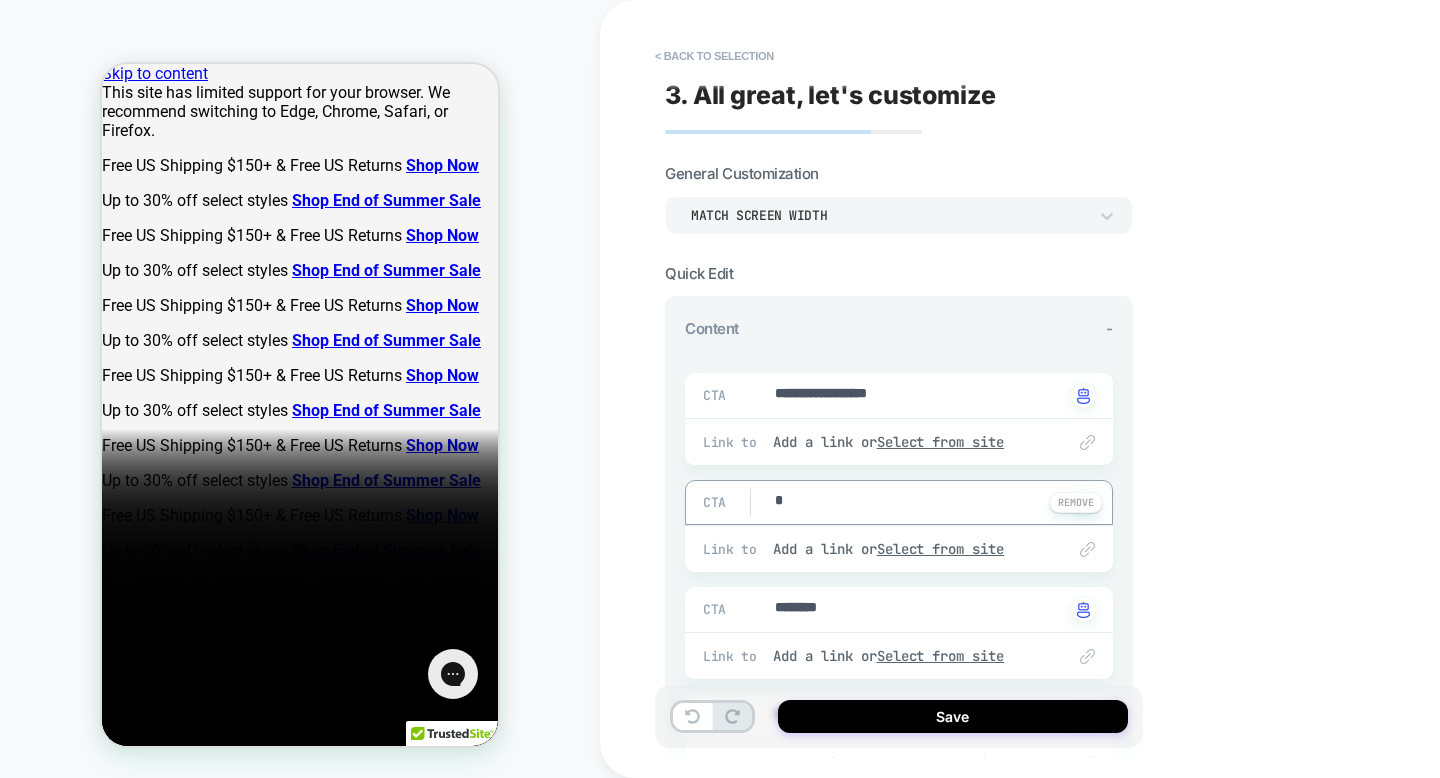 type on "*" 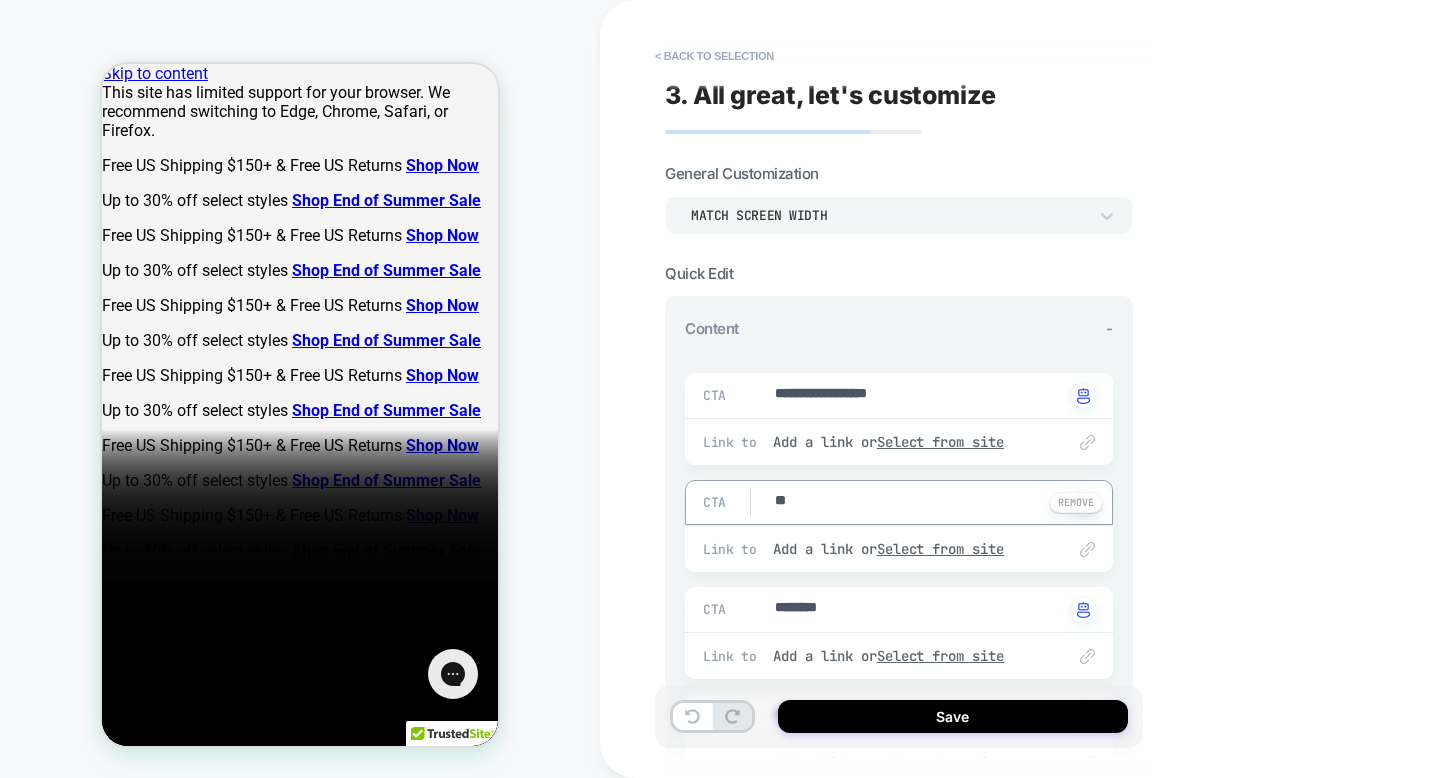 type on "*" 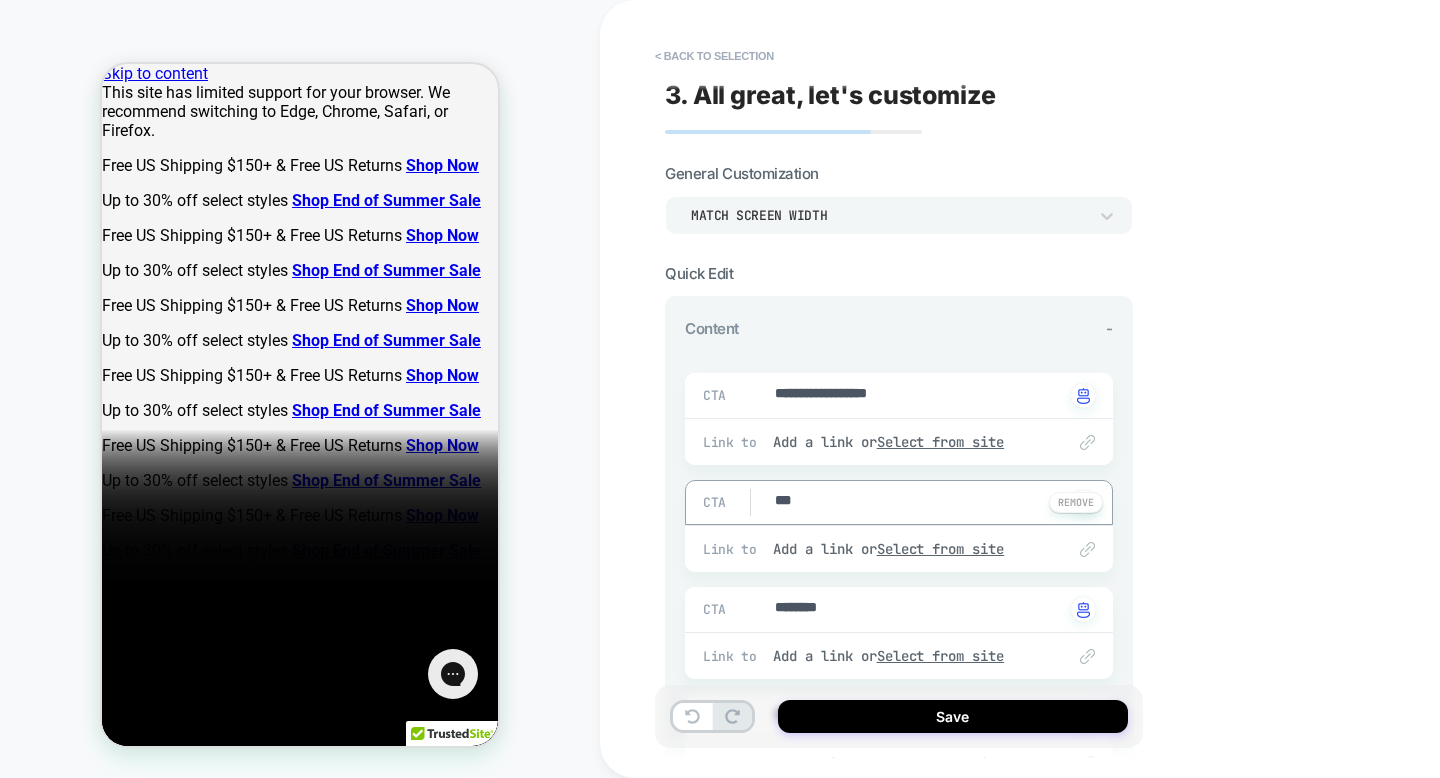 type on "*" 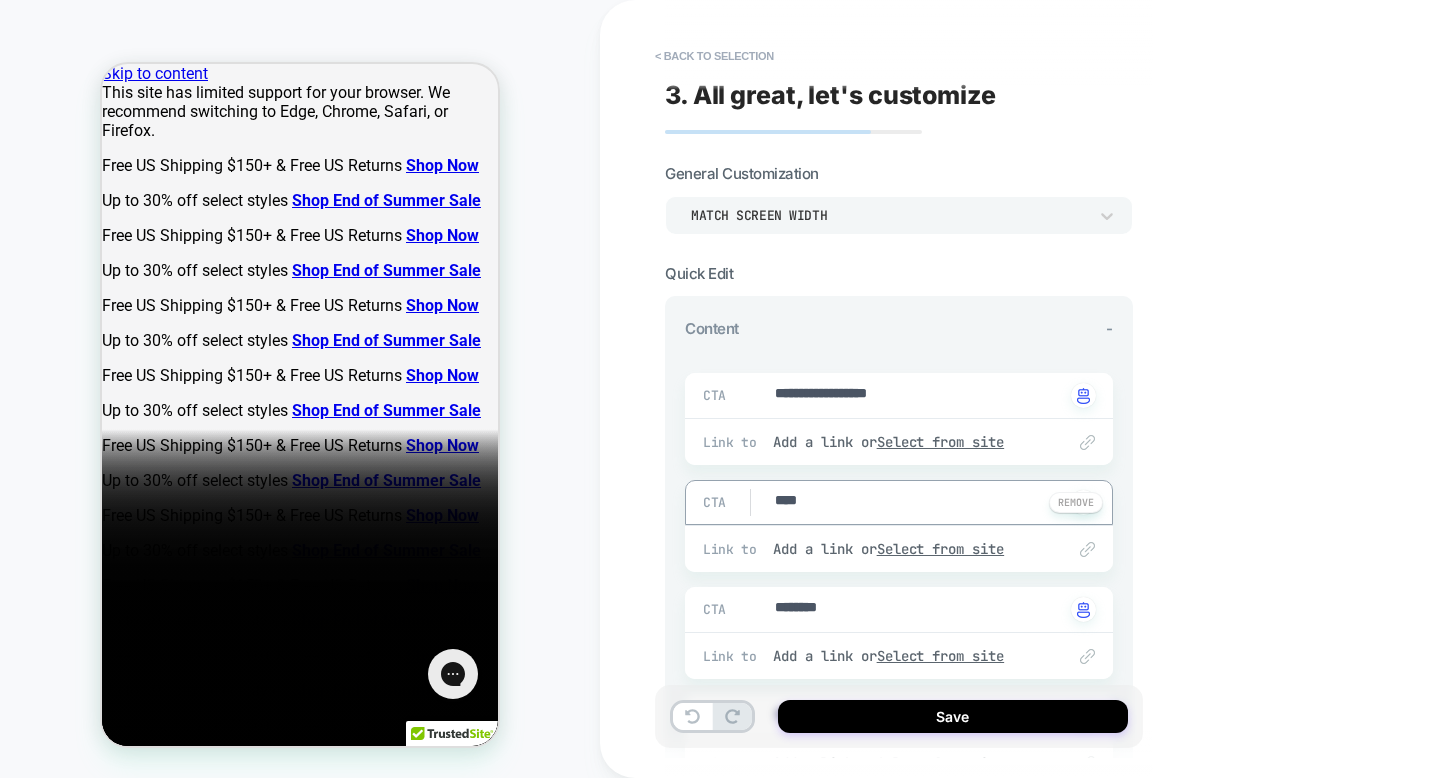 type on "*" 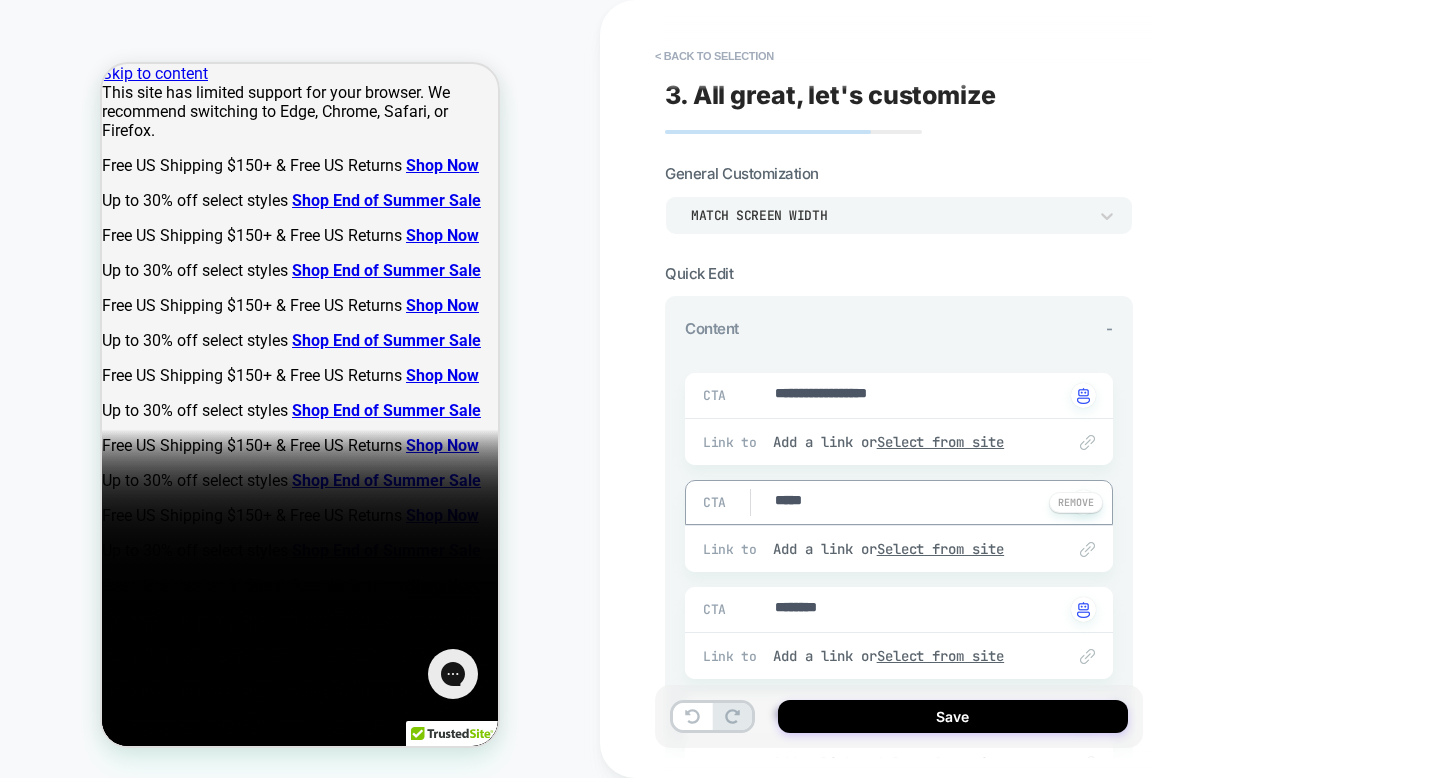 type on "*" 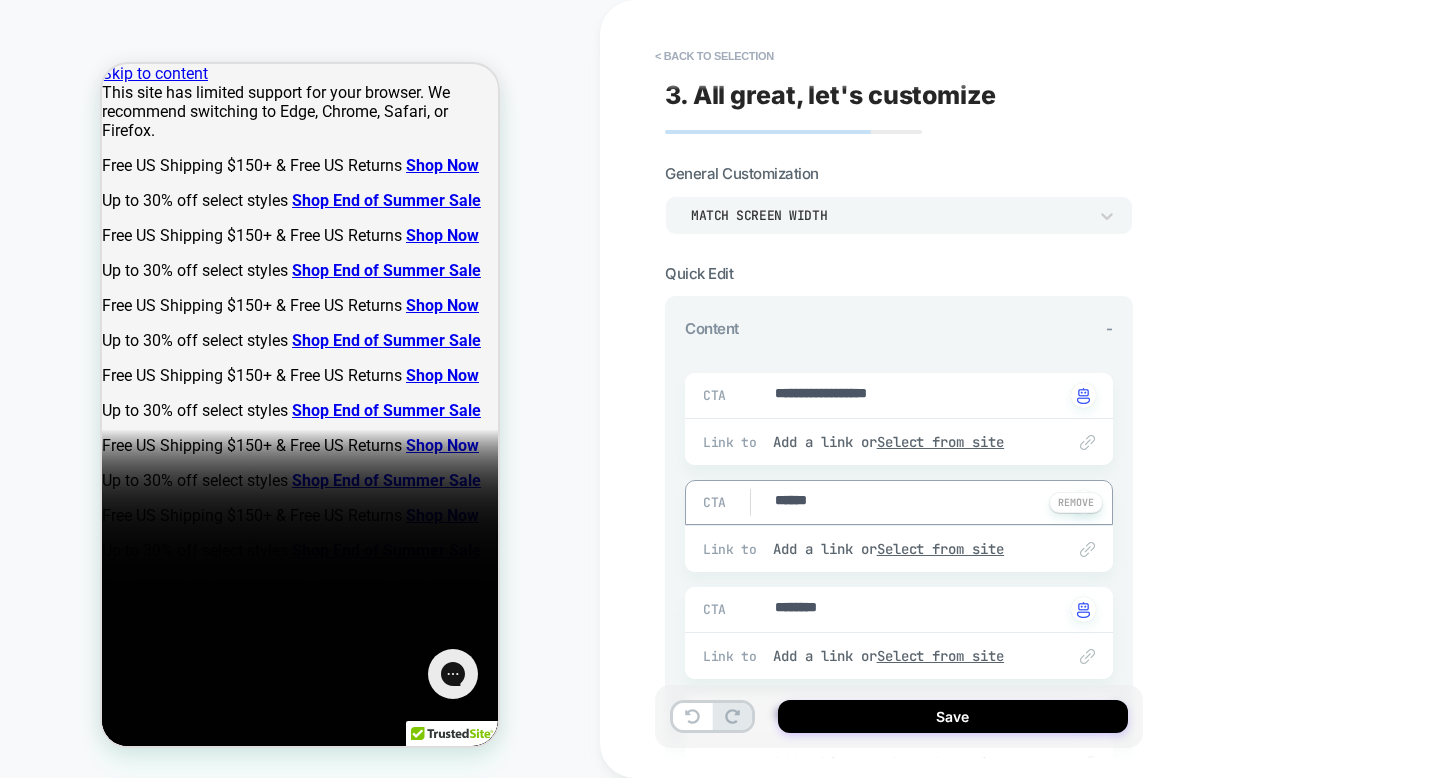 type on "*" 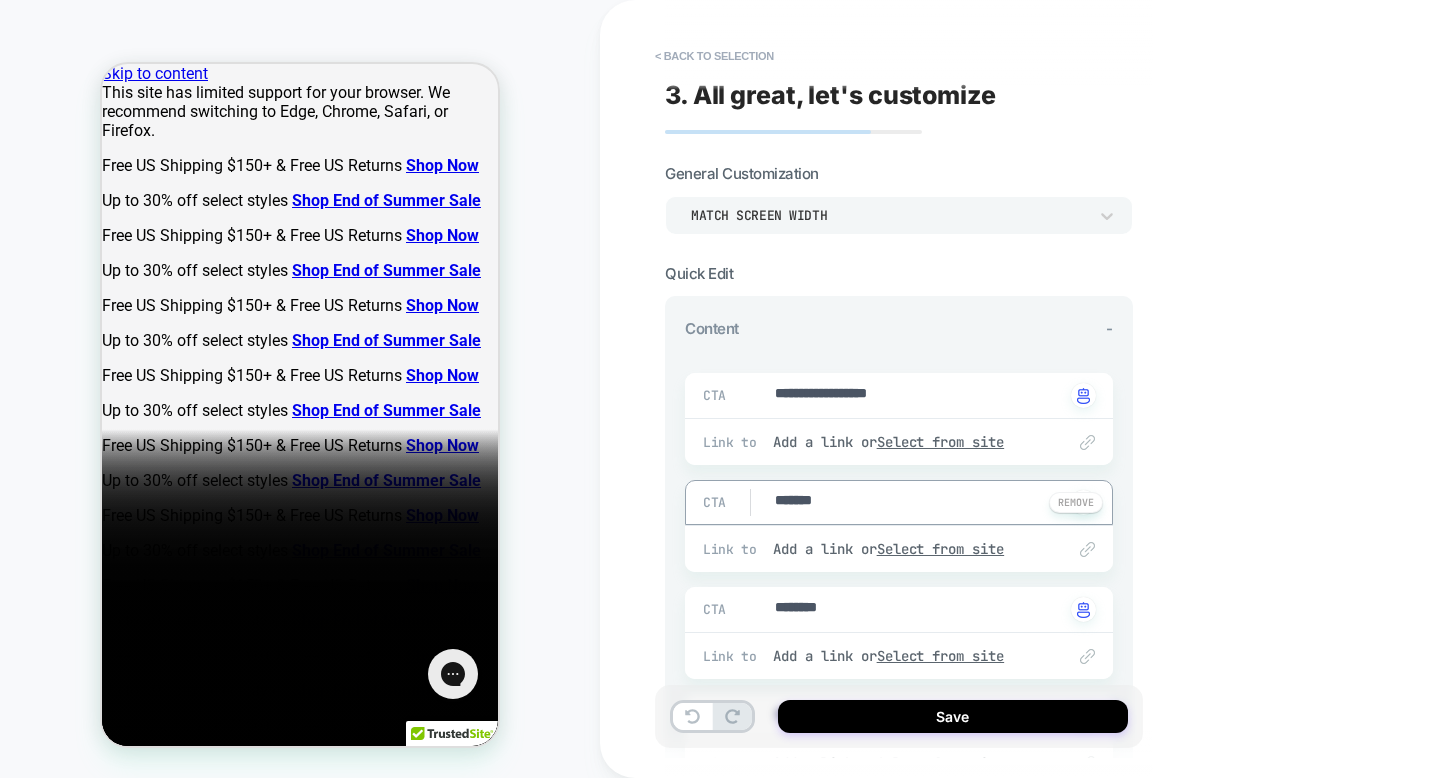 type on "*" 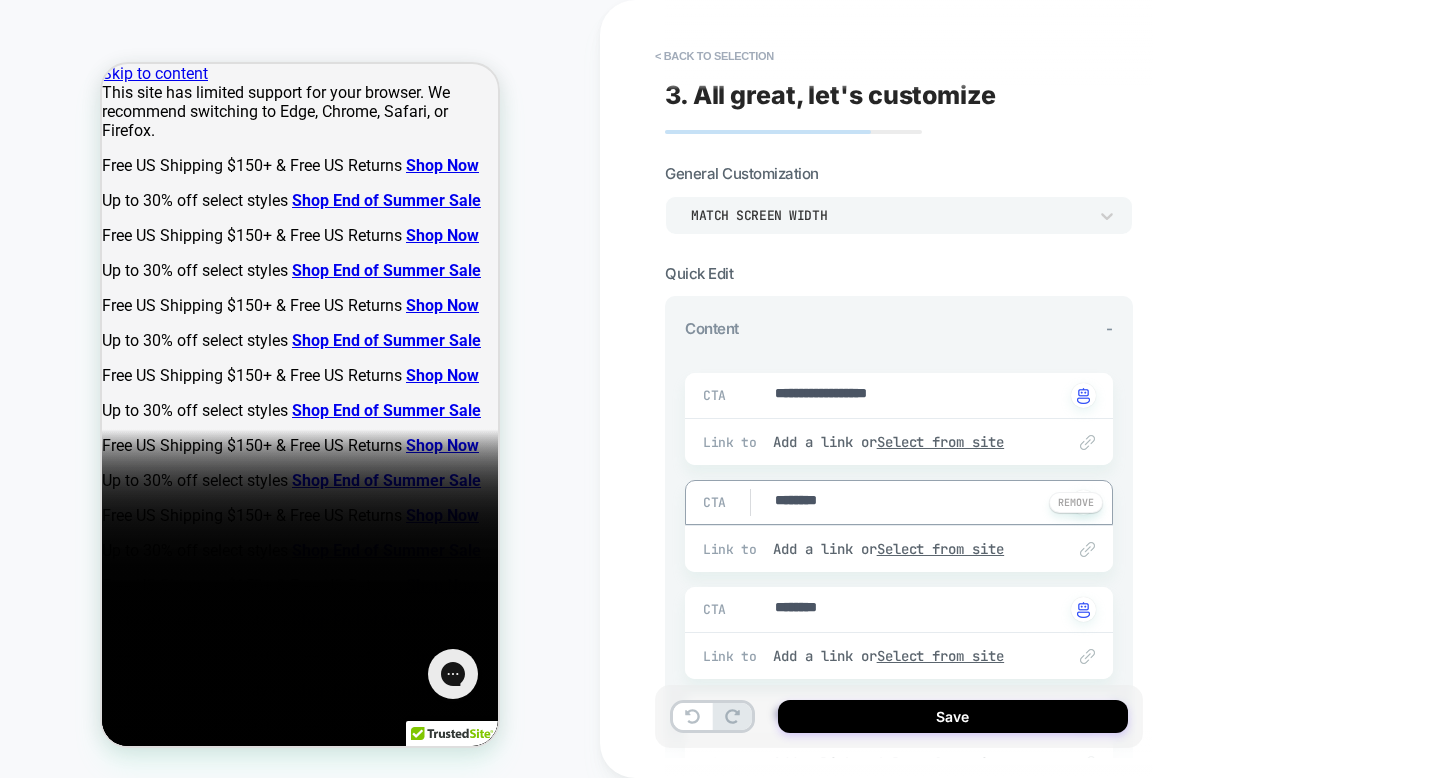 type on "*" 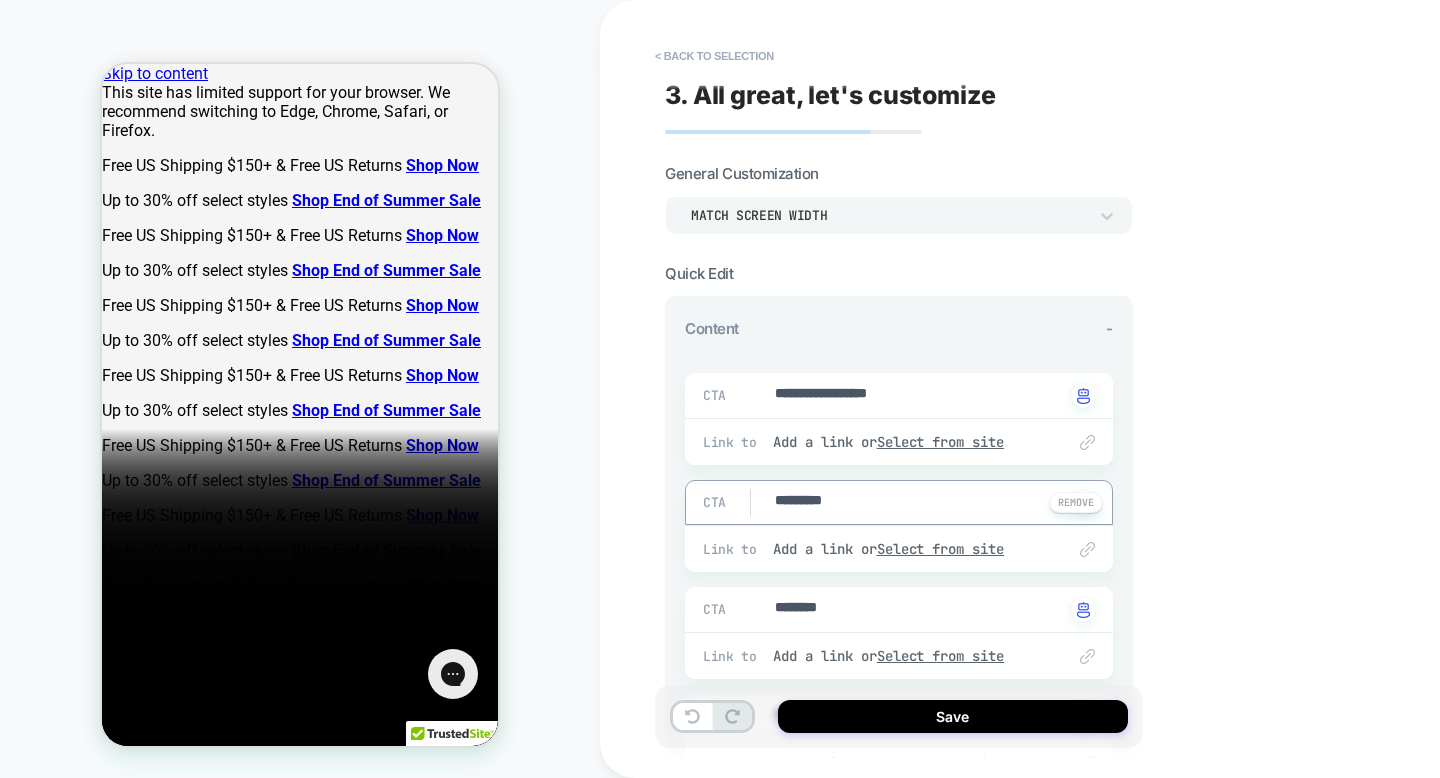 type on "*" 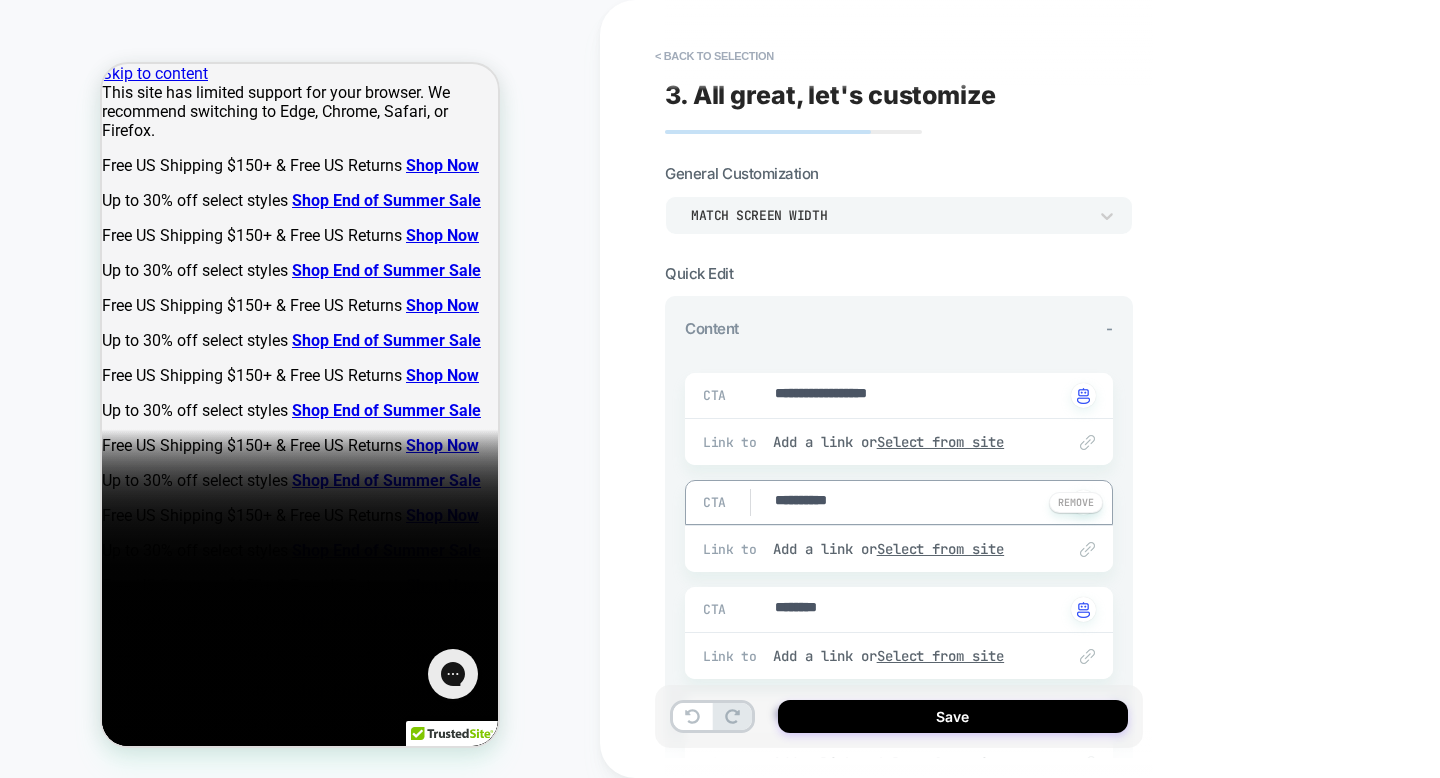 type on "*" 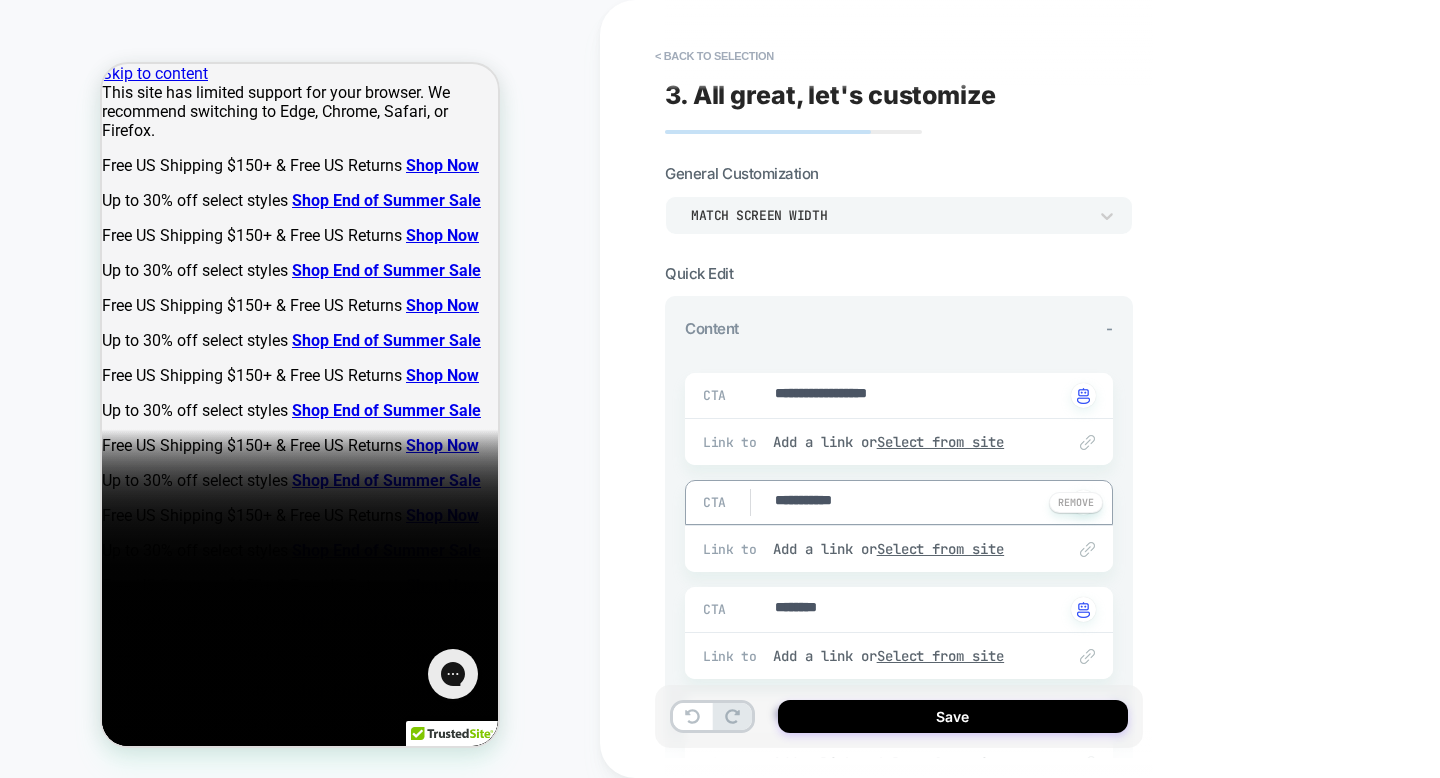 type on "*" 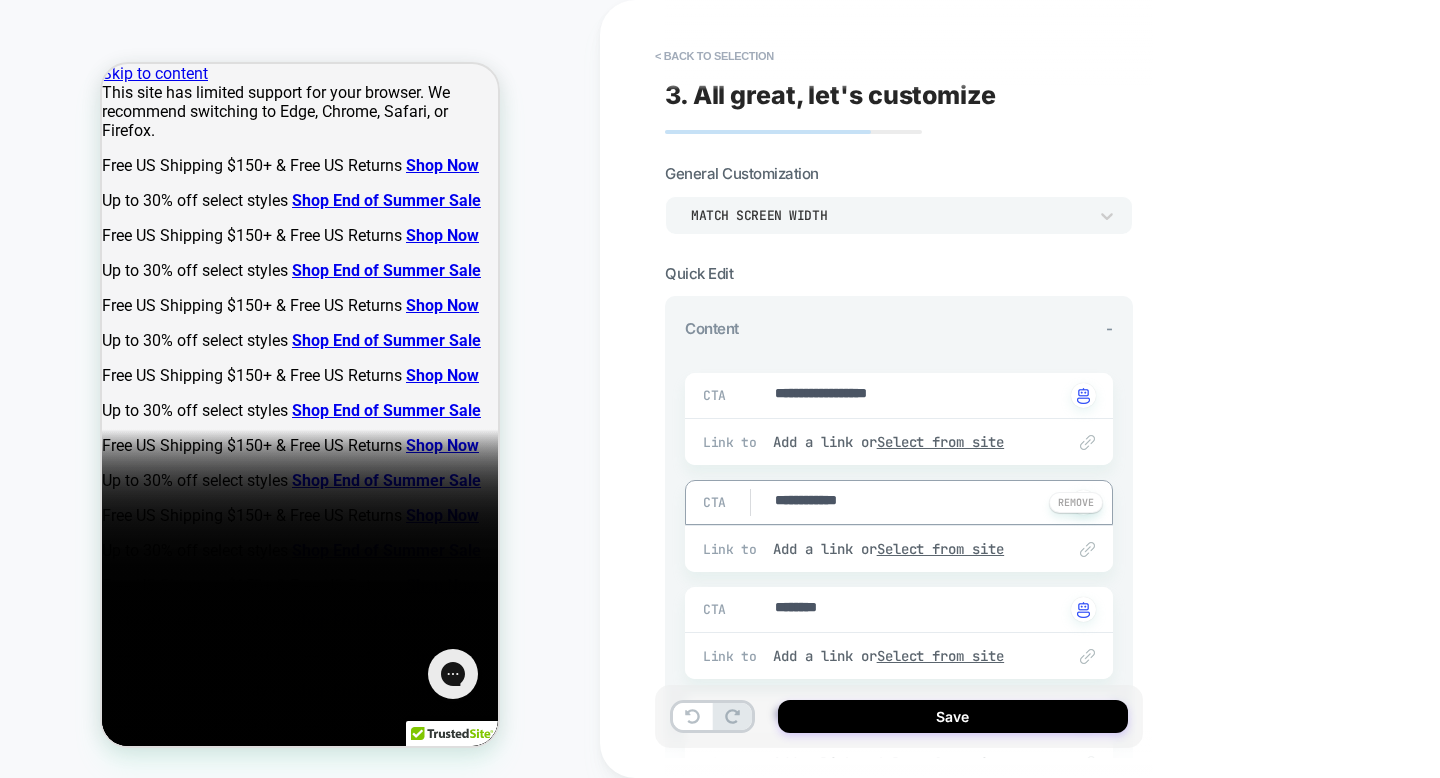type on "*" 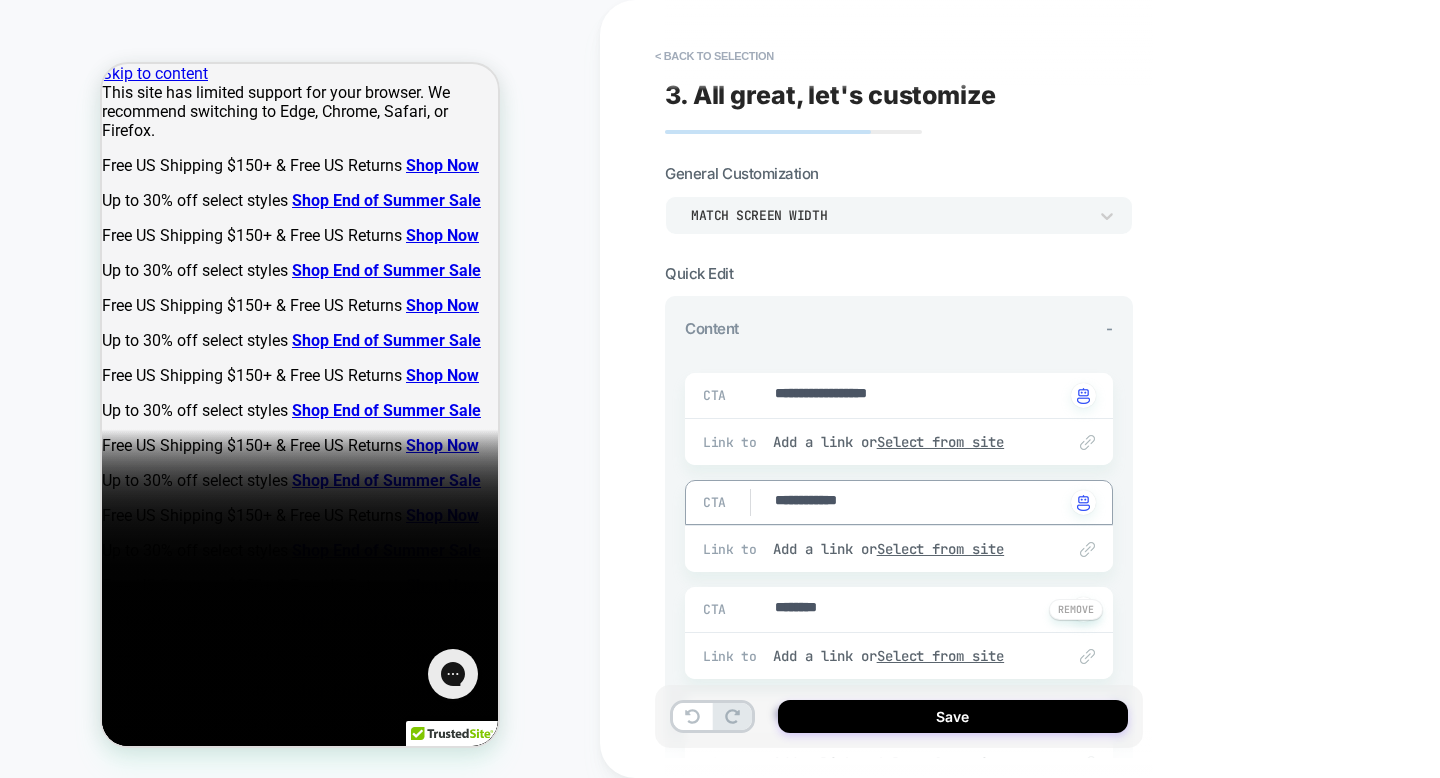 type on "**********" 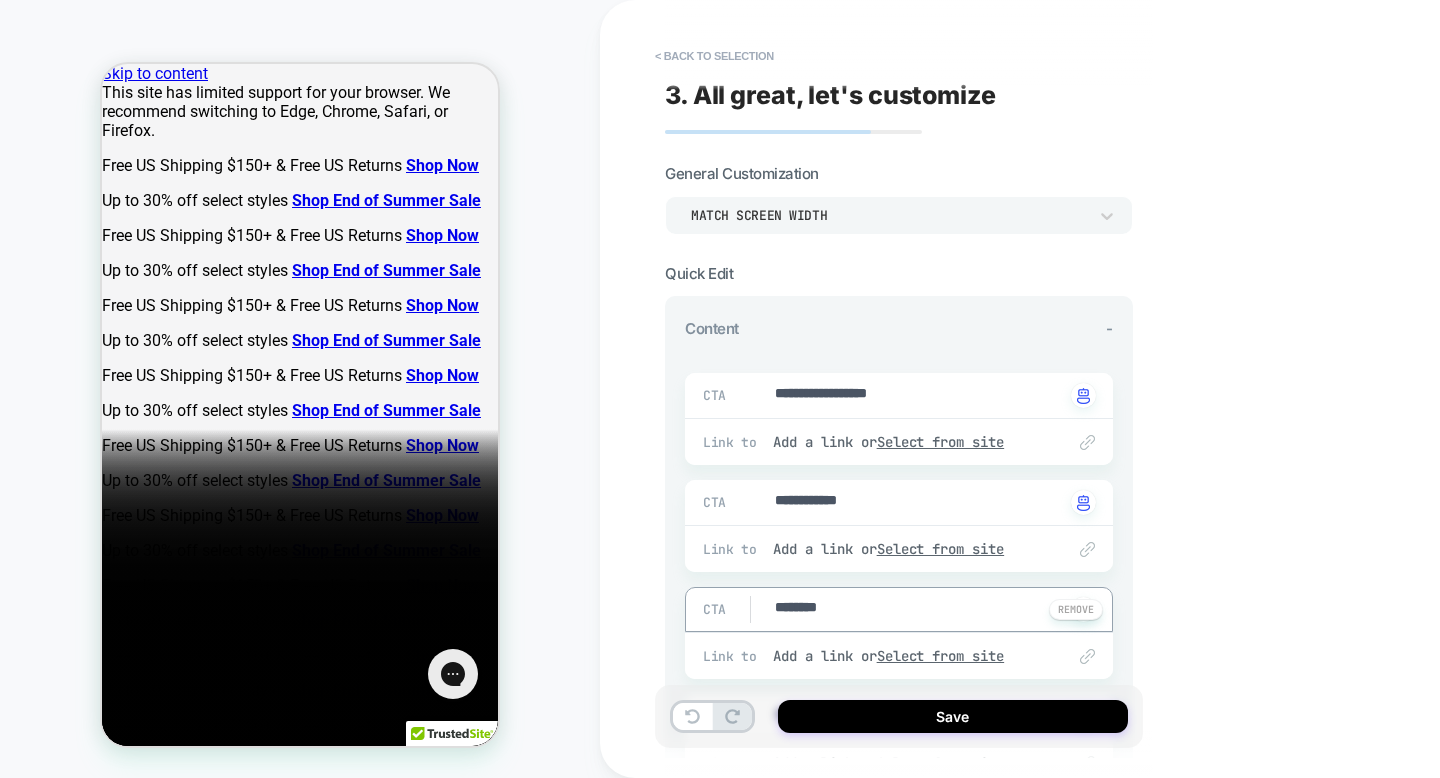 click on "********" at bounding box center [918, 609] 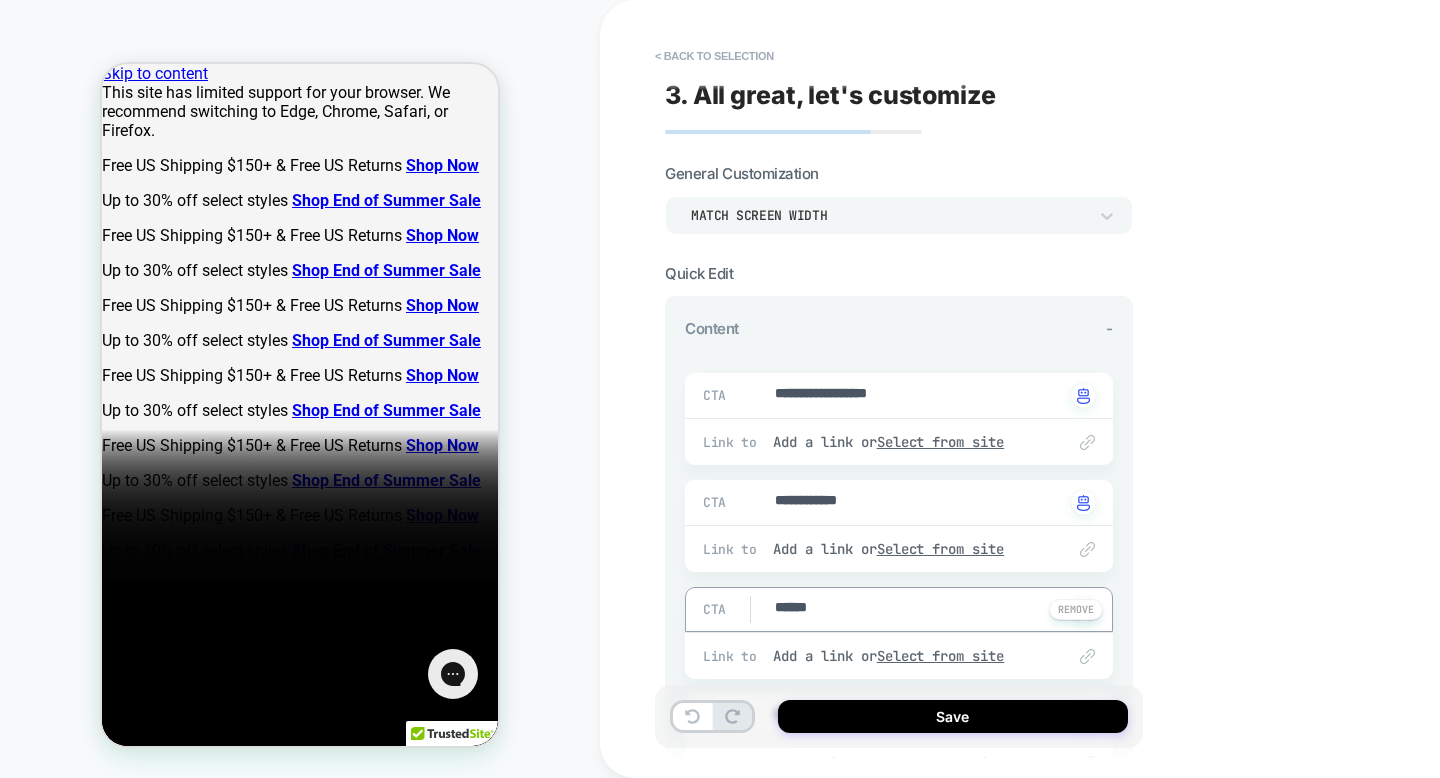 click on "******" at bounding box center (918, 609) 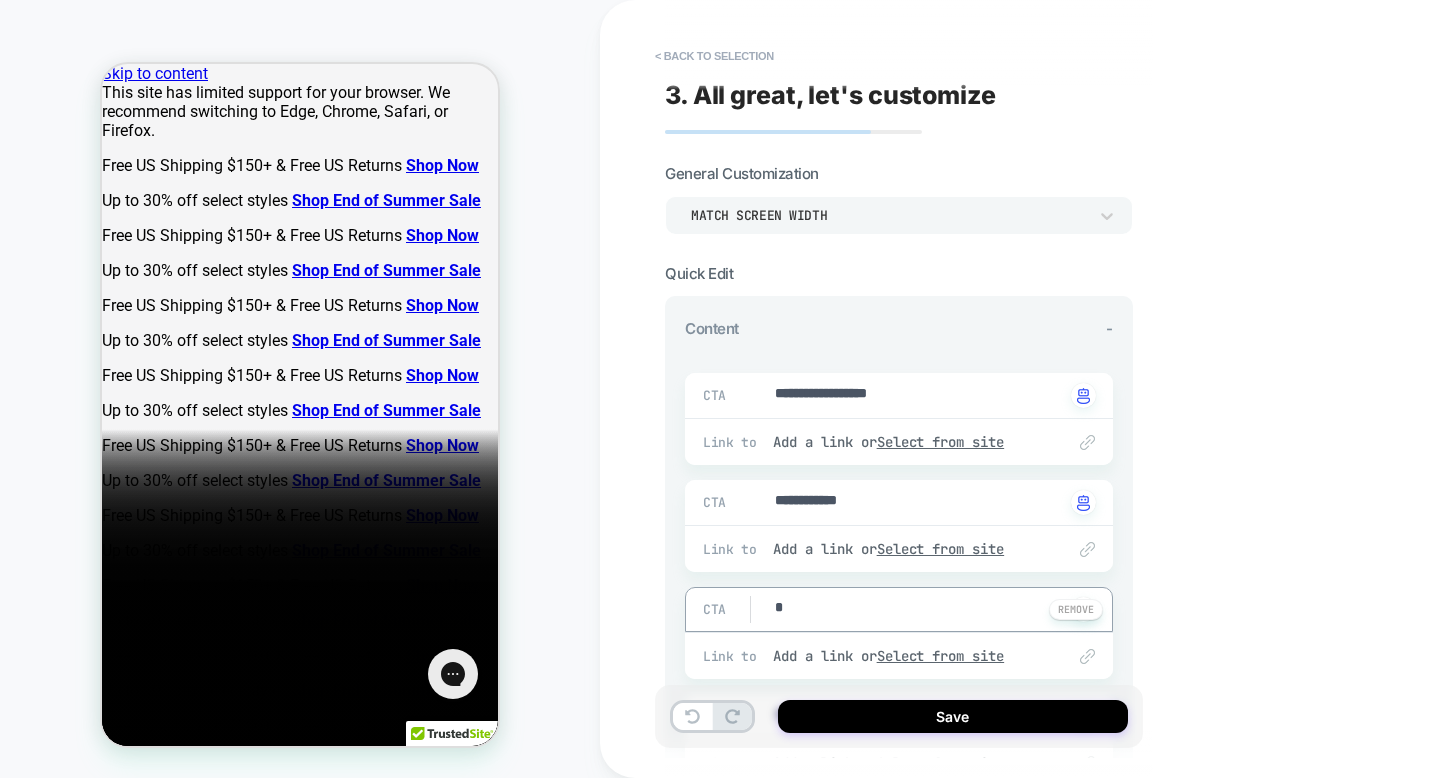 type on "**" 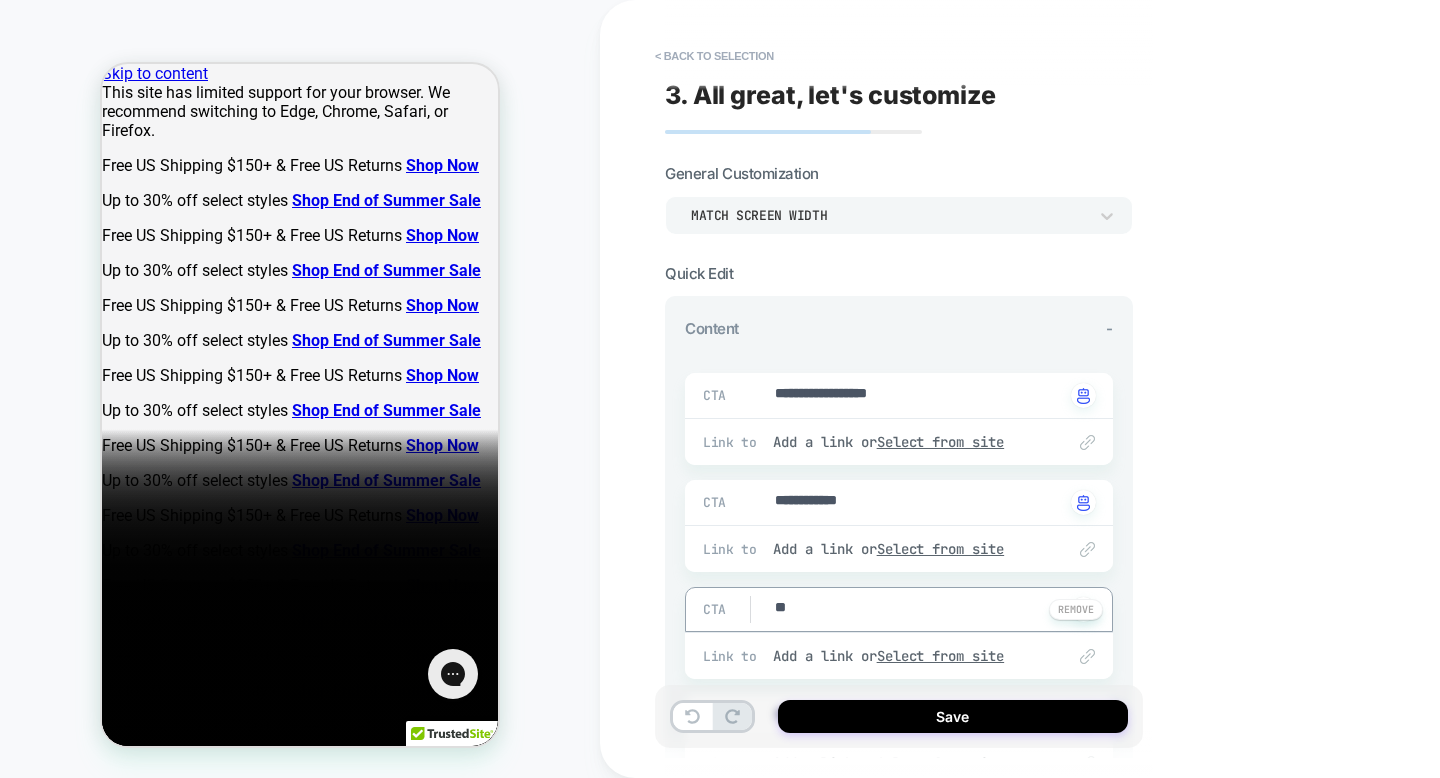 type on "*" 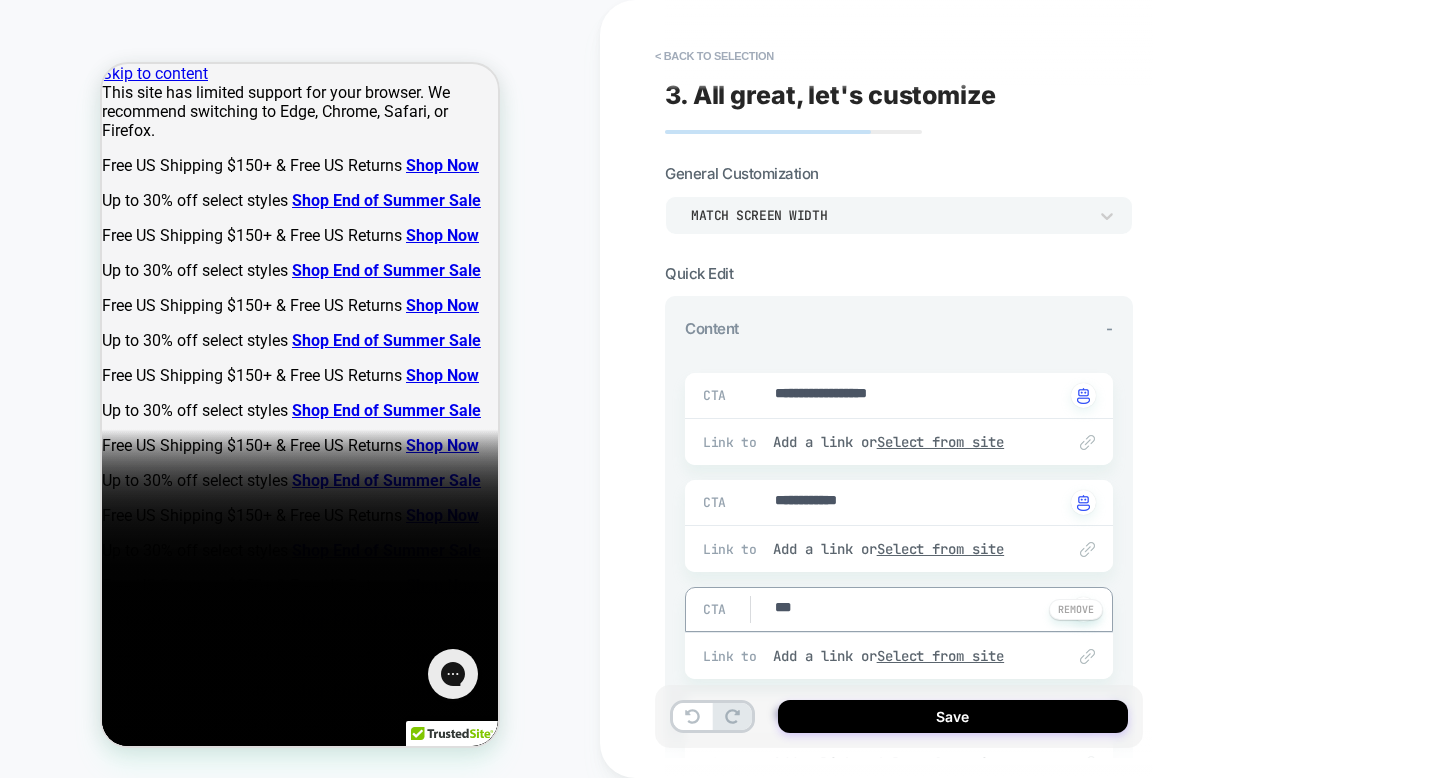 type on "*" 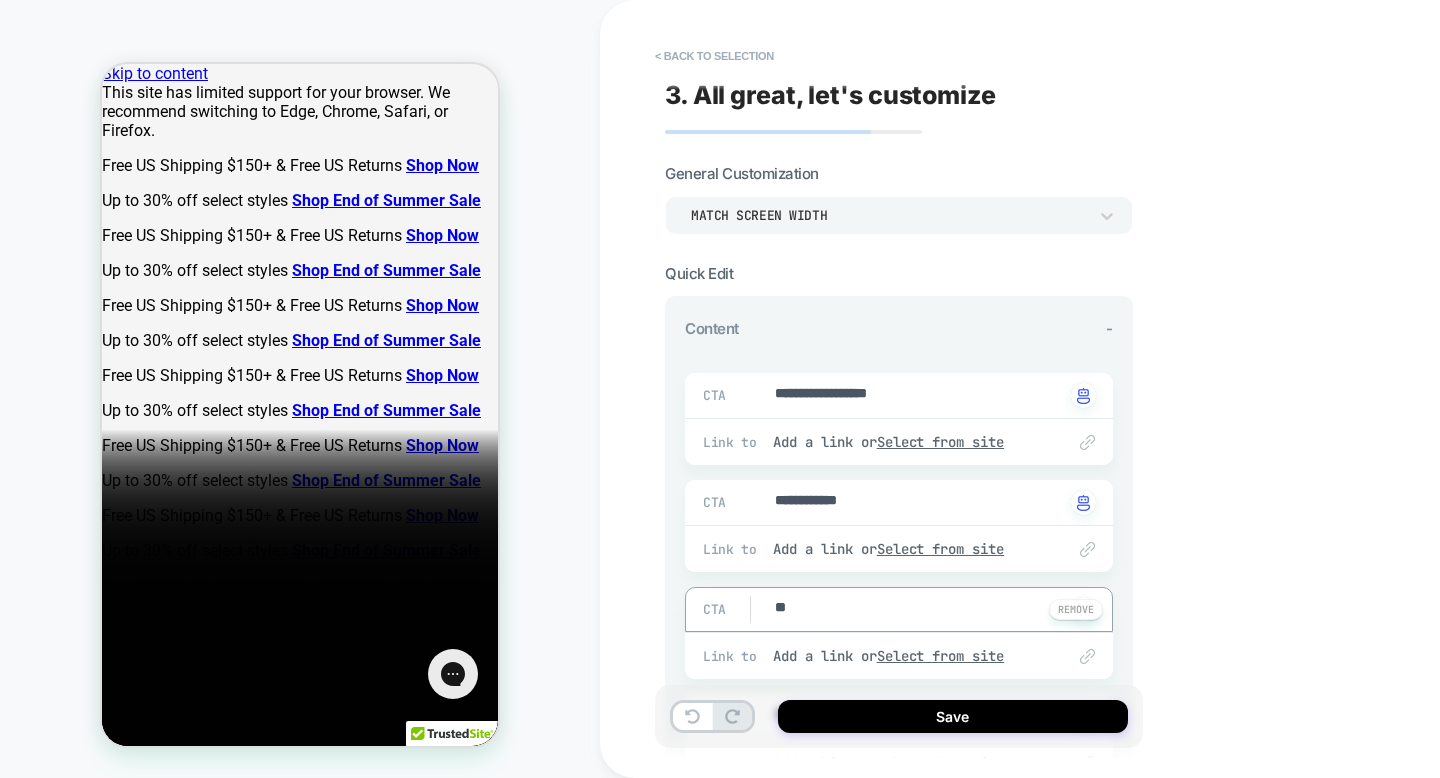 type on "*" 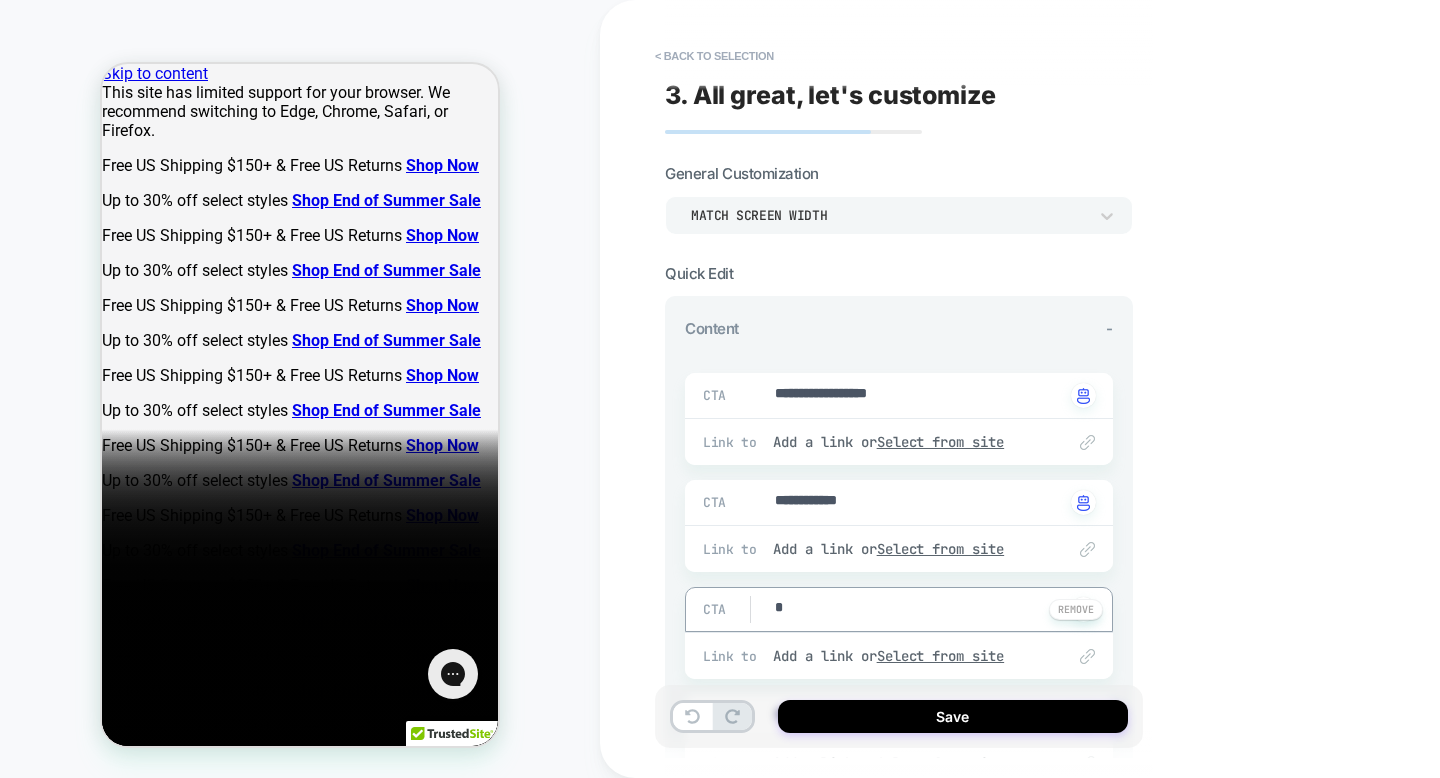 type on "*" 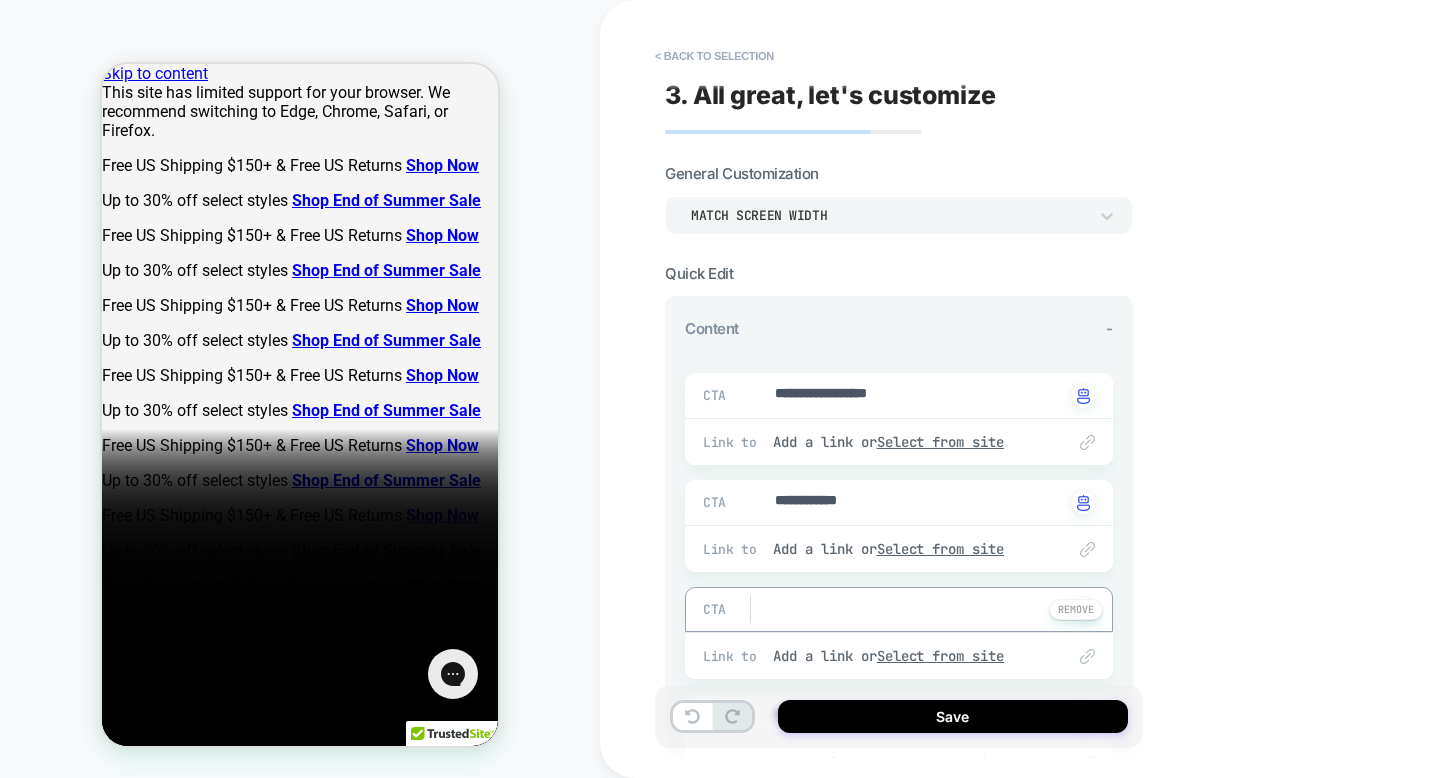 type on "*" 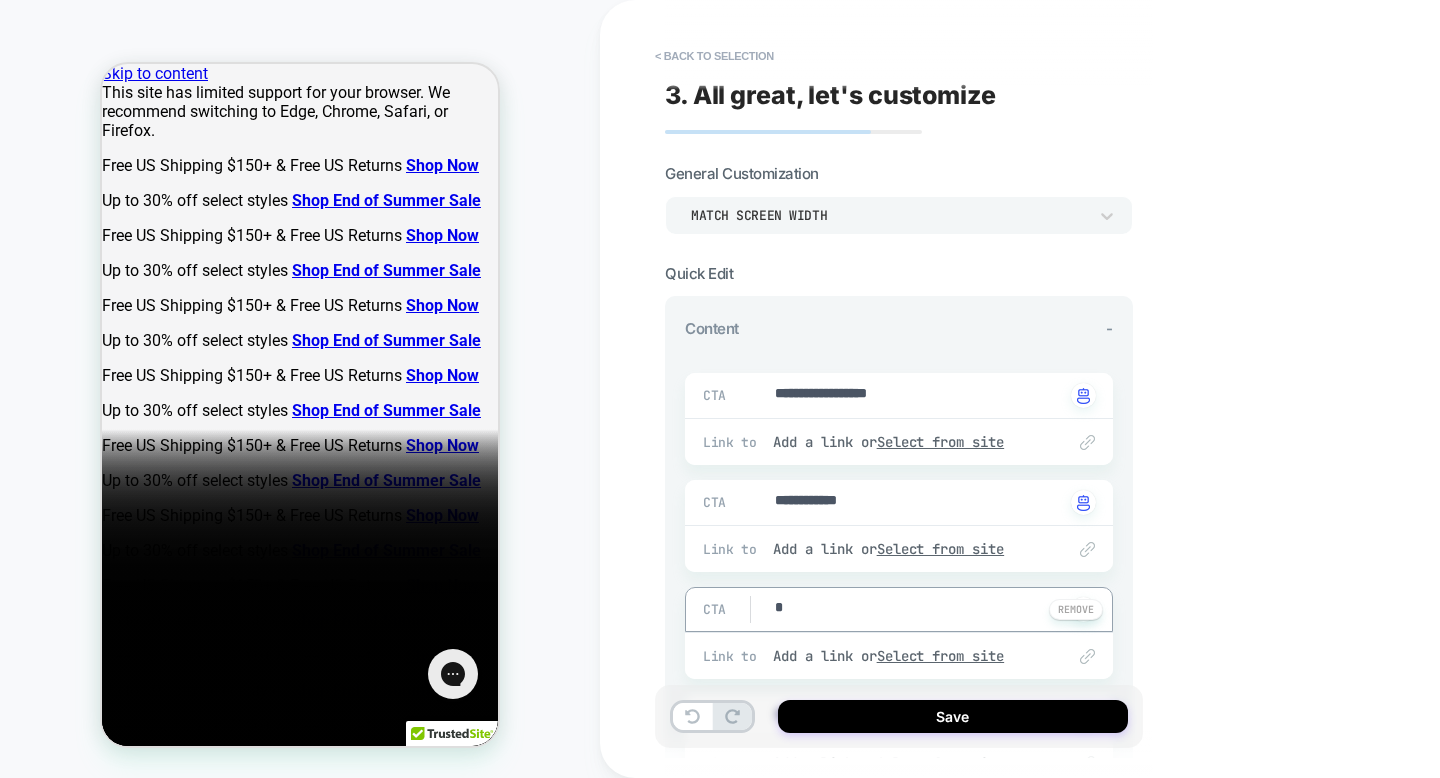type on "*" 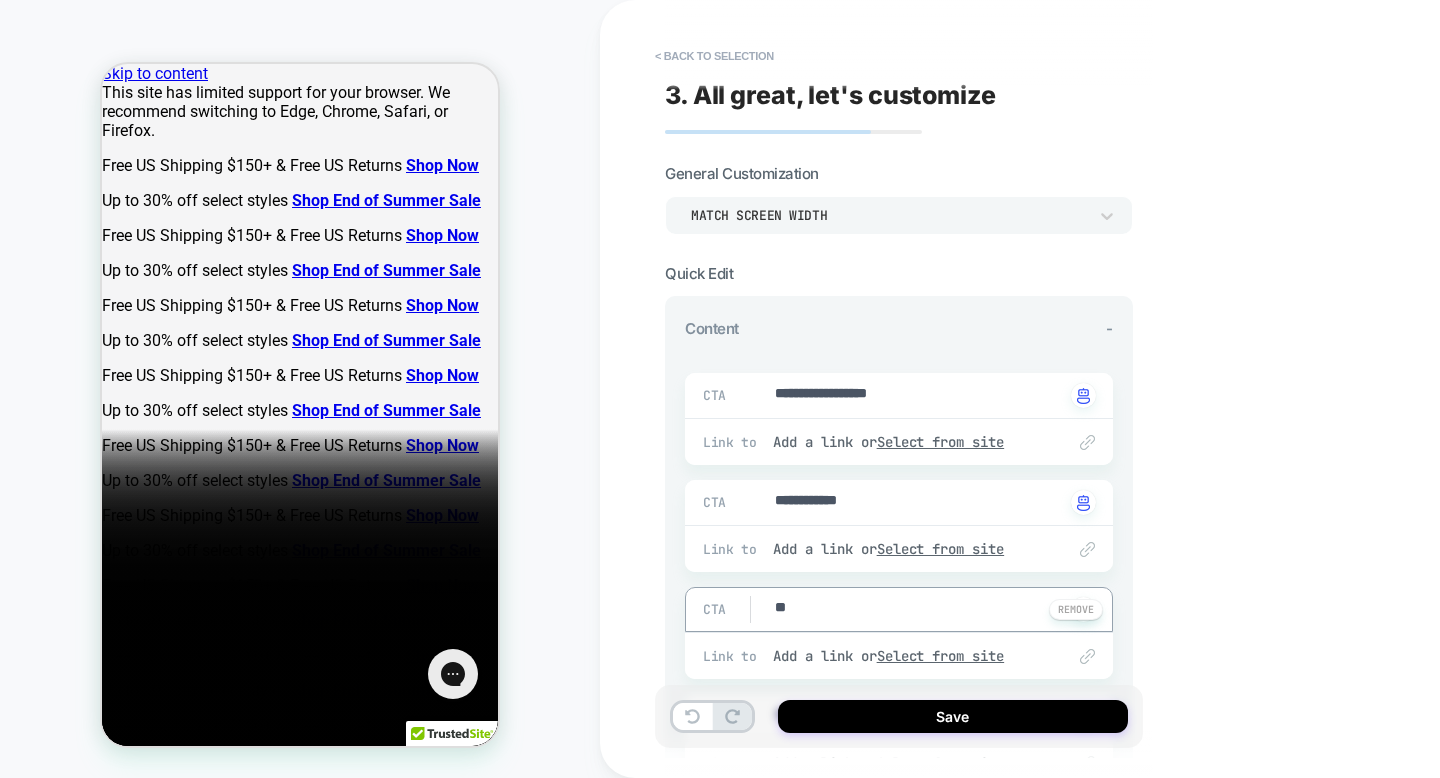 type on "*" 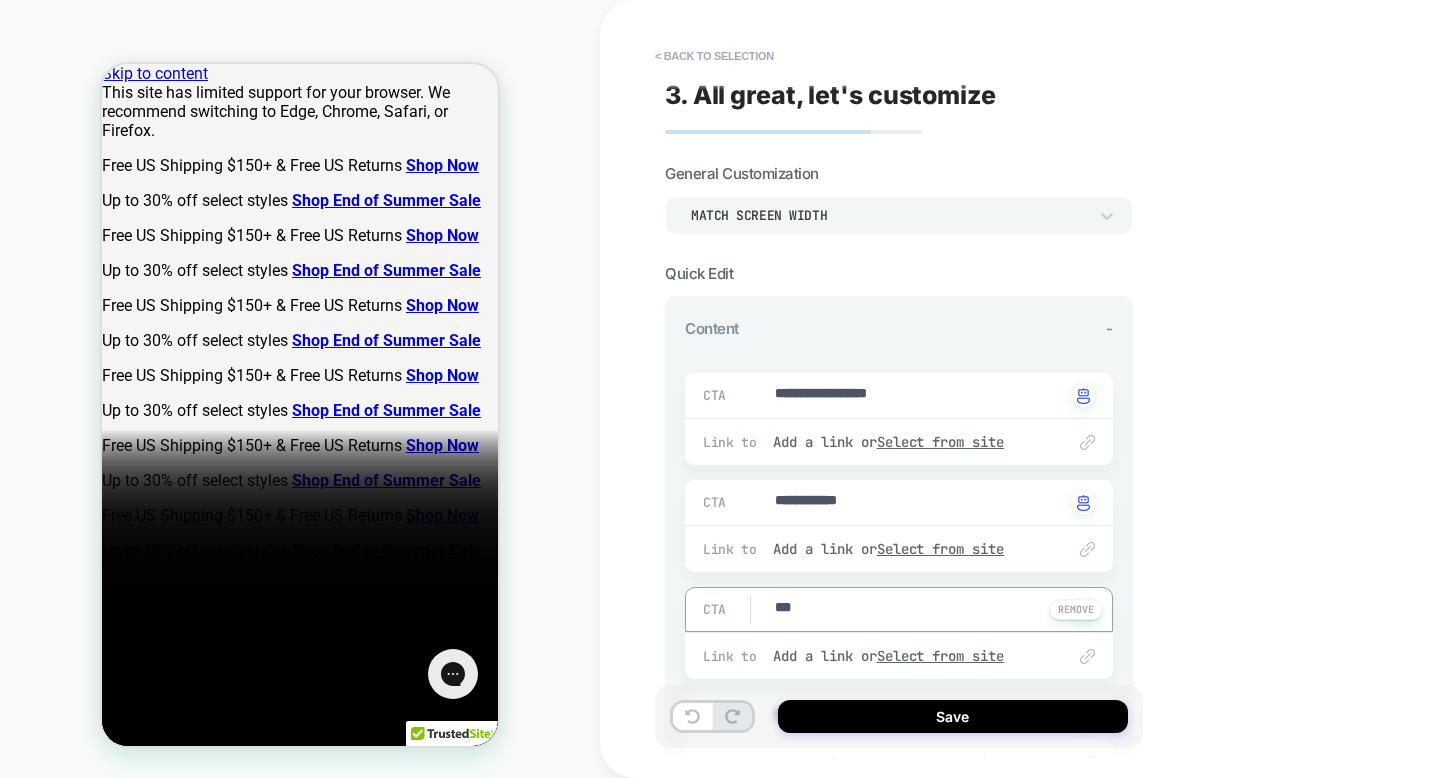 type on "*" 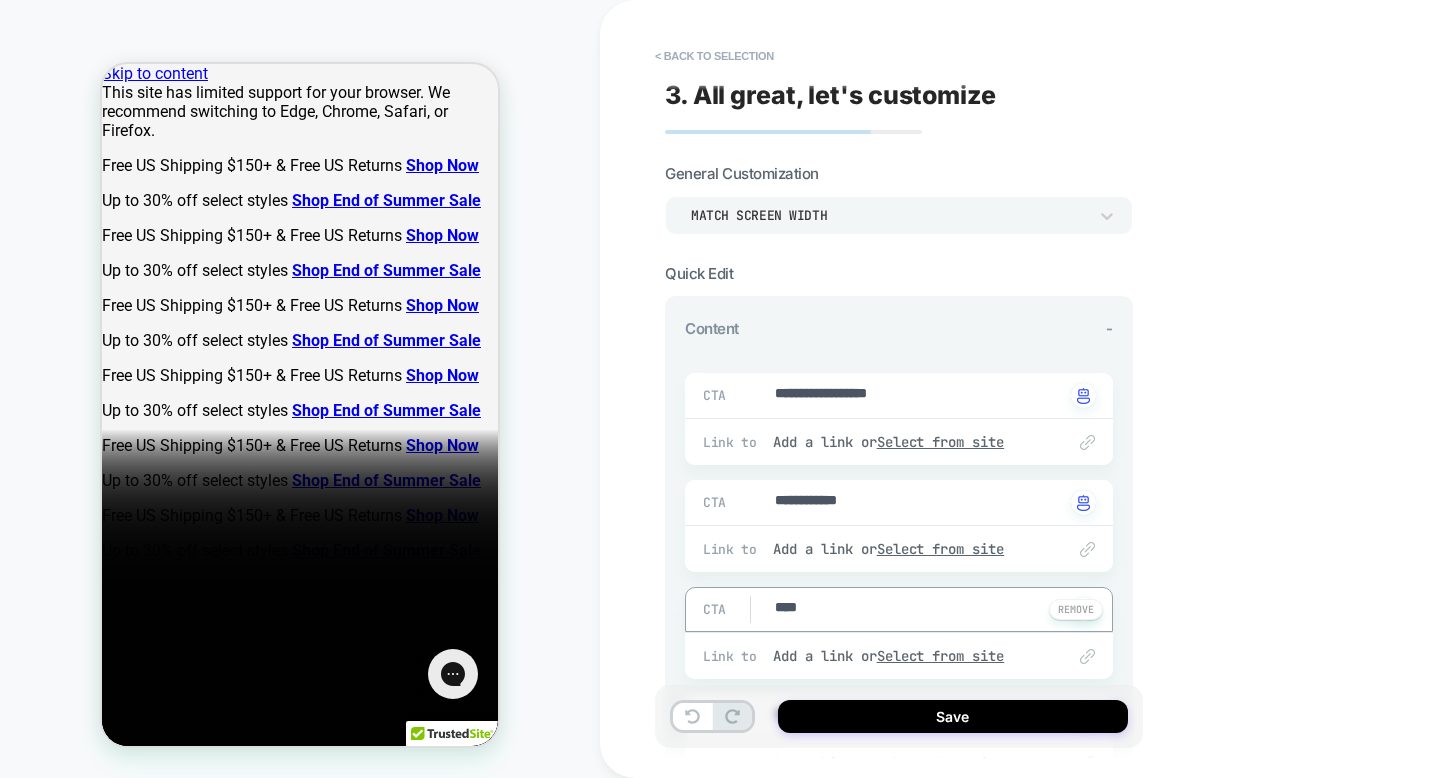 type on "*" 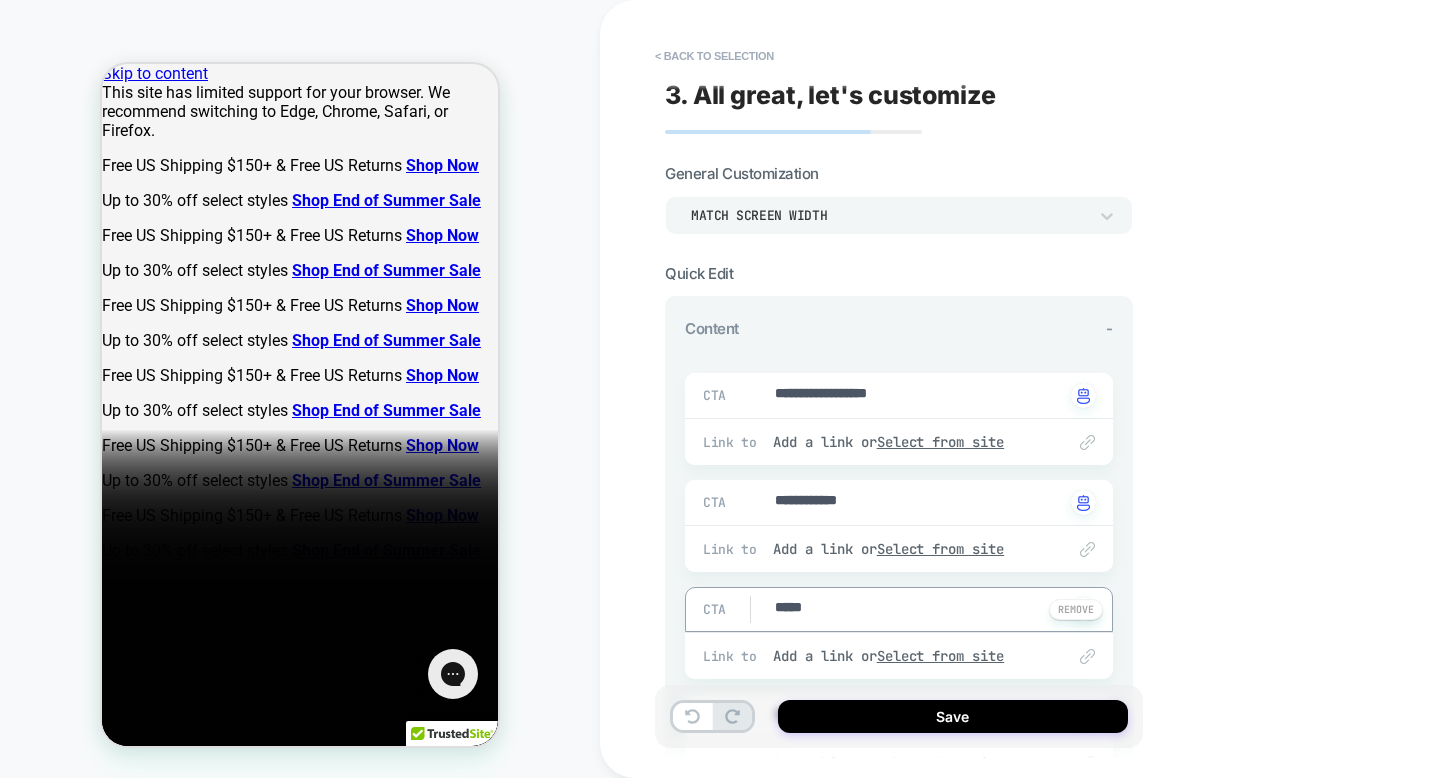 type on "*" 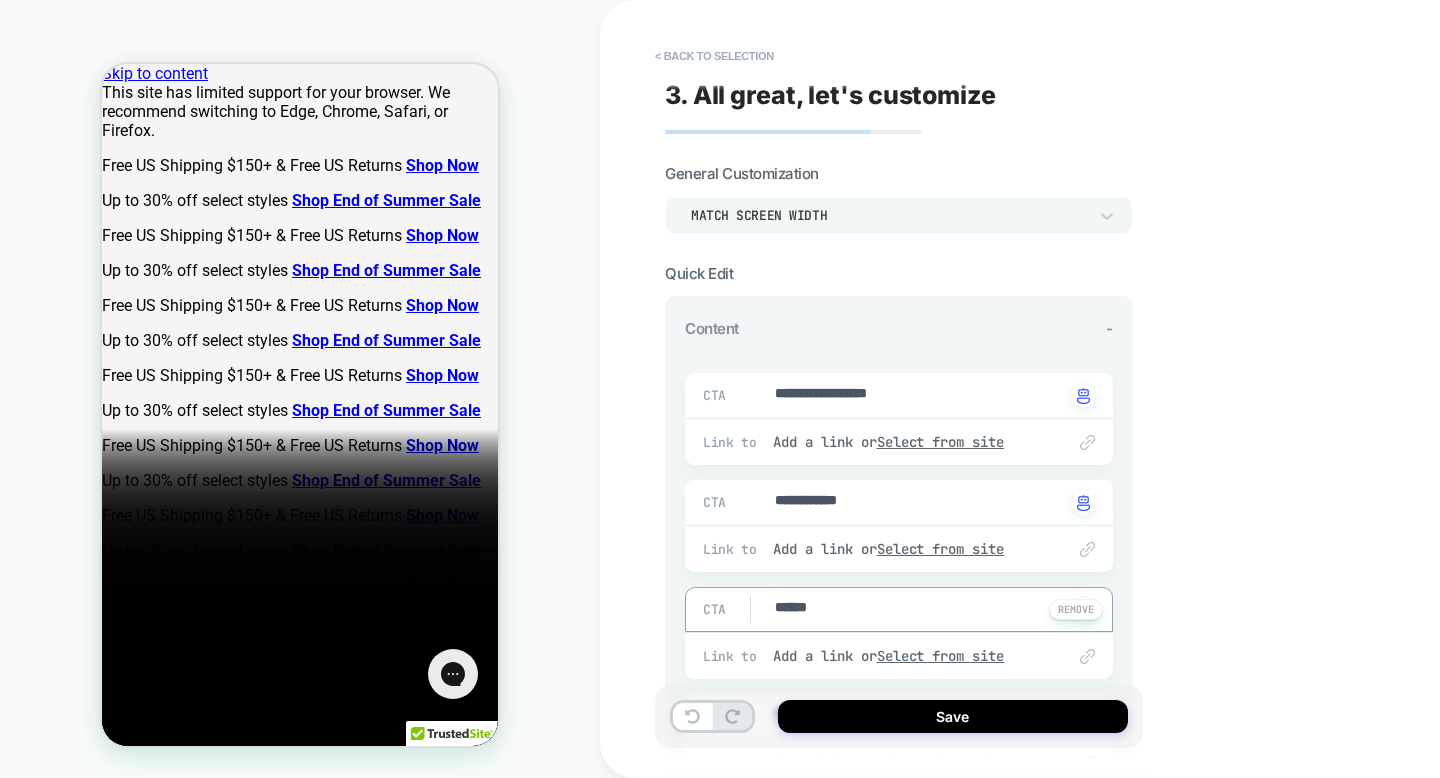 type on "*" 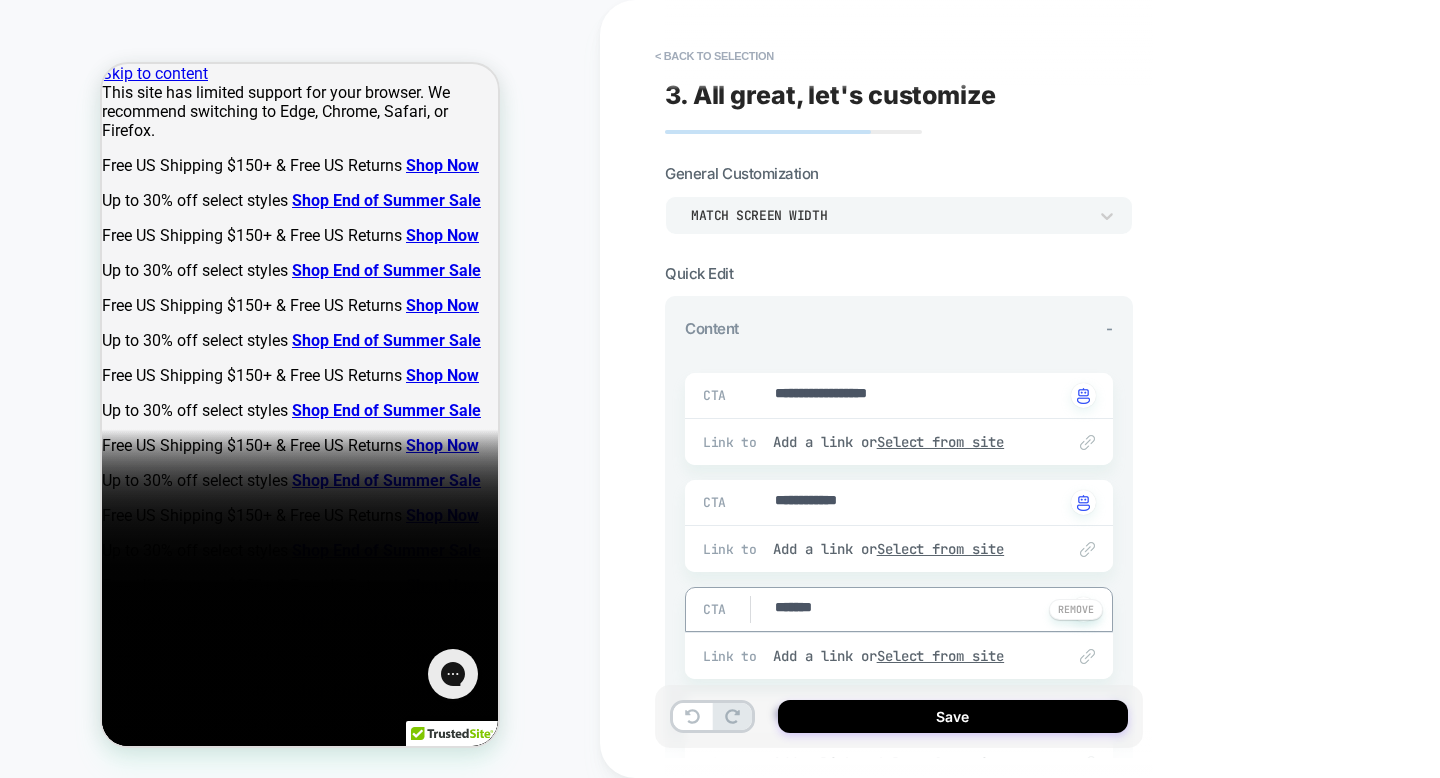 type on "*" 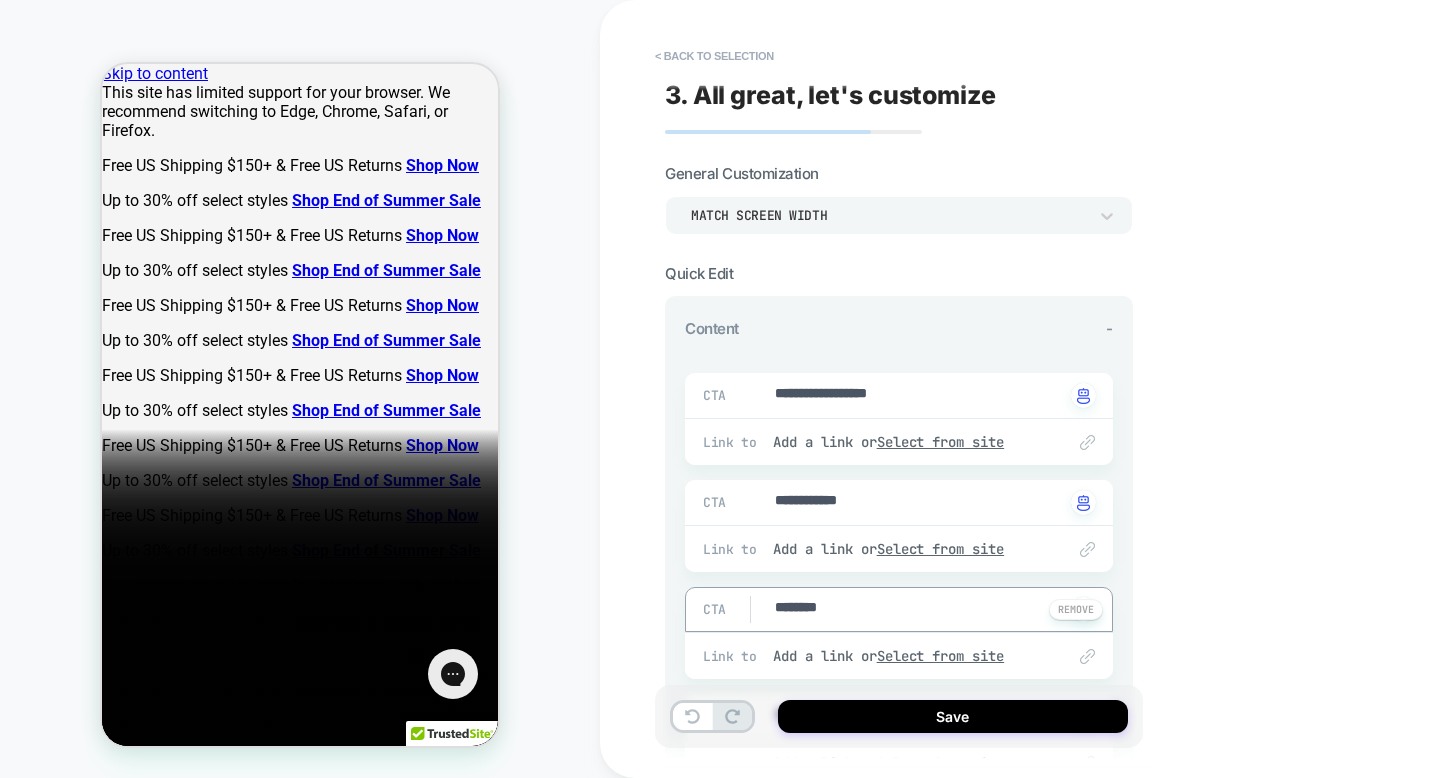 type on "*" 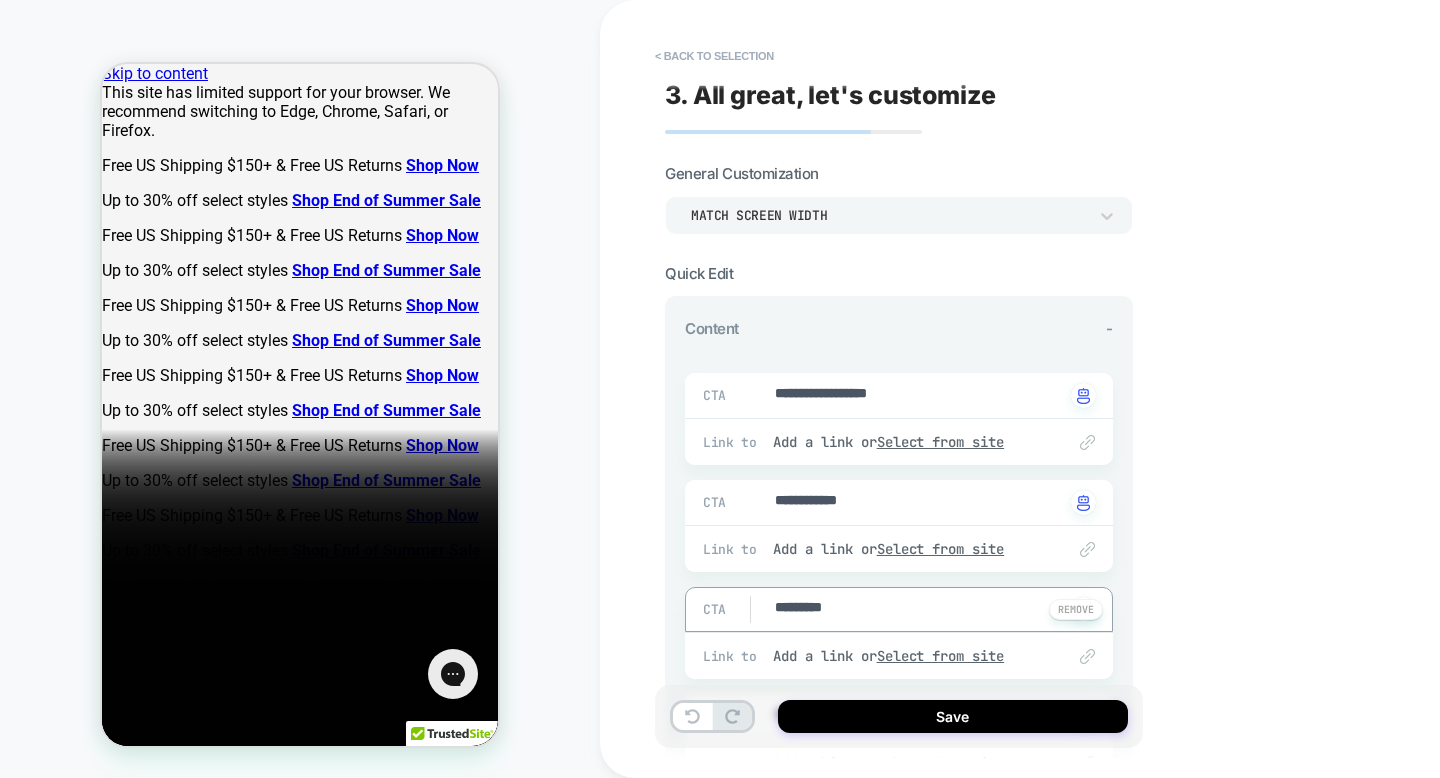 type on "*" 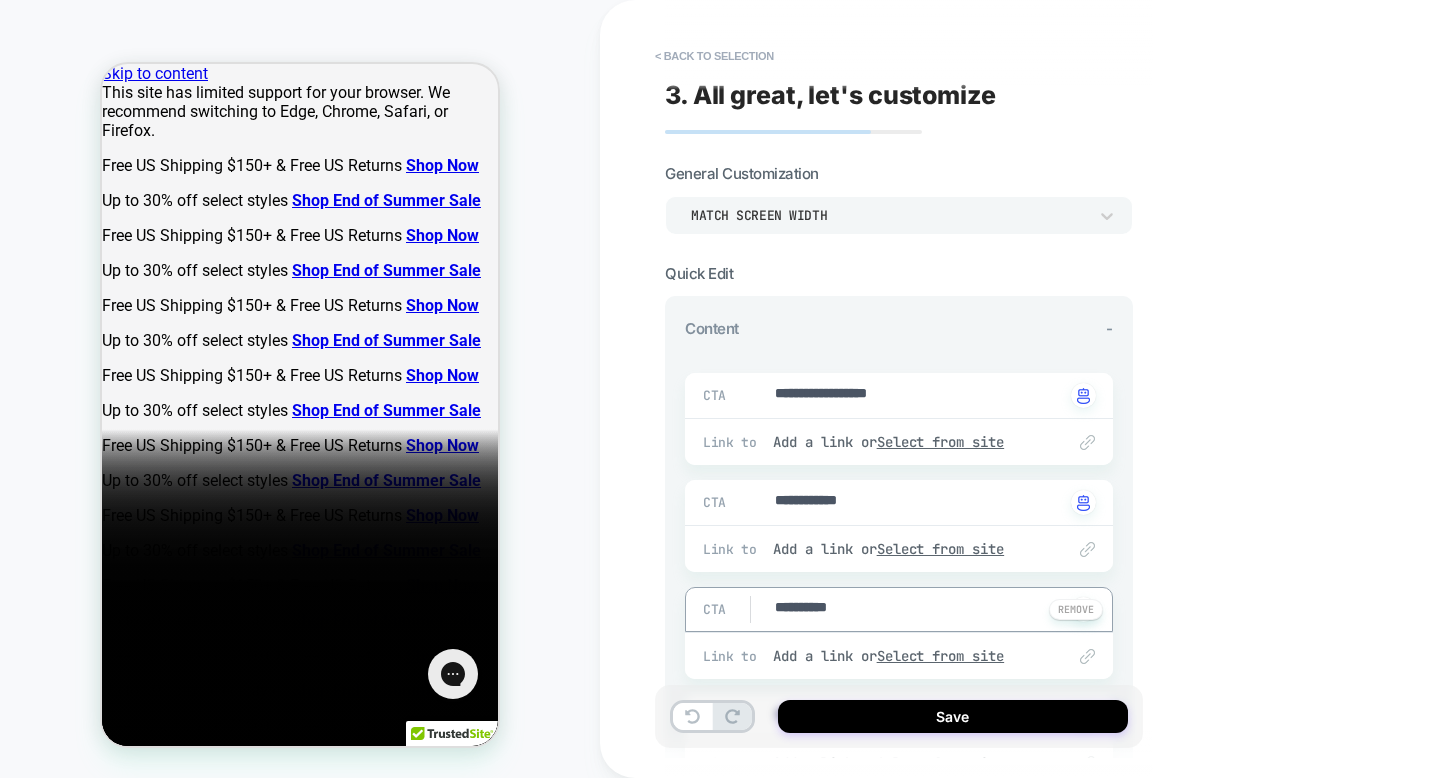 type on "*" 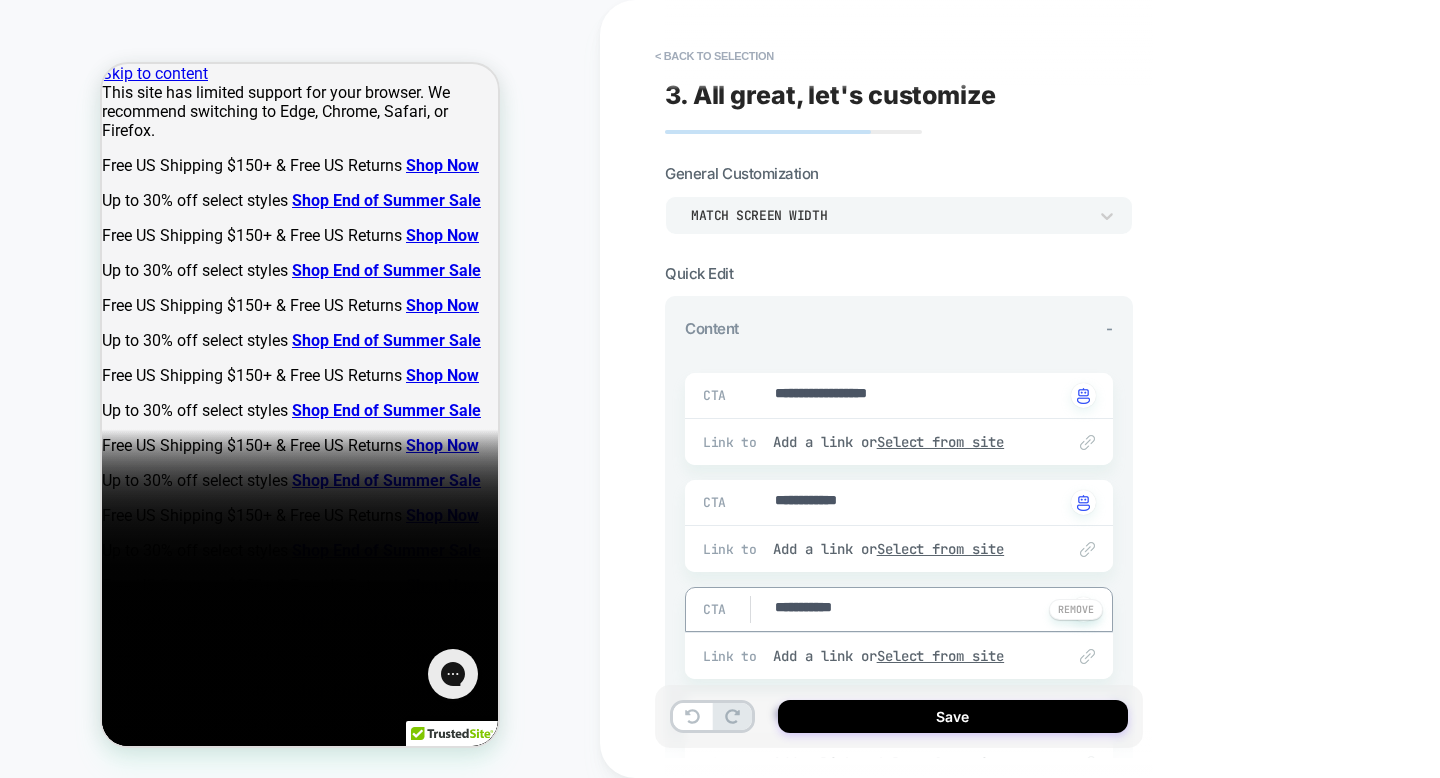 type on "*" 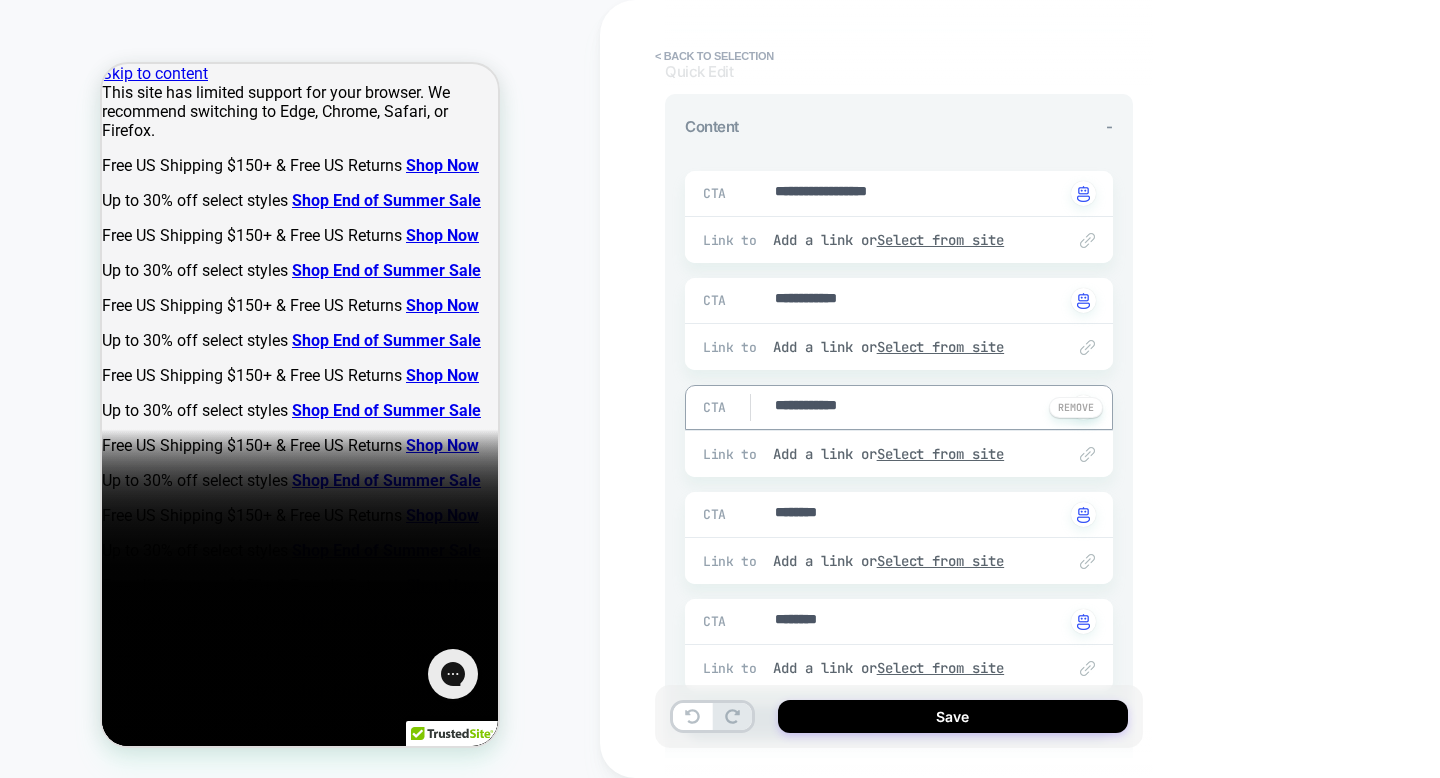 scroll, scrollTop: 210, scrollLeft: 0, axis: vertical 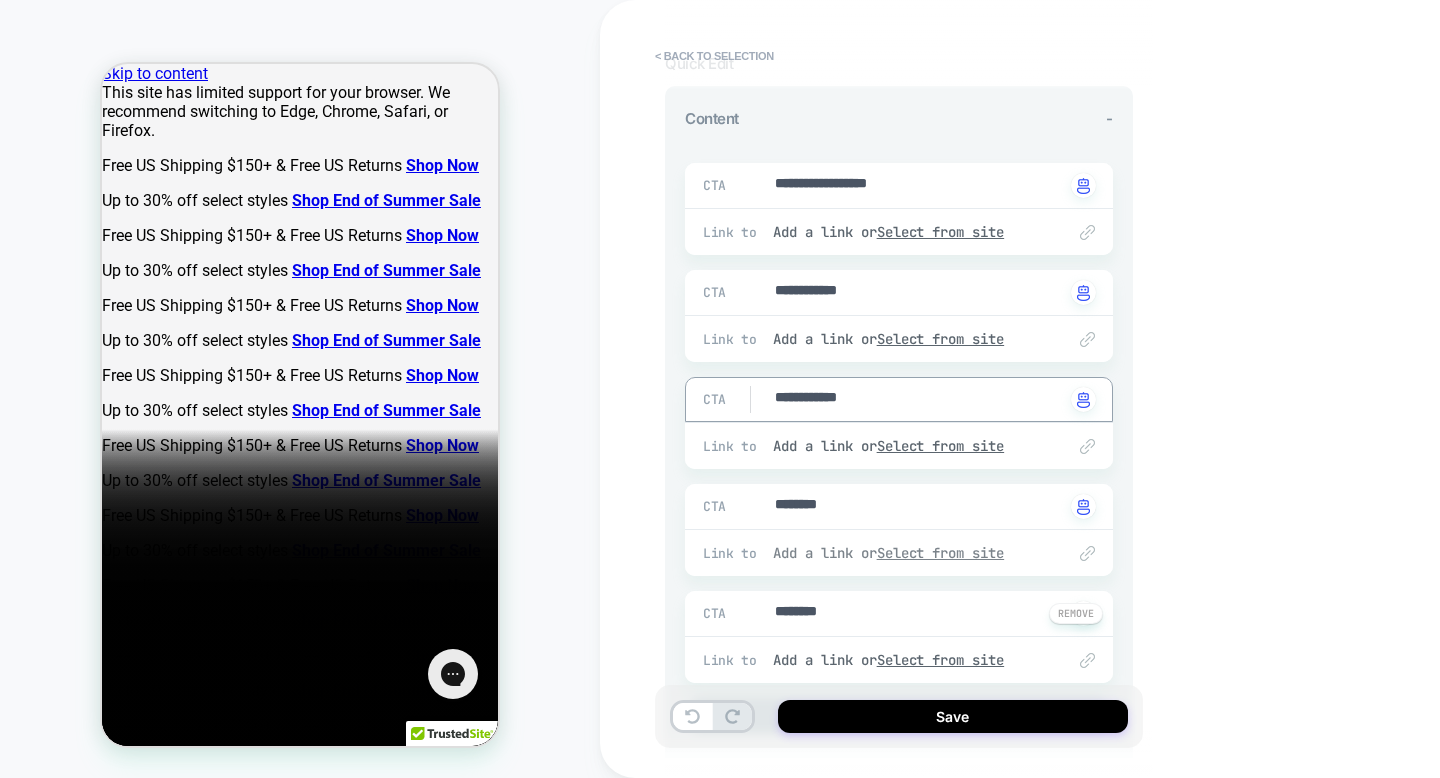 type on "*" 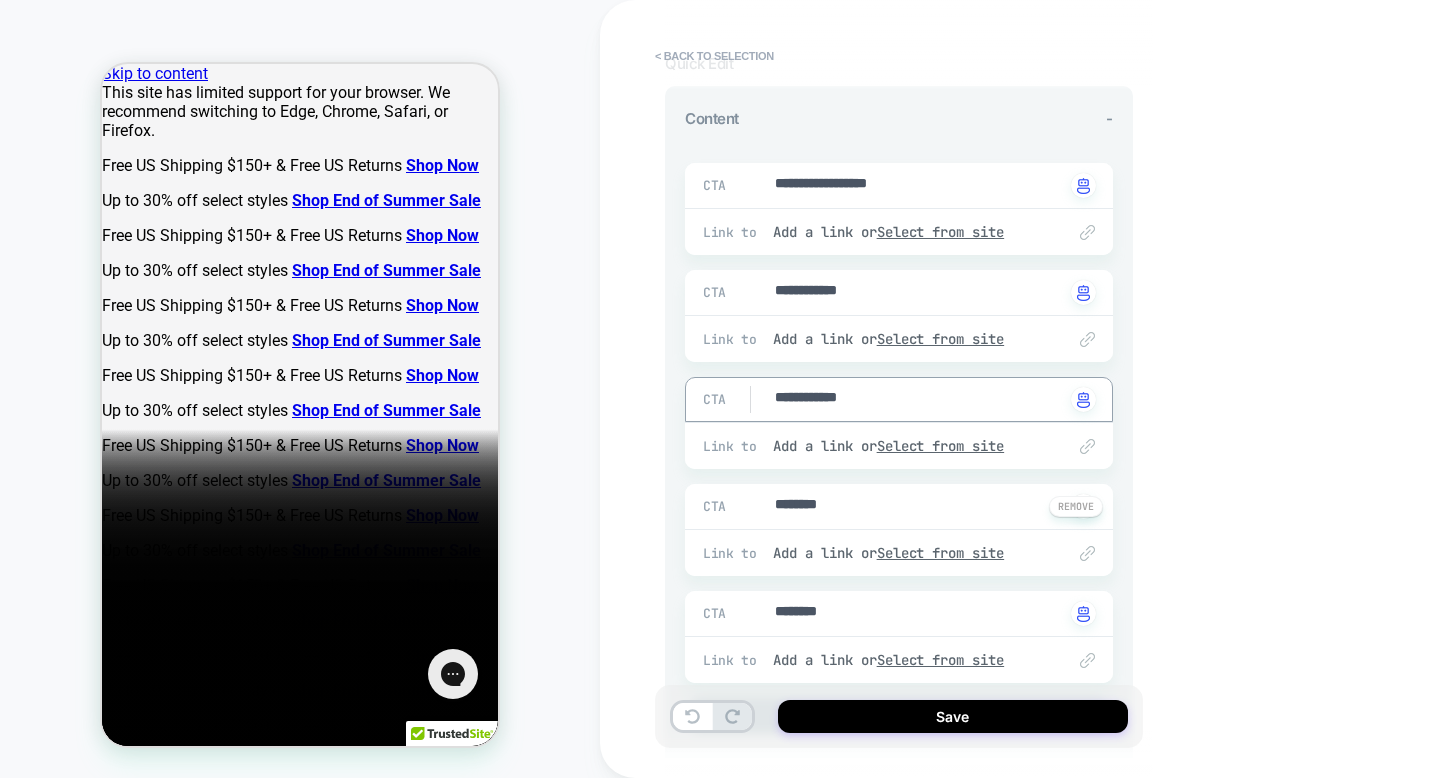 type on "**********" 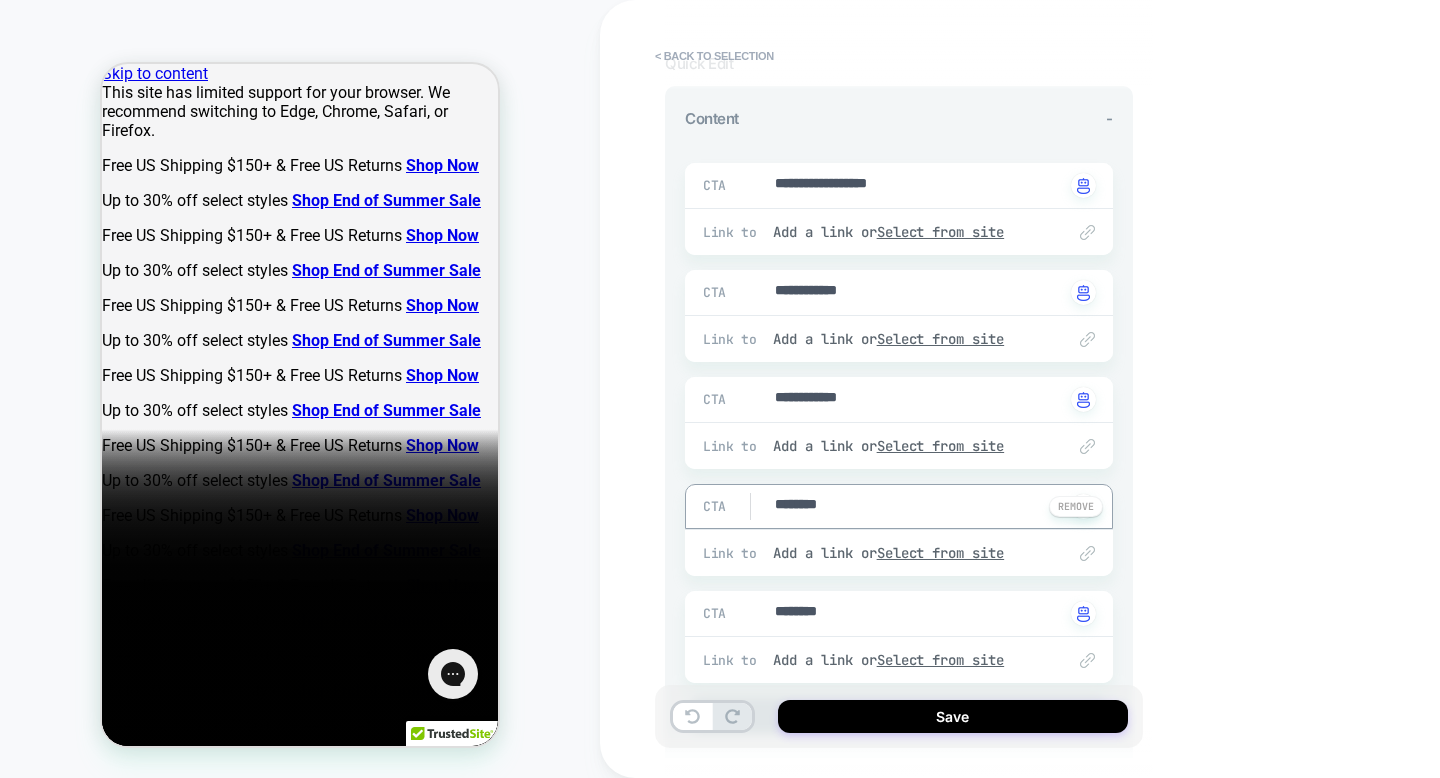 click on "********" at bounding box center [918, 506] 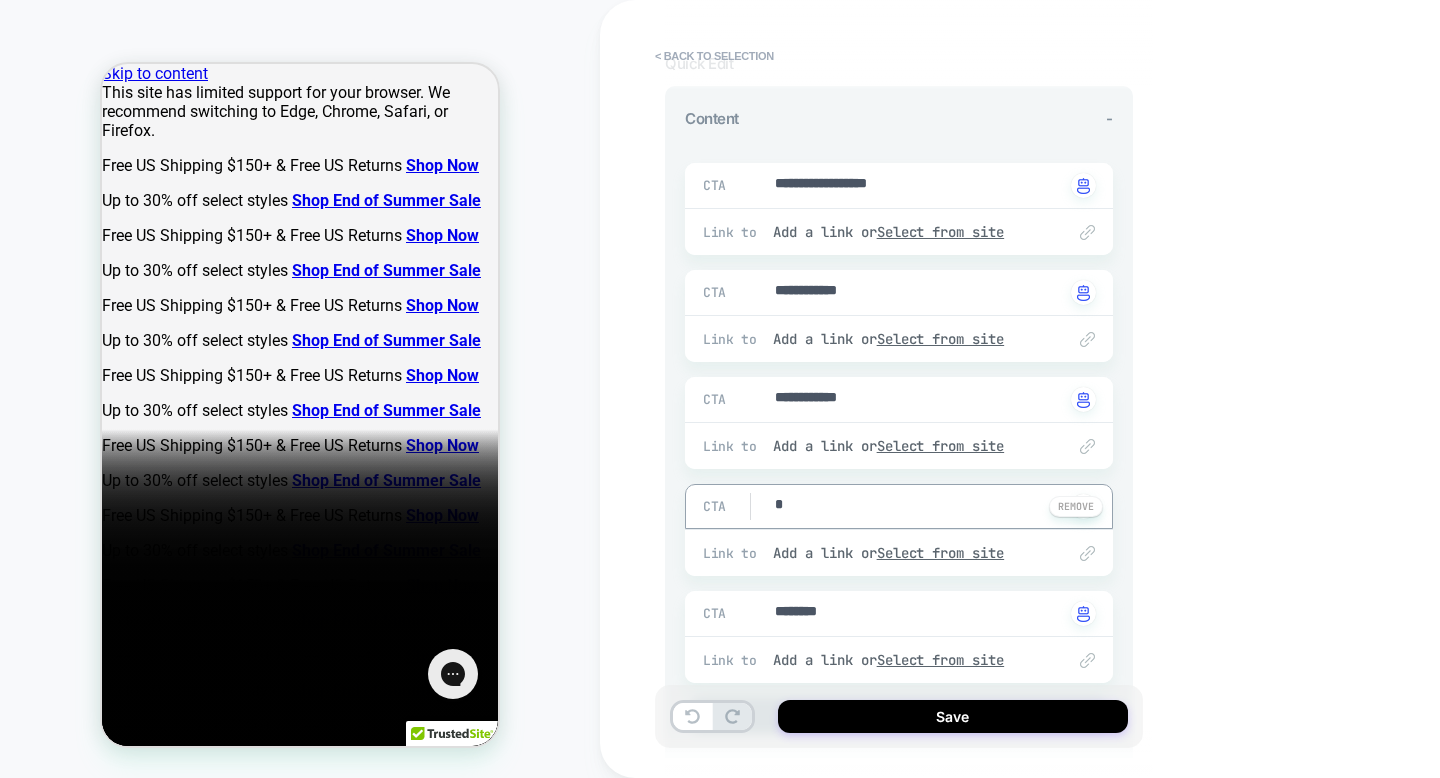 type on "*" 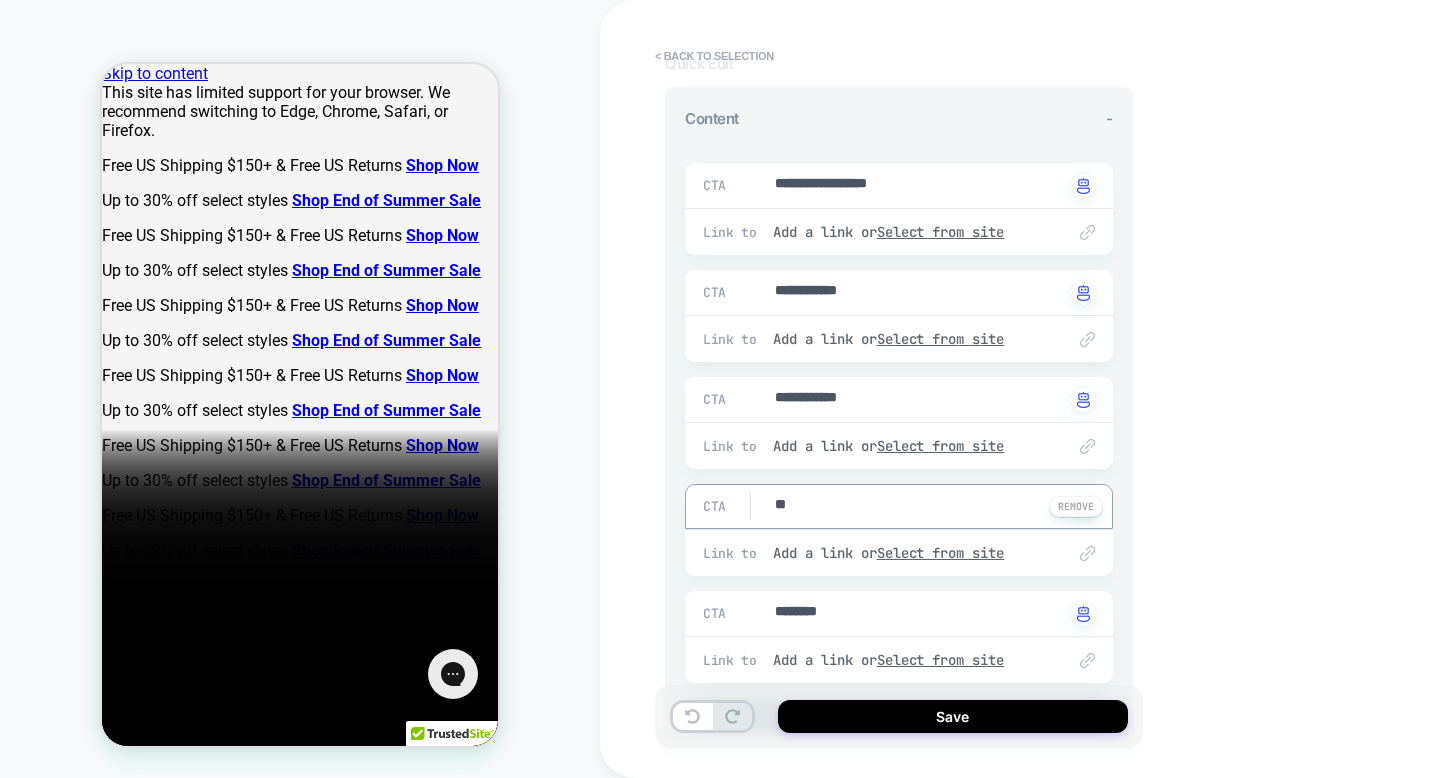 type on "*" 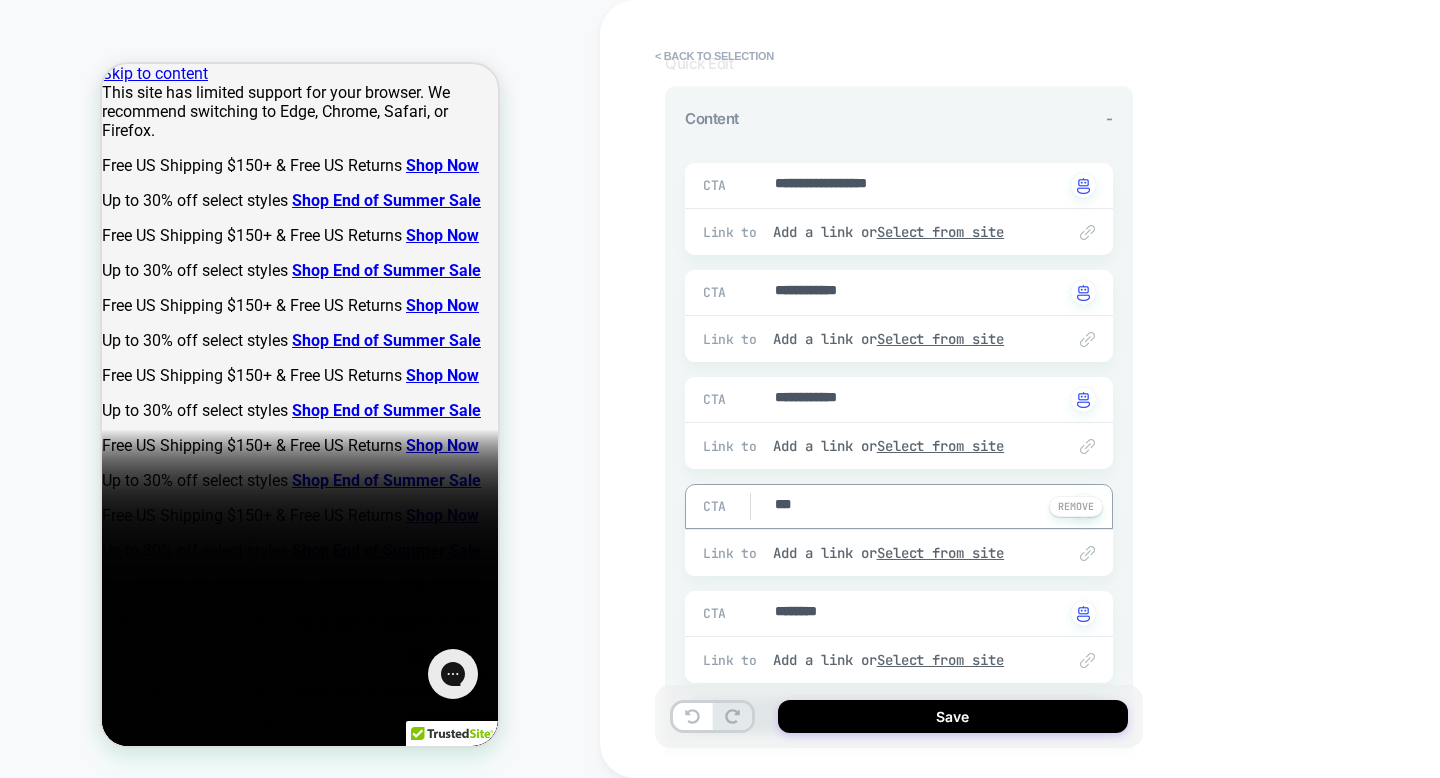 type on "*" 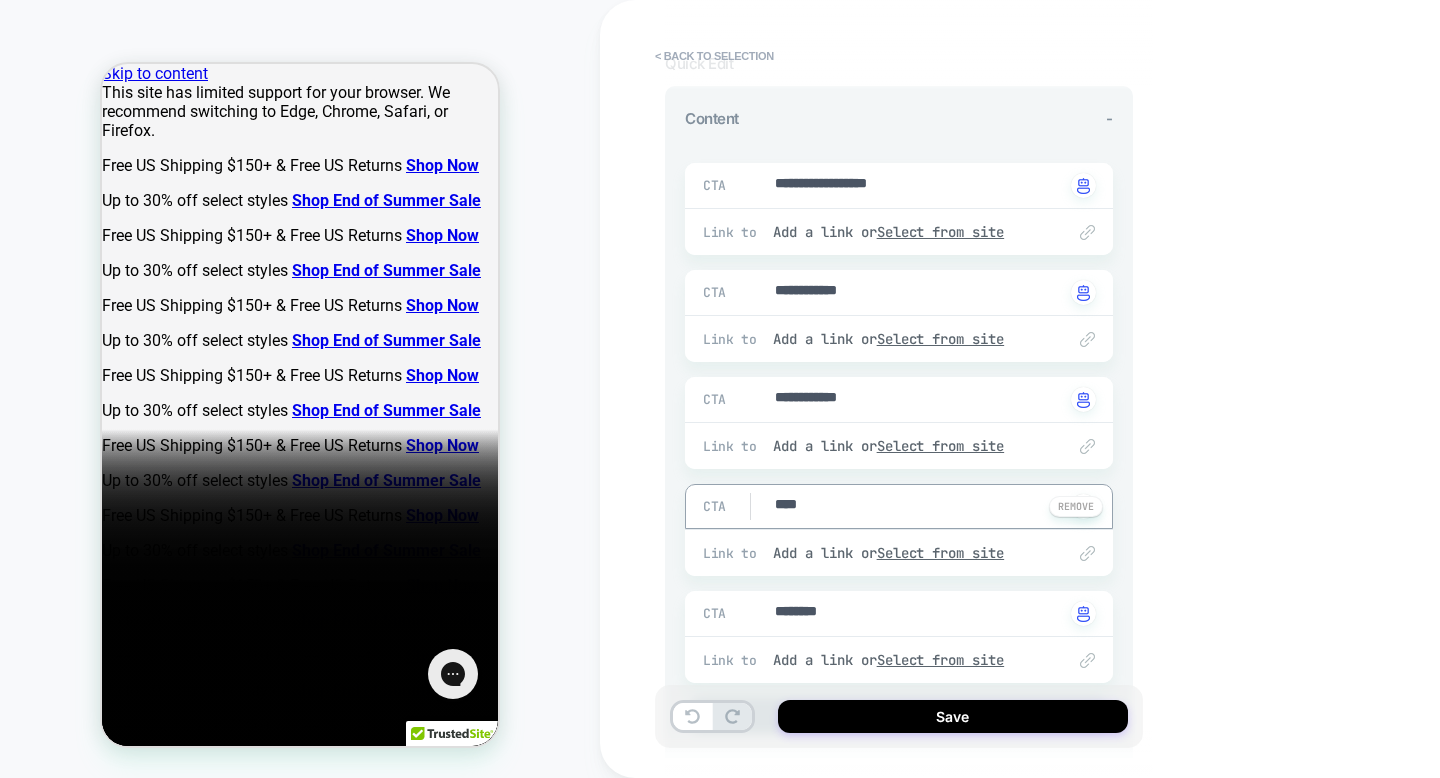 type on "*" 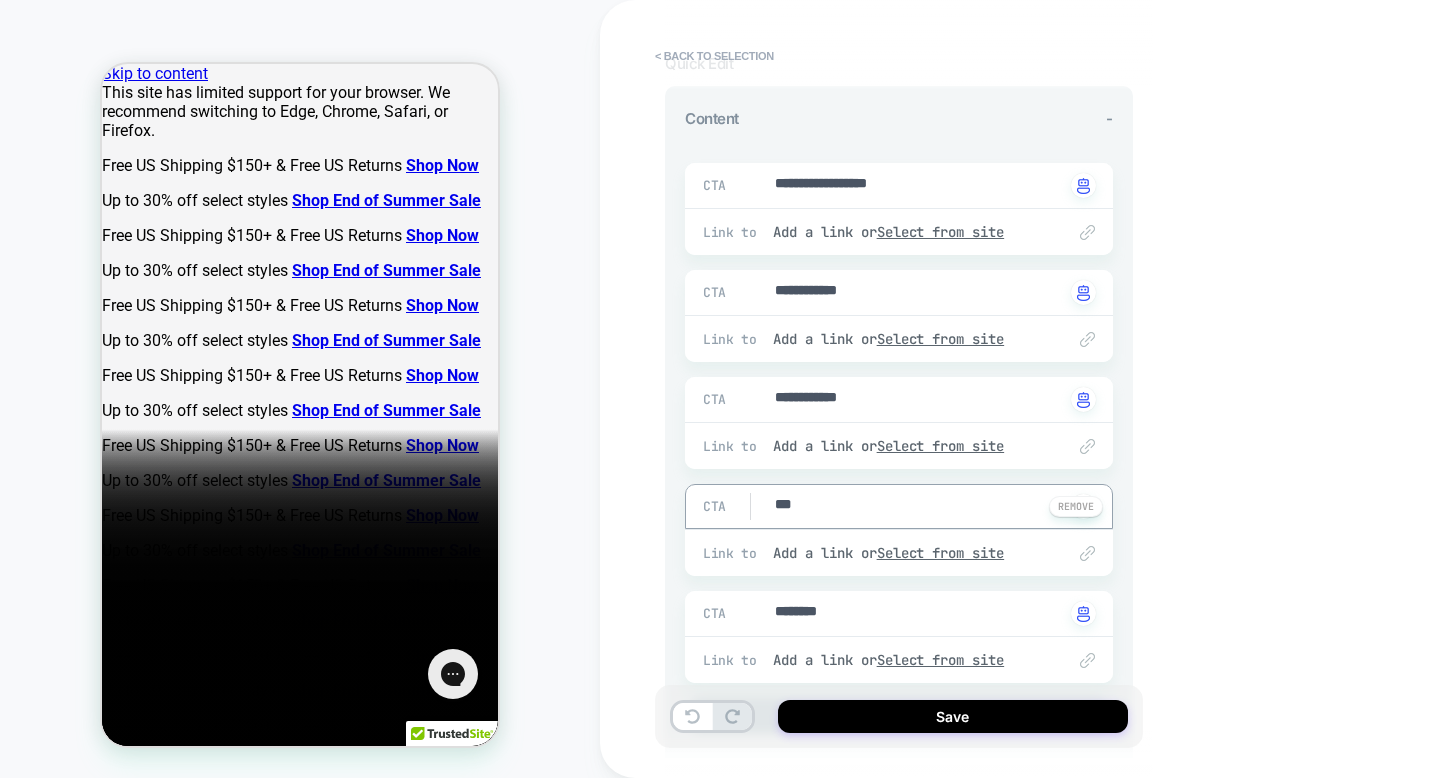 type on "****" 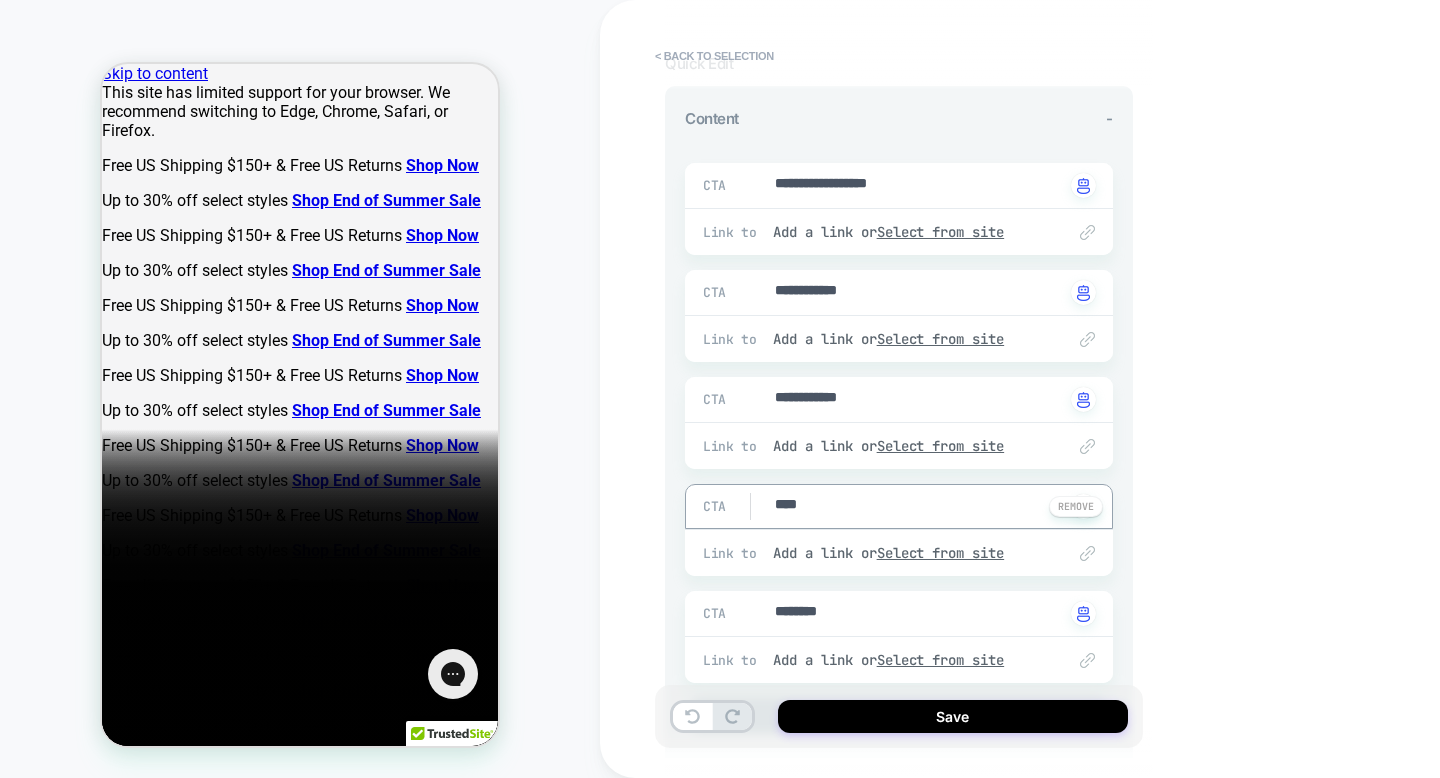 type on "*" 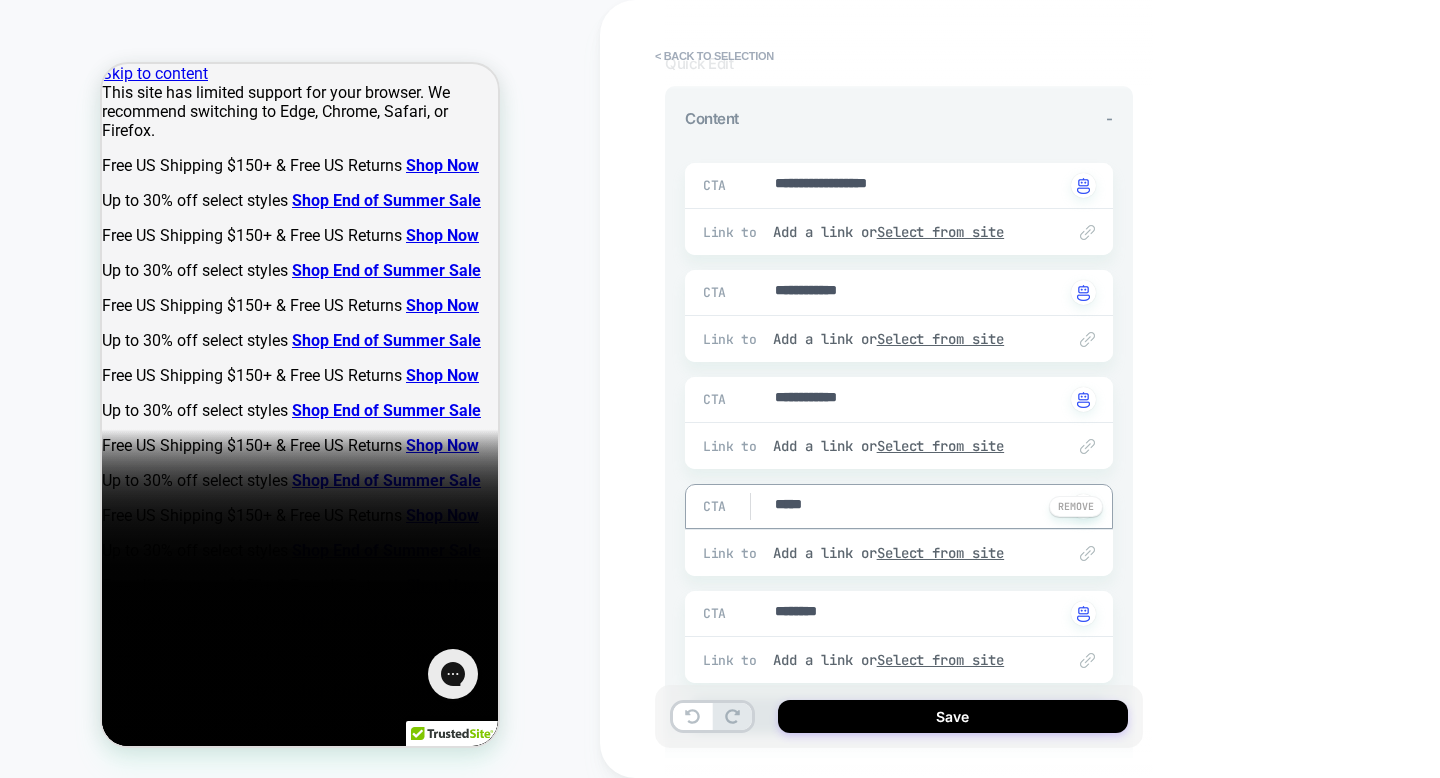 type on "*" 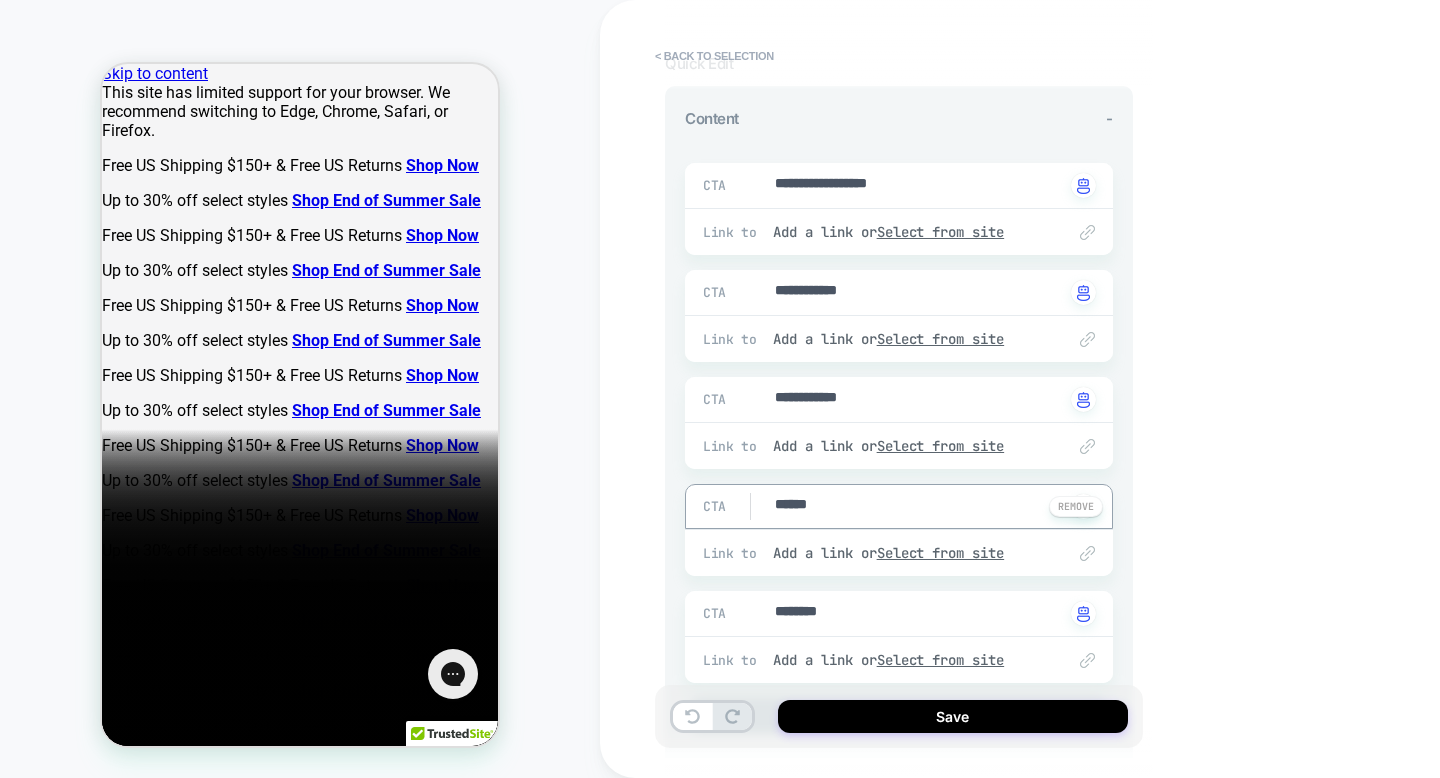 type on "*" 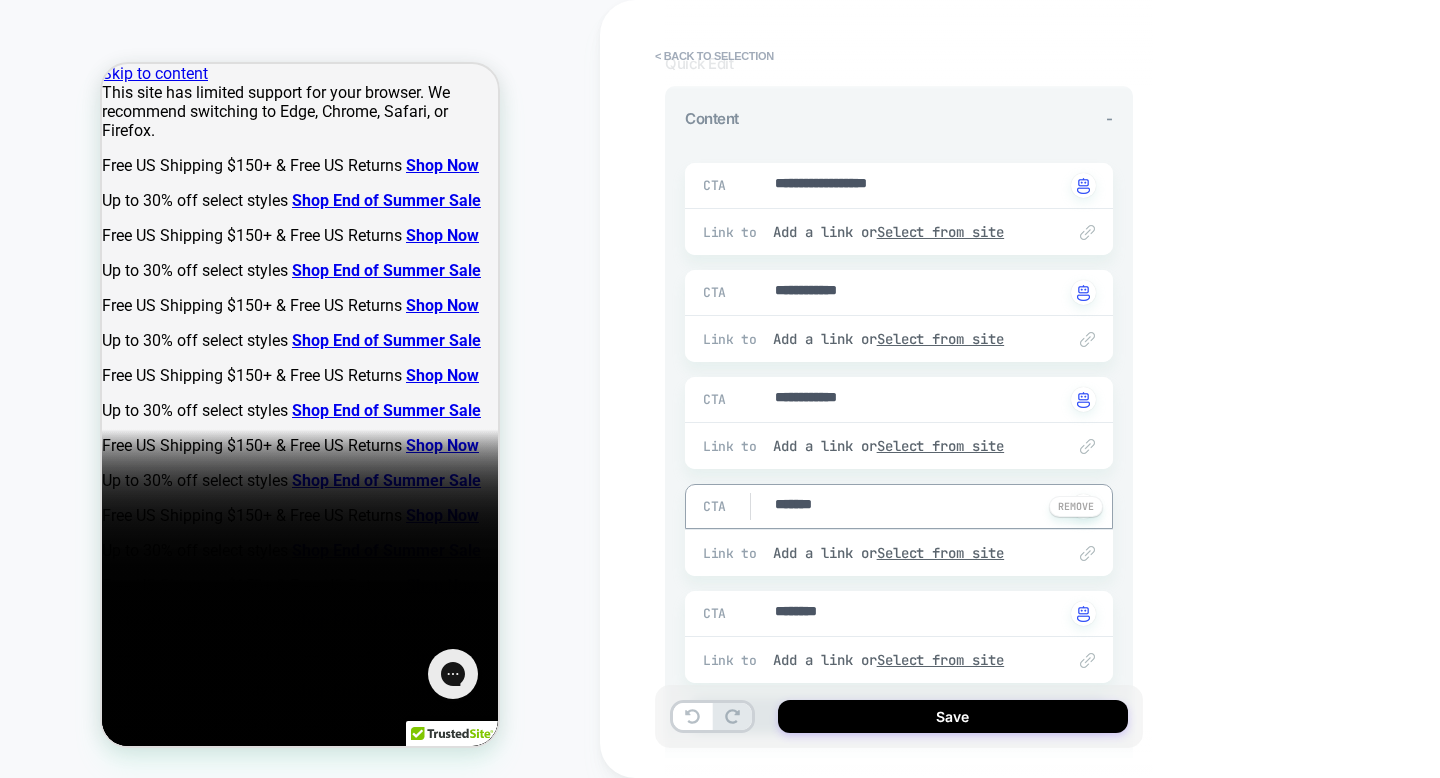 type on "*" 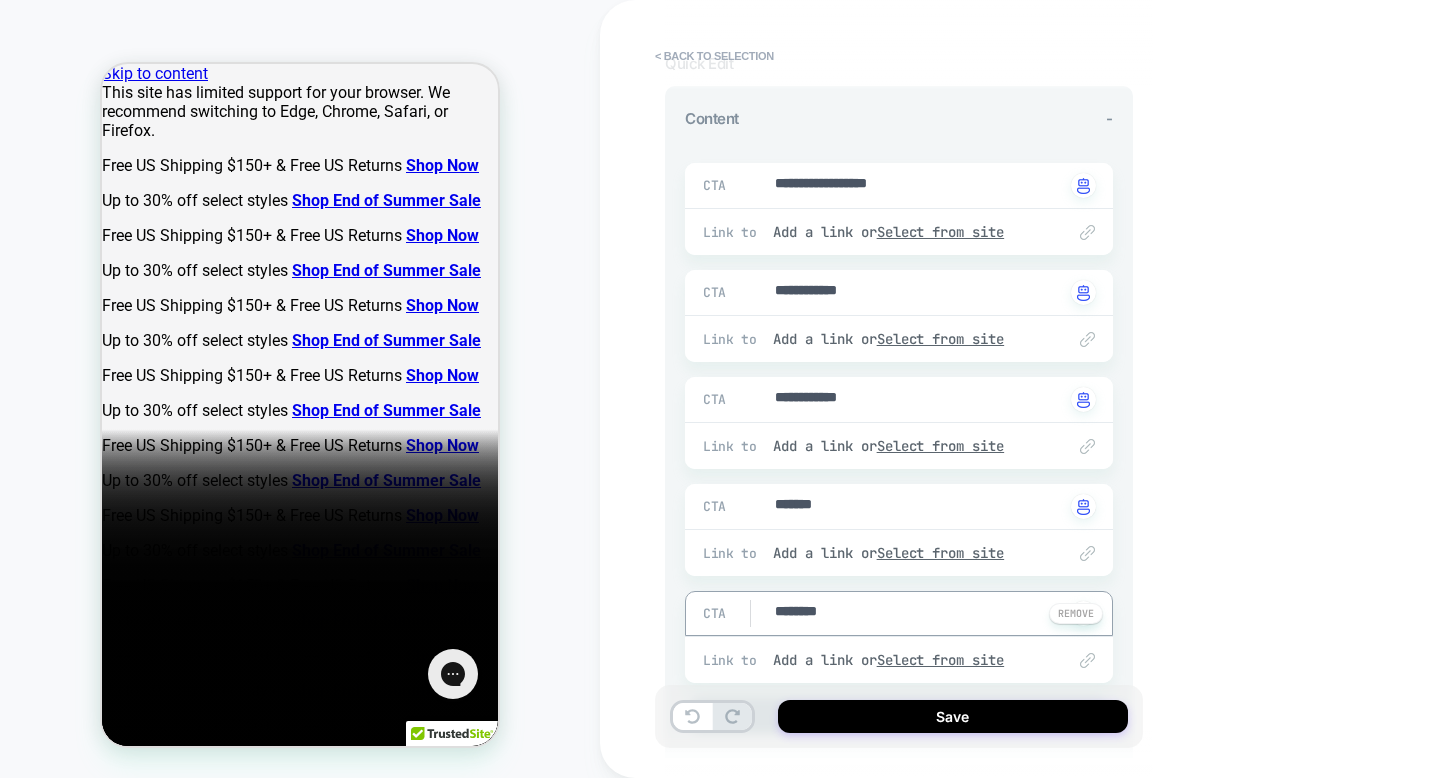 click on "********" at bounding box center (918, 613) 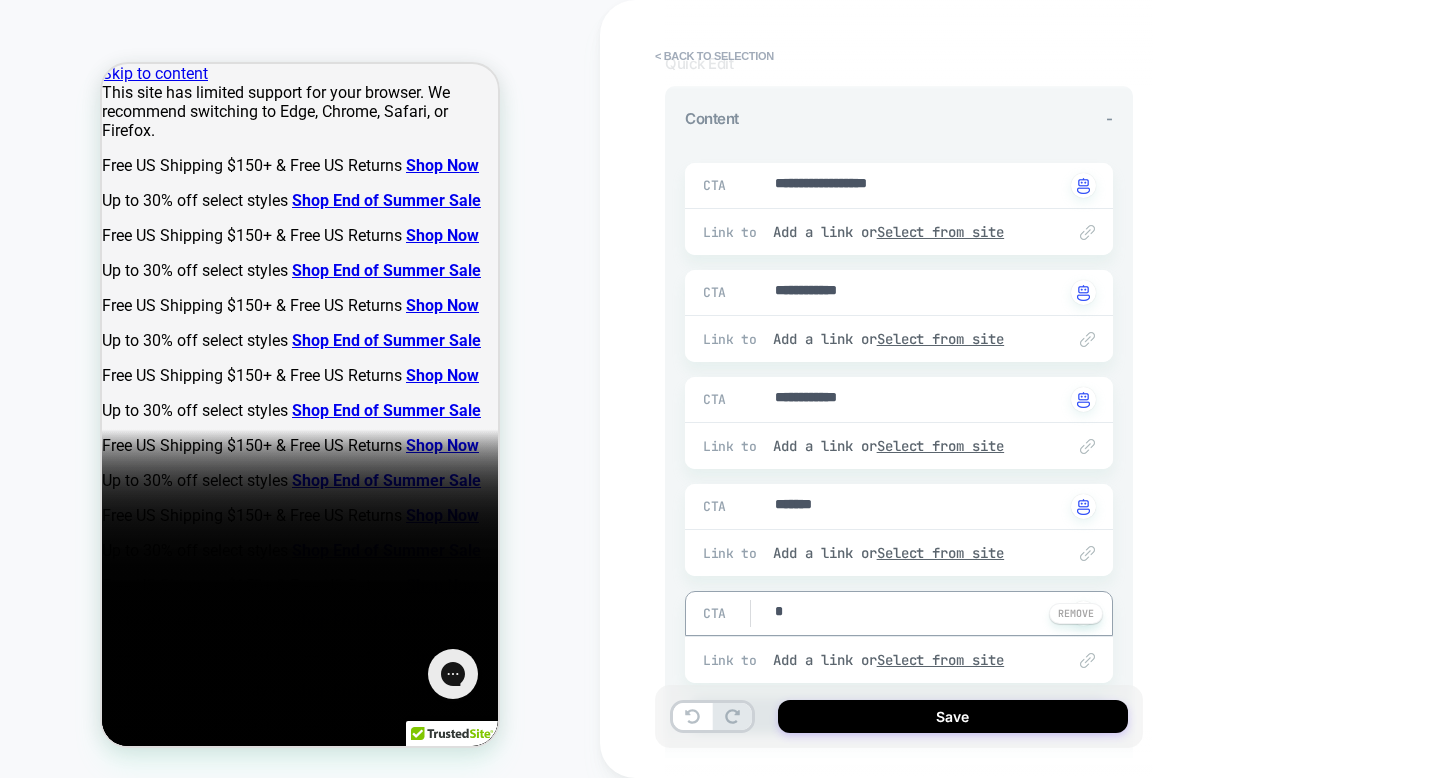 type on "*" 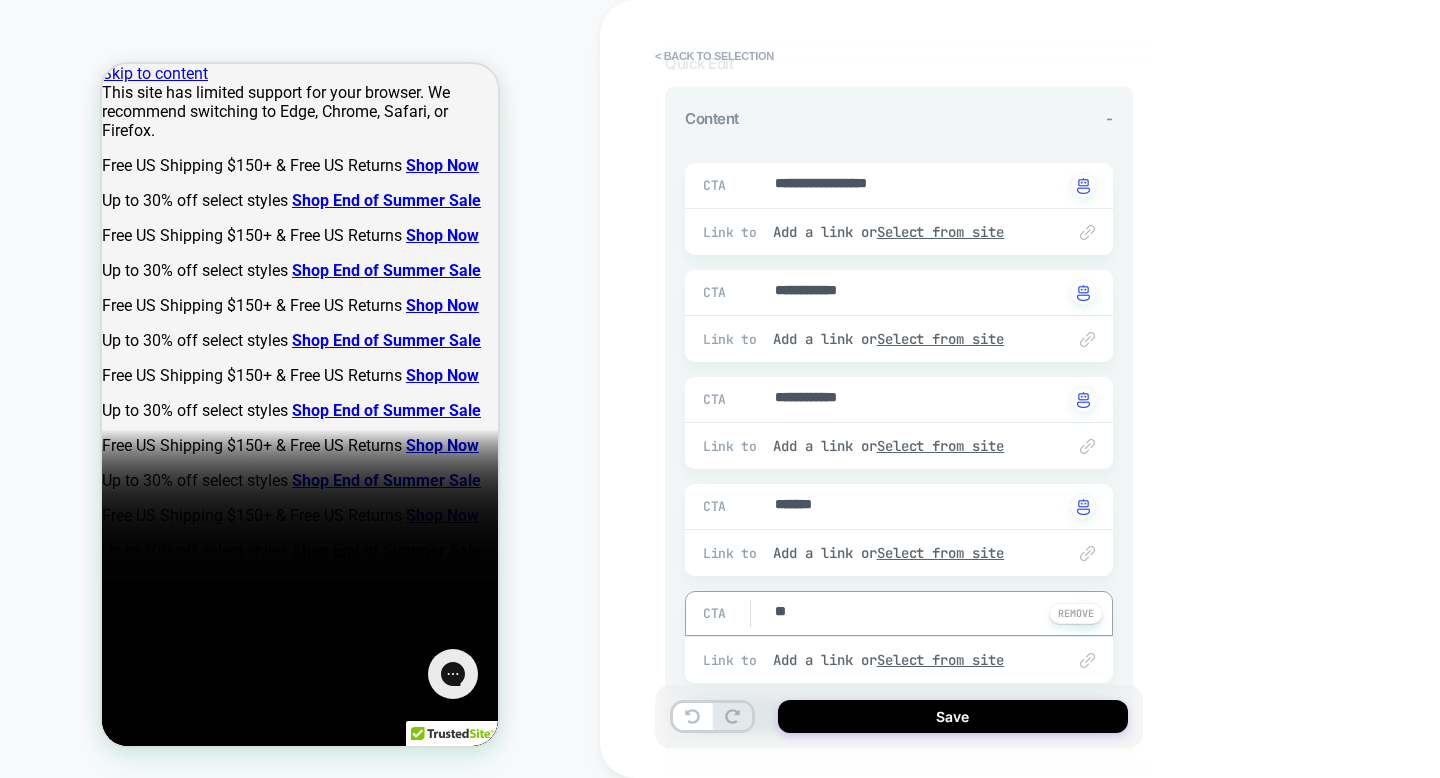 type on "*" 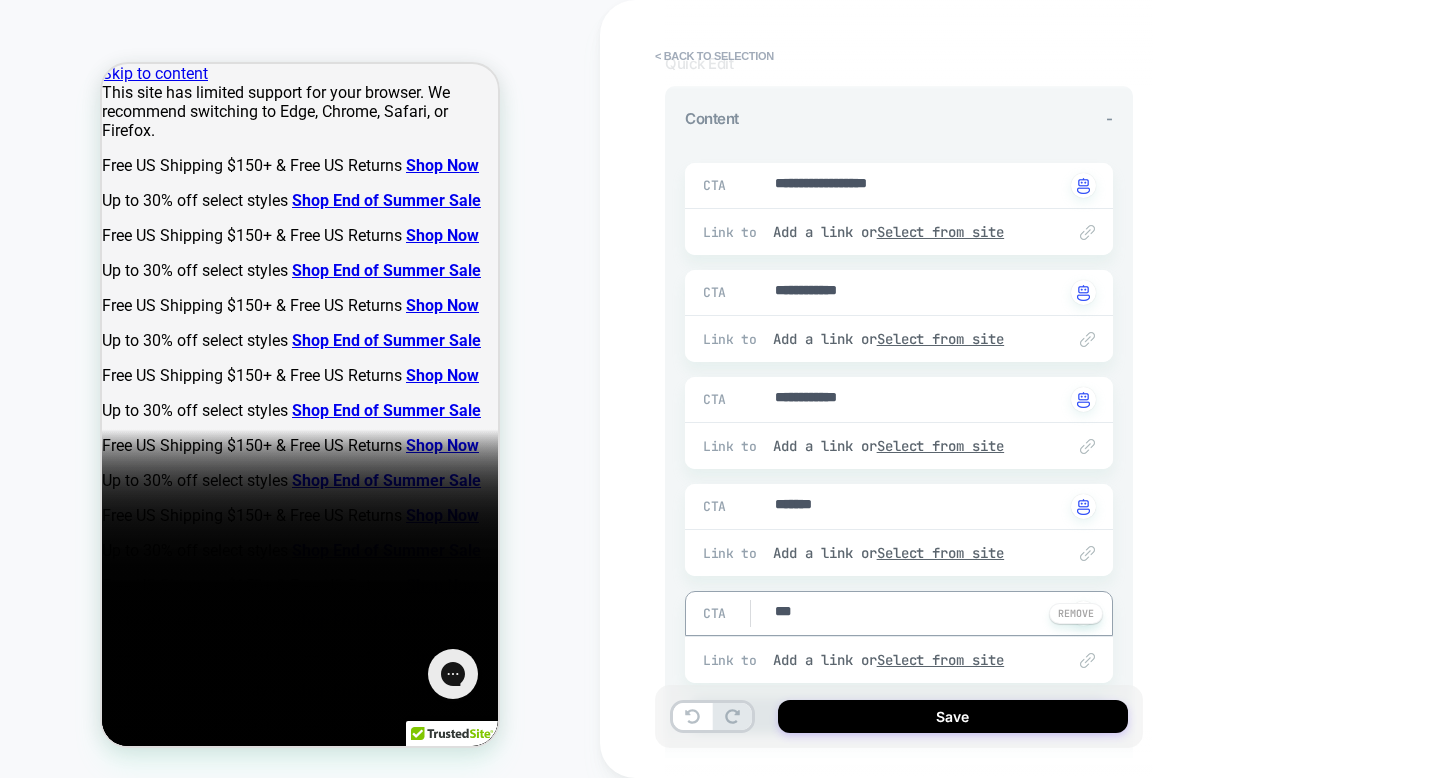 type on "*" 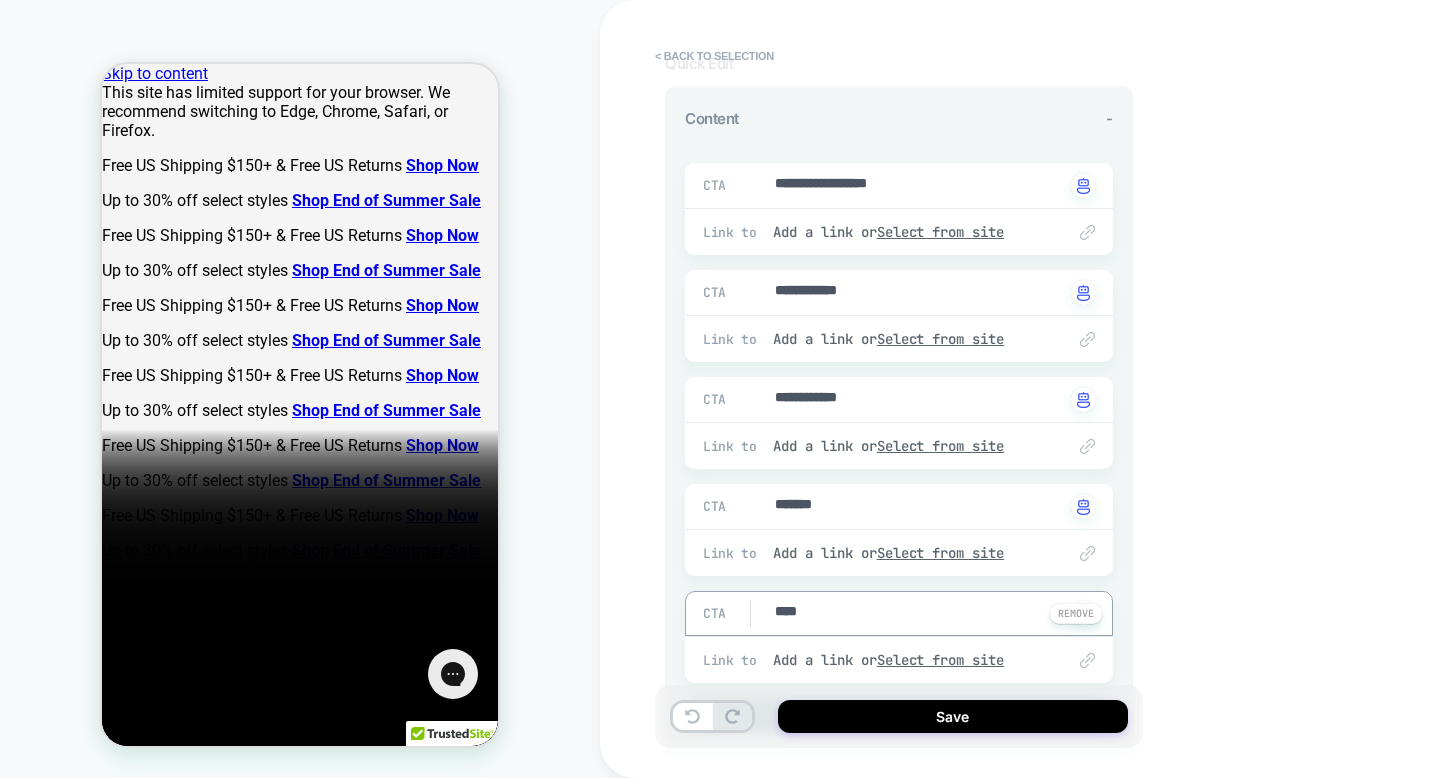 type on "*" 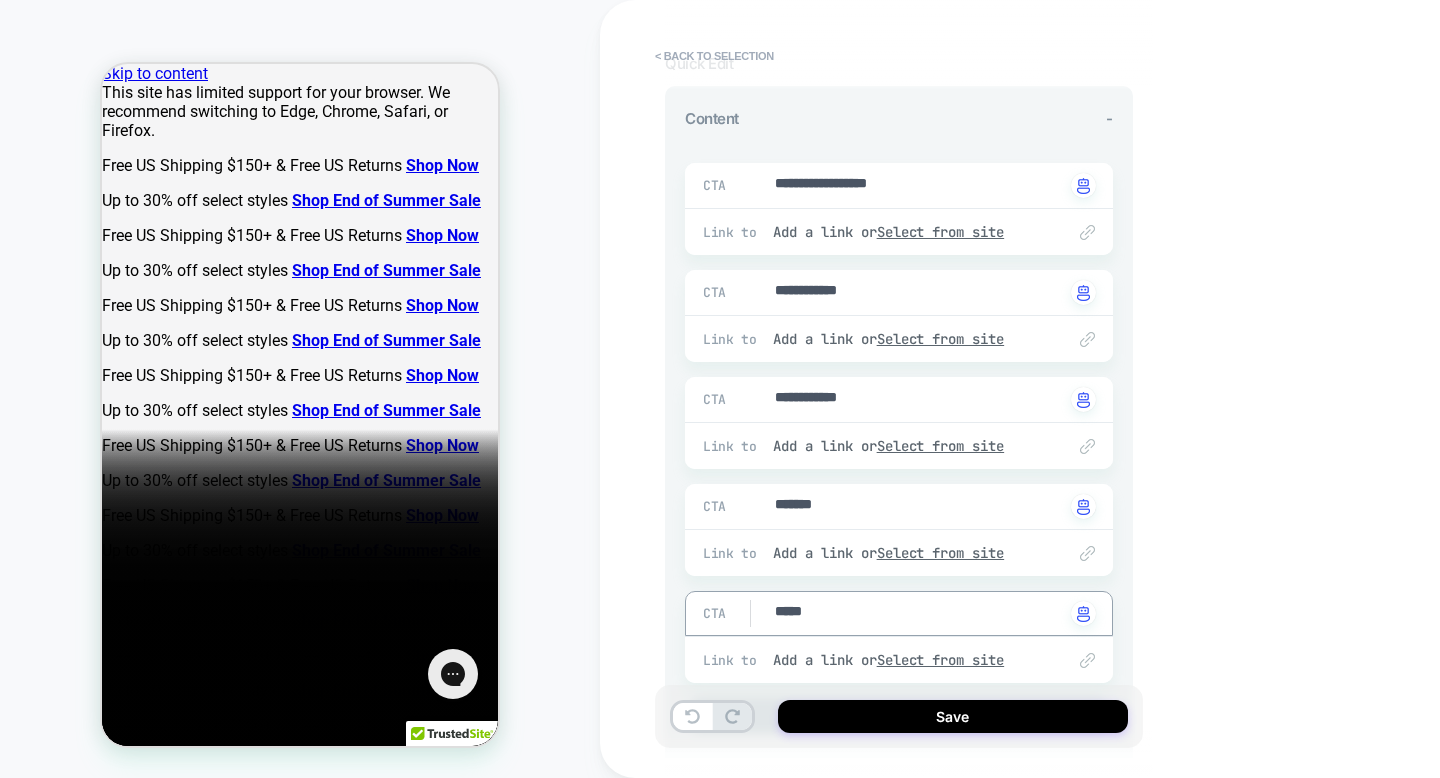 scroll, scrollTop: 0, scrollLeft: 0, axis: both 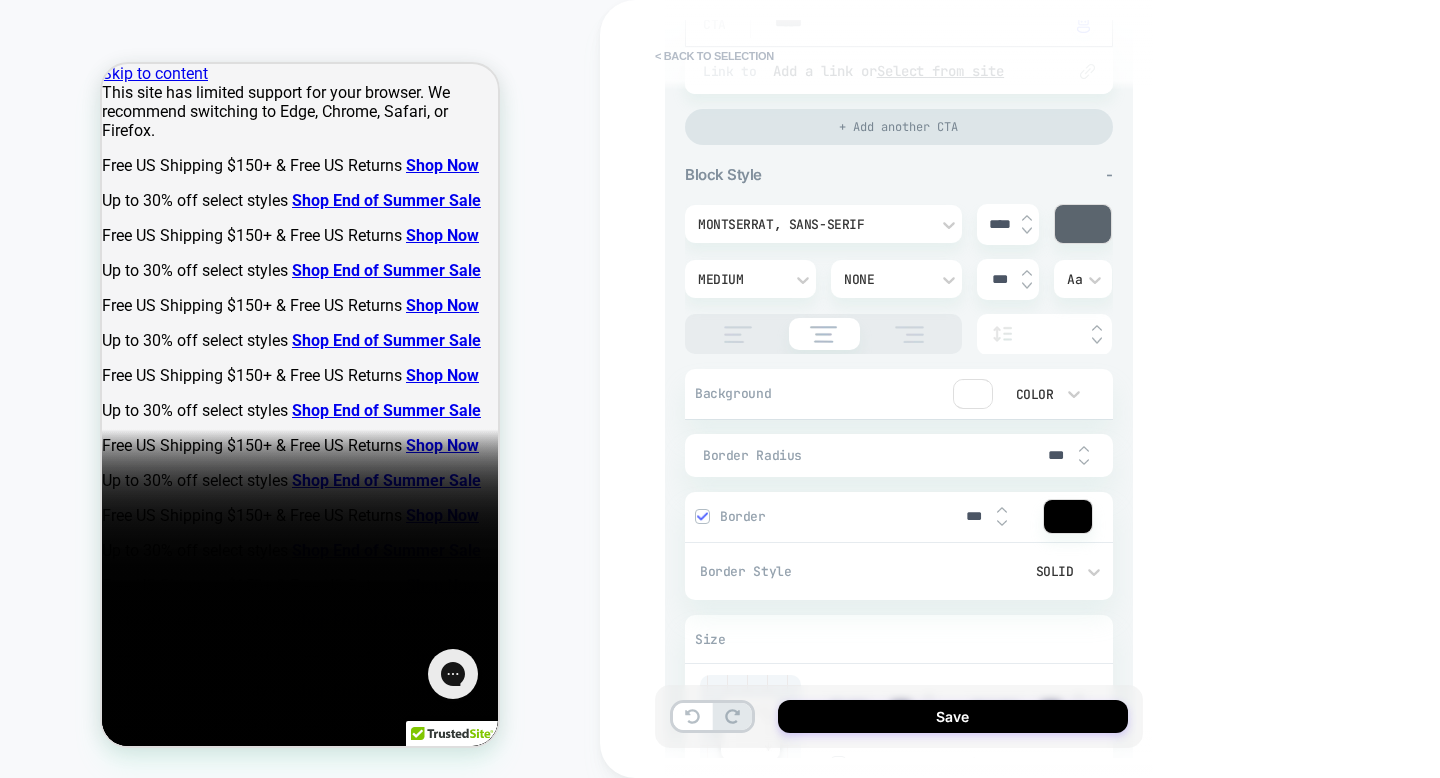 click on "< Back to selection" at bounding box center [714, 56] 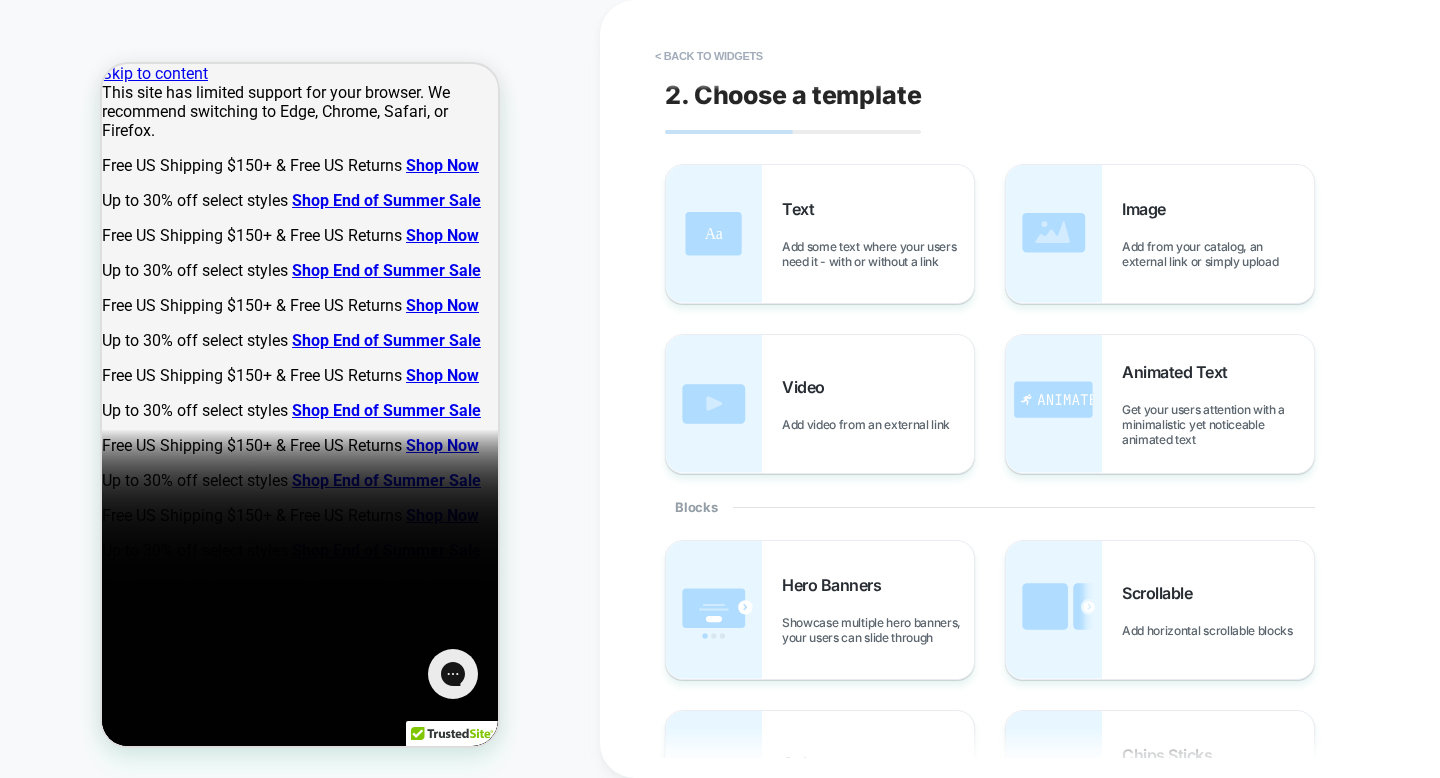 click on "< Back to widgets" at bounding box center [709, 56] 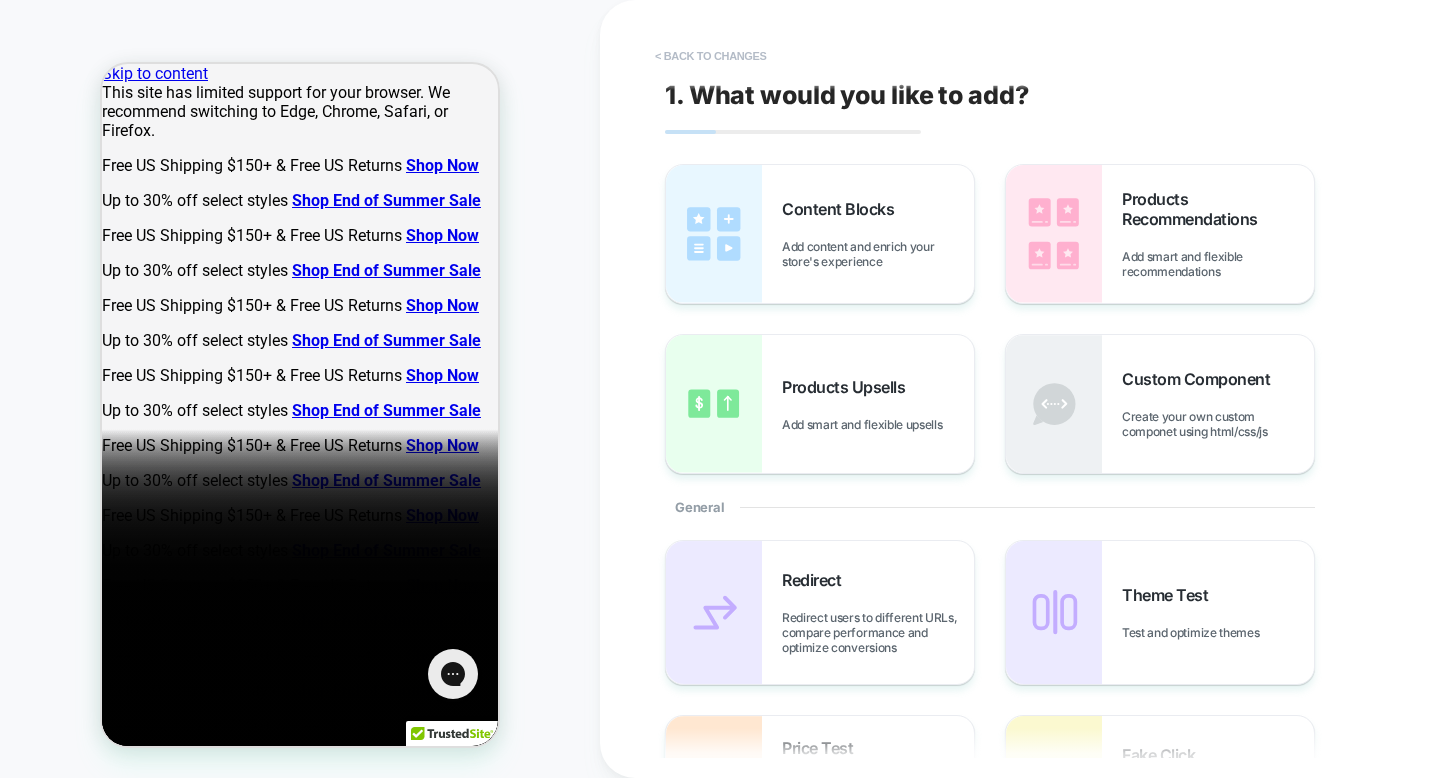 click on "< Back to changes" at bounding box center [711, 56] 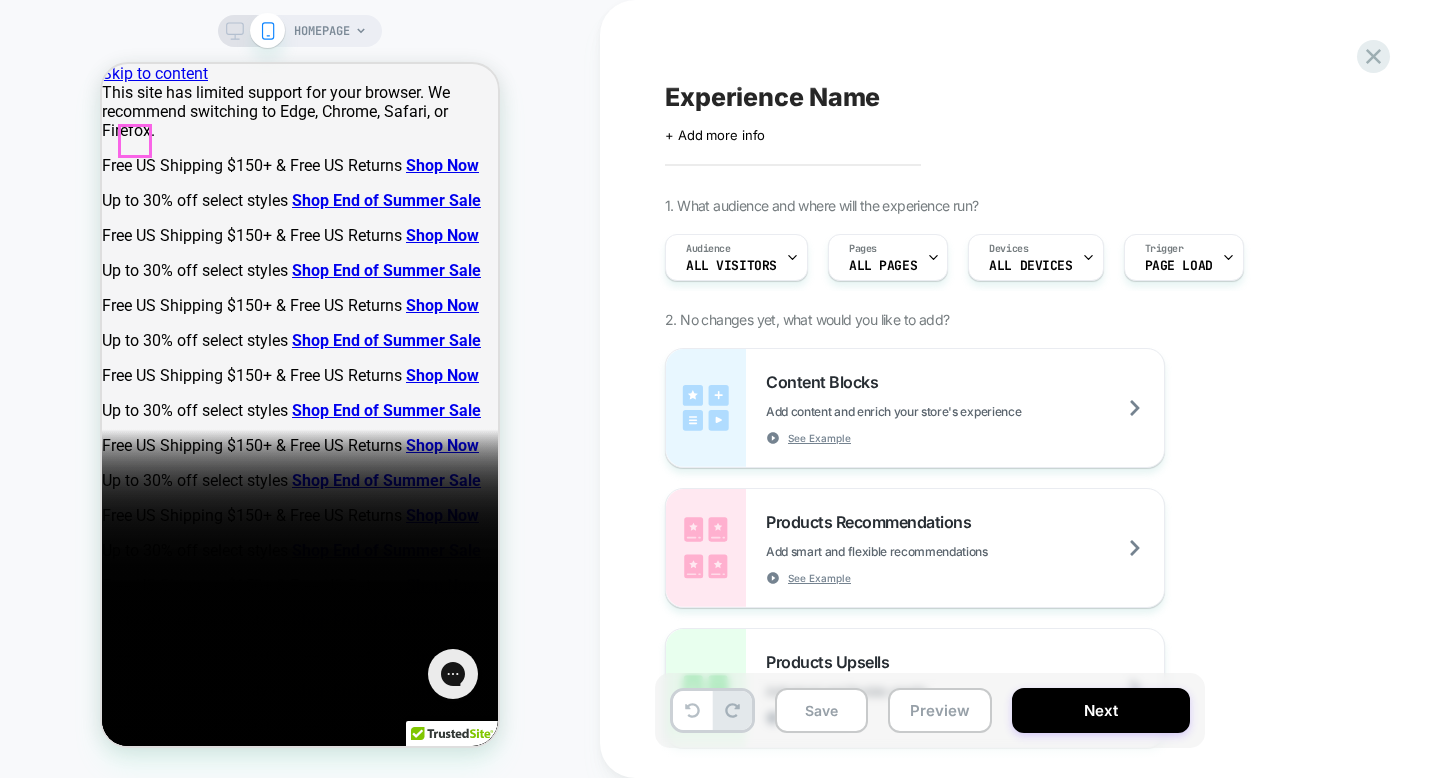 click at bounding box center (110, 1081) 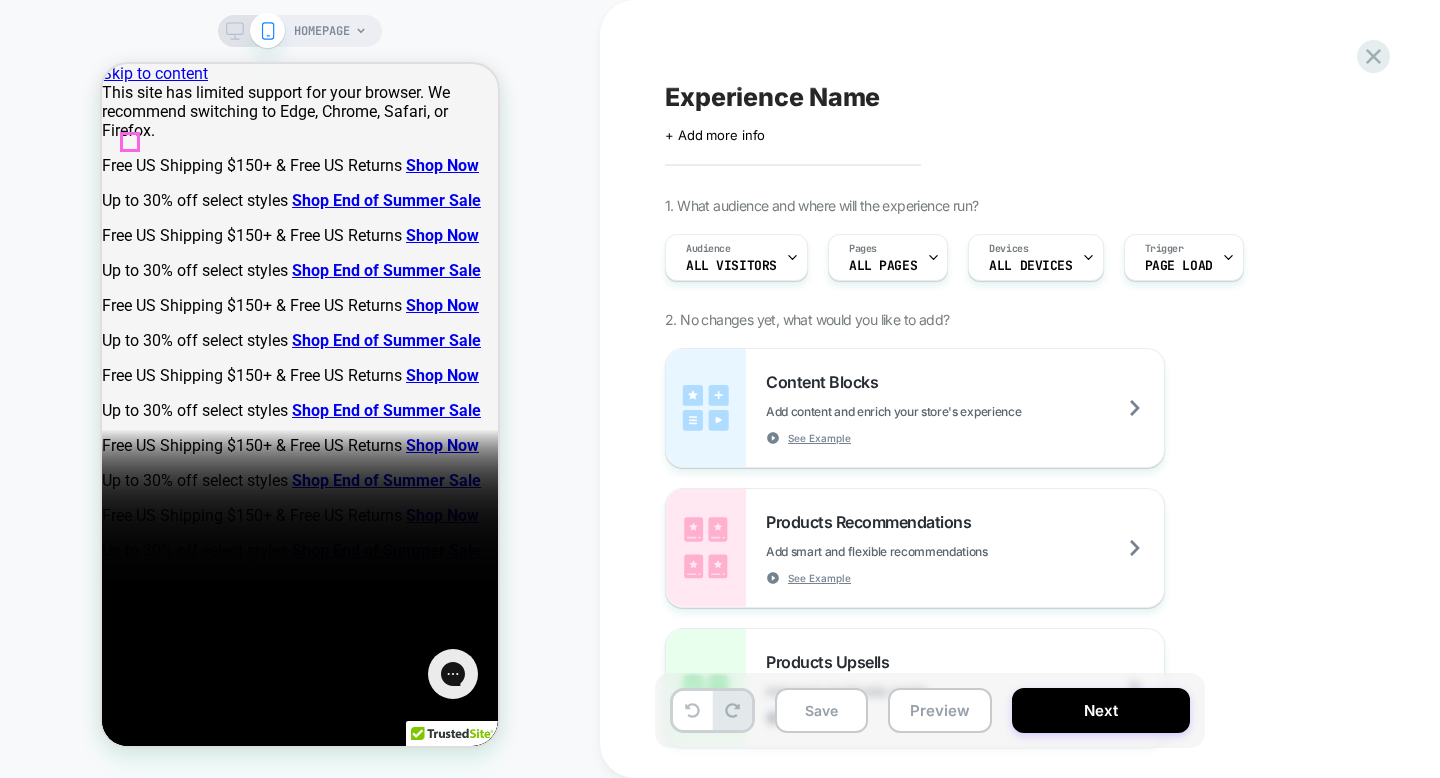 click at bounding box center [110, 1081] 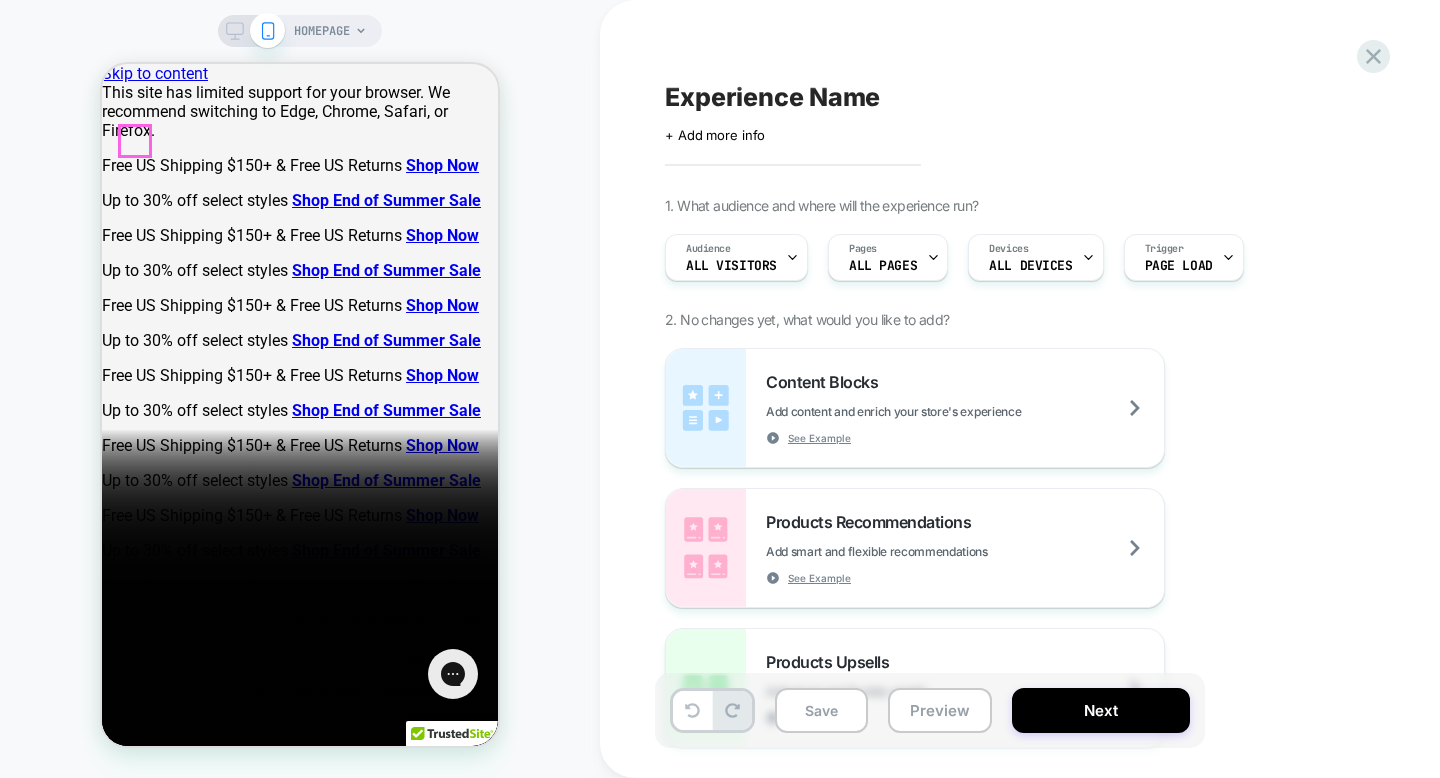 click at bounding box center [110, 1081] 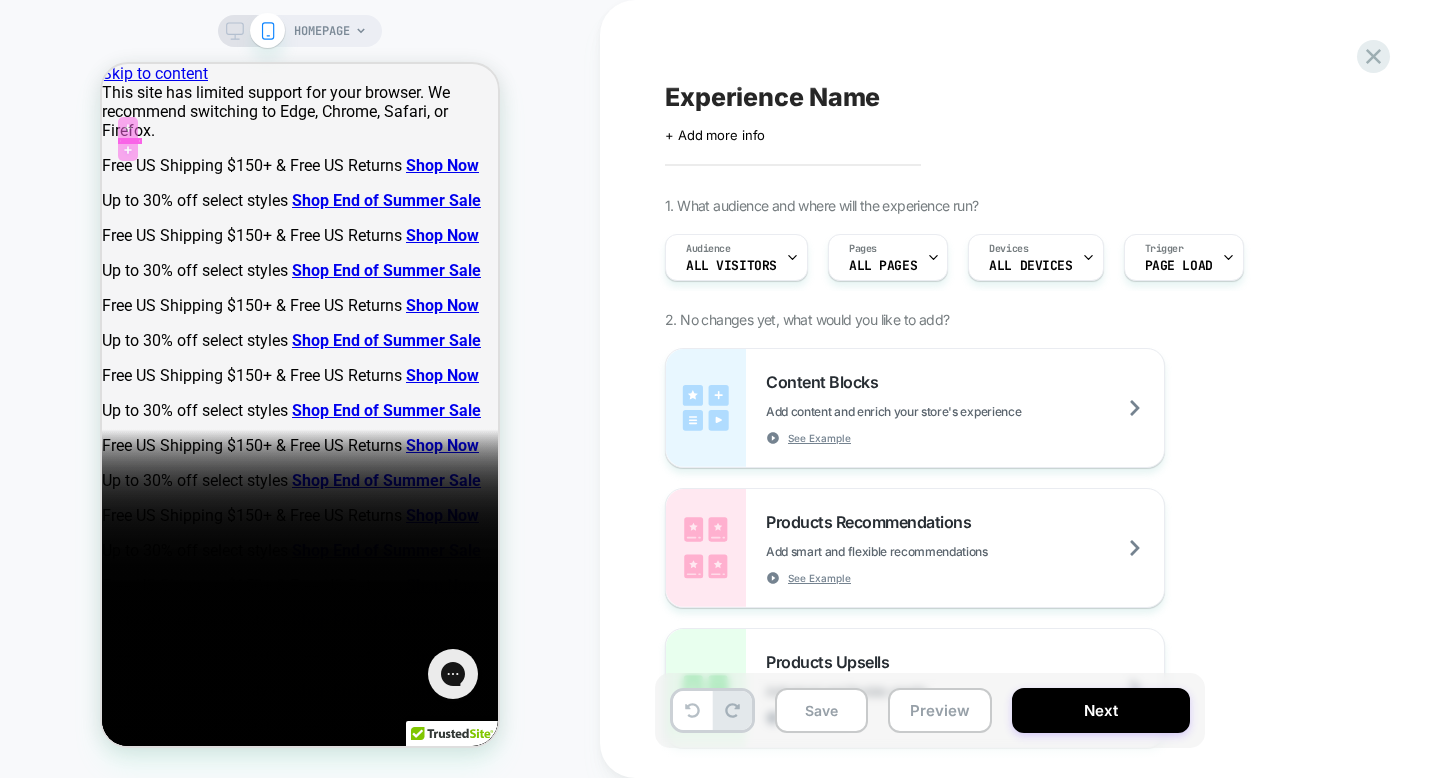 click at bounding box center [128, 138] 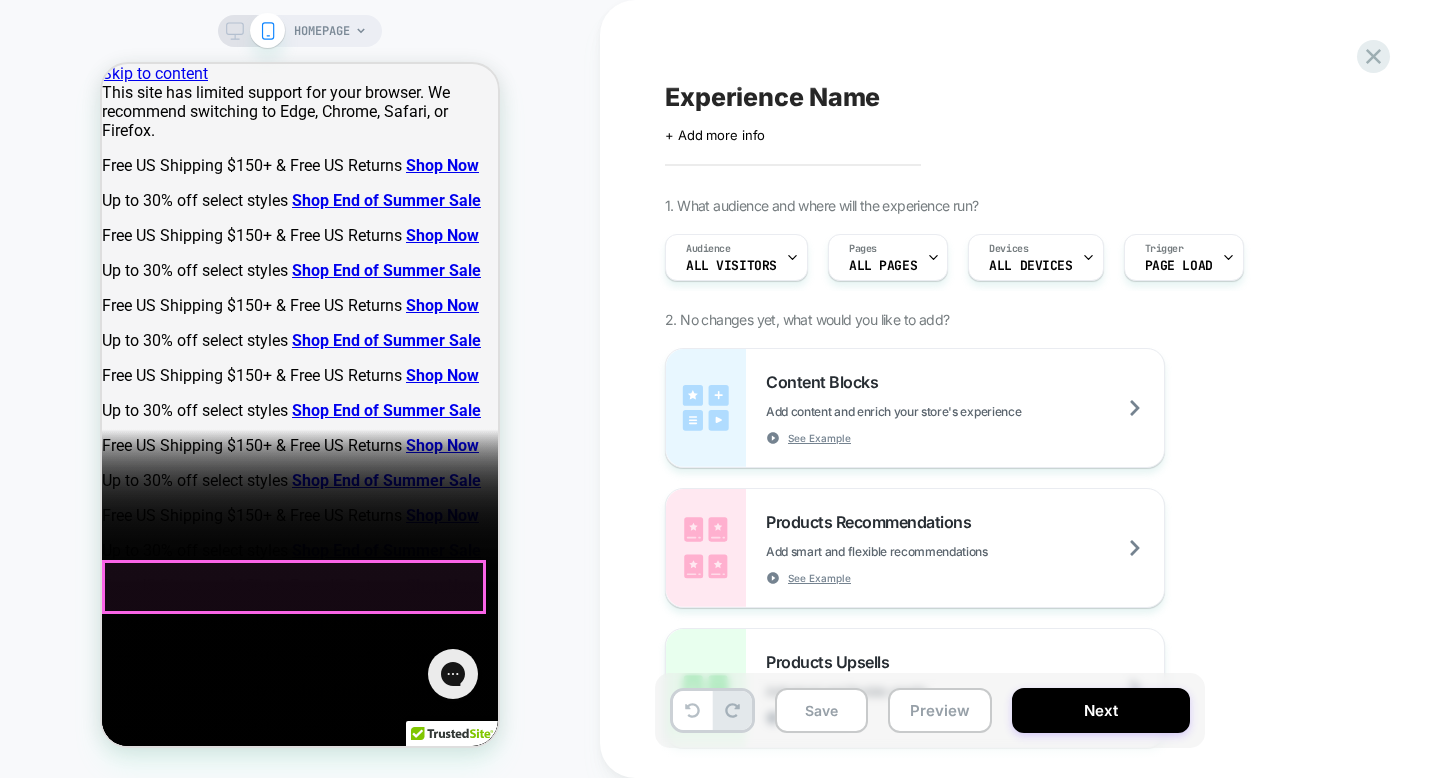 click on "End of Summer Sale" at bounding box center (174, 9325) 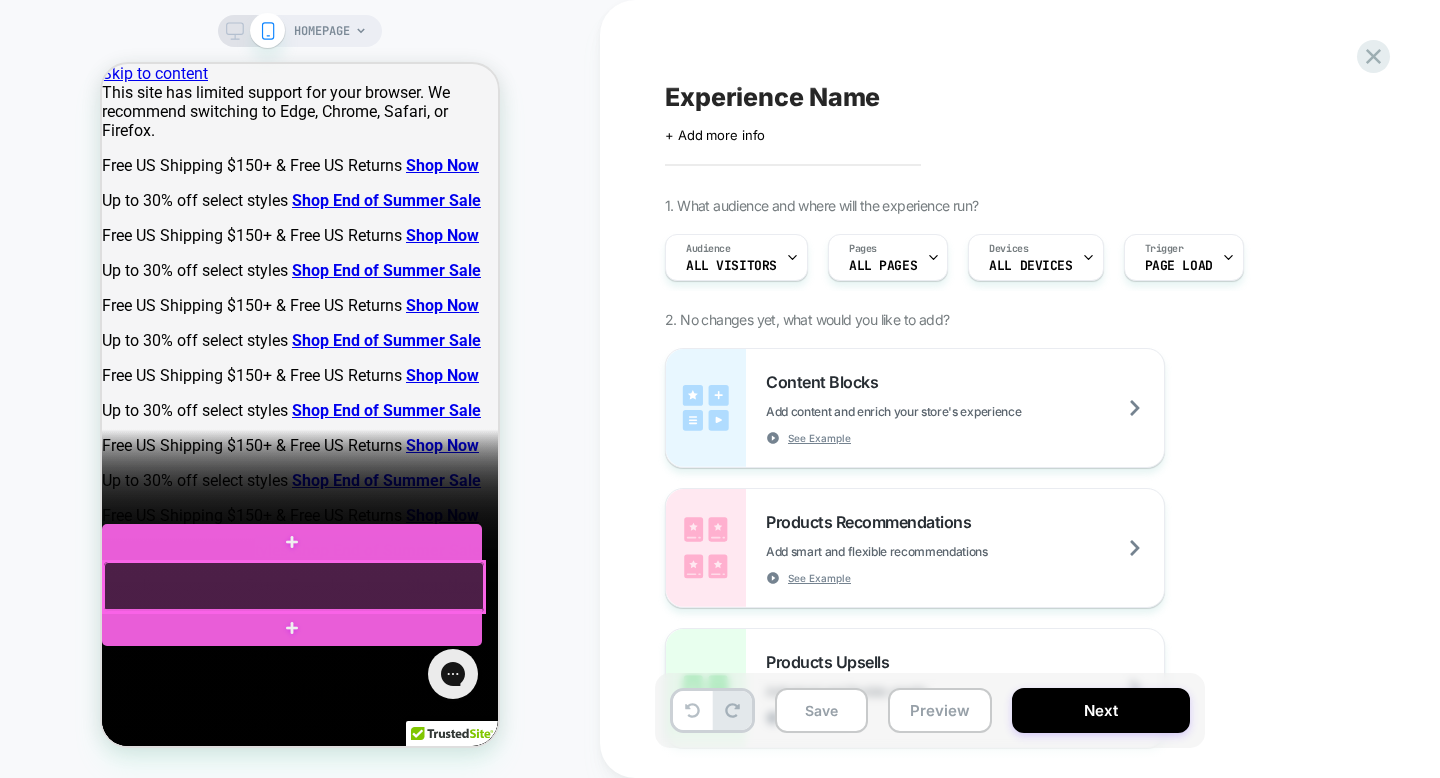 click at bounding box center [294, 587] 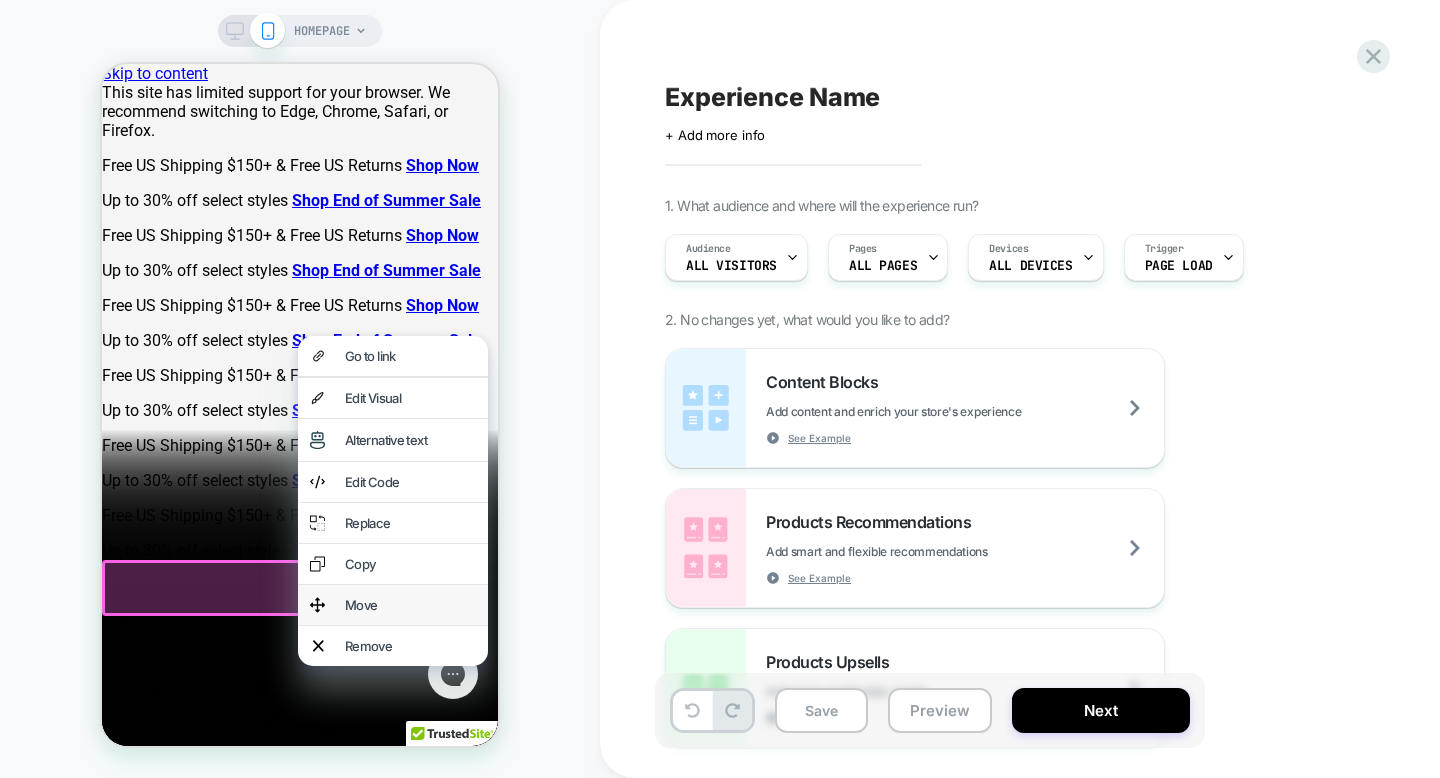 click on "Move" at bounding box center [410, 605] 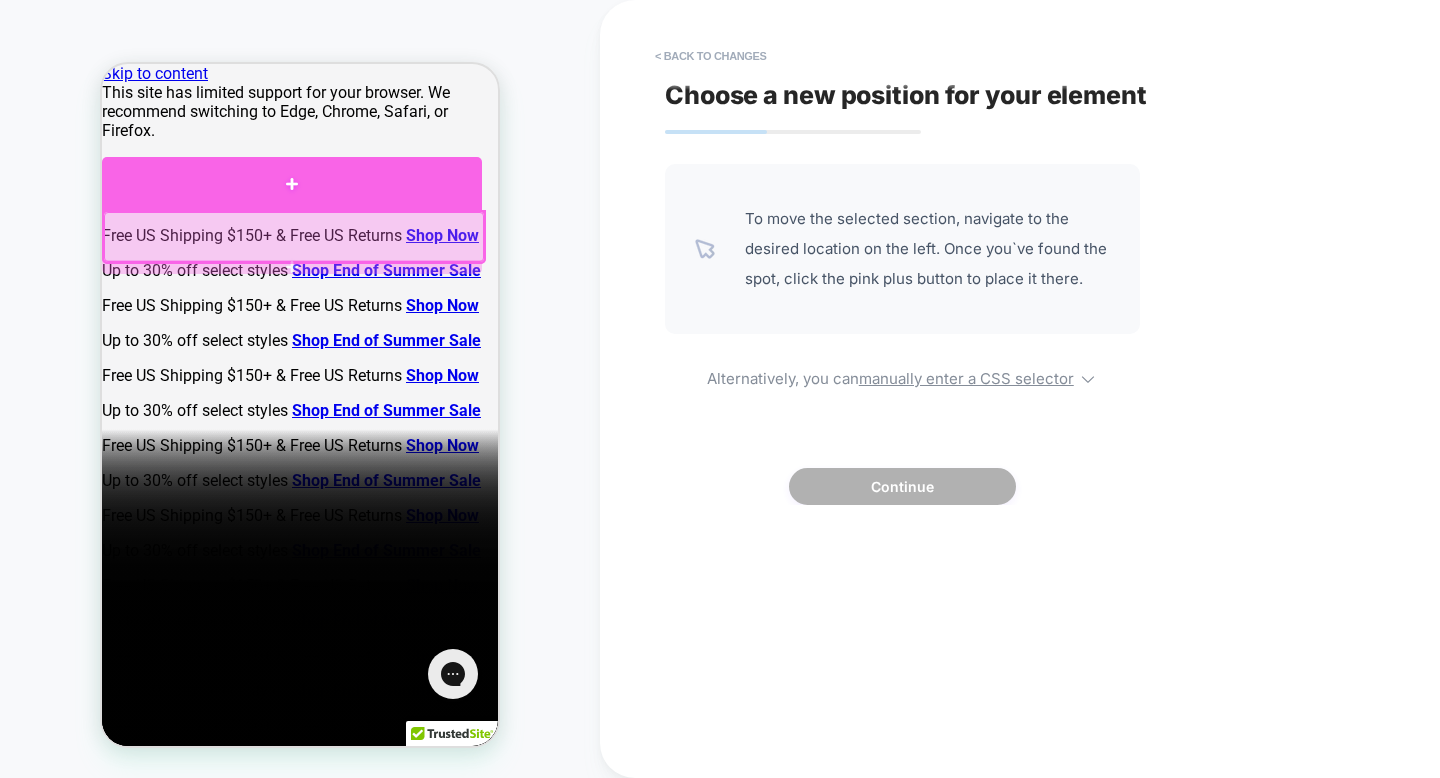 click at bounding box center (292, 183) 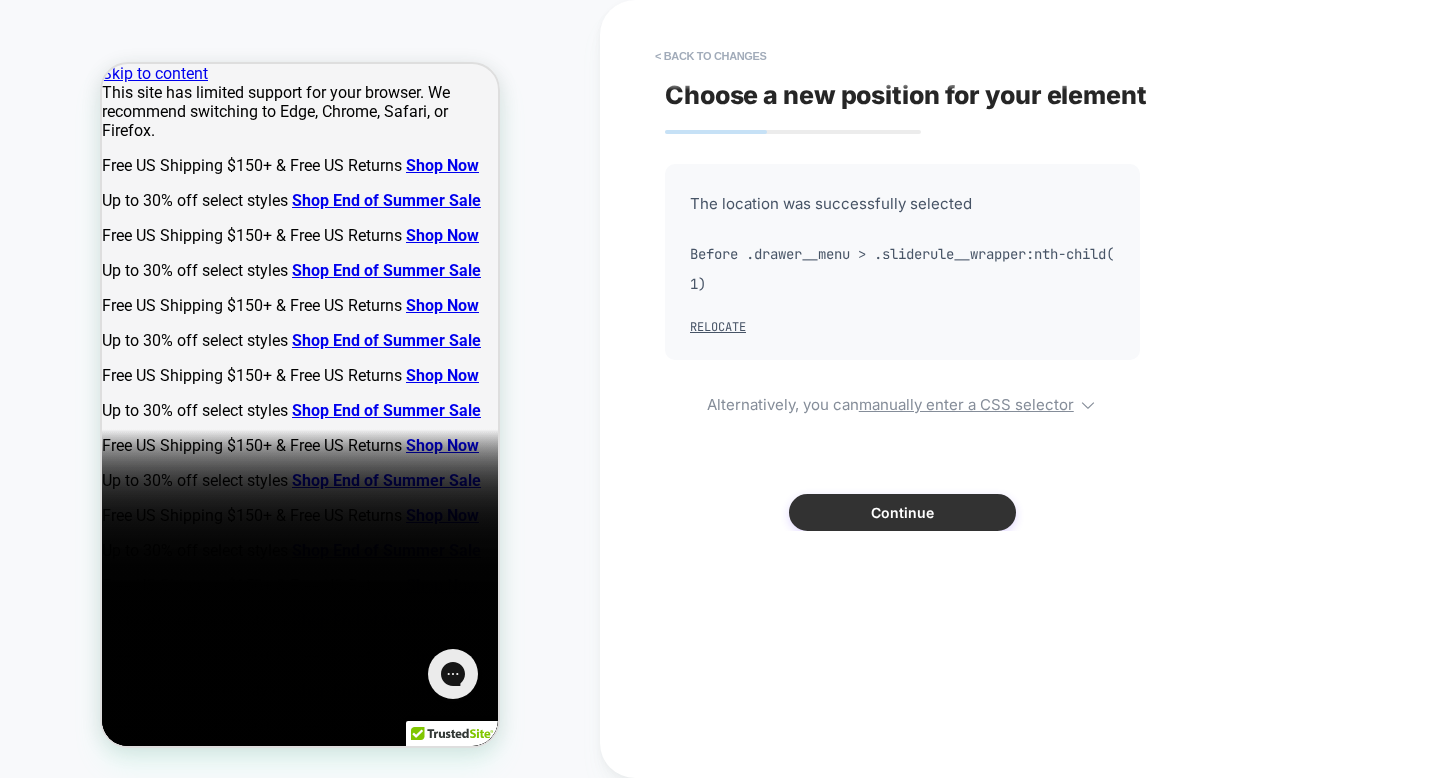 click on "Continue" at bounding box center (902, 512) 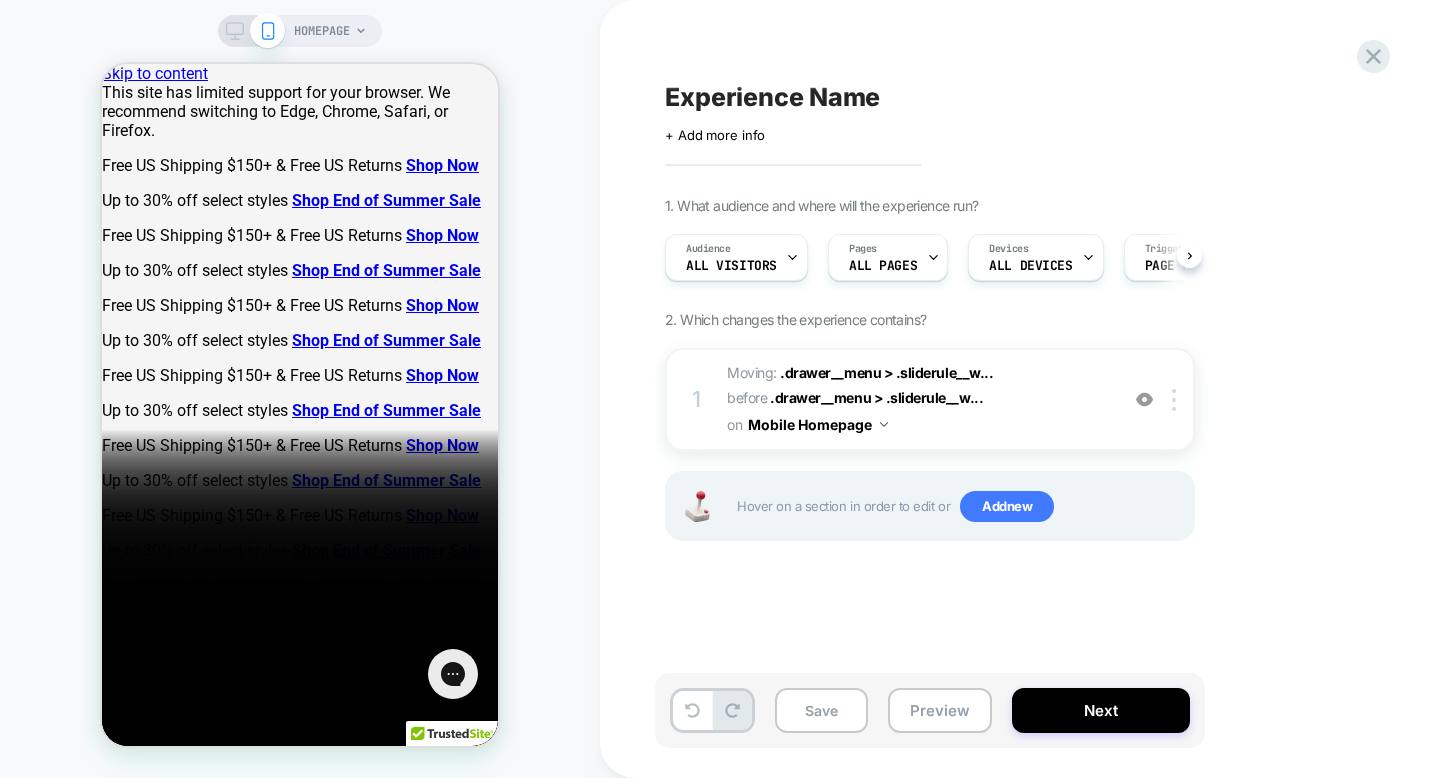 scroll, scrollTop: 0, scrollLeft: 1, axis: horizontal 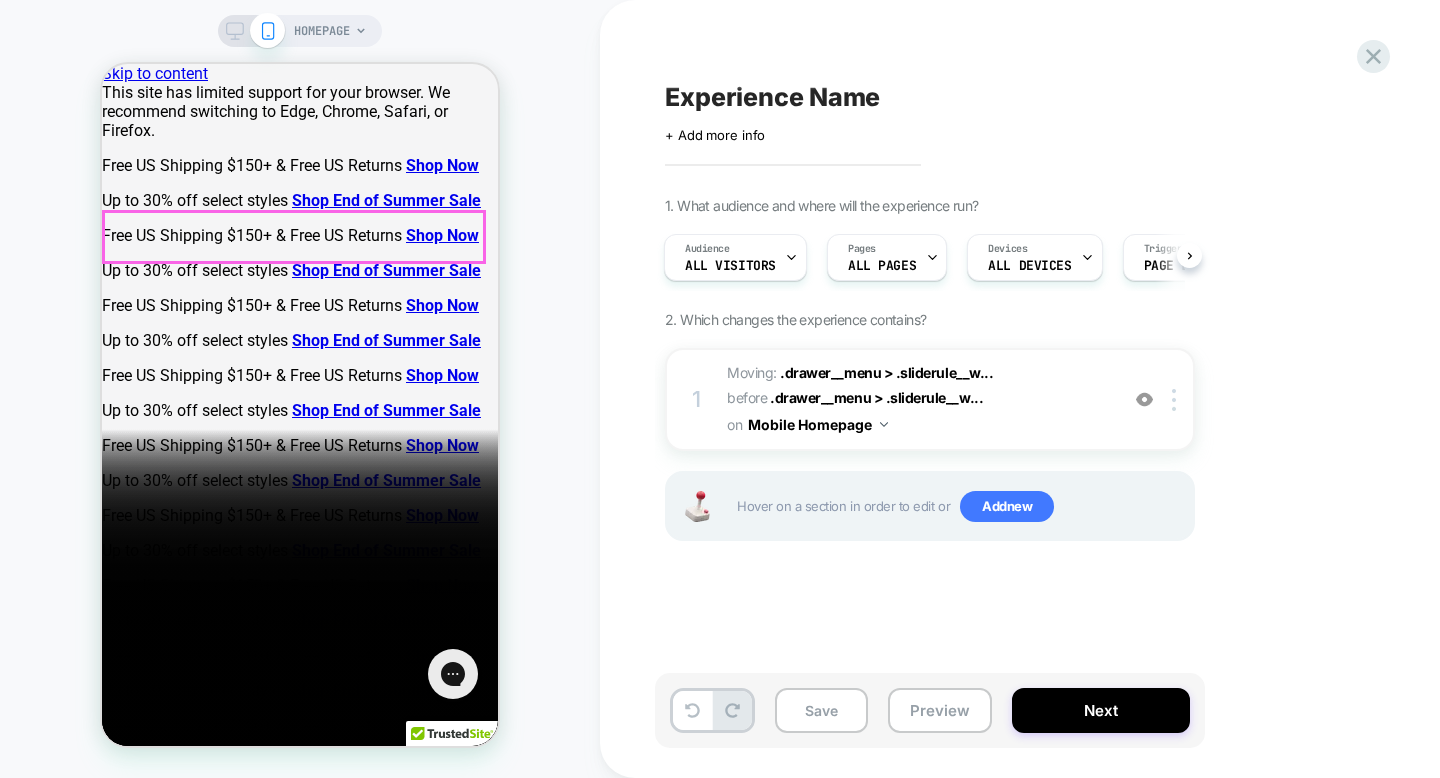 click on "End of Summer Sale" at bounding box center [174, 7696] 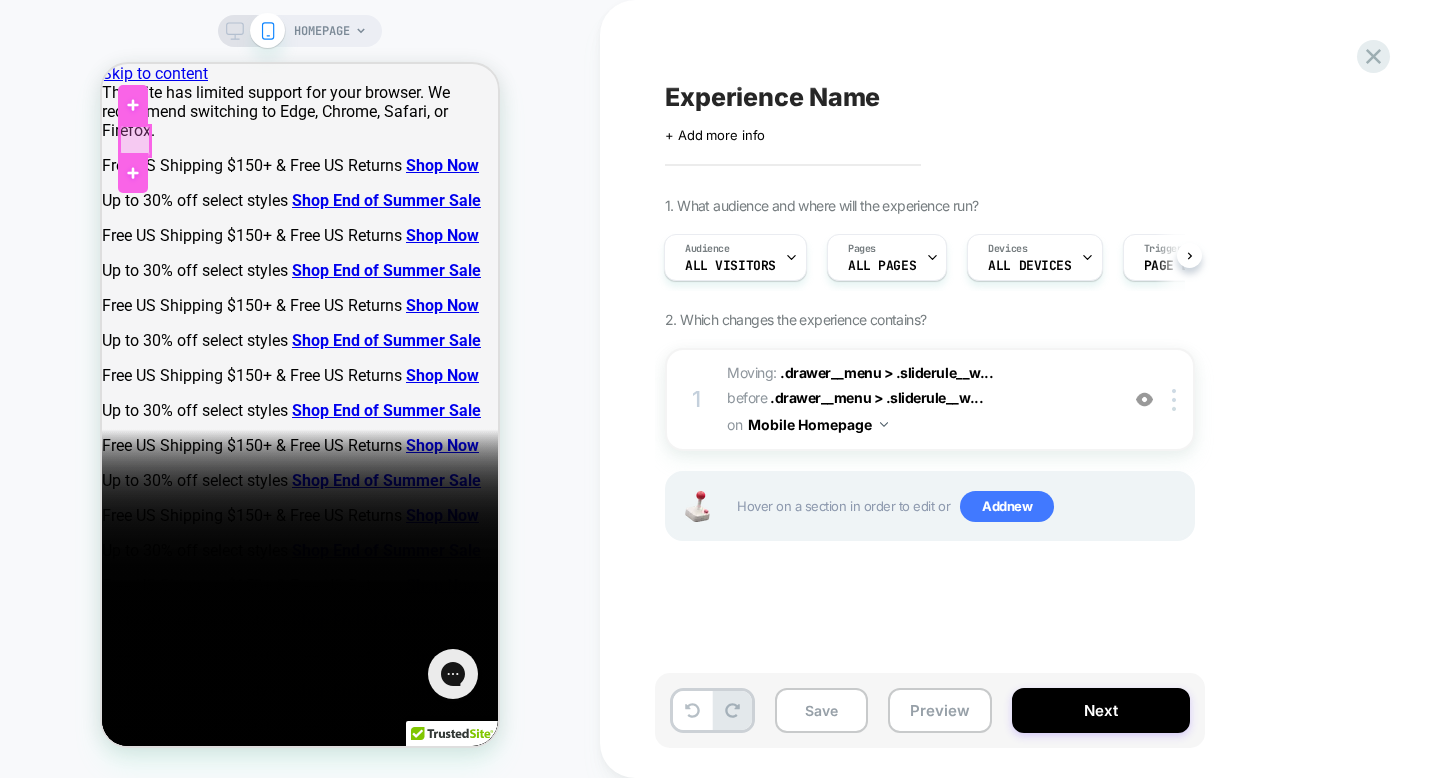 click at bounding box center [135, 141] 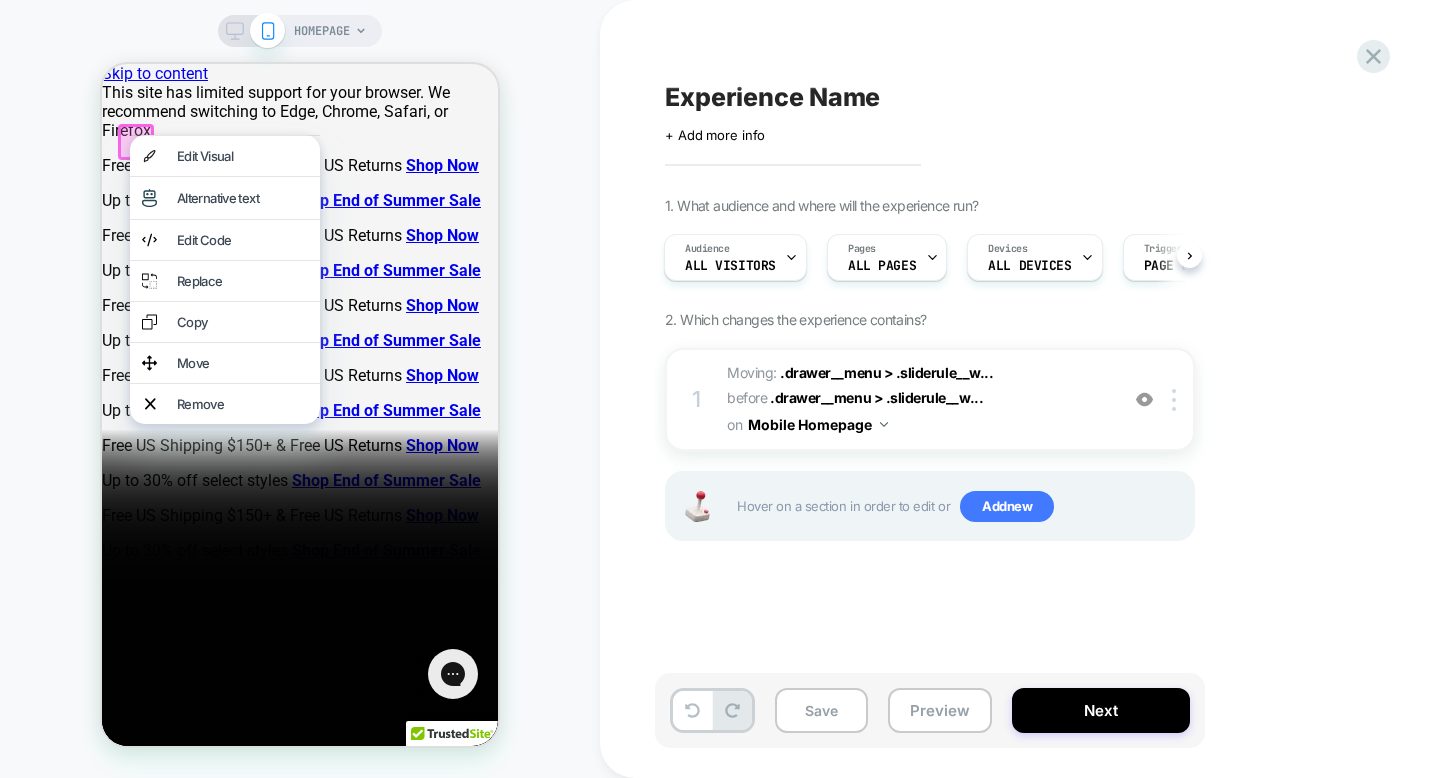 click at bounding box center (136, 142) 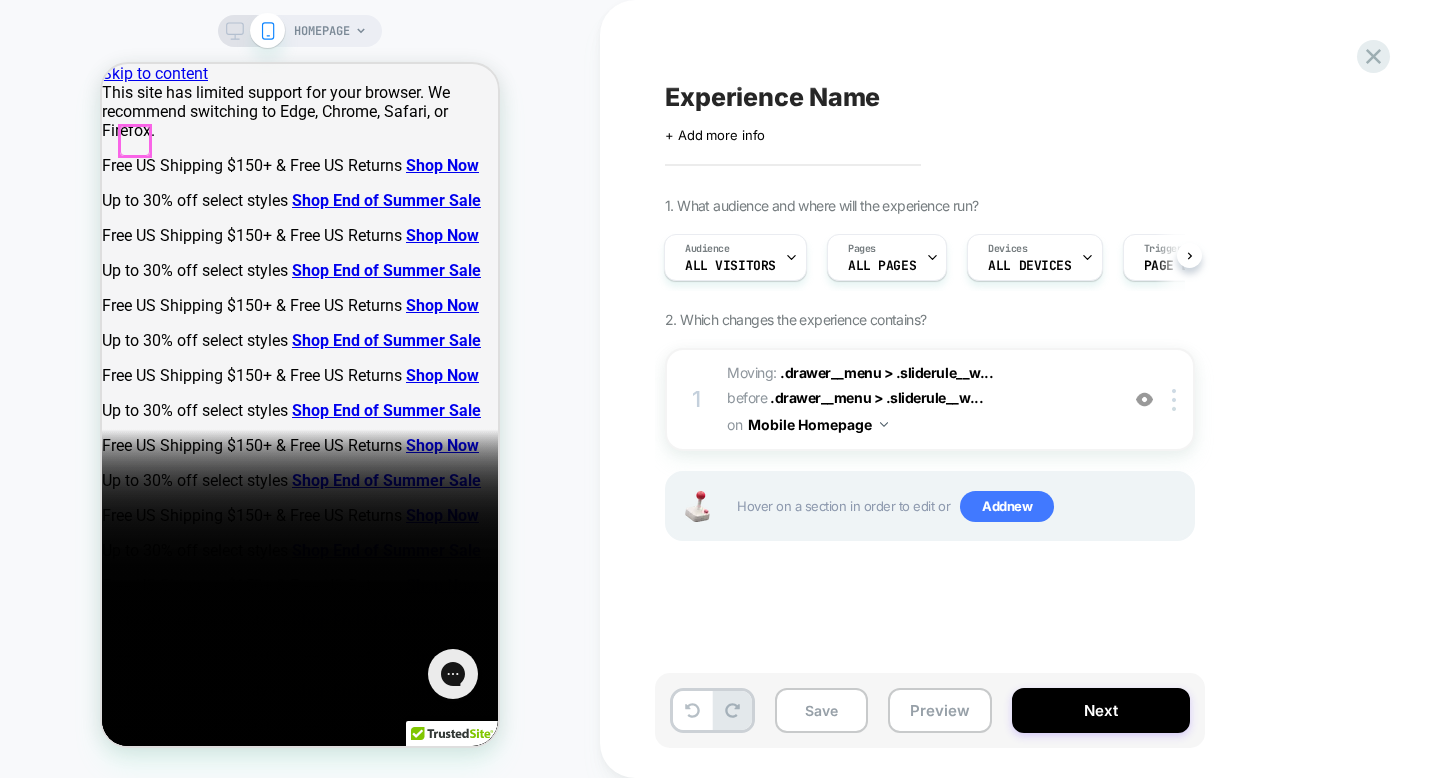 click at bounding box center [135, 141] 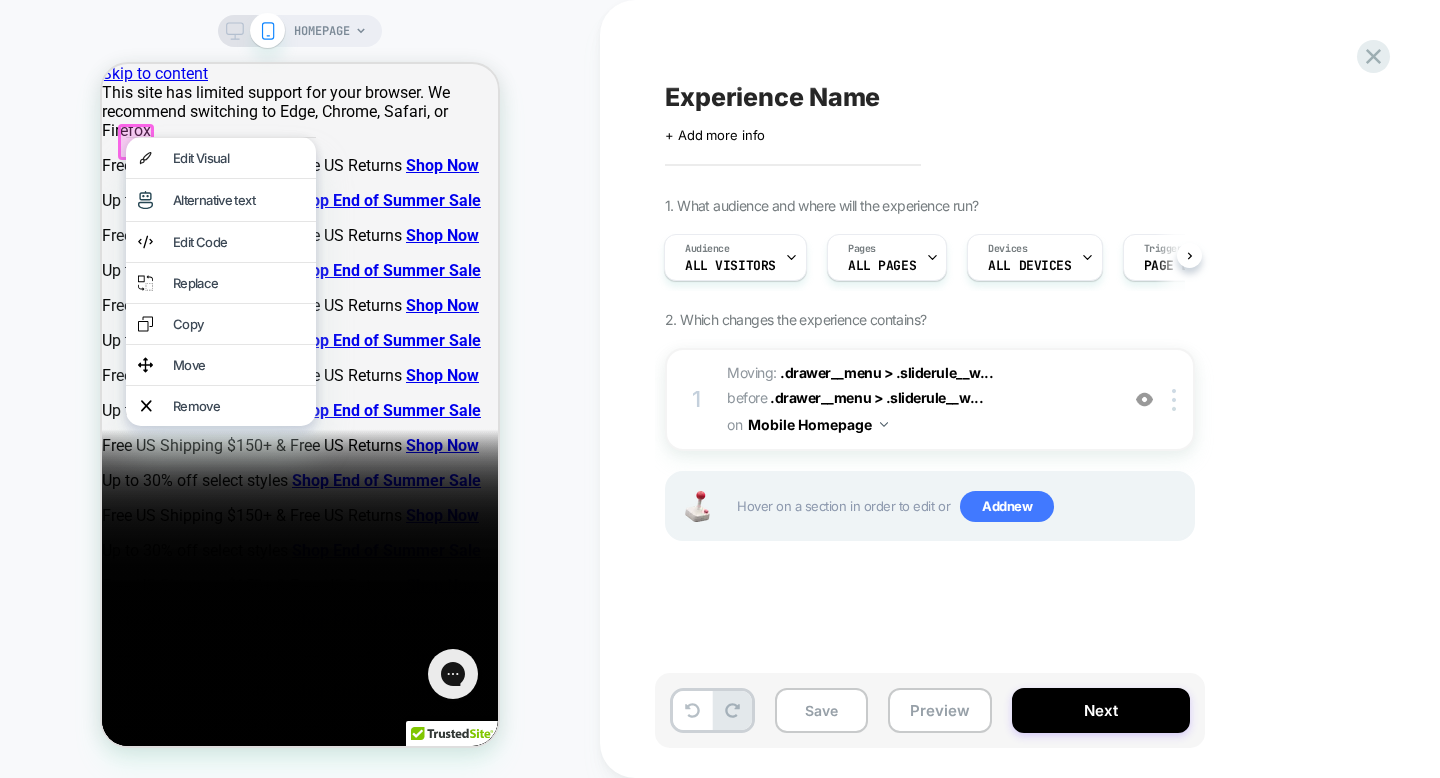 click on "HOMEPAGE" at bounding box center [300, 389] 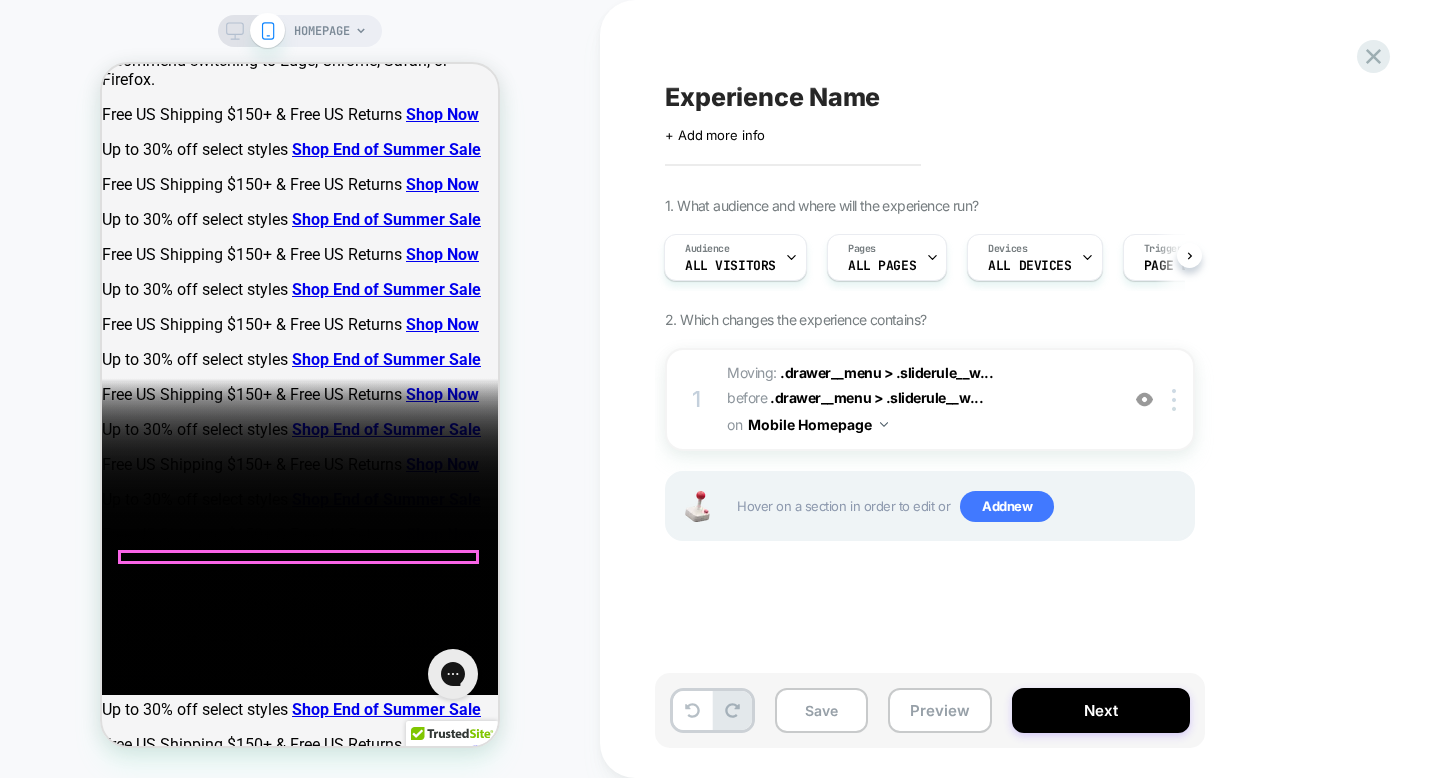 scroll, scrollTop: 0, scrollLeft: 0, axis: both 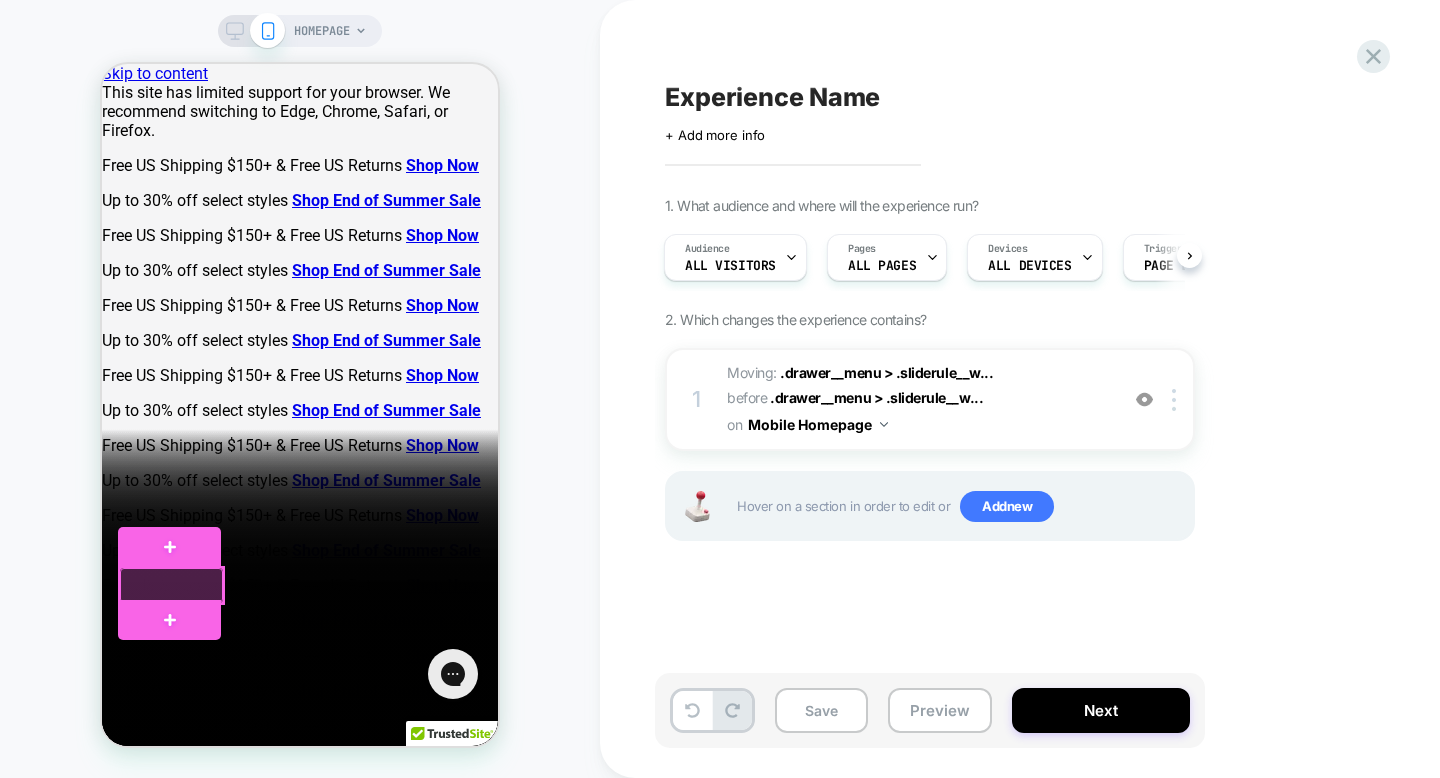 click at bounding box center [171, 585] 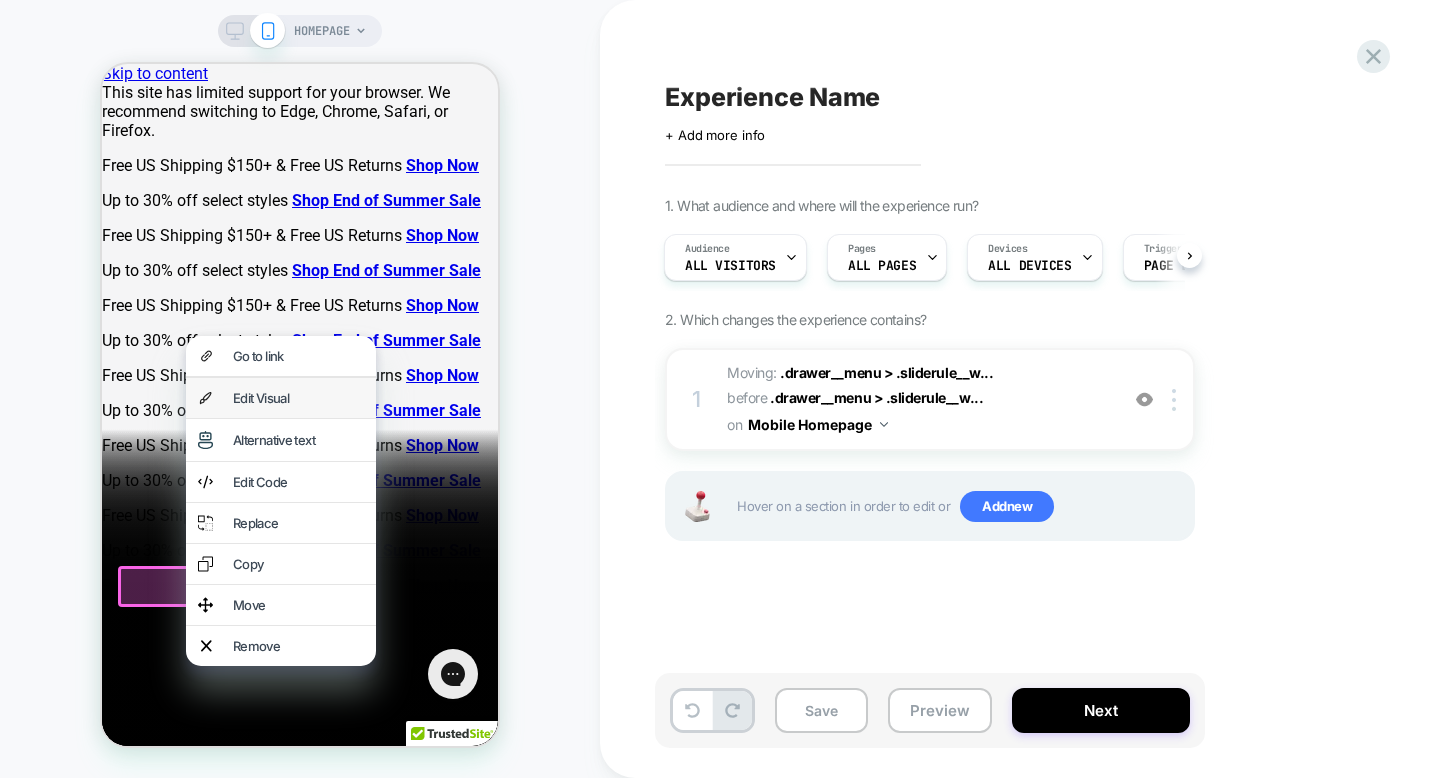 click on "Edit Visual" at bounding box center [298, 398] 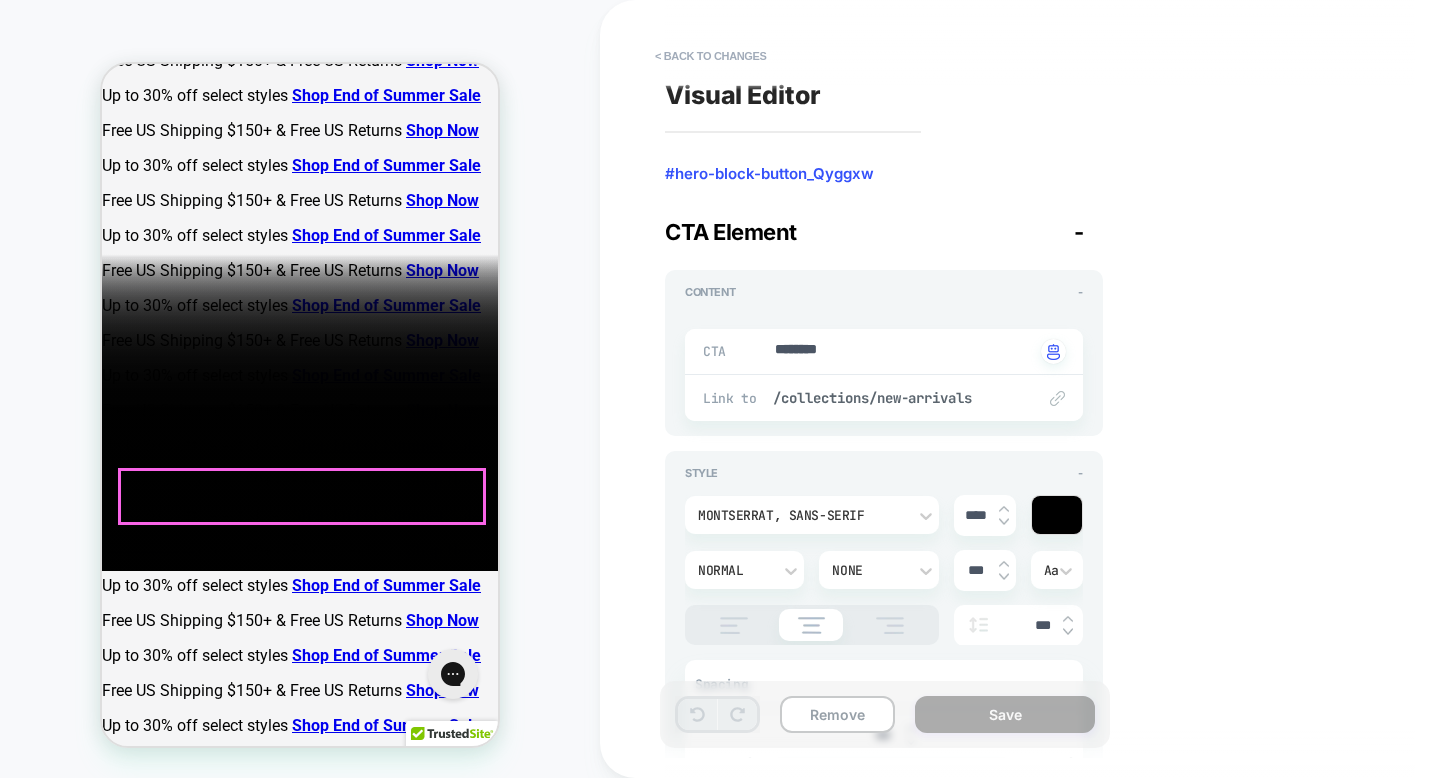 scroll, scrollTop: 178, scrollLeft: 0, axis: vertical 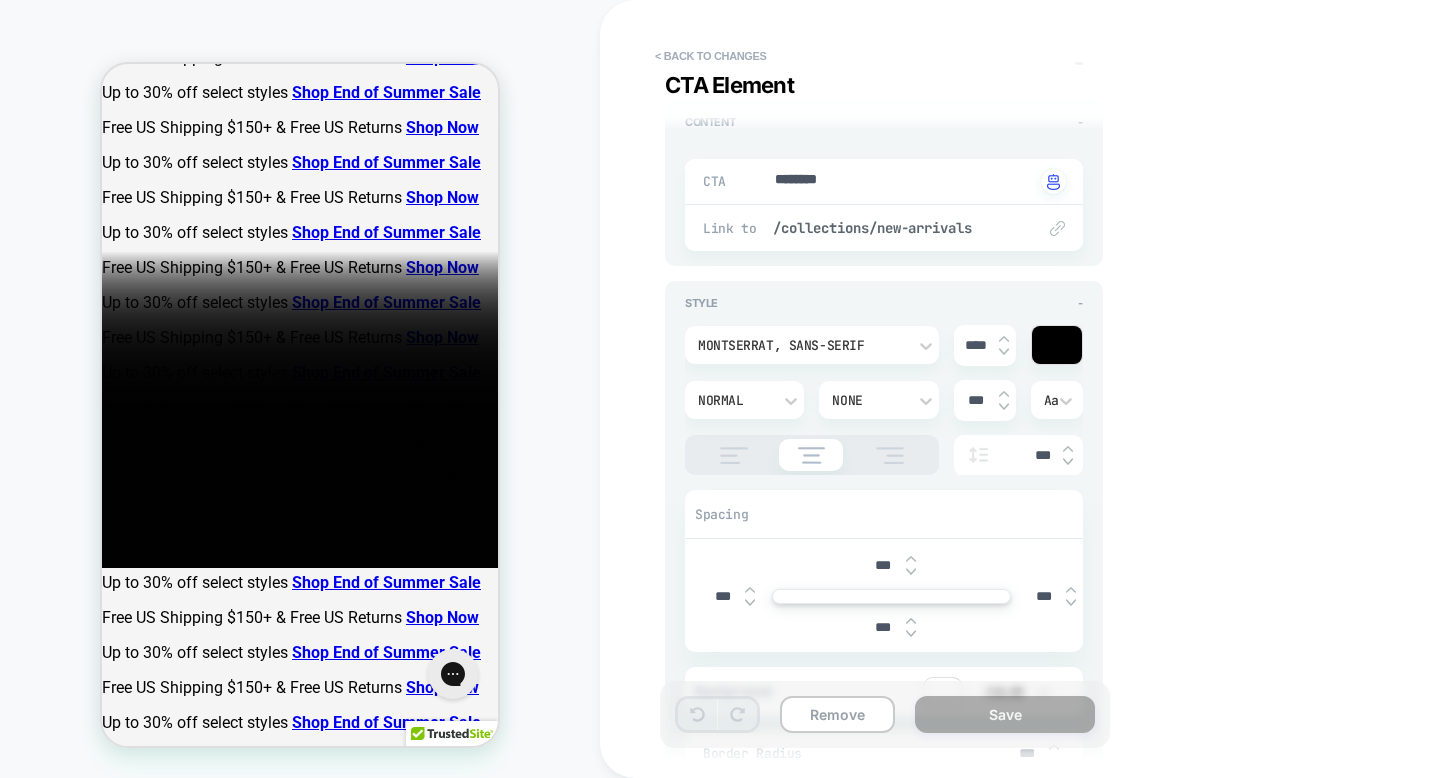 click at bounding box center (890, 455) 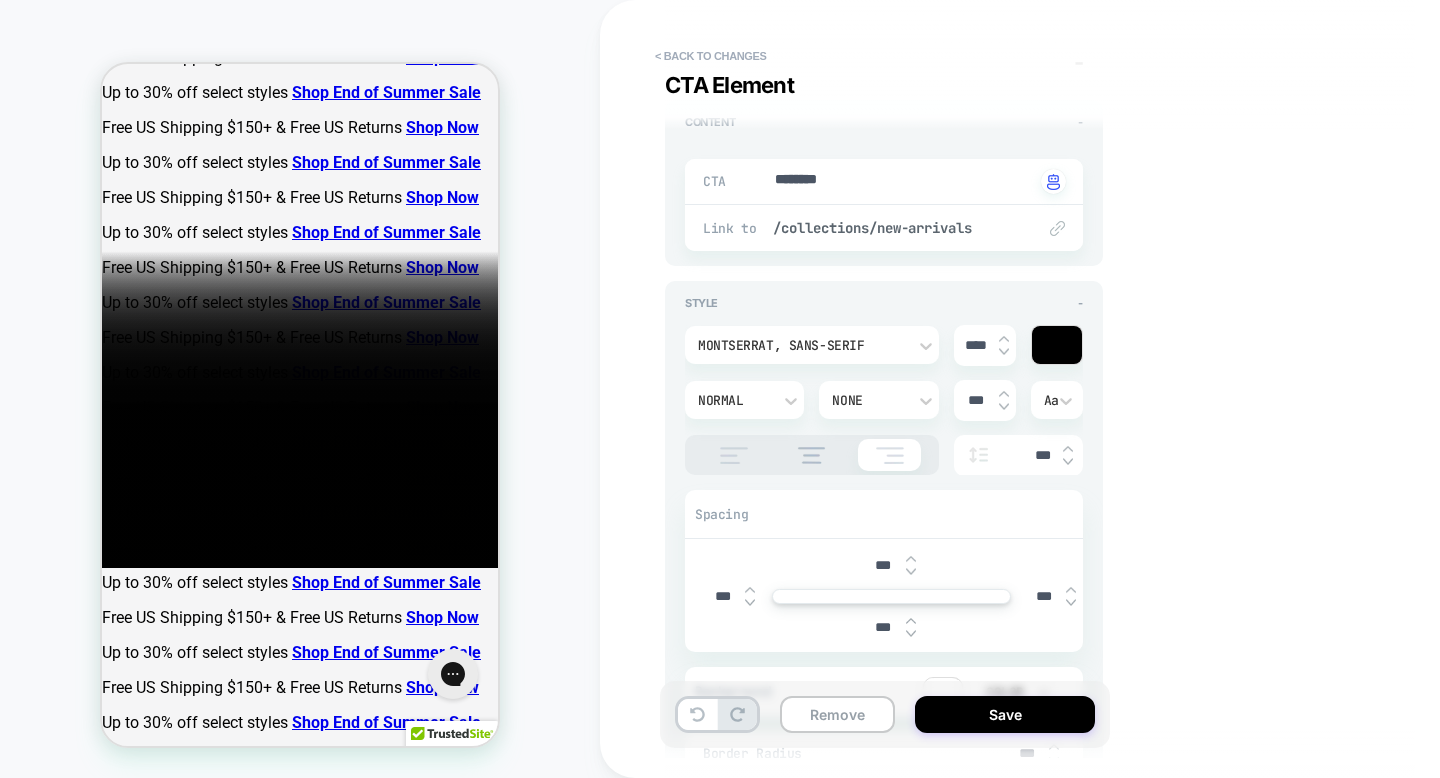 click at bounding box center (890, 455) 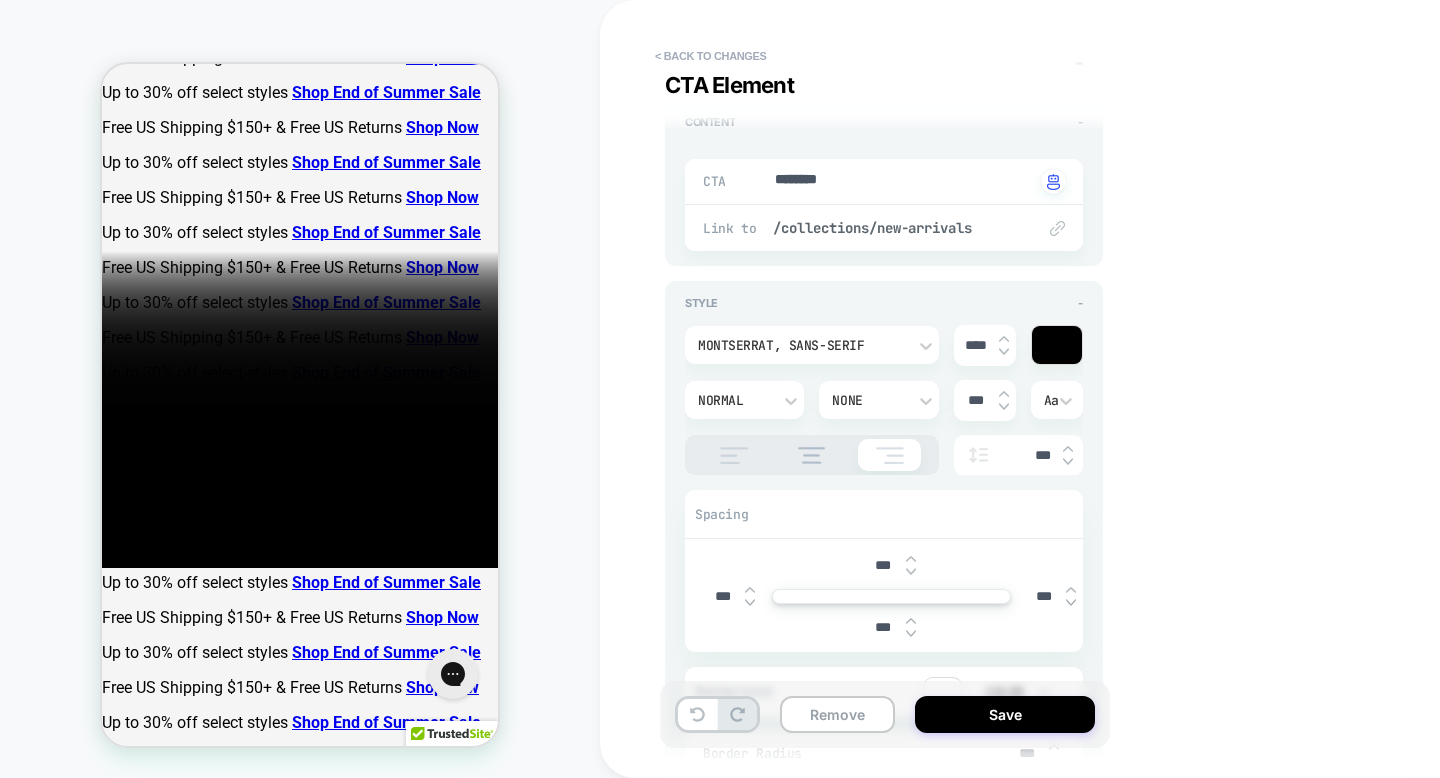 click at bounding box center (812, 455) 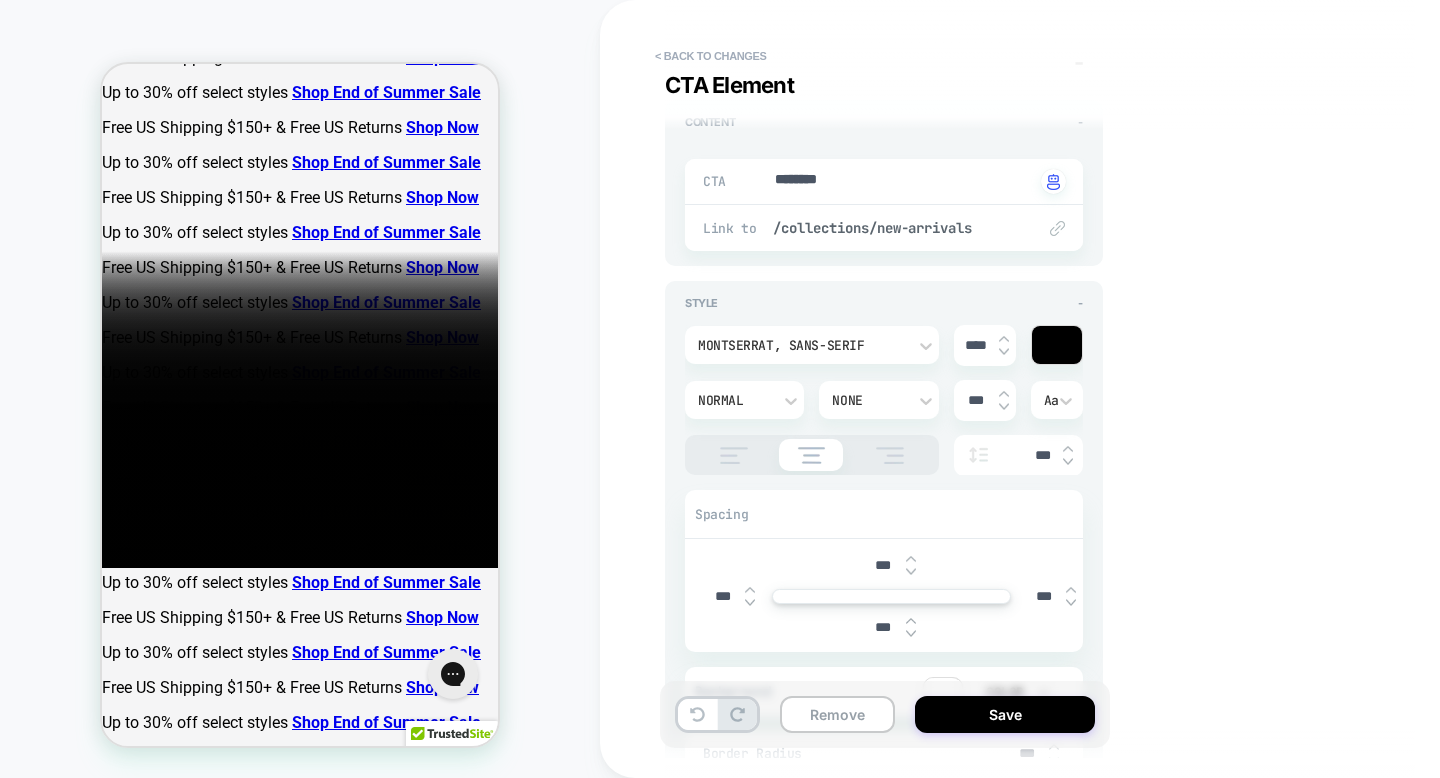 click on "***" at bounding box center [1043, 596] 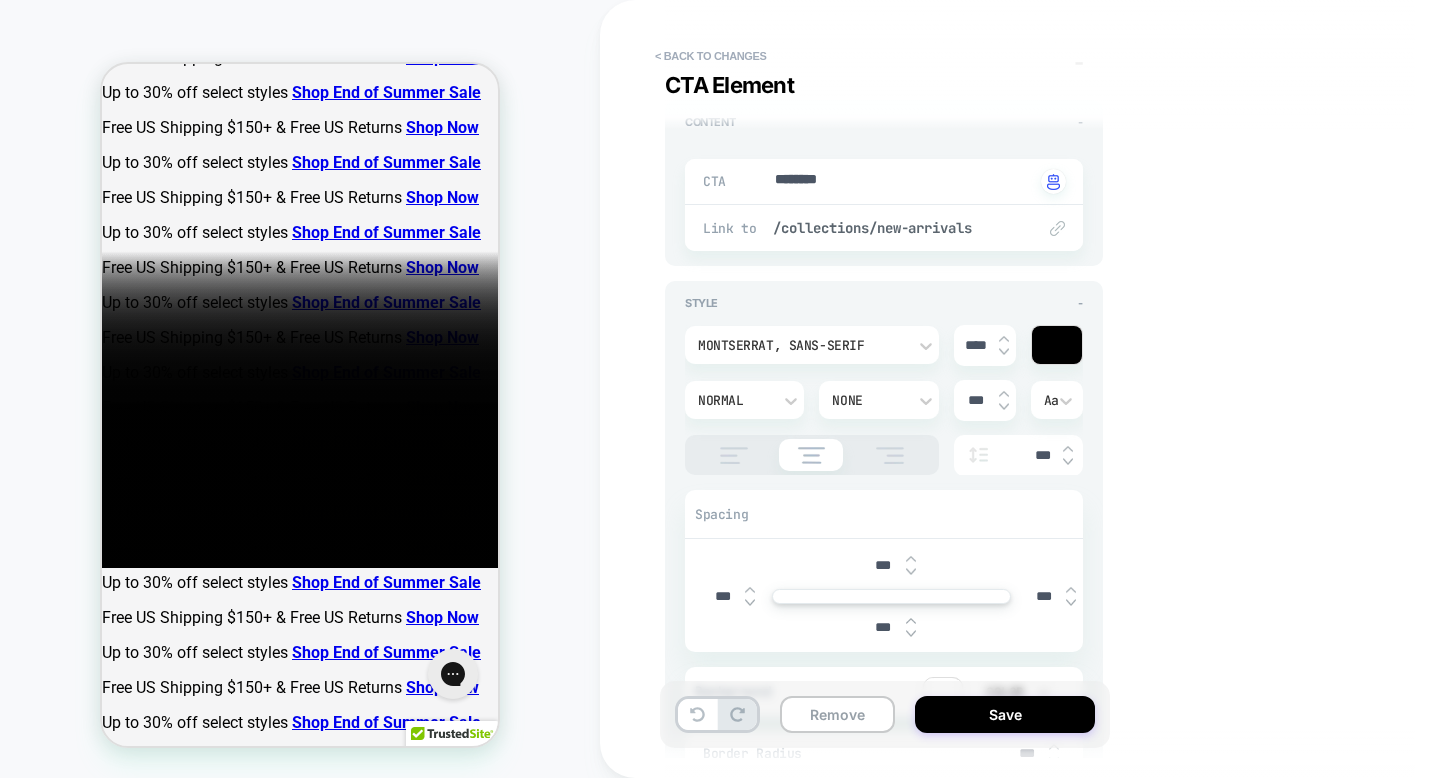 type on "*" 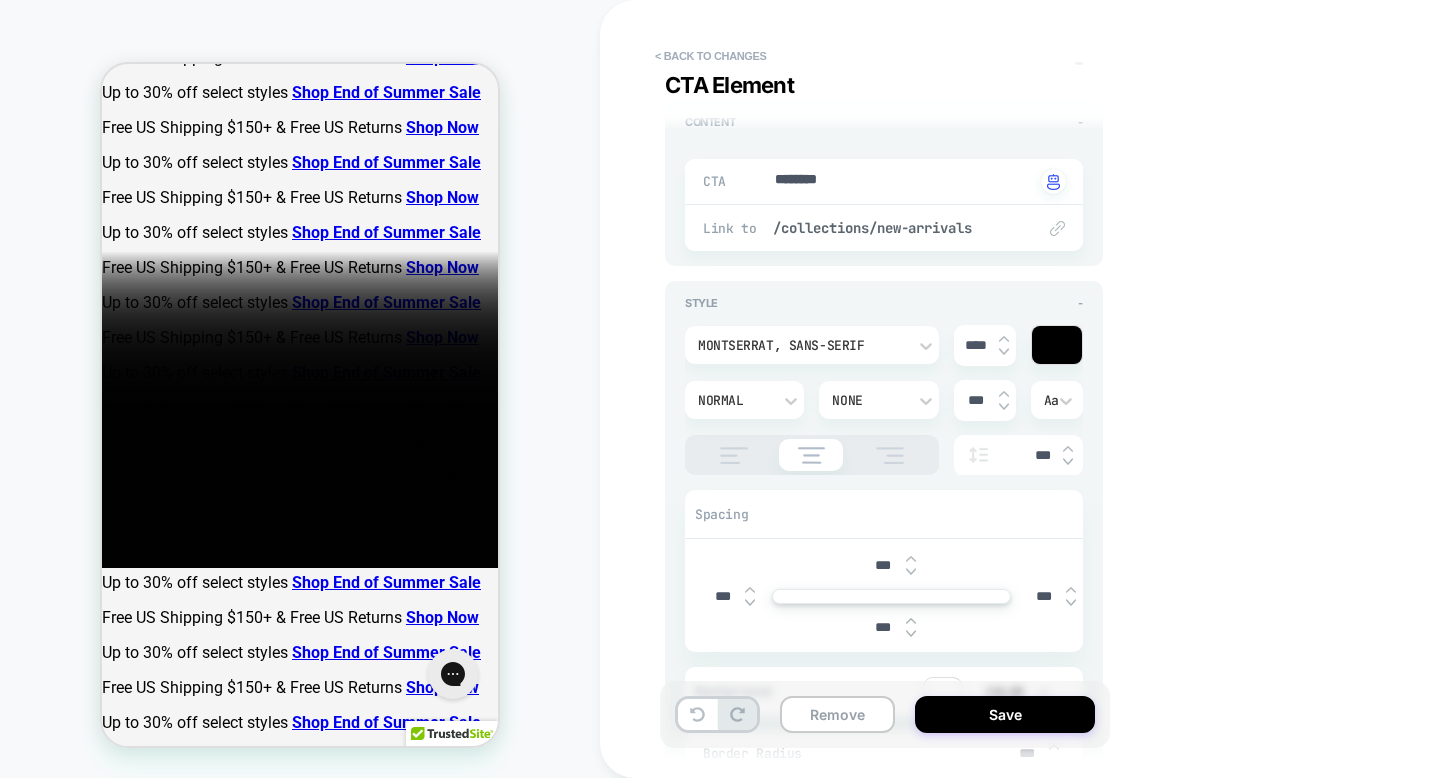 type on "***" 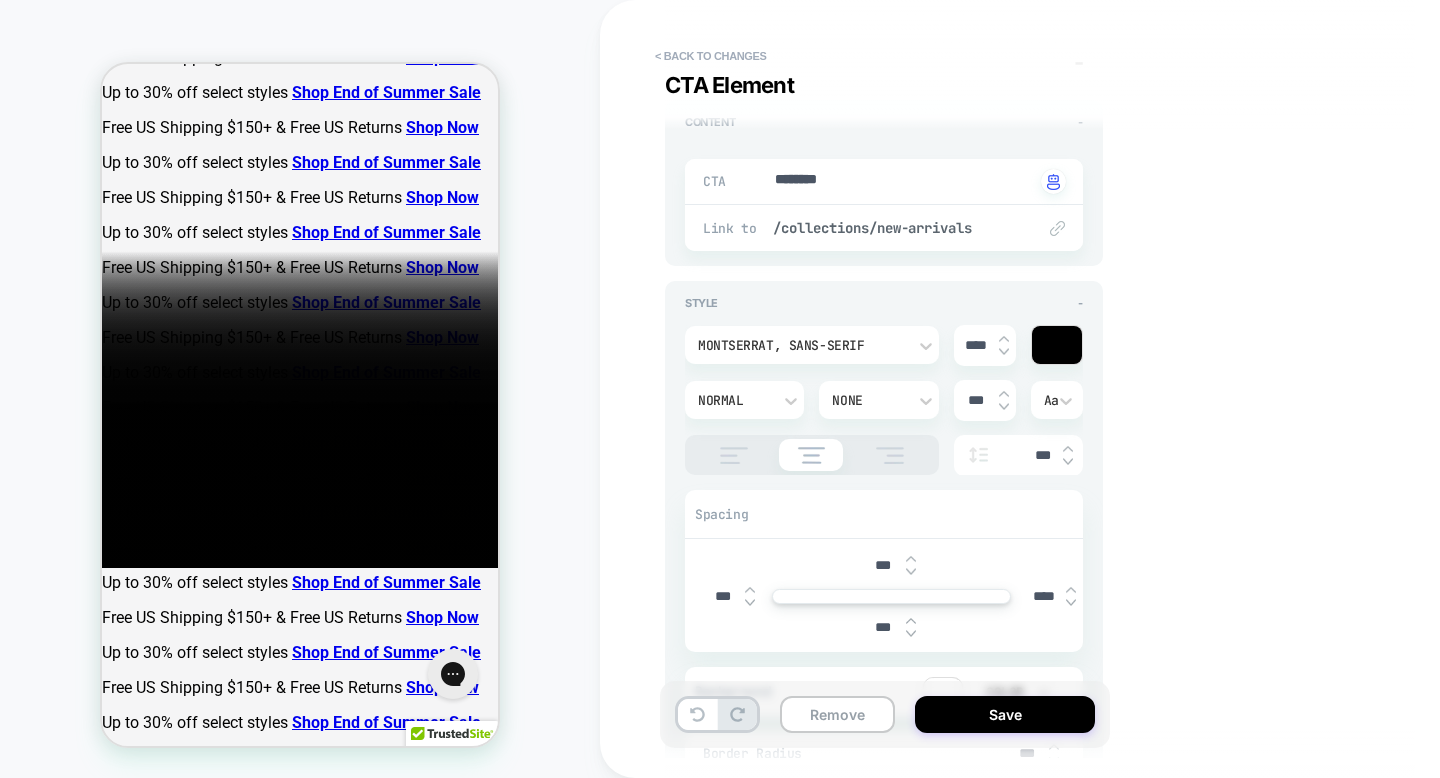 type on "*" 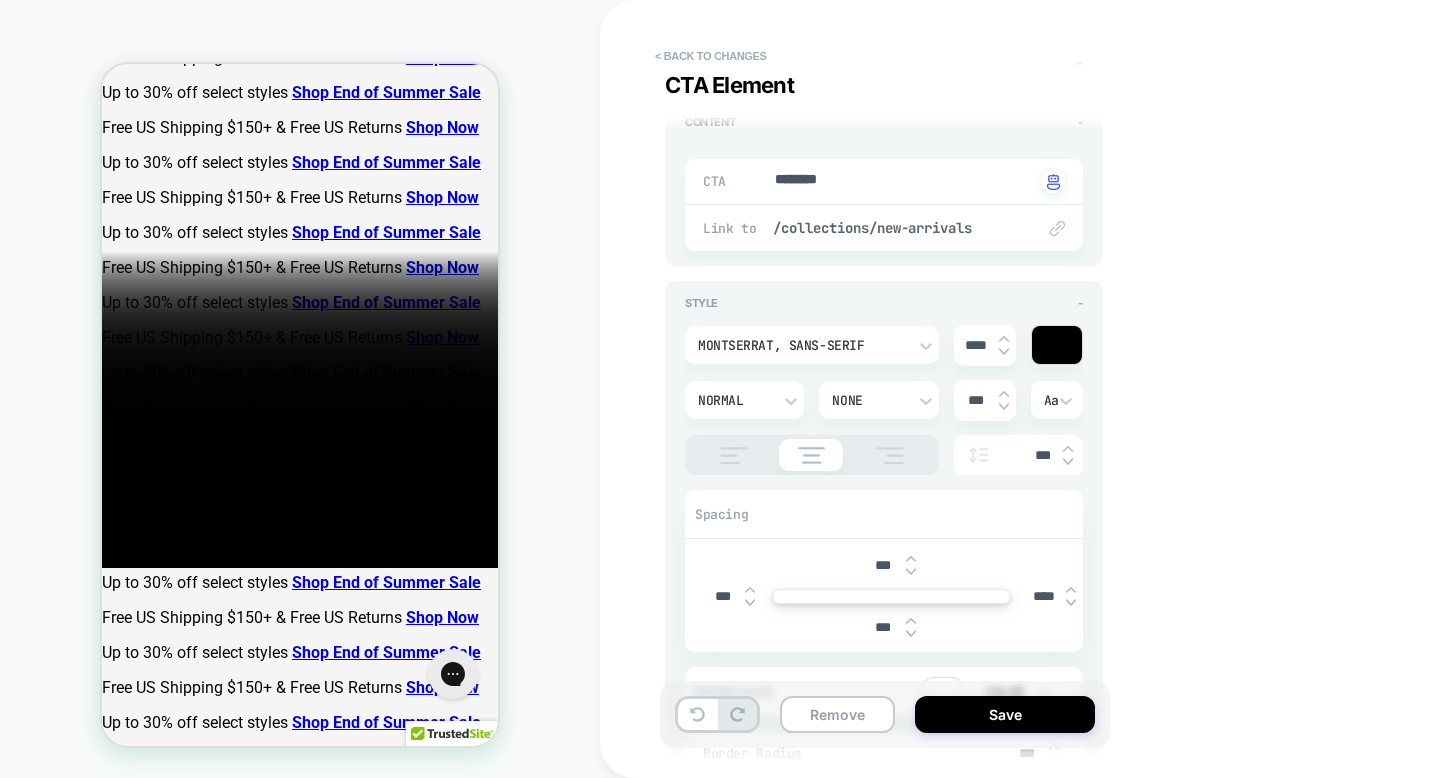 type on "***" 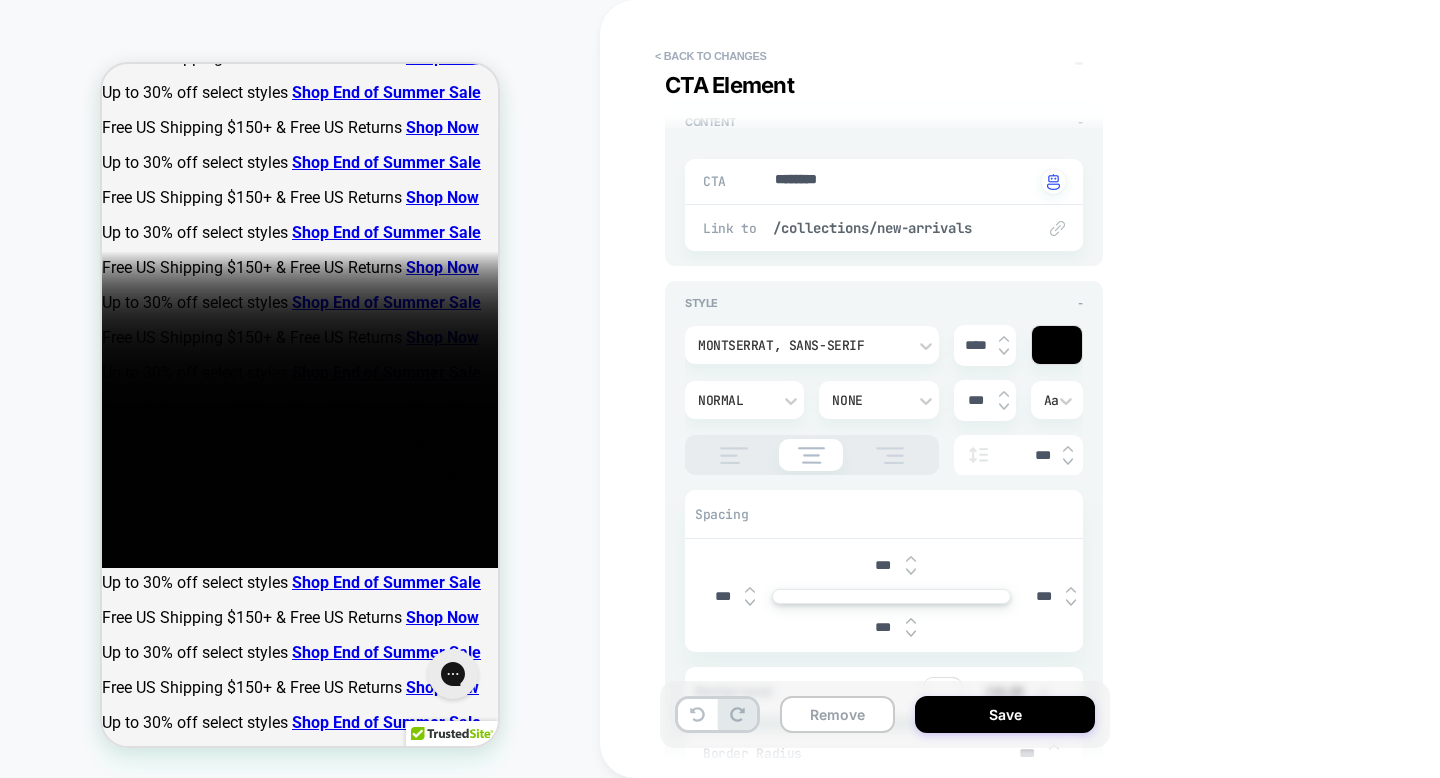 type on "*" 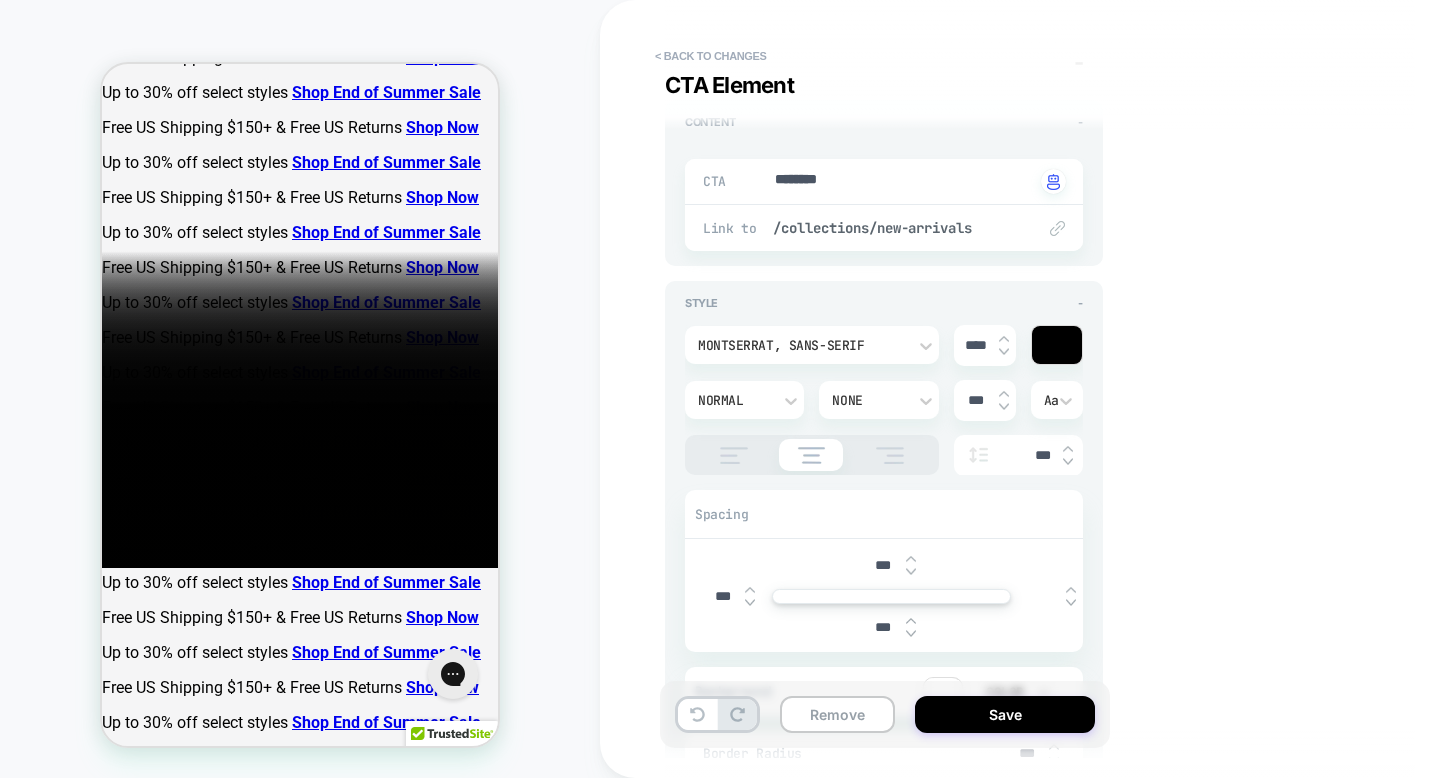 type on "*" 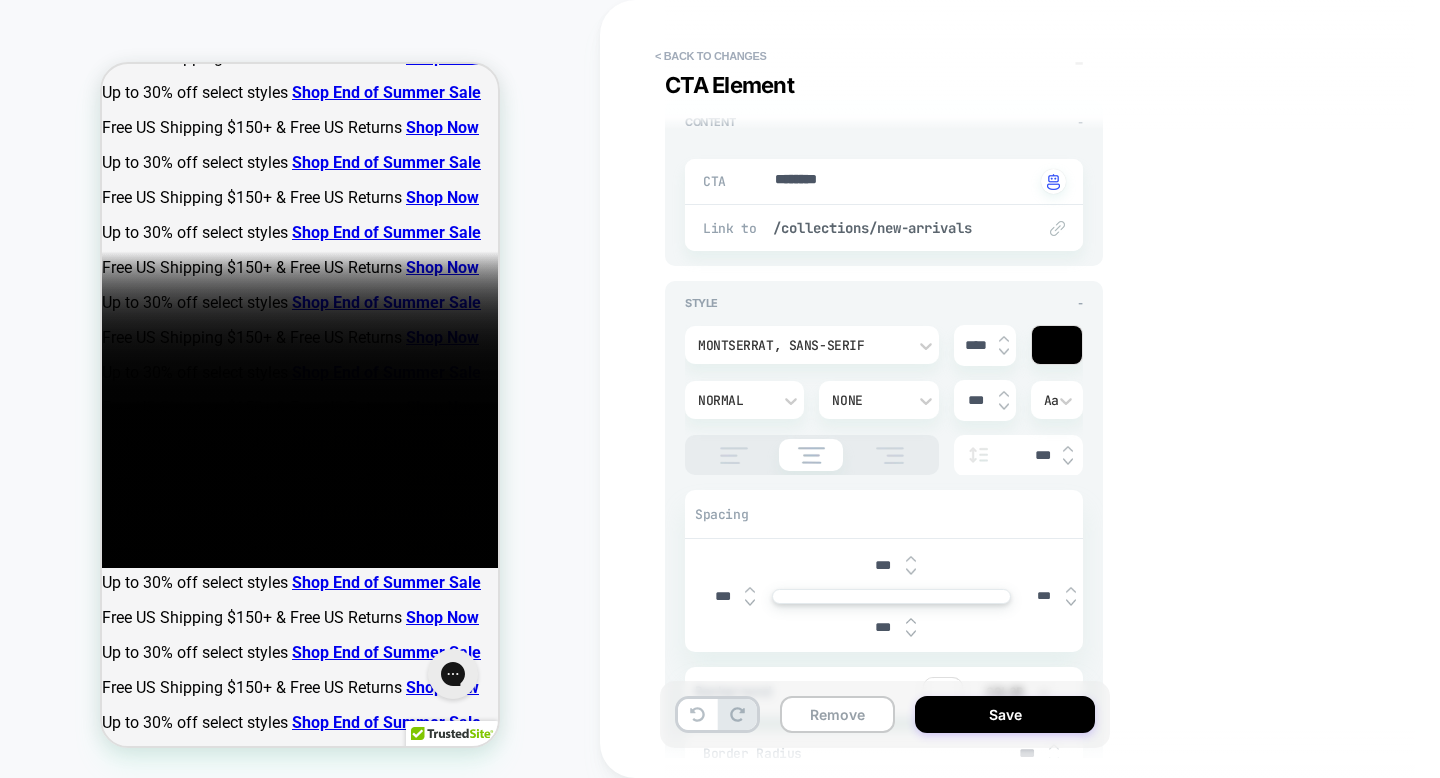 type on "*" 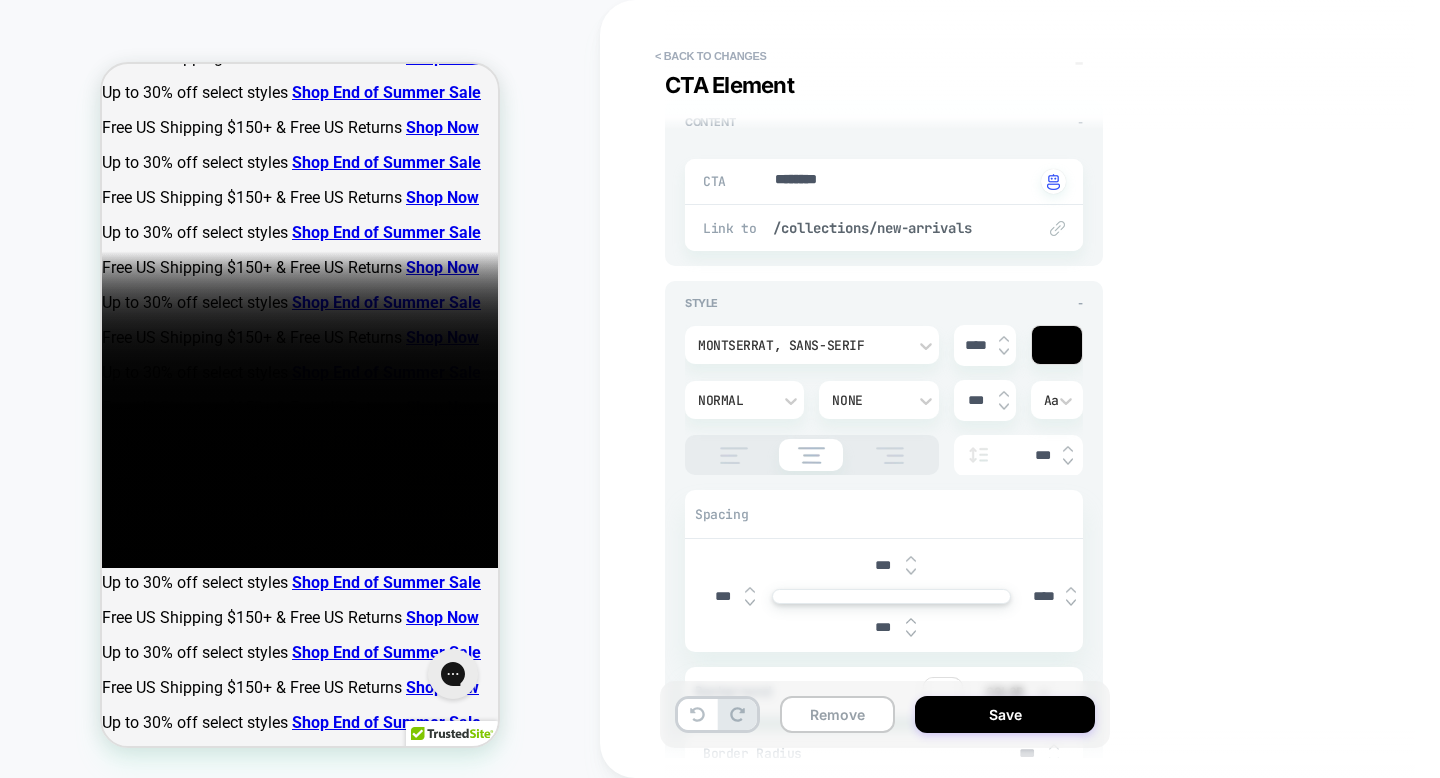 type on "*" 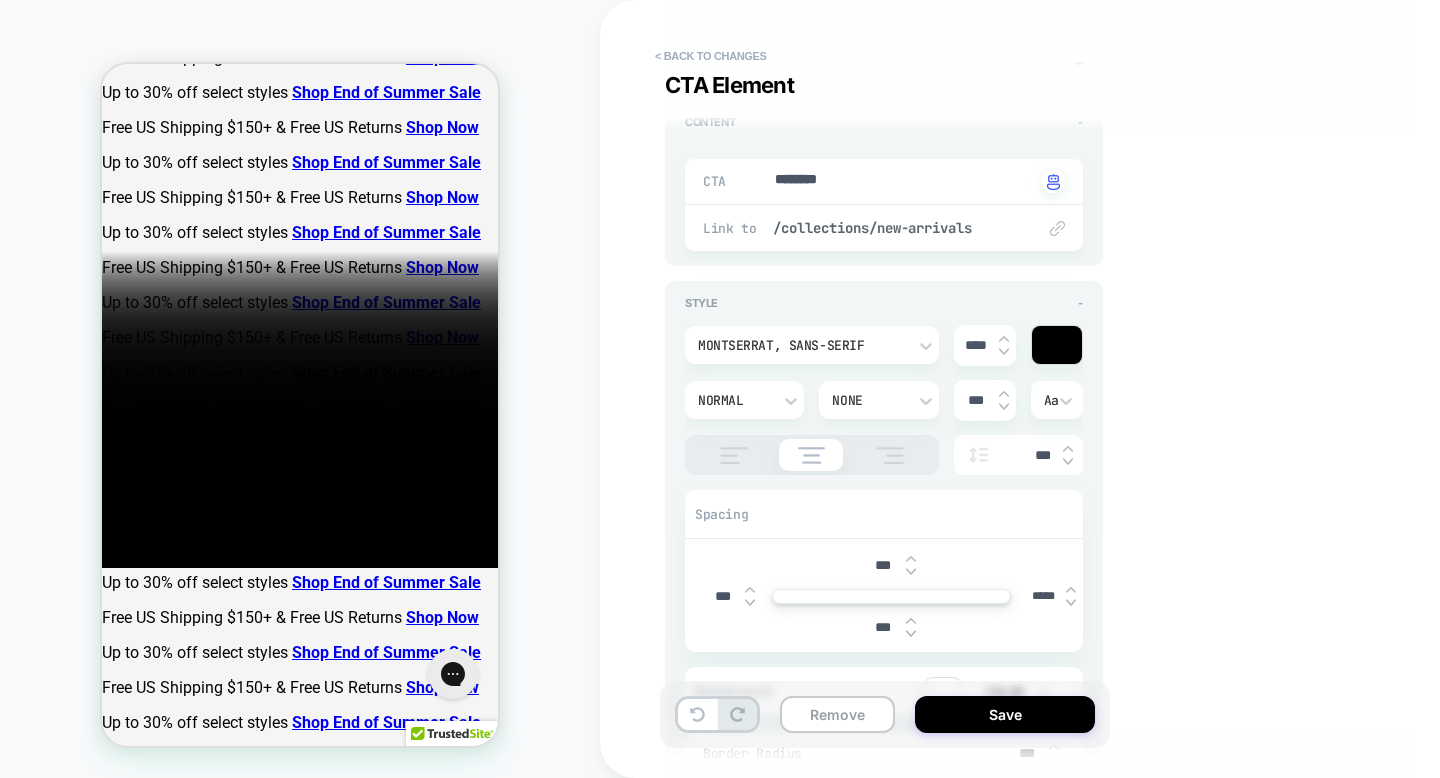 type on "*" 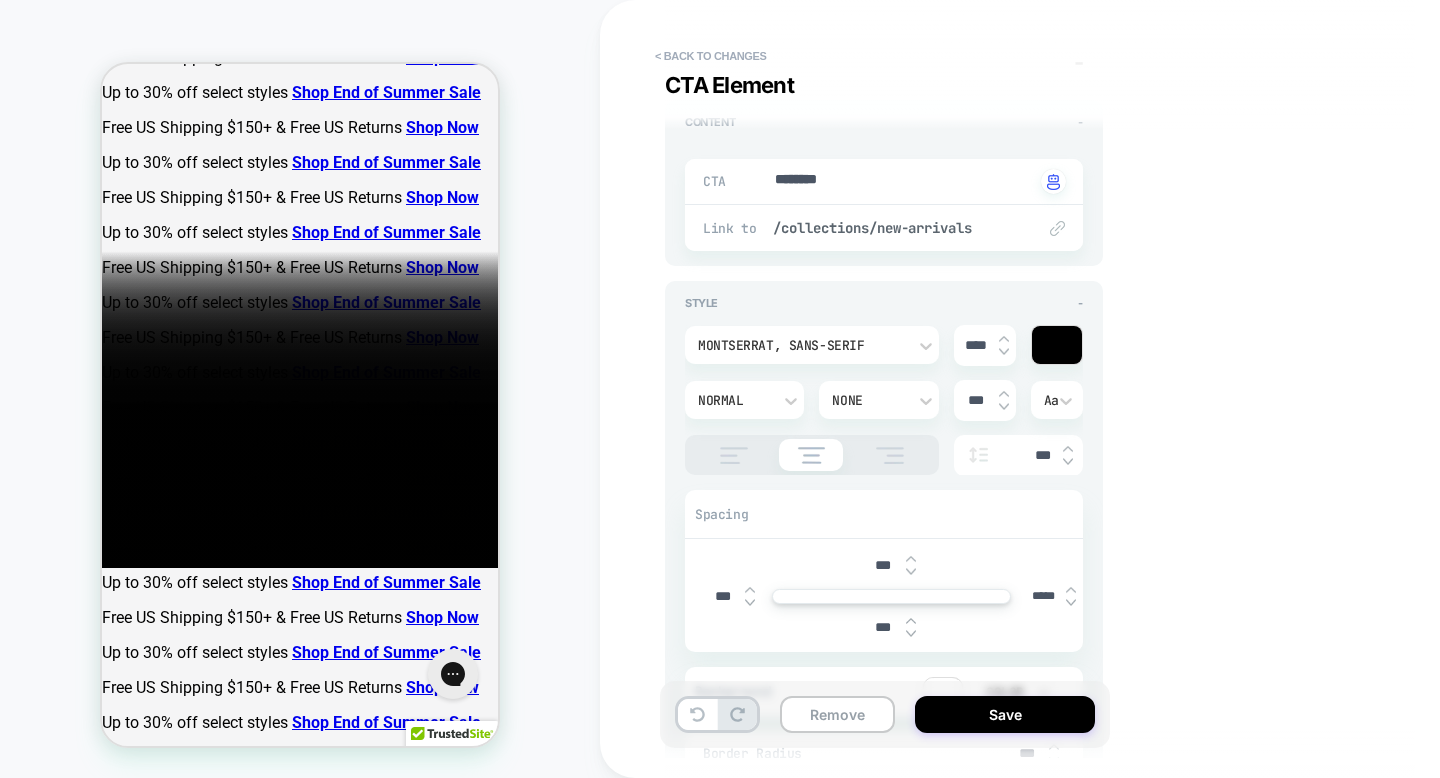 type on "****" 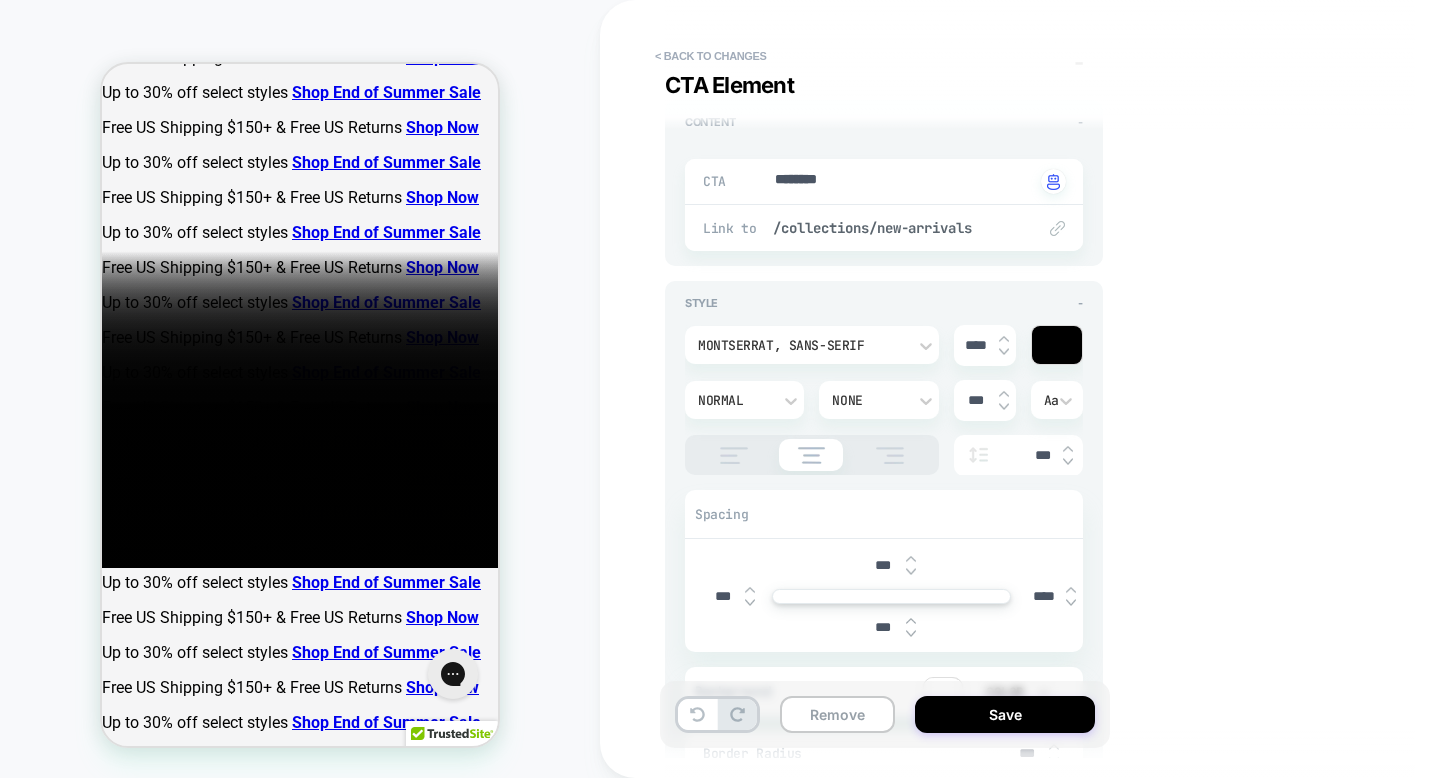 type on "*" 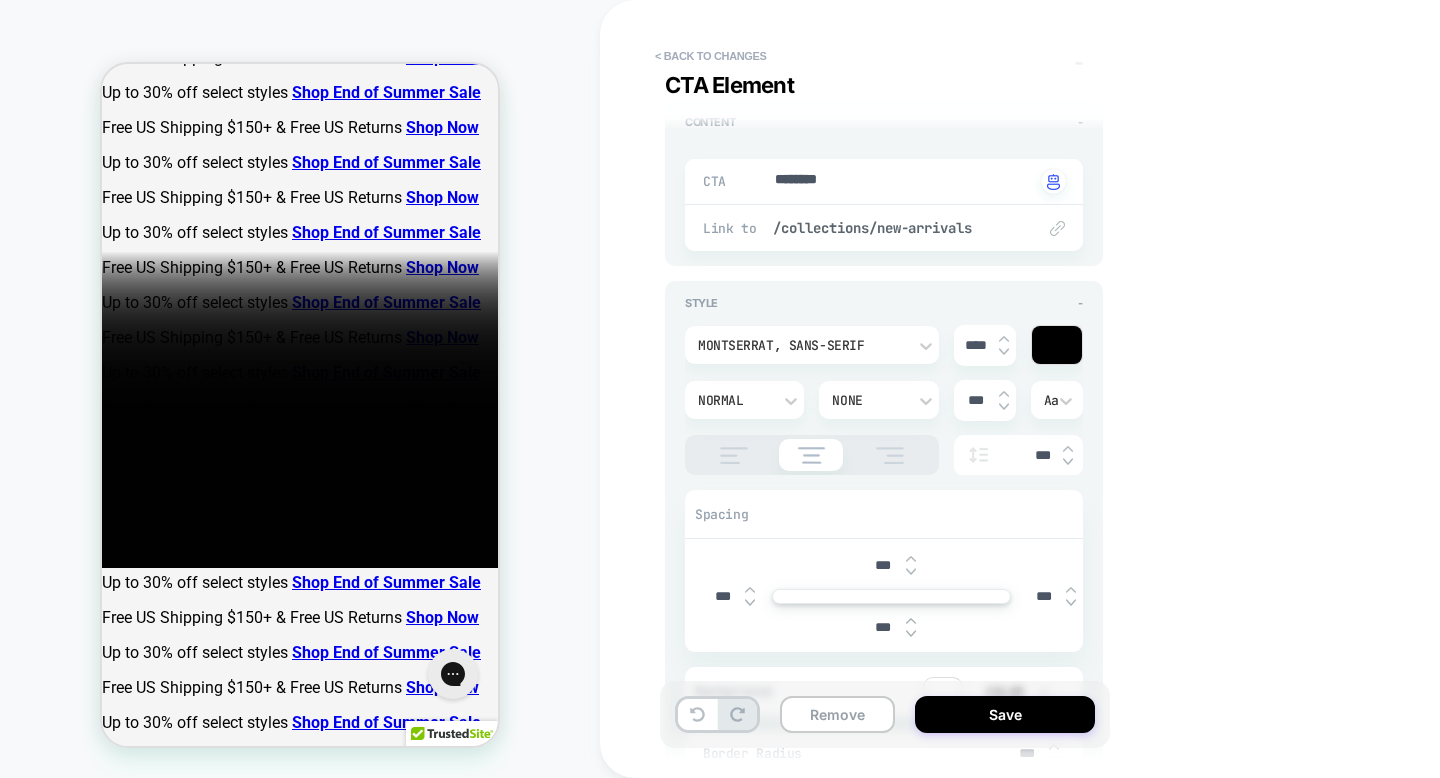 type on "*" 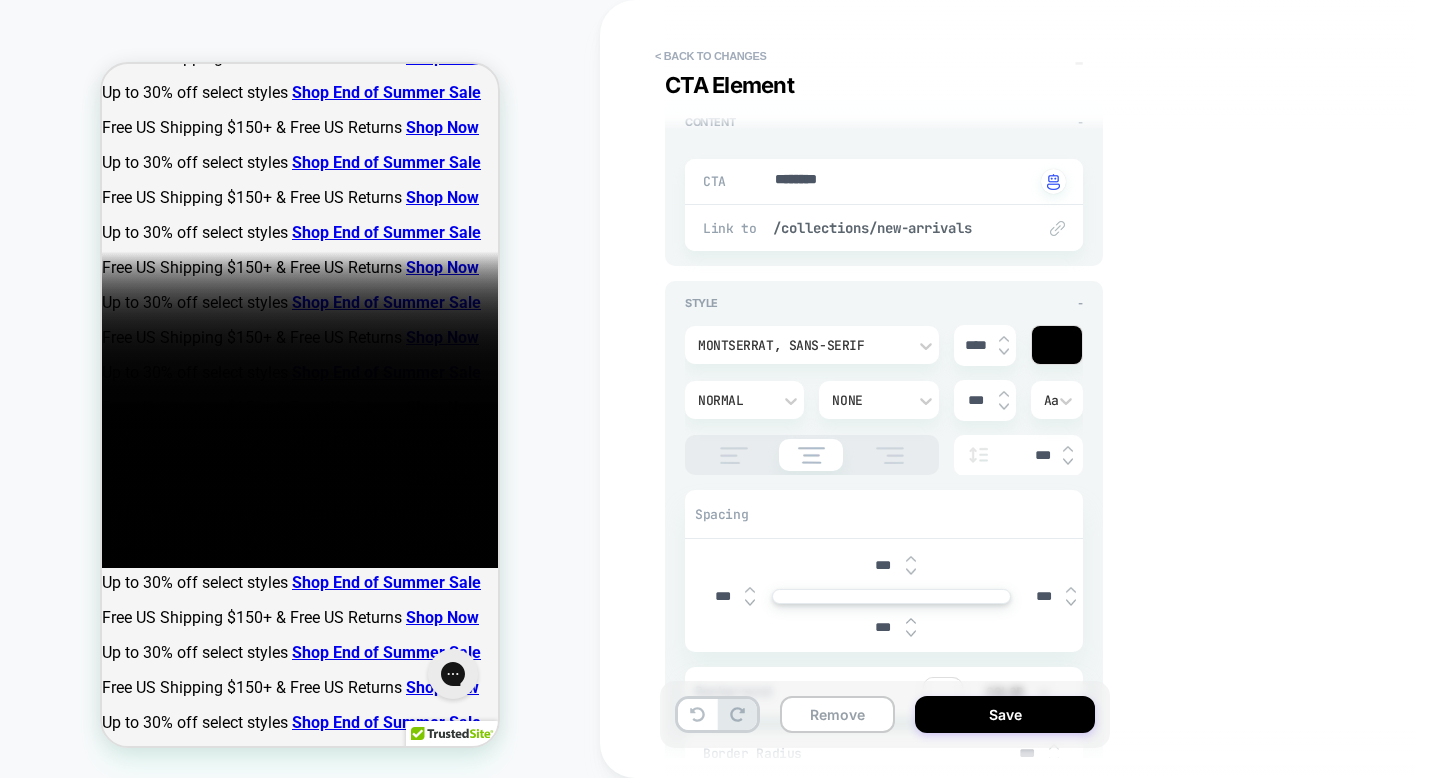 type on "****" 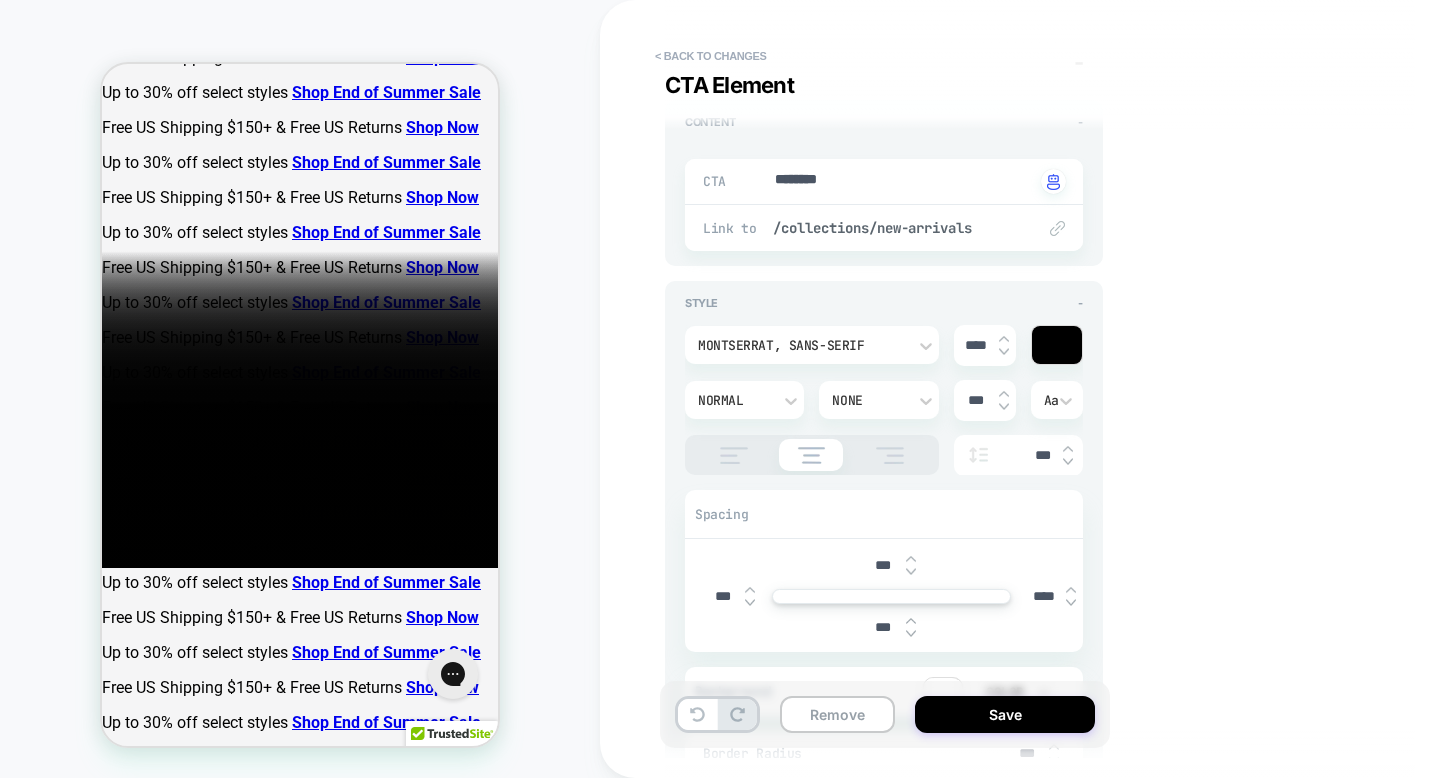 type on "*" 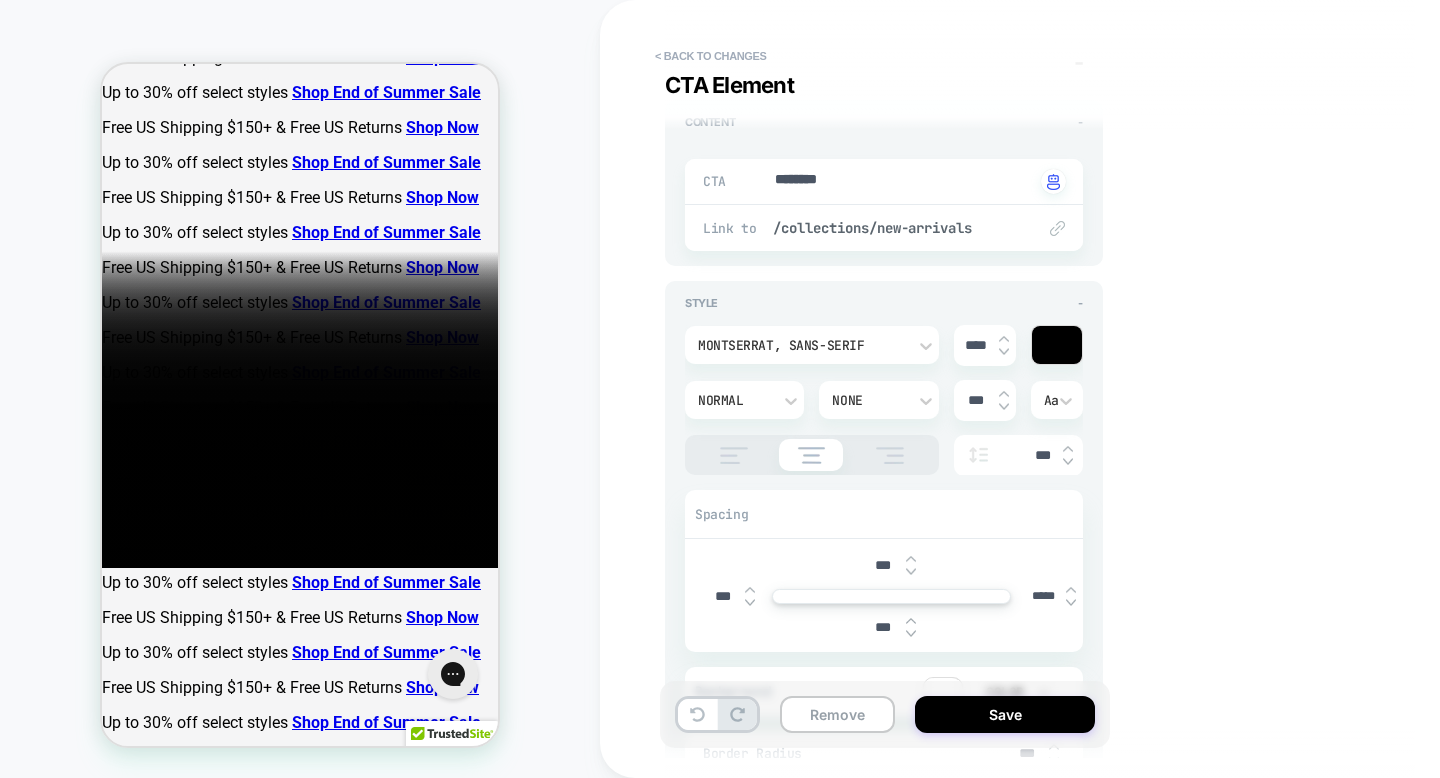 type on "*" 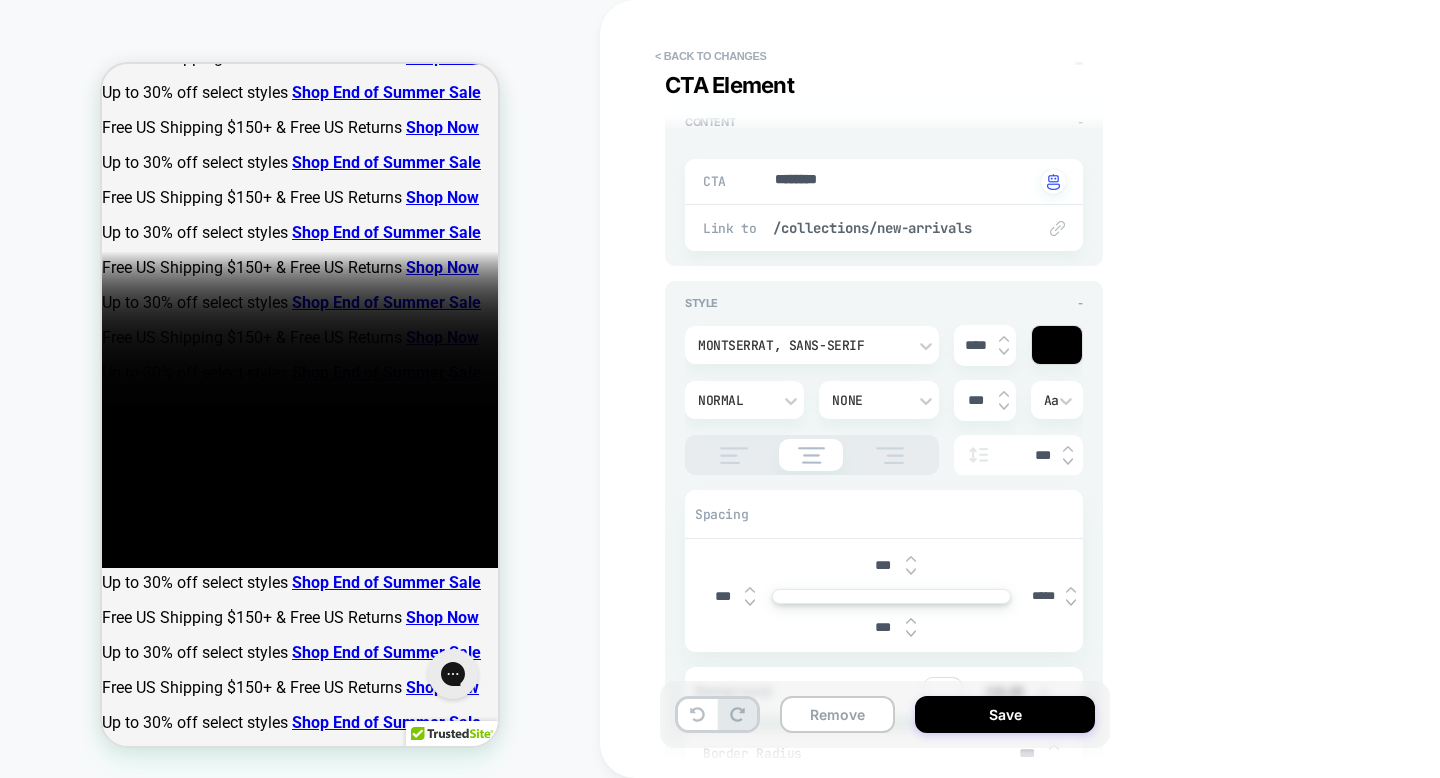 type on "****" 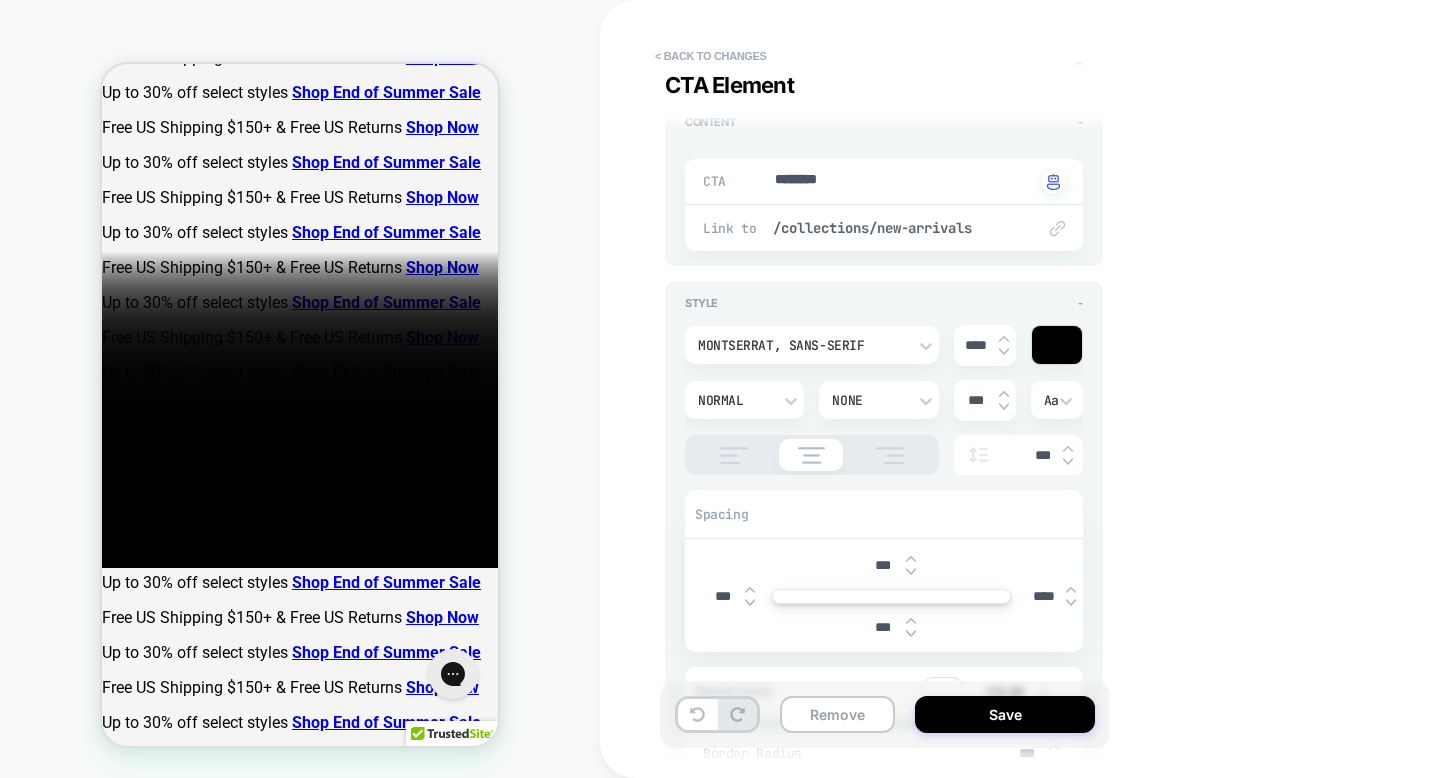 type on "*" 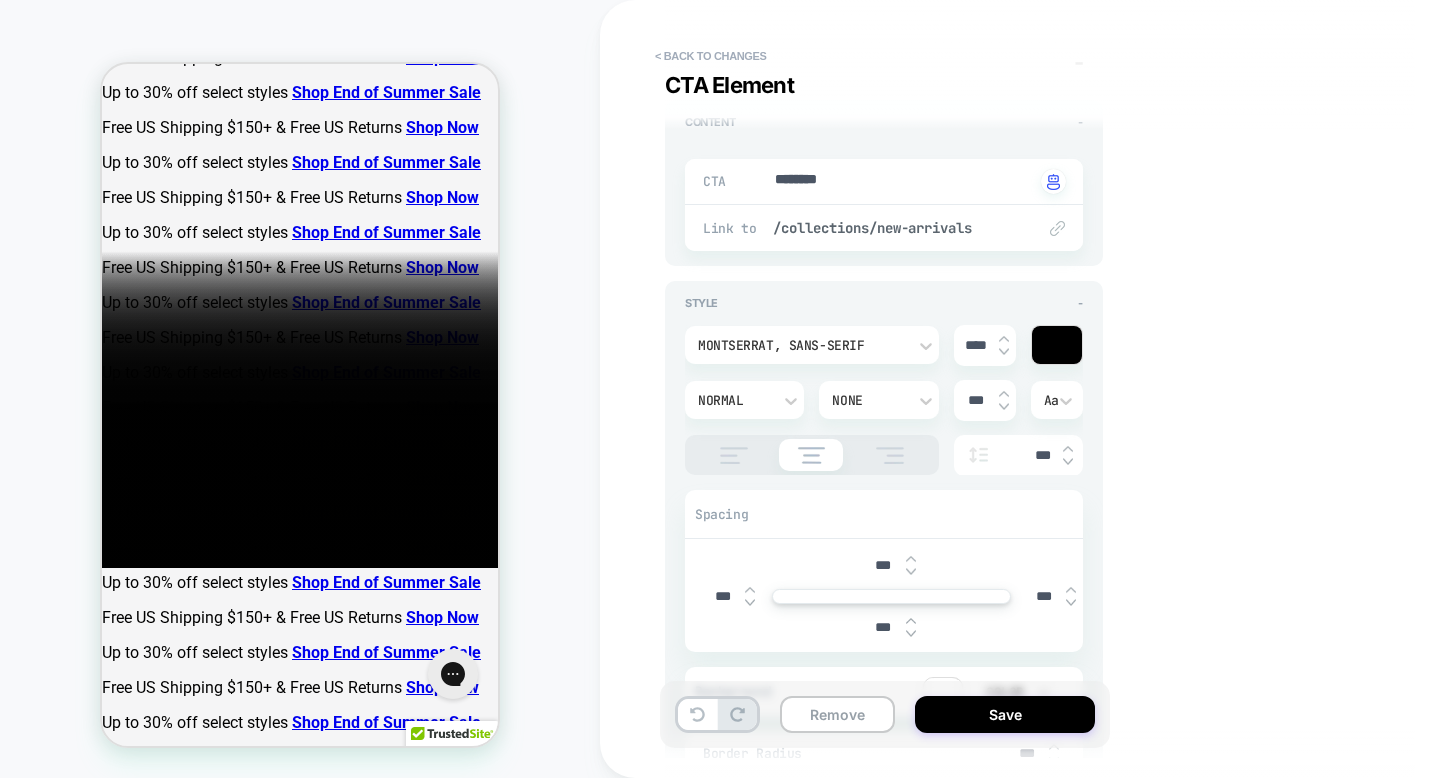 type on "*" 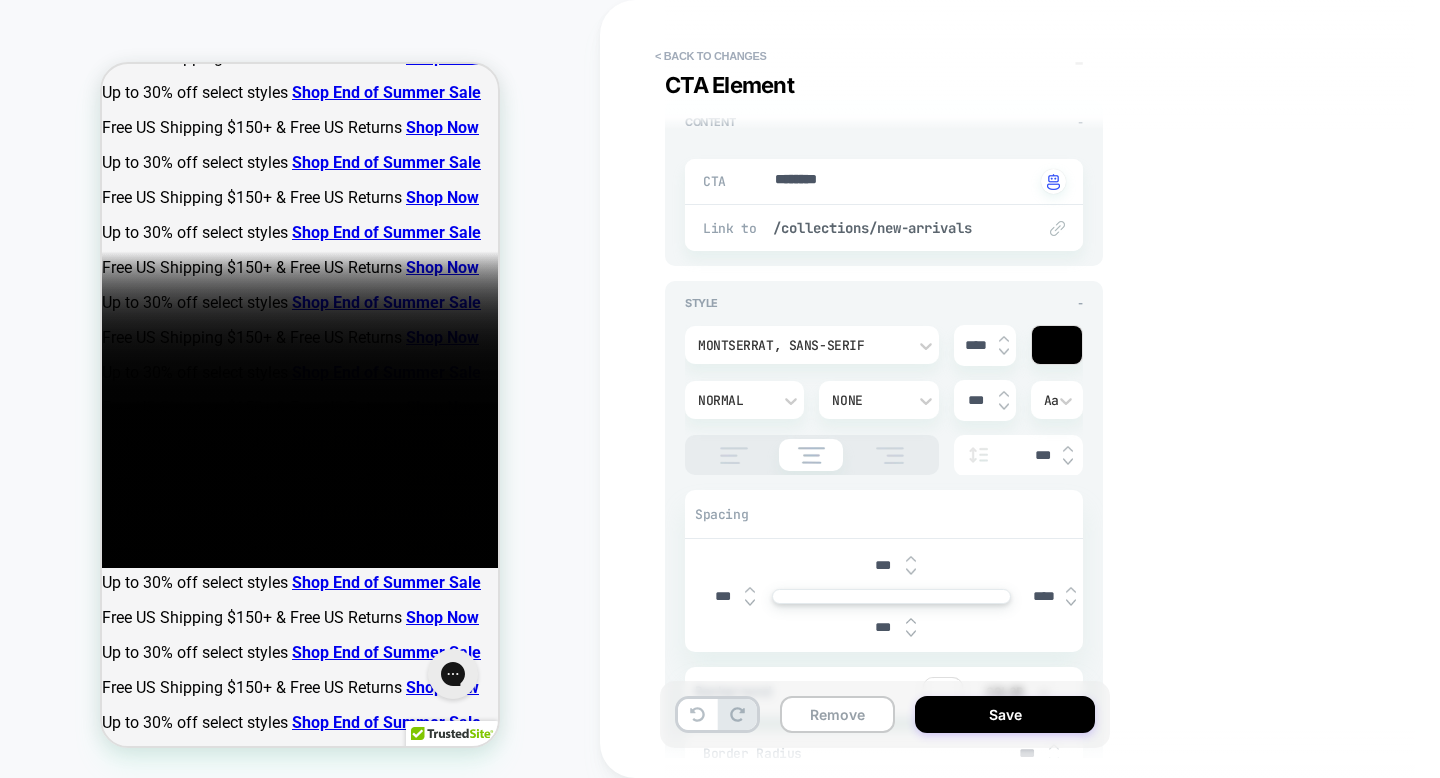 type on "*" 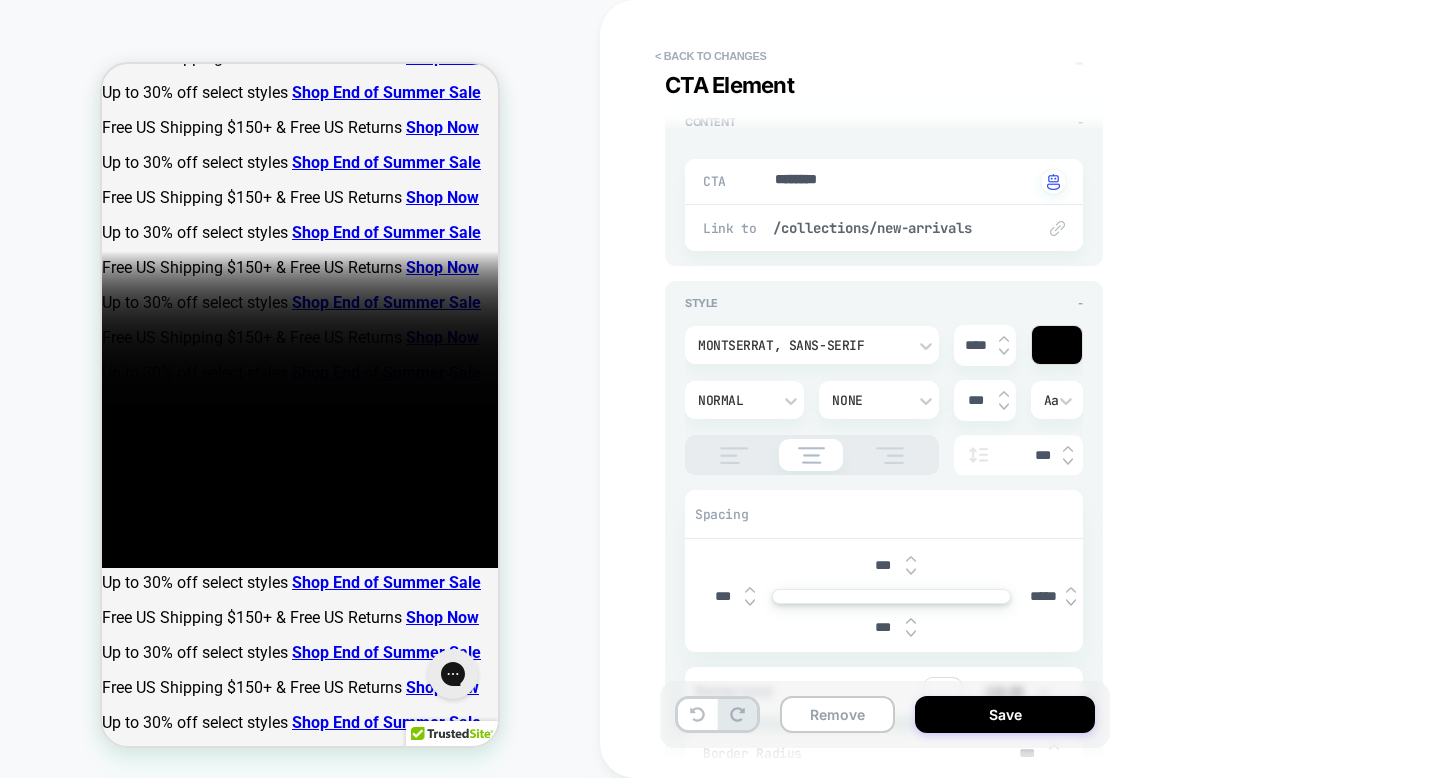 type on "*" 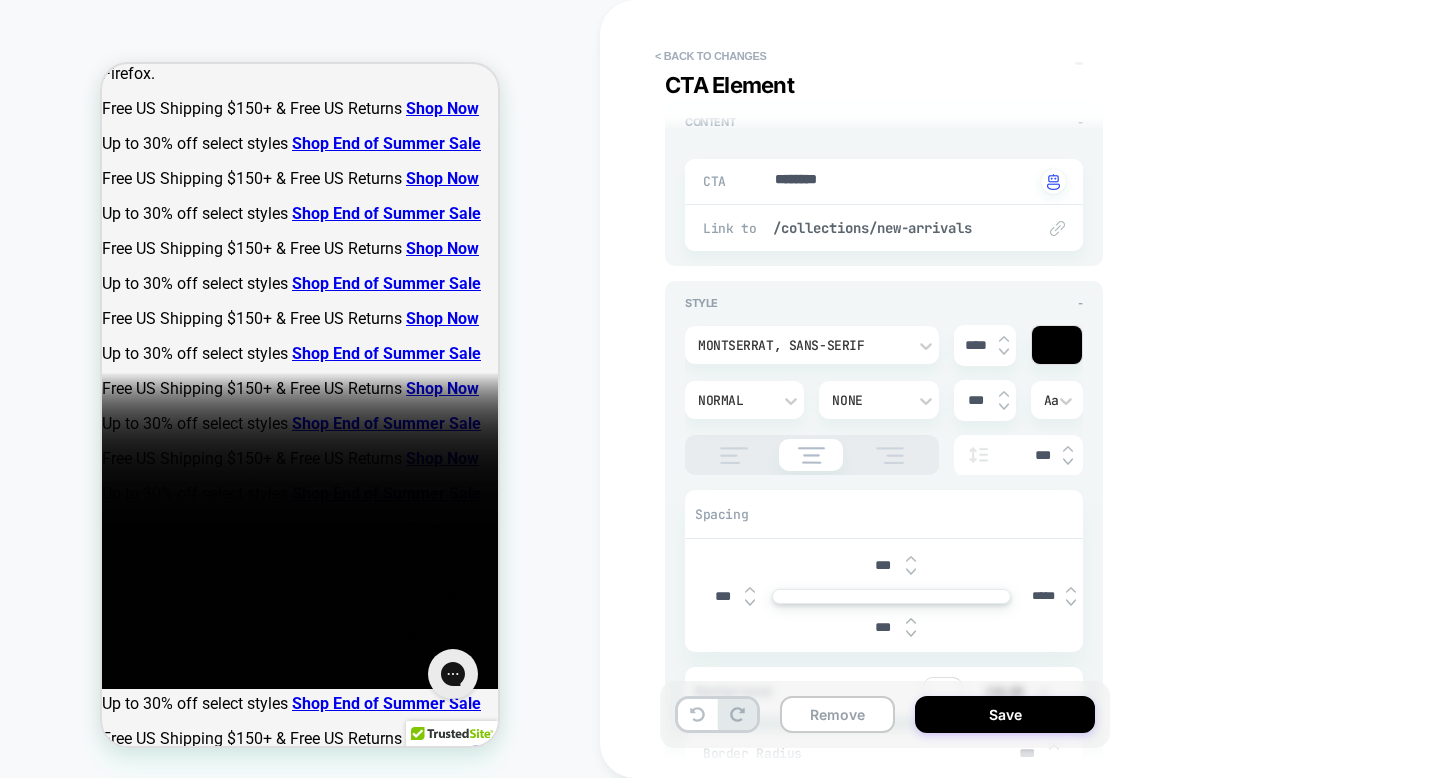 scroll, scrollTop: 0, scrollLeft: 0, axis: both 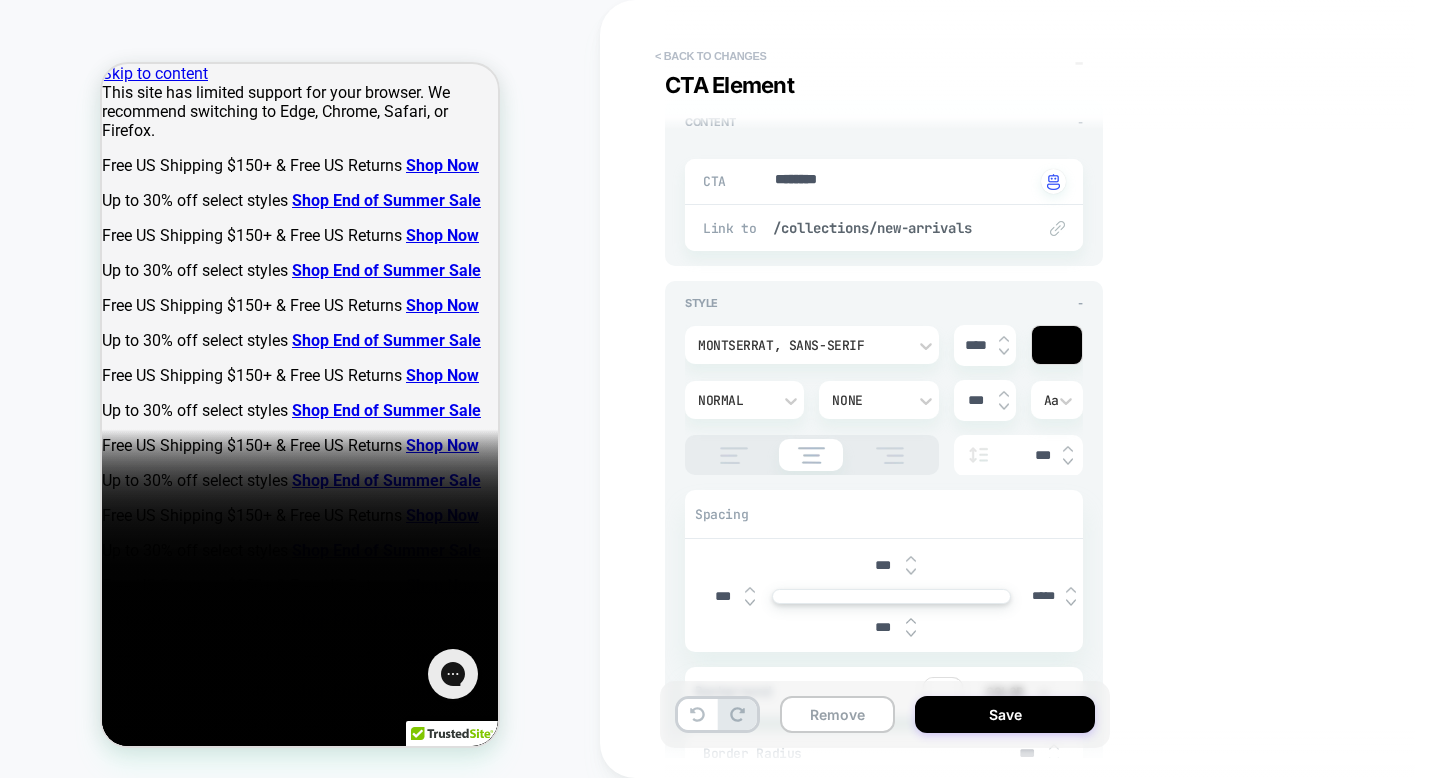 type on "*****" 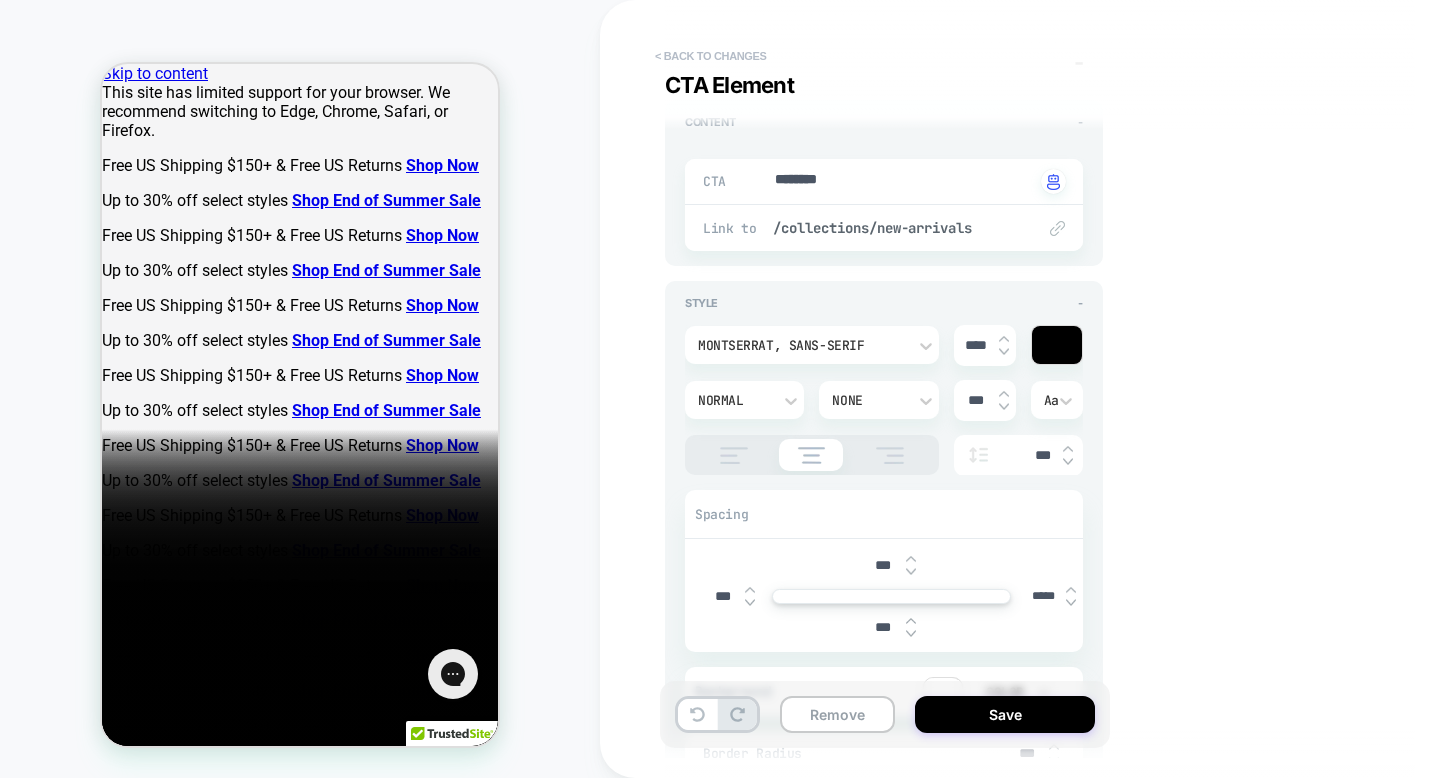 click on "< Back to changes" at bounding box center (711, 56) 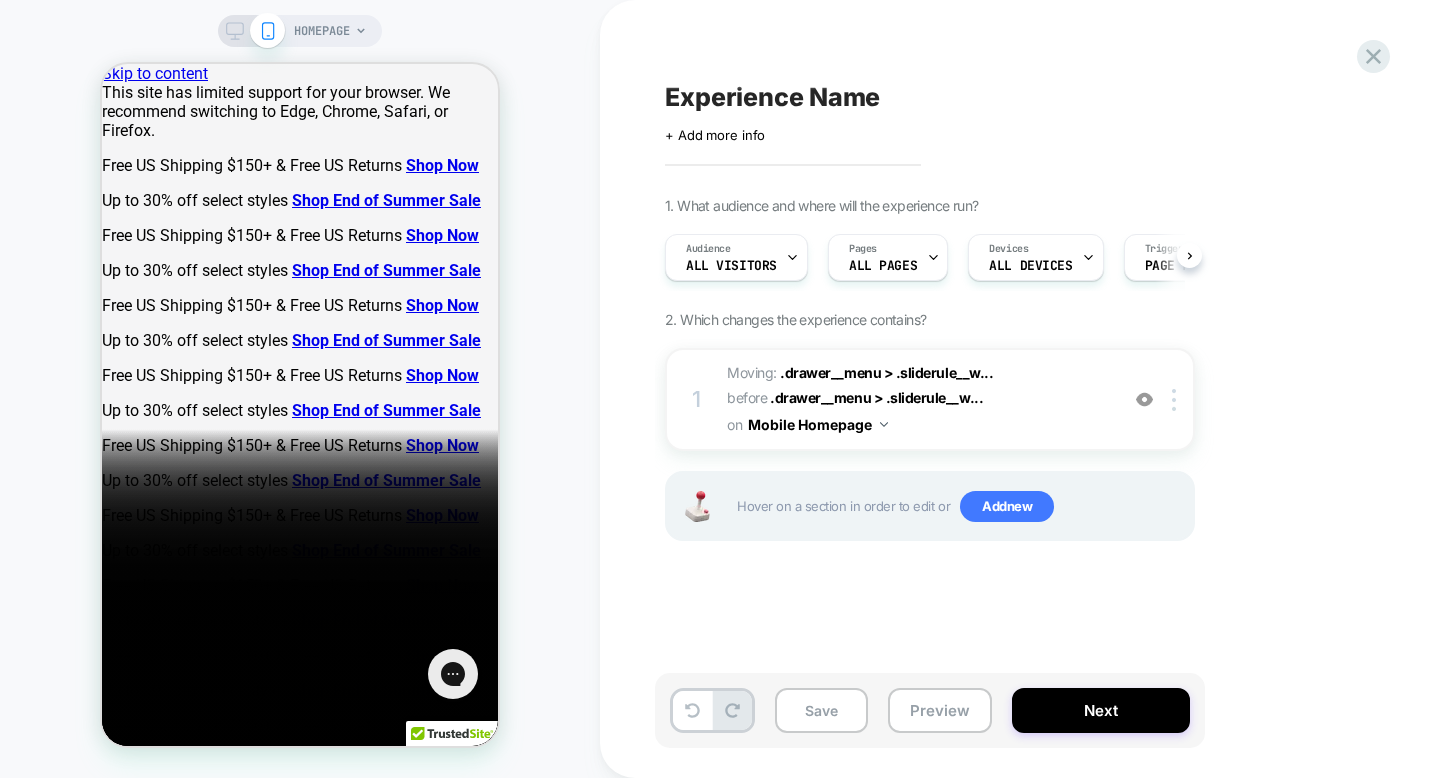 scroll, scrollTop: 0, scrollLeft: 1, axis: horizontal 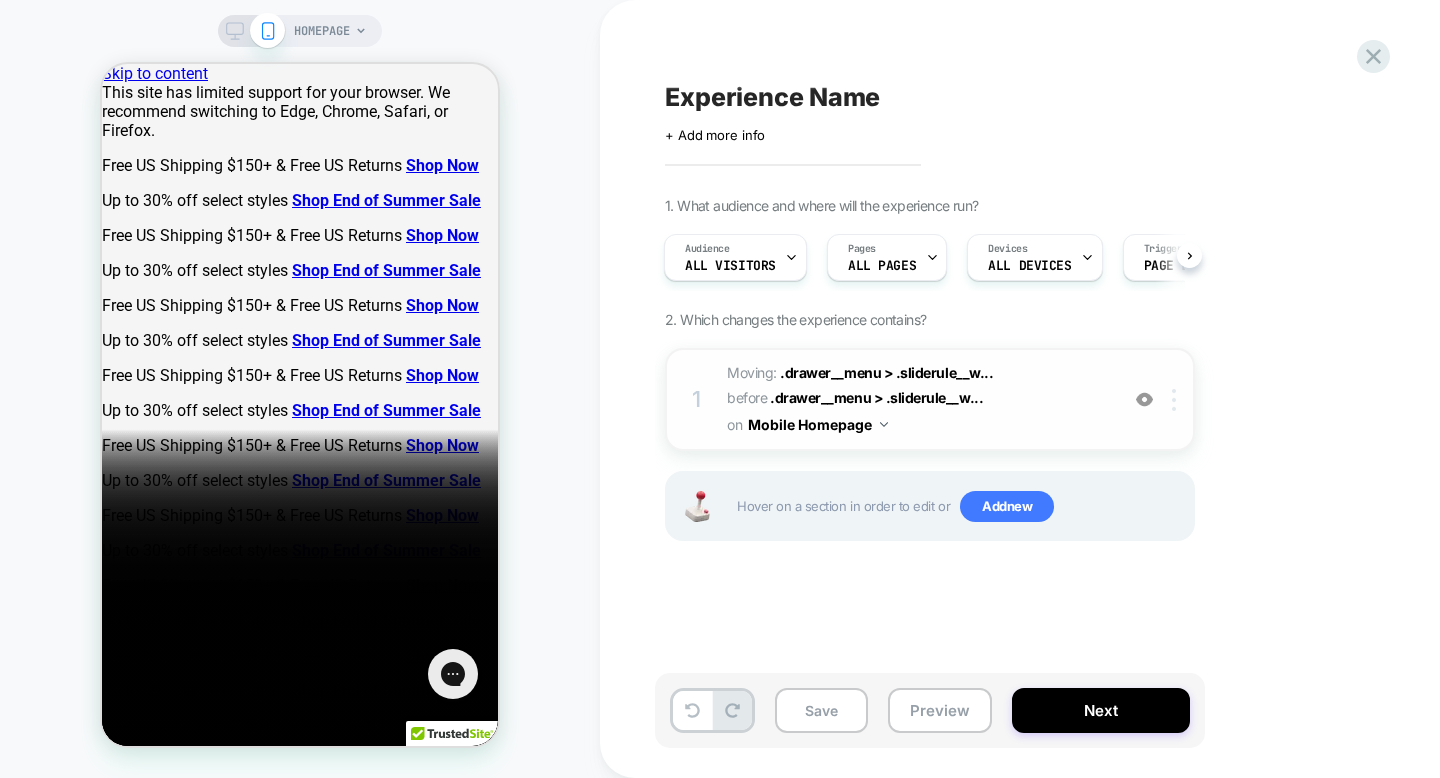 click at bounding box center [1174, 400] 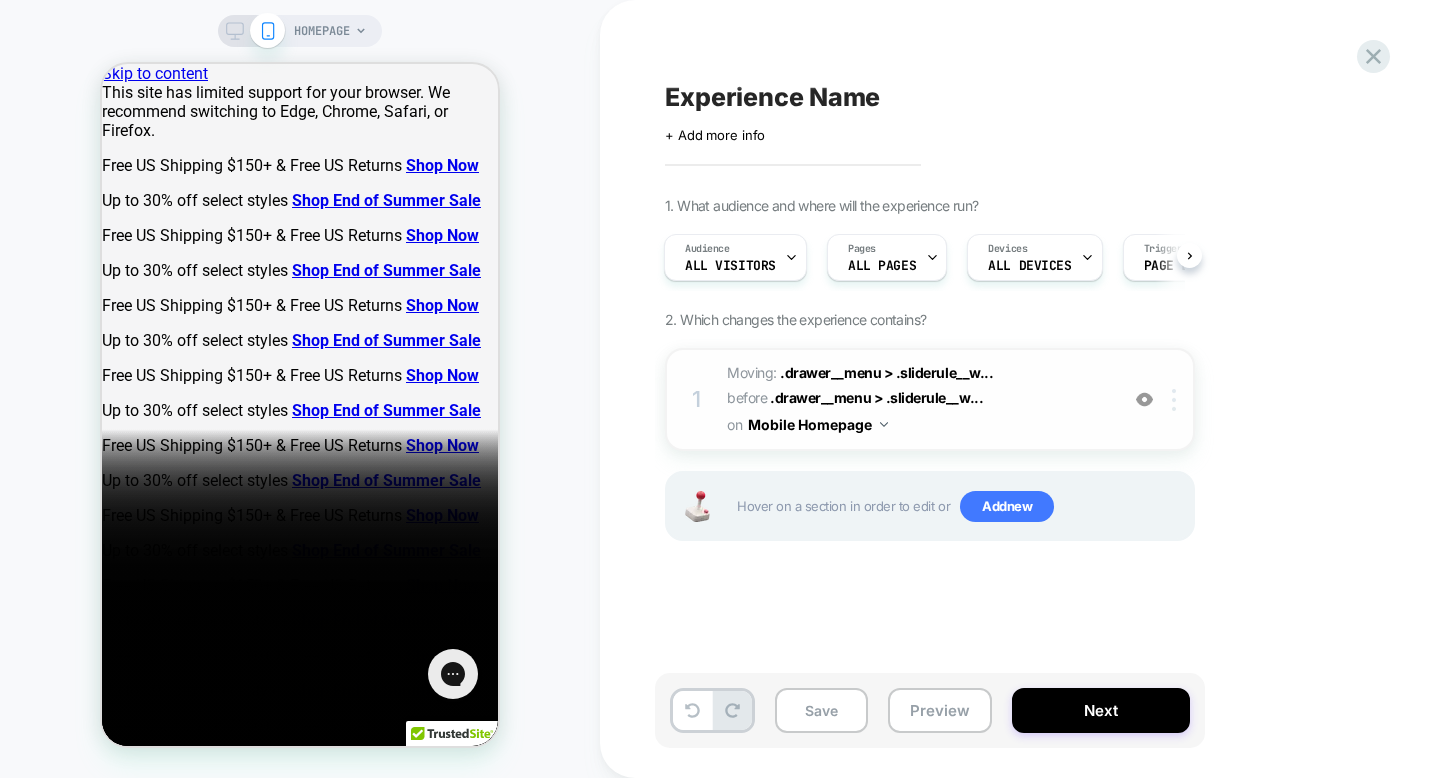 click at bounding box center [1177, 400] 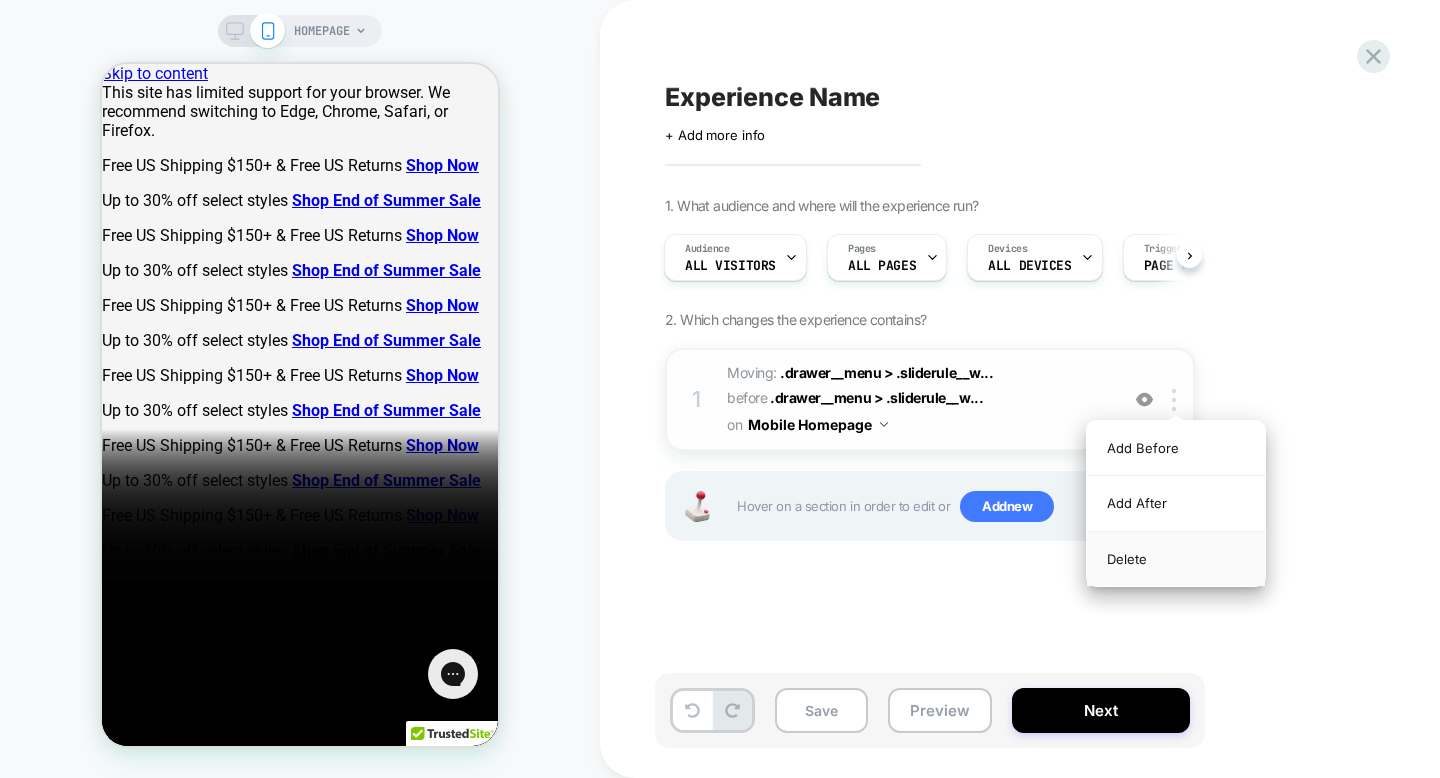 click on "Delete" at bounding box center (1176, 559) 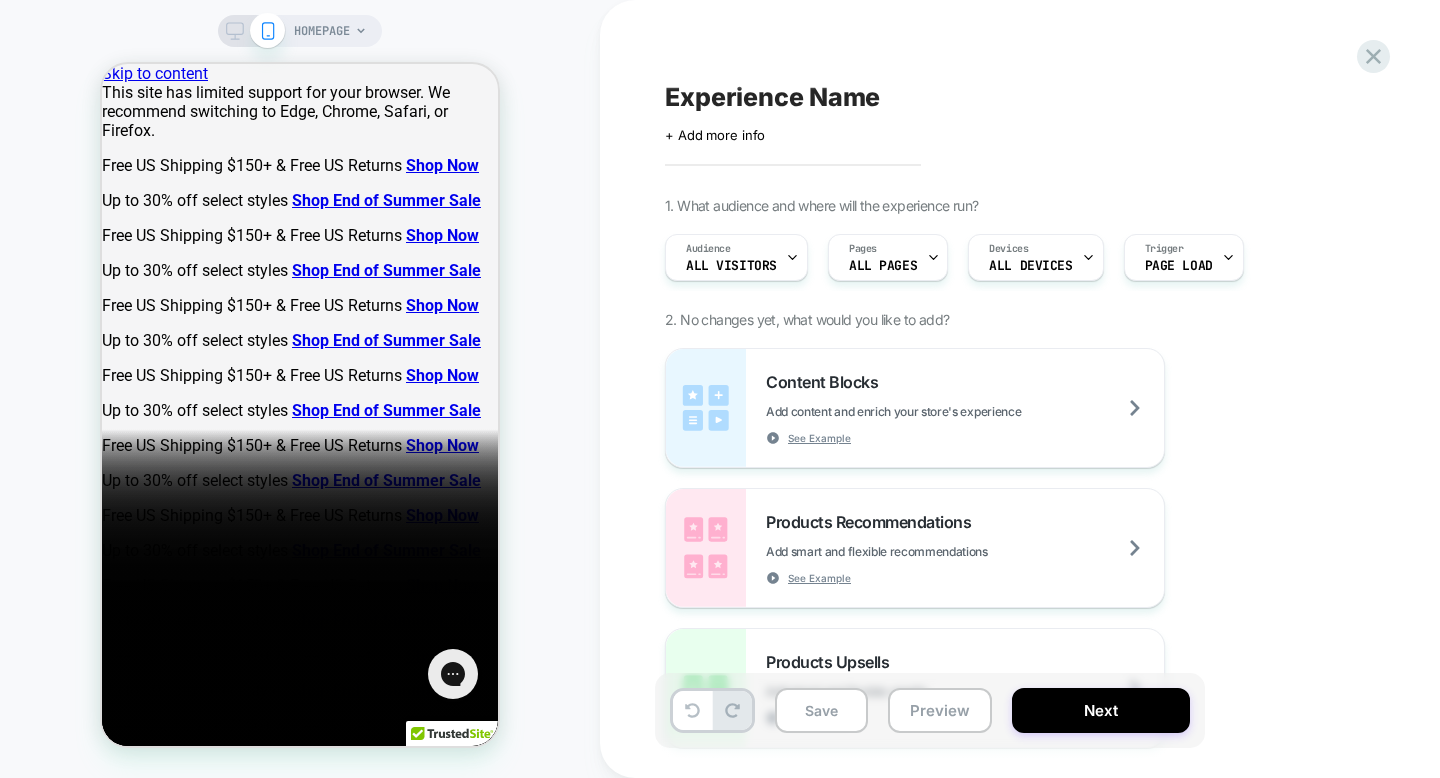 scroll, scrollTop: 0, scrollLeft: 0, axis: both 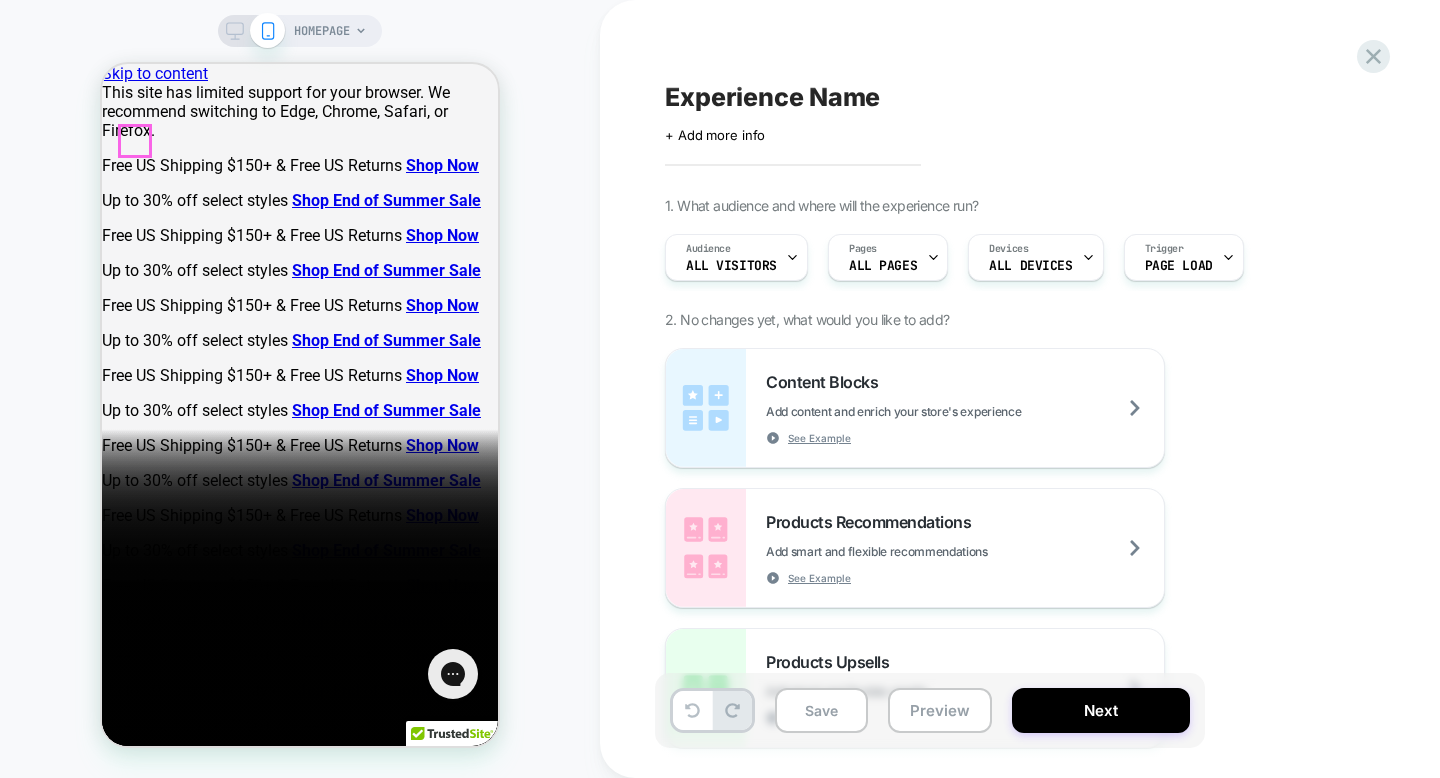 click at bounding box center [110, 1081] 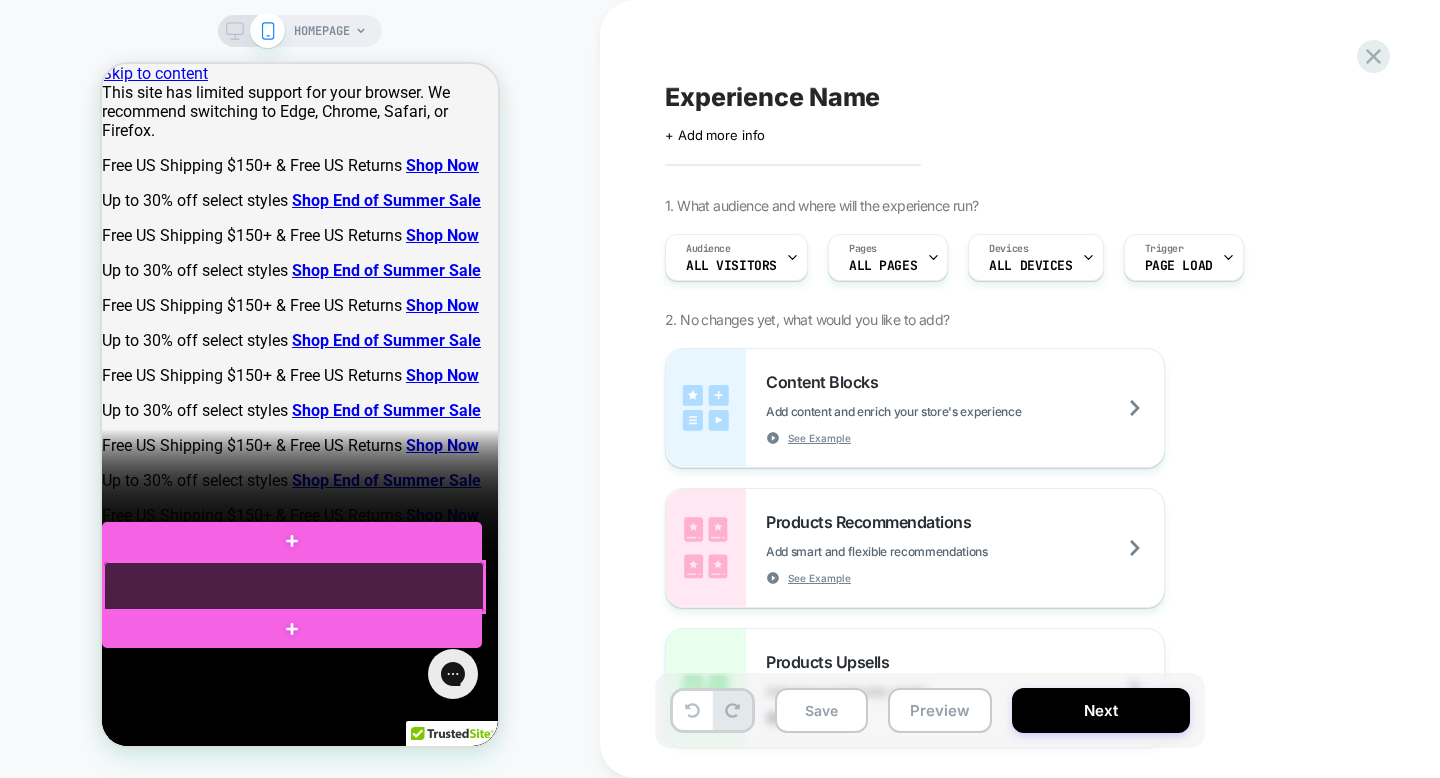 click at bounding box center (294, 587) 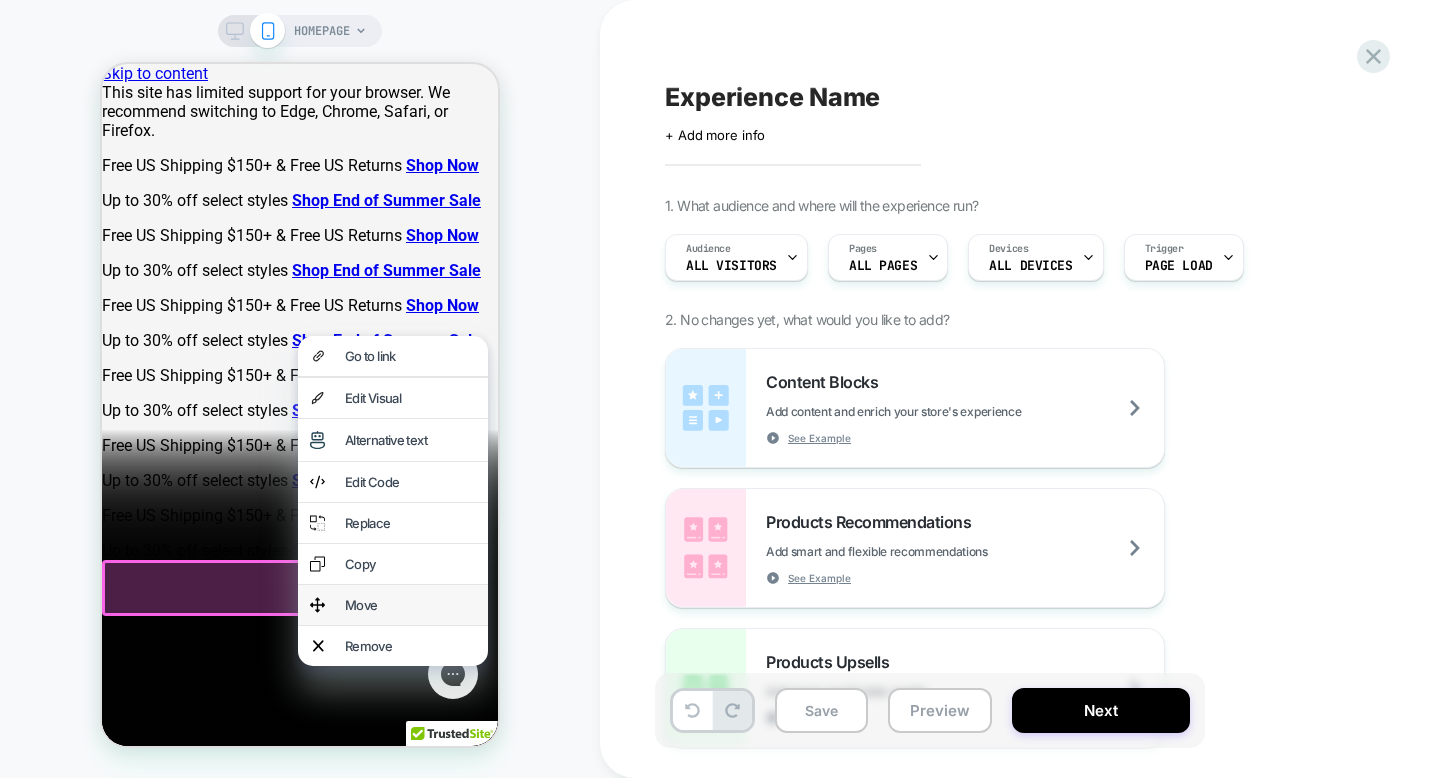 click on "Move" at bounding box center (410, 605) 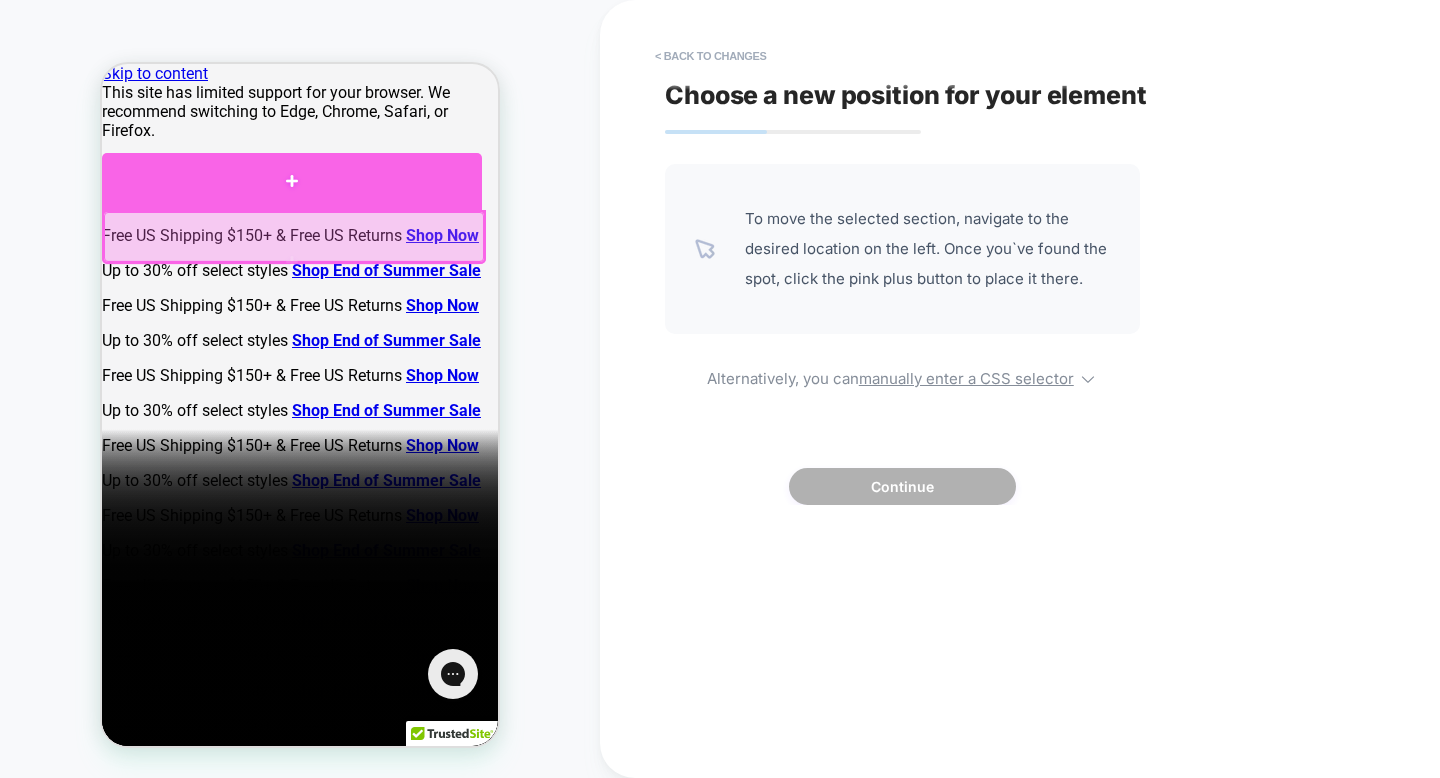 click at bounding box center (292, 181) 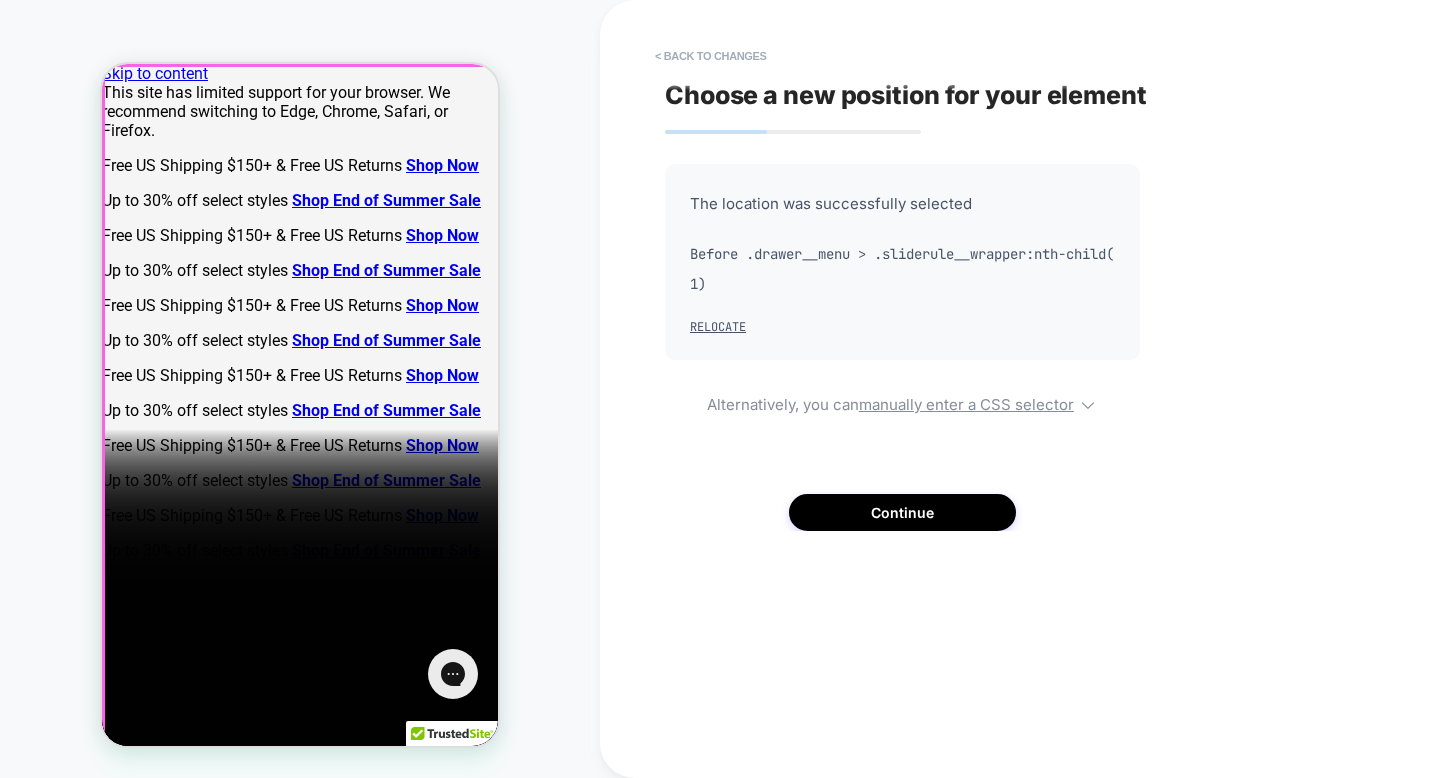 click at bounding box center (102, 11159) 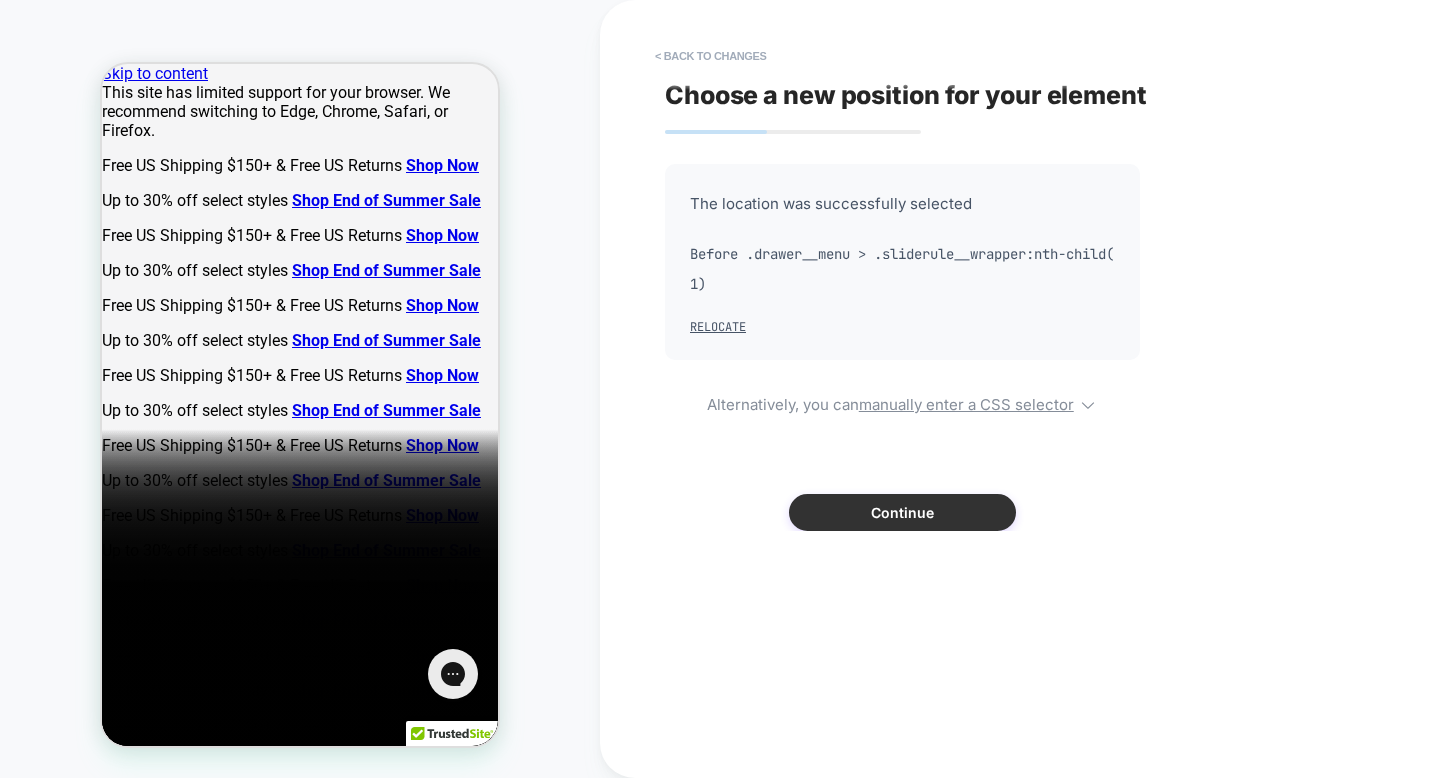 click on "Continue" at bounding box center [902, 512] 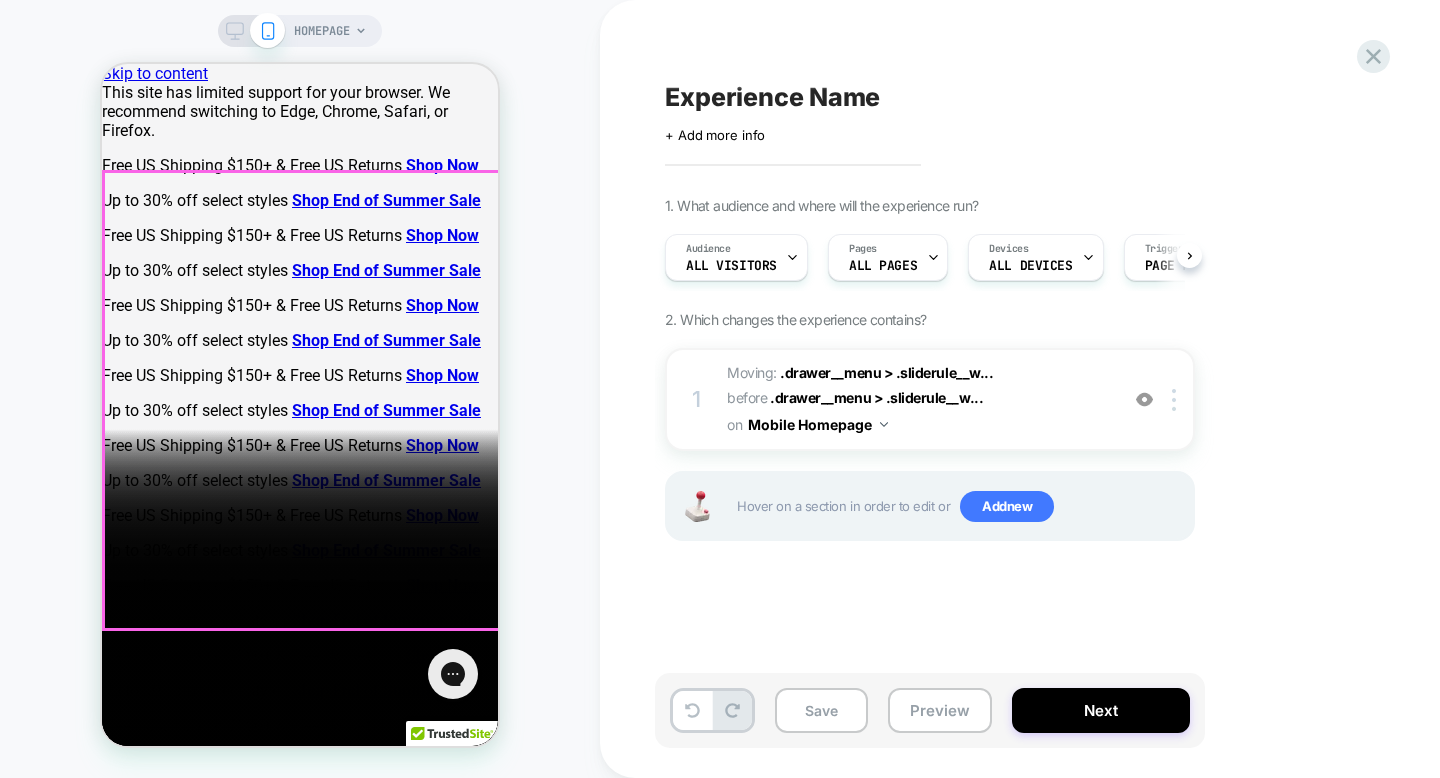 scroll, scrollTop: 0, scrollLeft: 1, axis: horizontal 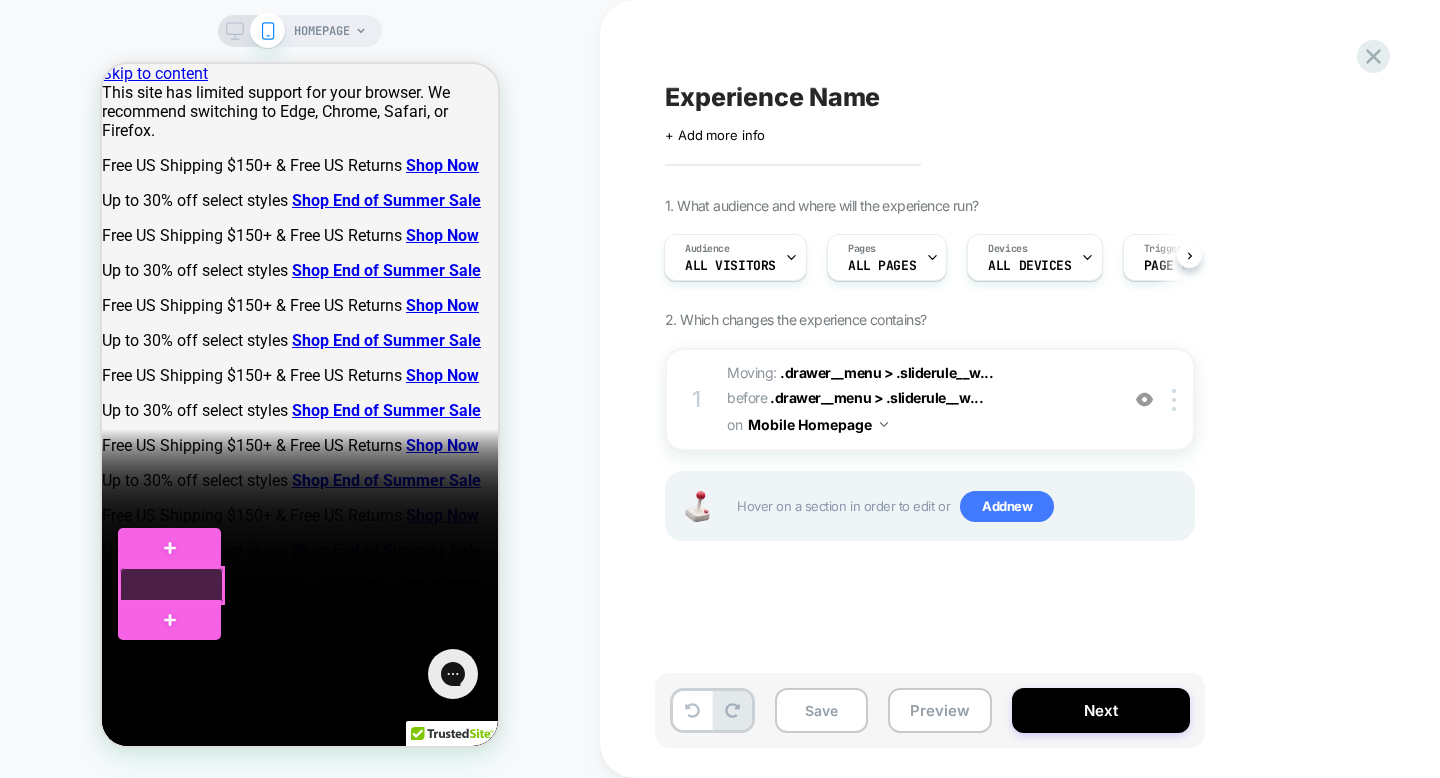 click at bounding box center [171, 585] 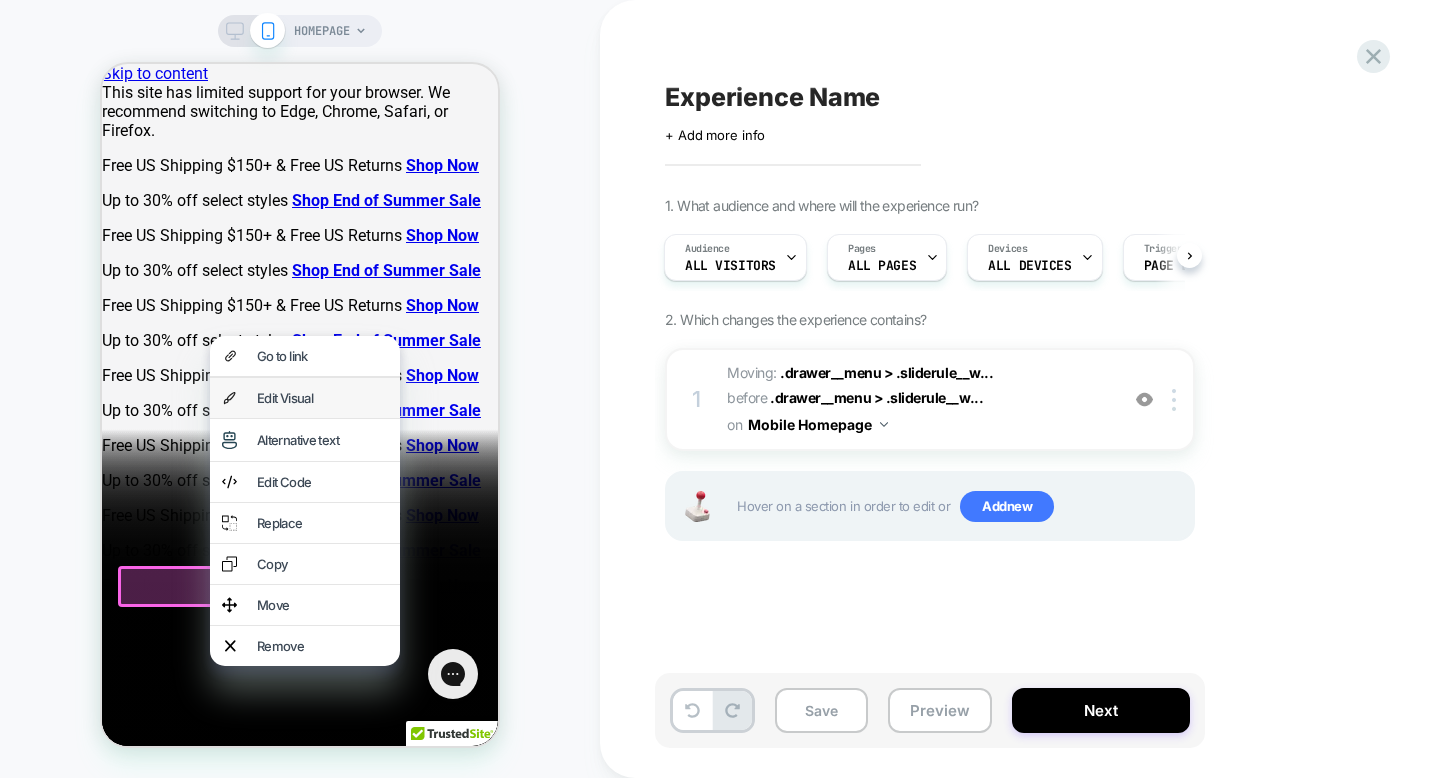 click on "Edit Visual" at bounding box center (322, 398) 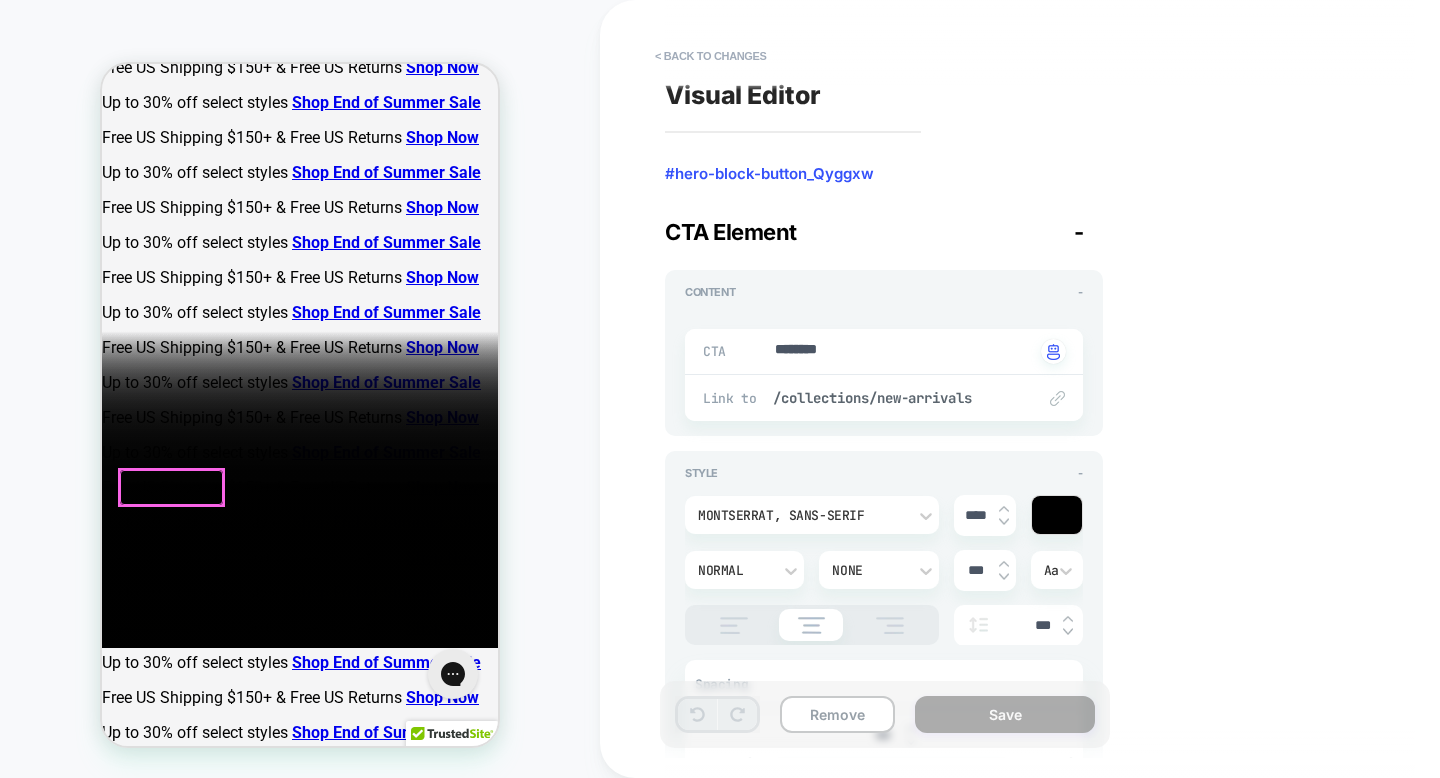 scroll, scrollTop: 178, scrollLeft: 0, axis: vertical 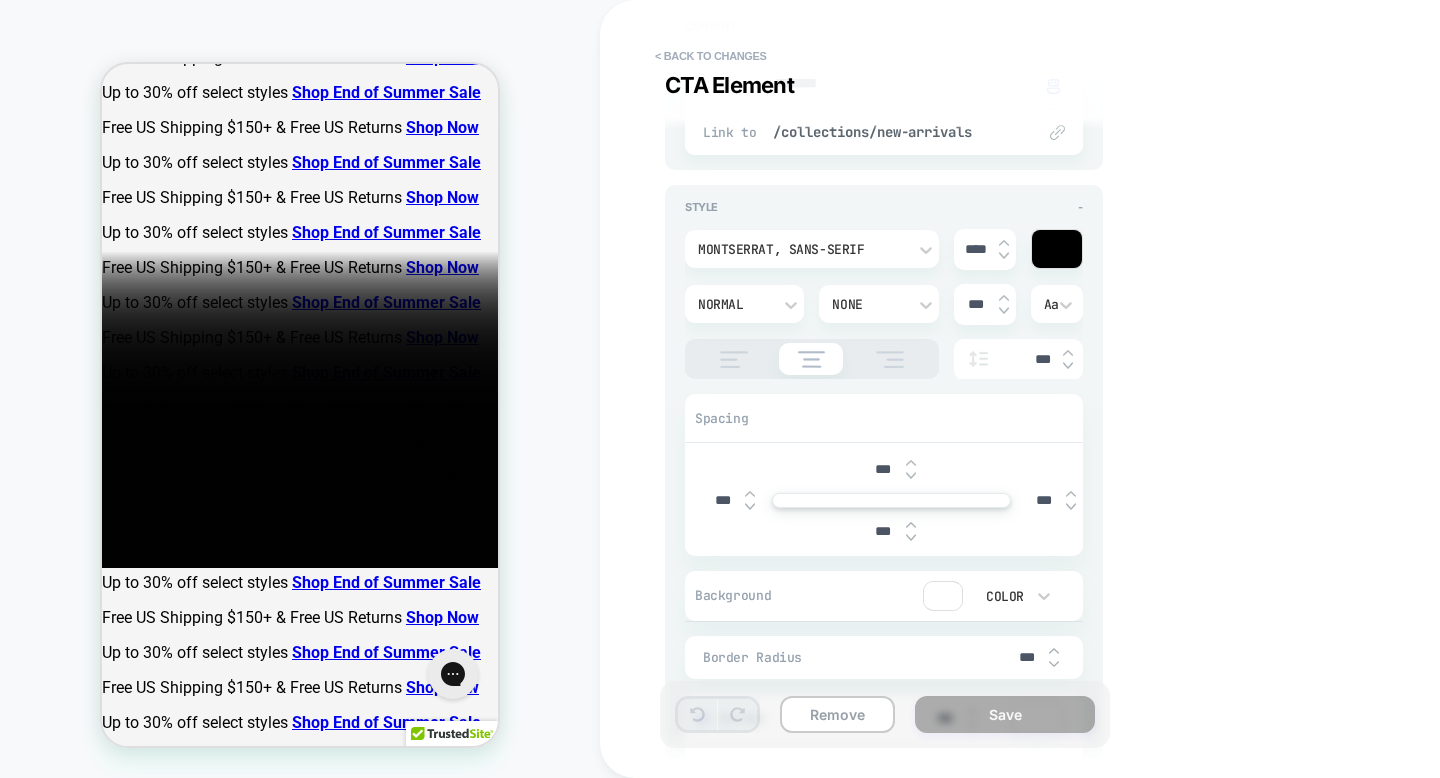 click on "***" at bounding box center (1043, 500) 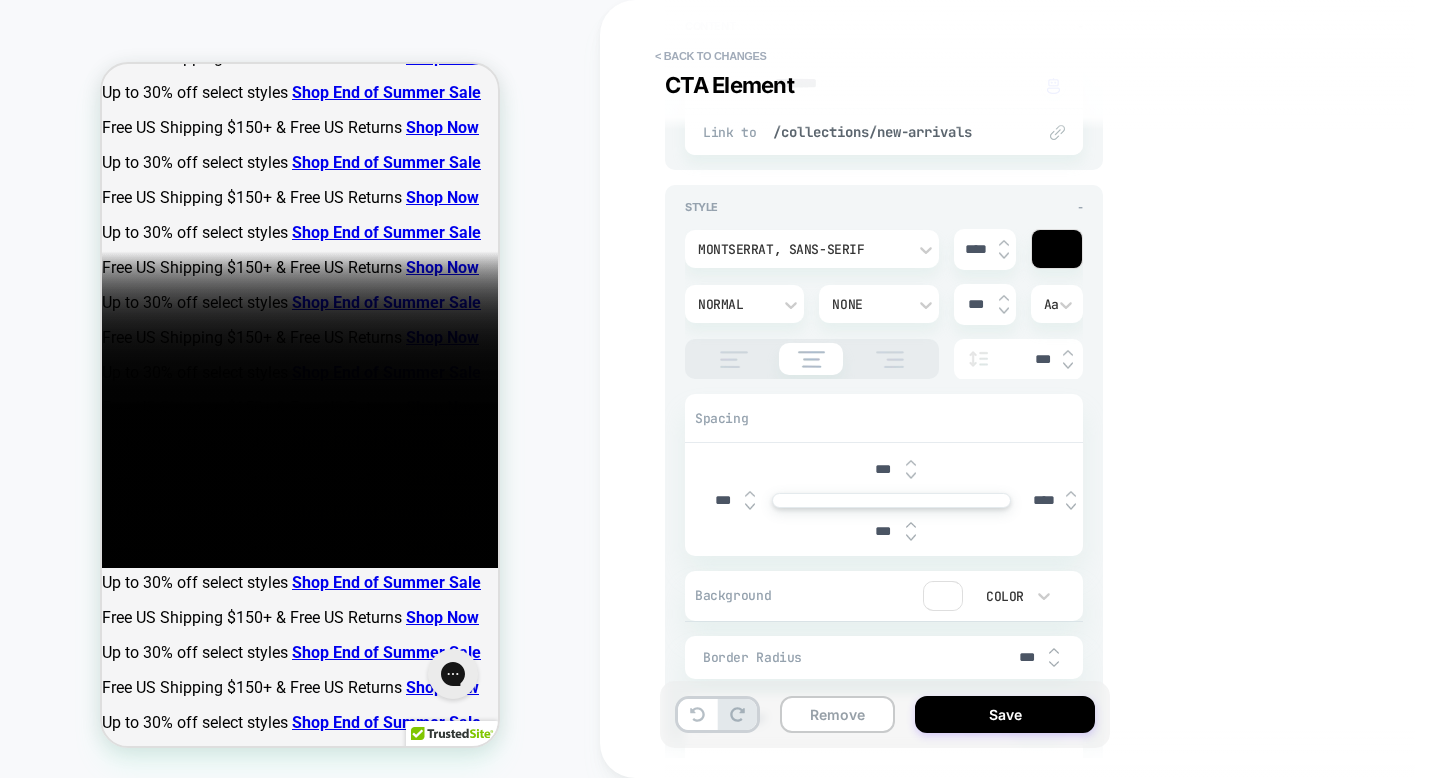 type on "*" 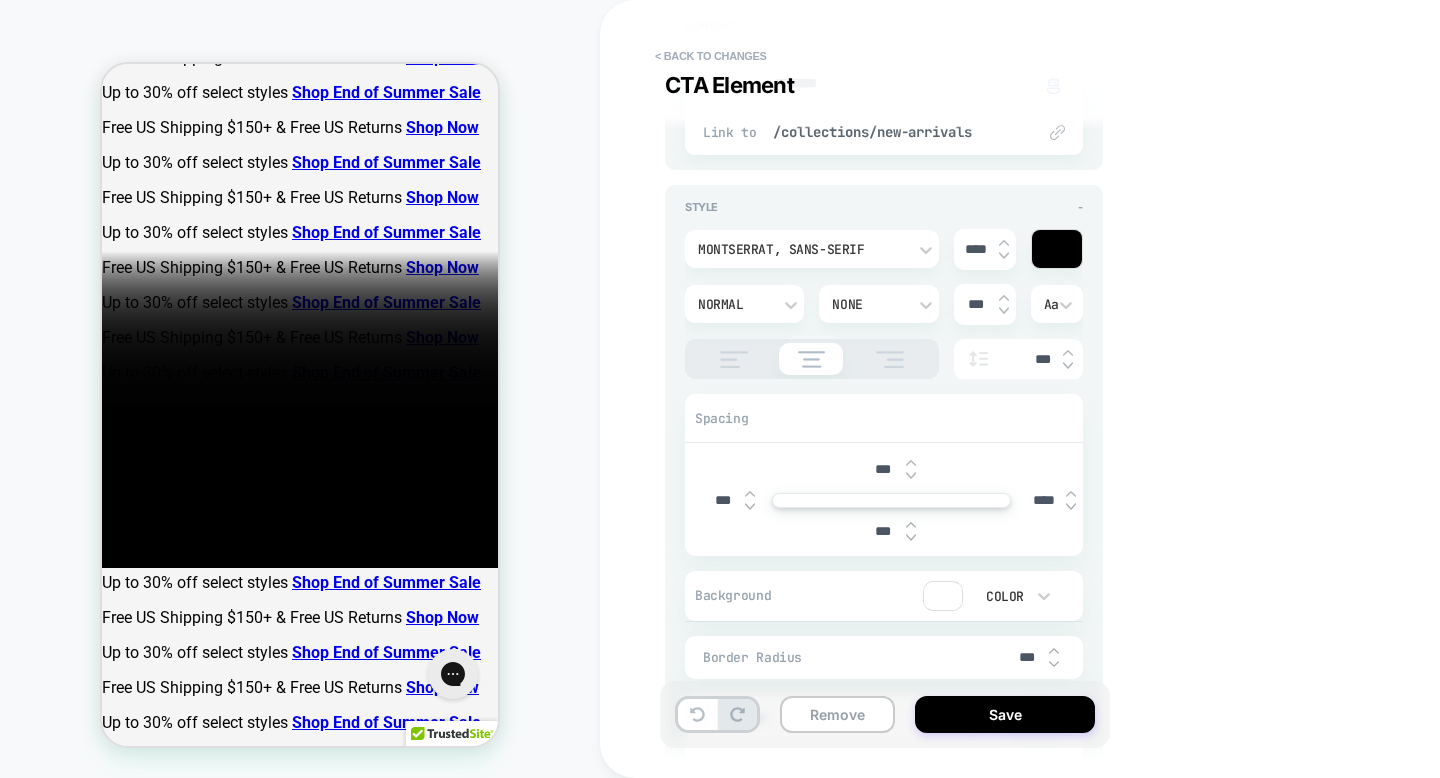 type on "*****" 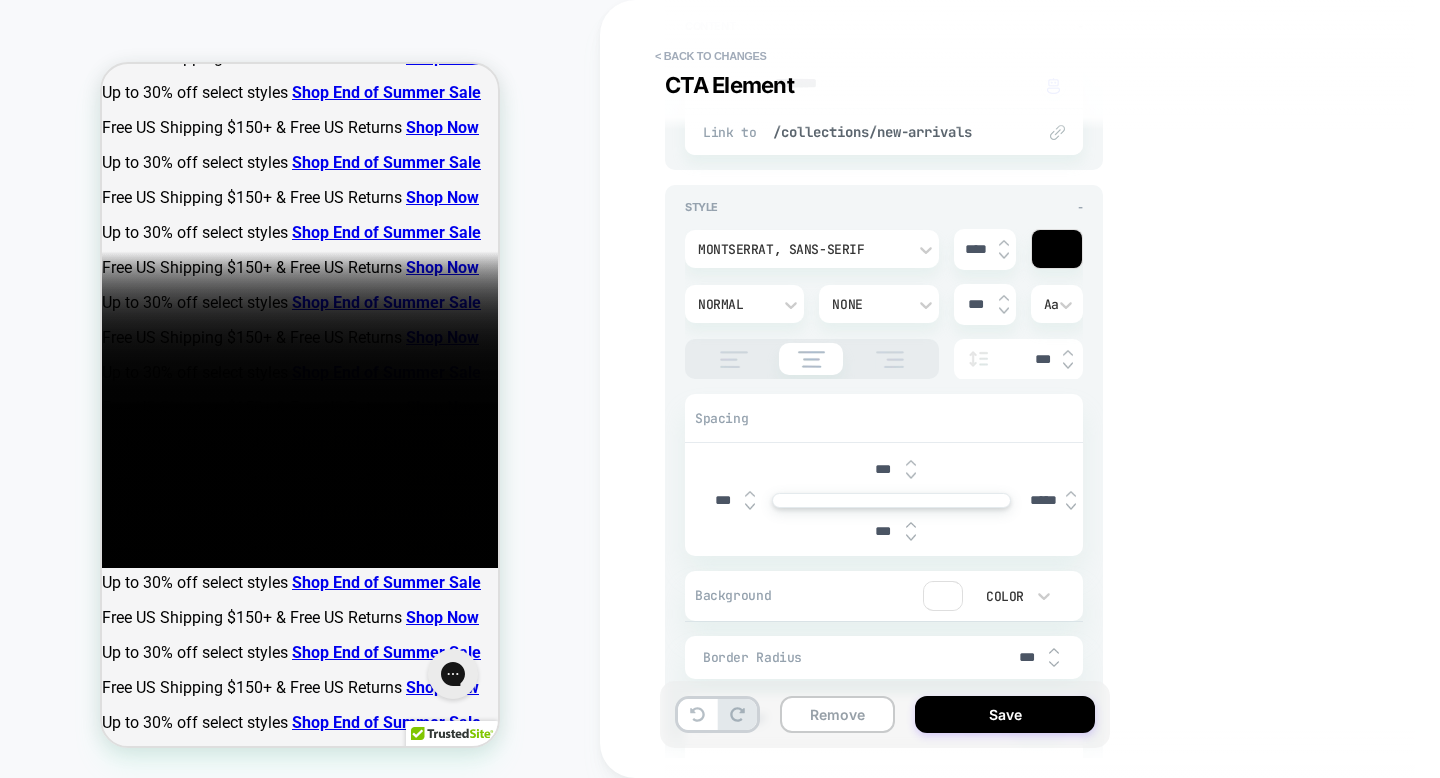 type on "*" 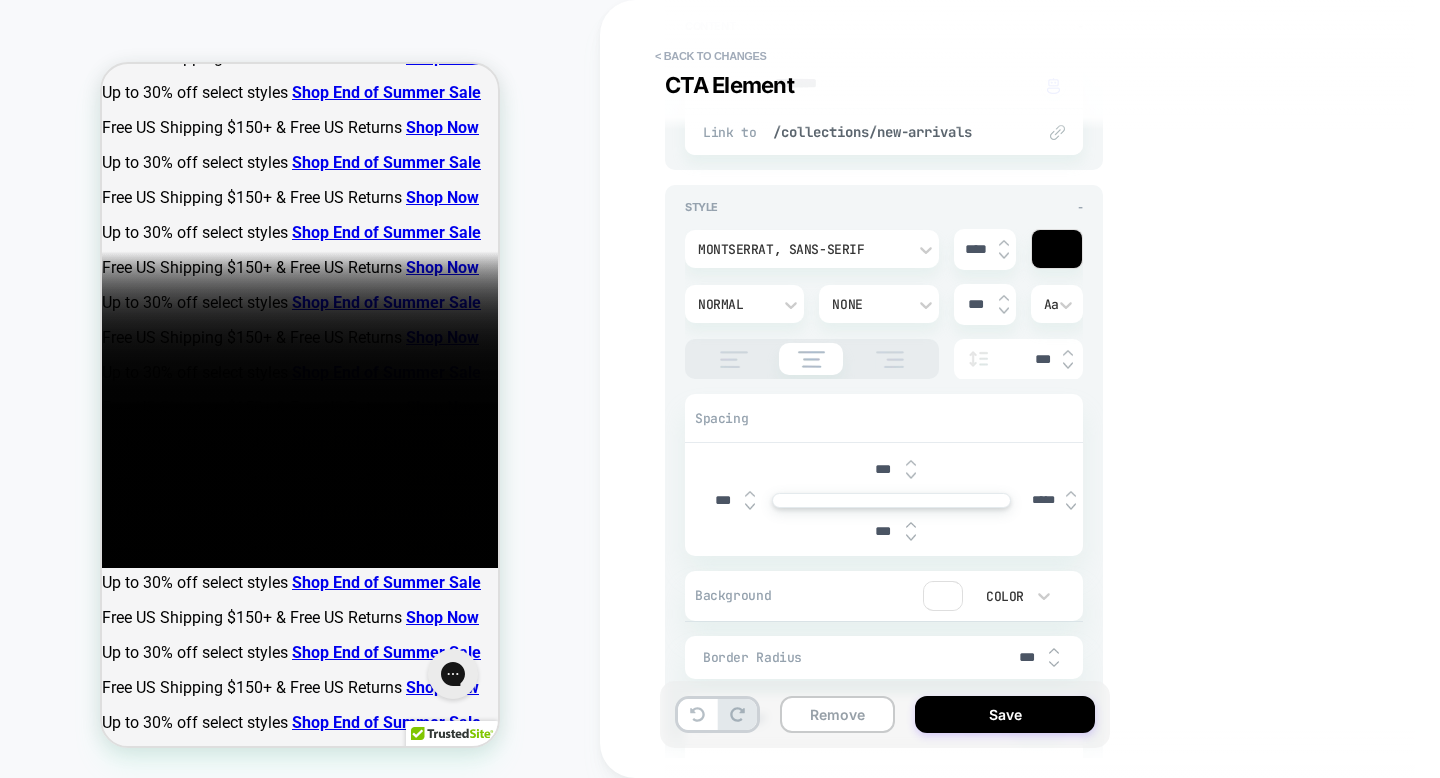 type on "*****" 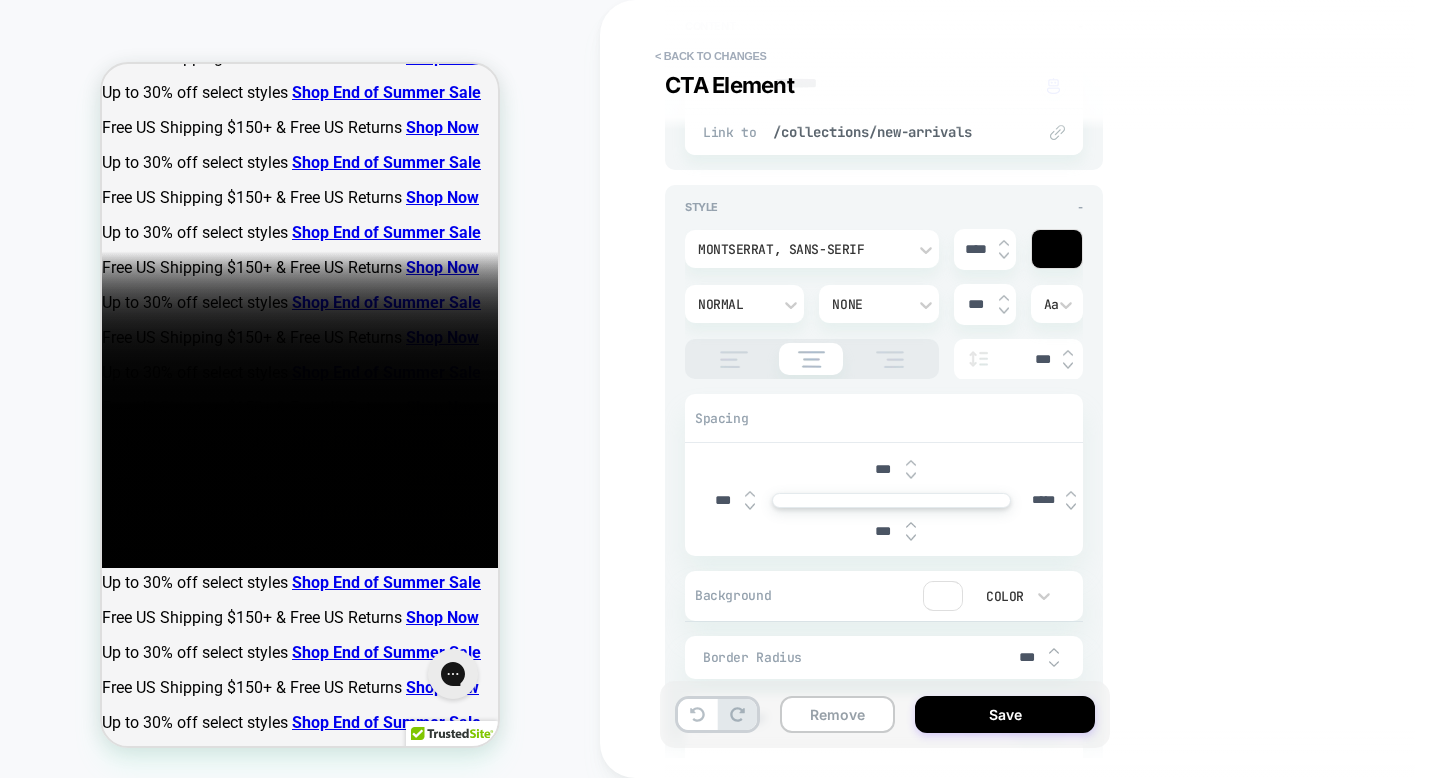 click on "Visual Editor #hero-block-button_Qyggxw CTA Element - Content - CTA ******** Click to change to  alternative text Link to /collections/new-arrivals Style - Montserrat, sans-serif **** Normal None *** Aa *** Spacing *** *** ***** *** Background Color Border Radius *** Border *** Border Style Solid Add Border Add Shadow X *** Y *** Spread *** Blur *** Add Shadow Add Text Shadow X *** Y *** Blur *** Add Text Shadow" at bounding box center (1030, 389) 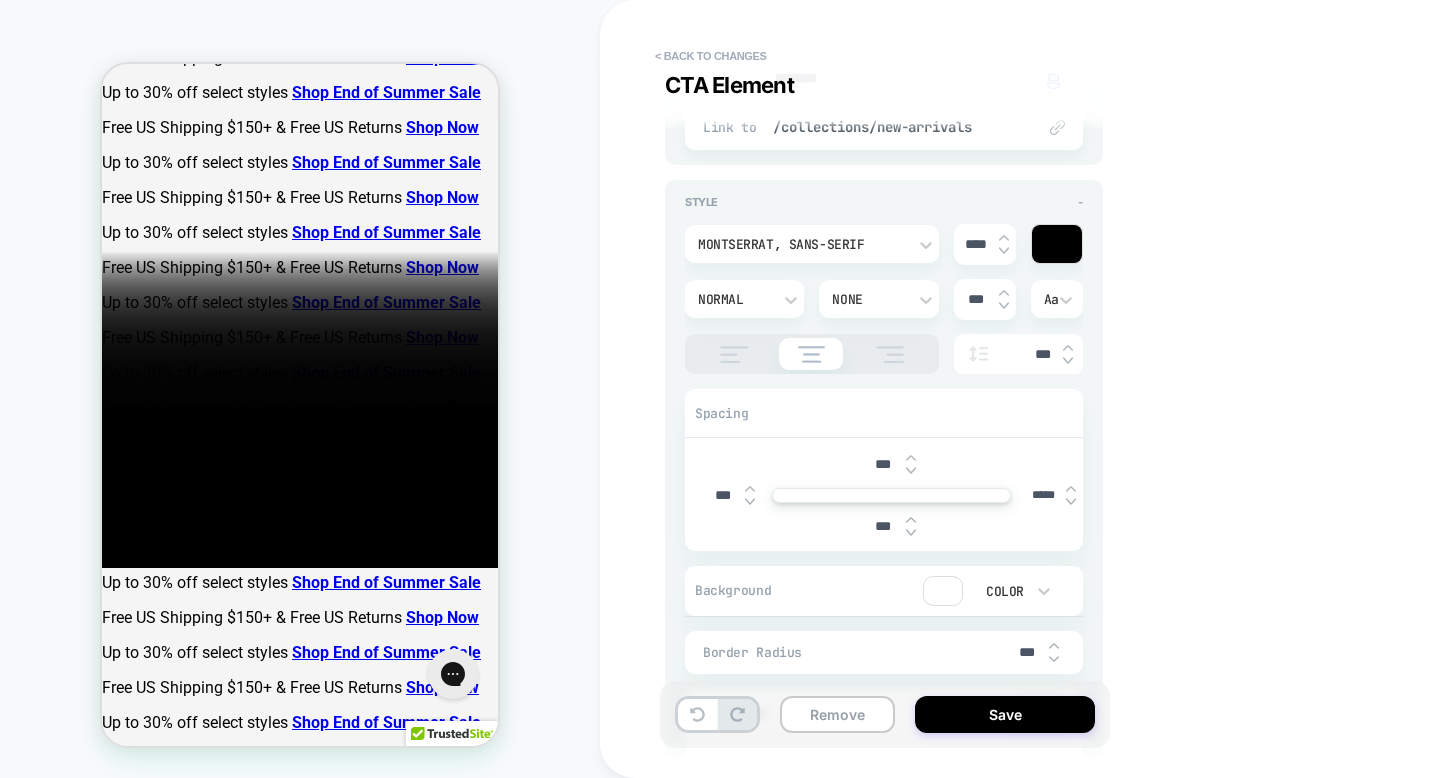 scroll, scrollTop: 93, scrollLeft: 0, axis: vertical 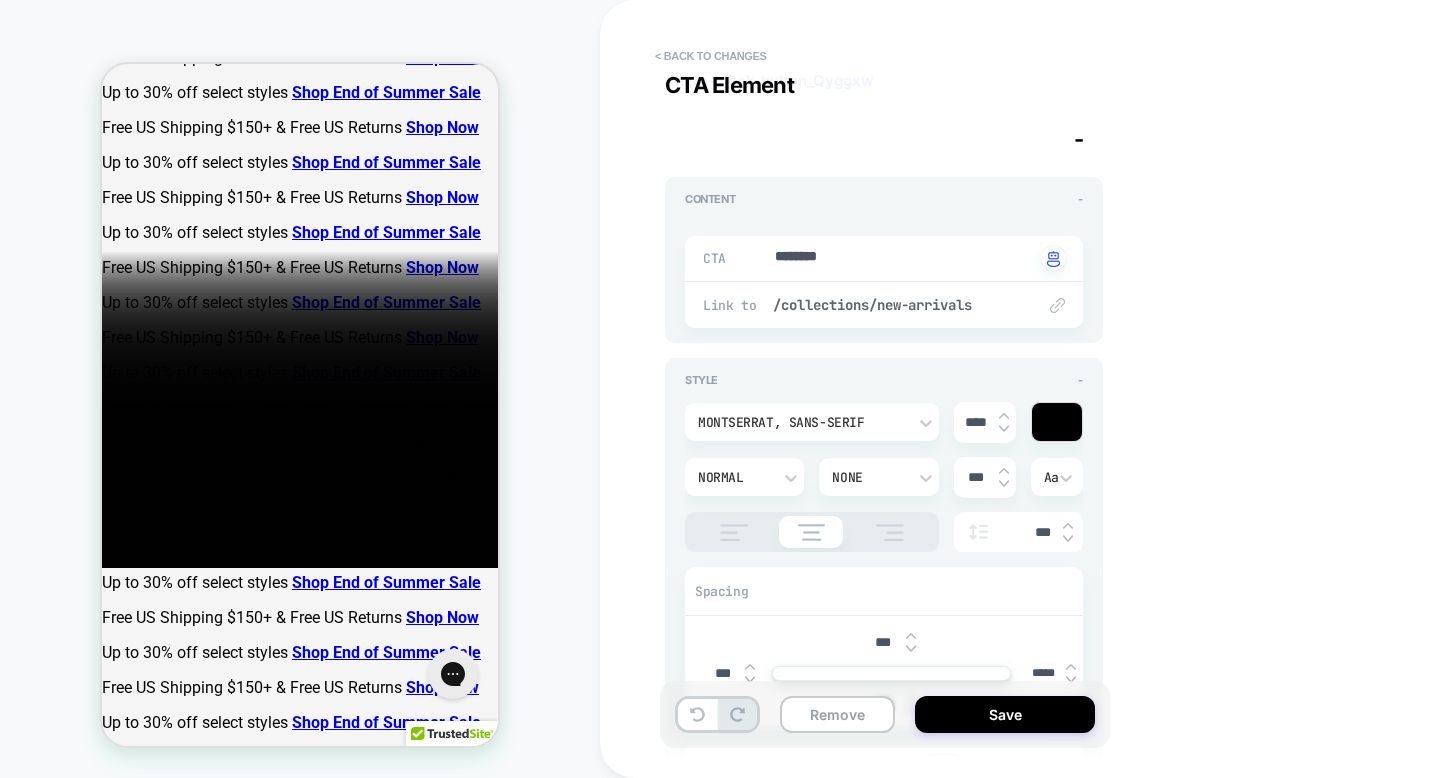 click on "Normal" at bounding box center [744, 477] 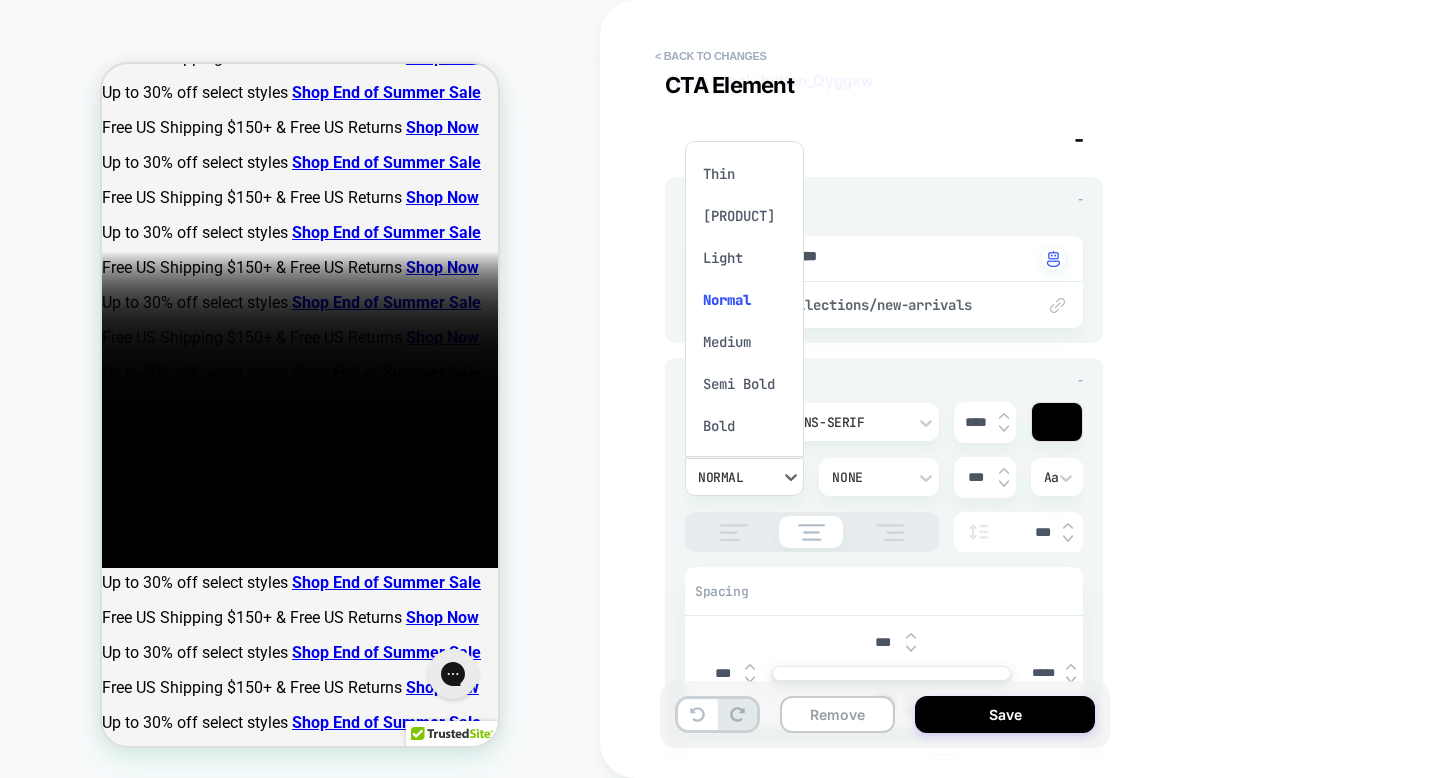 scroll, scrollTop: 35, scrollLeft: 0, axis: vertical 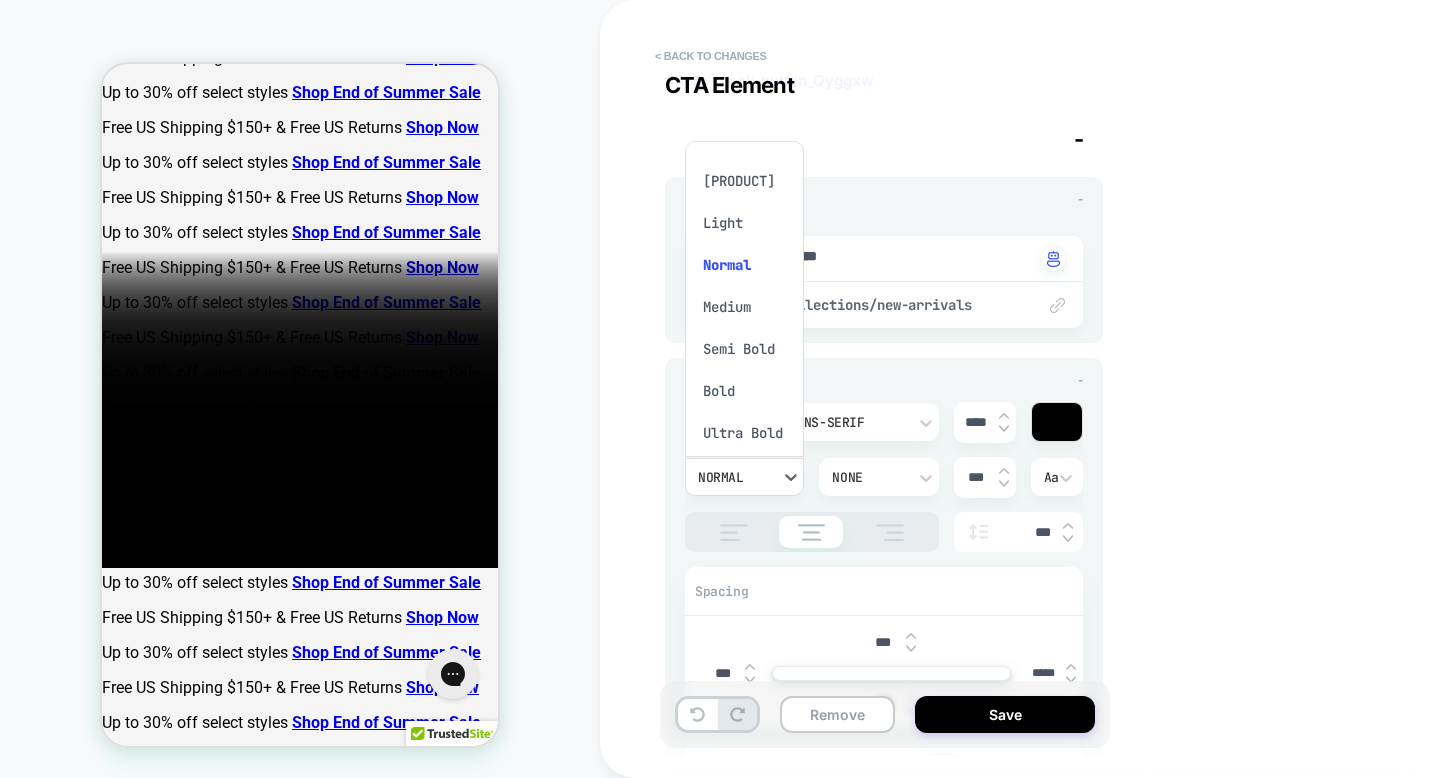 click on "Semi Bold" at bounding box center [744, 349] 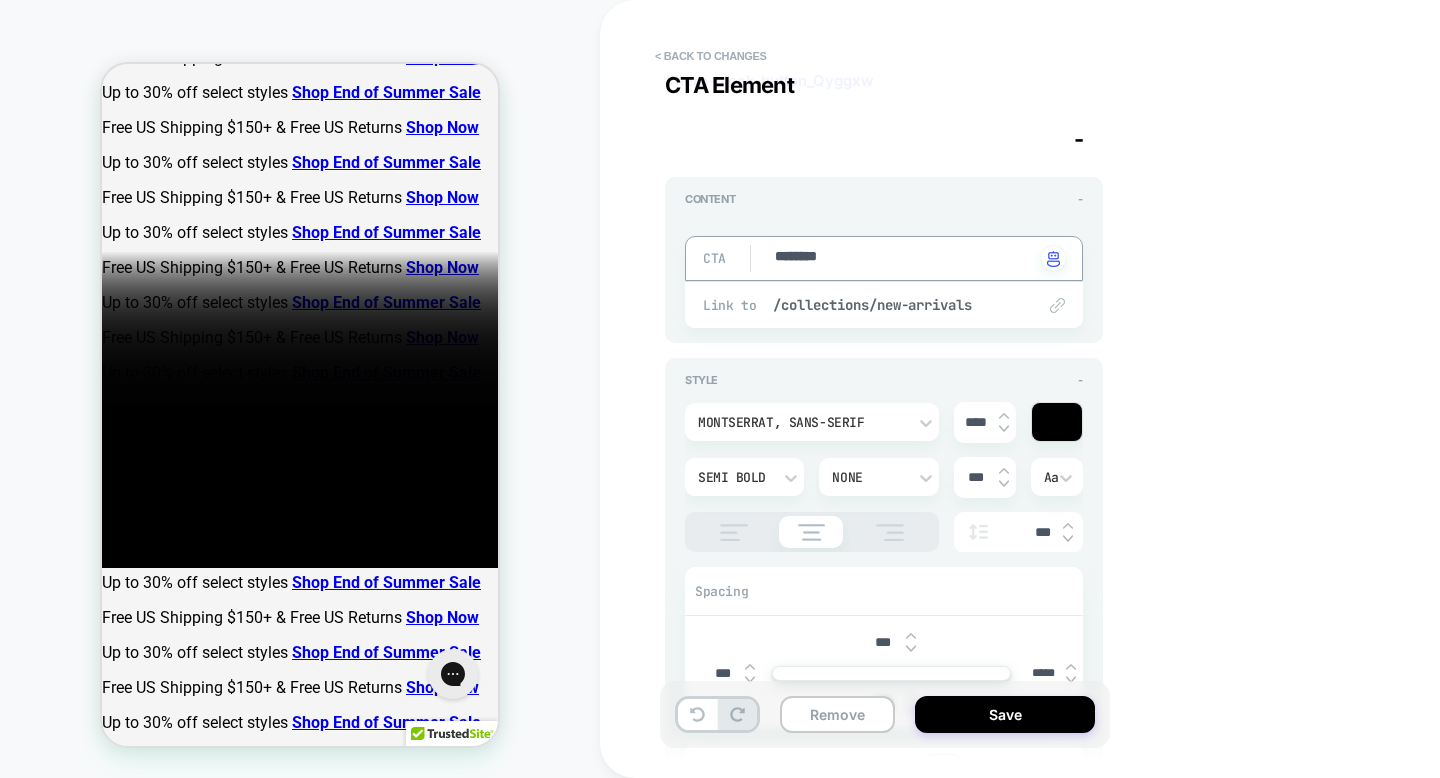 click on "********" at bounding box center [904, 258] 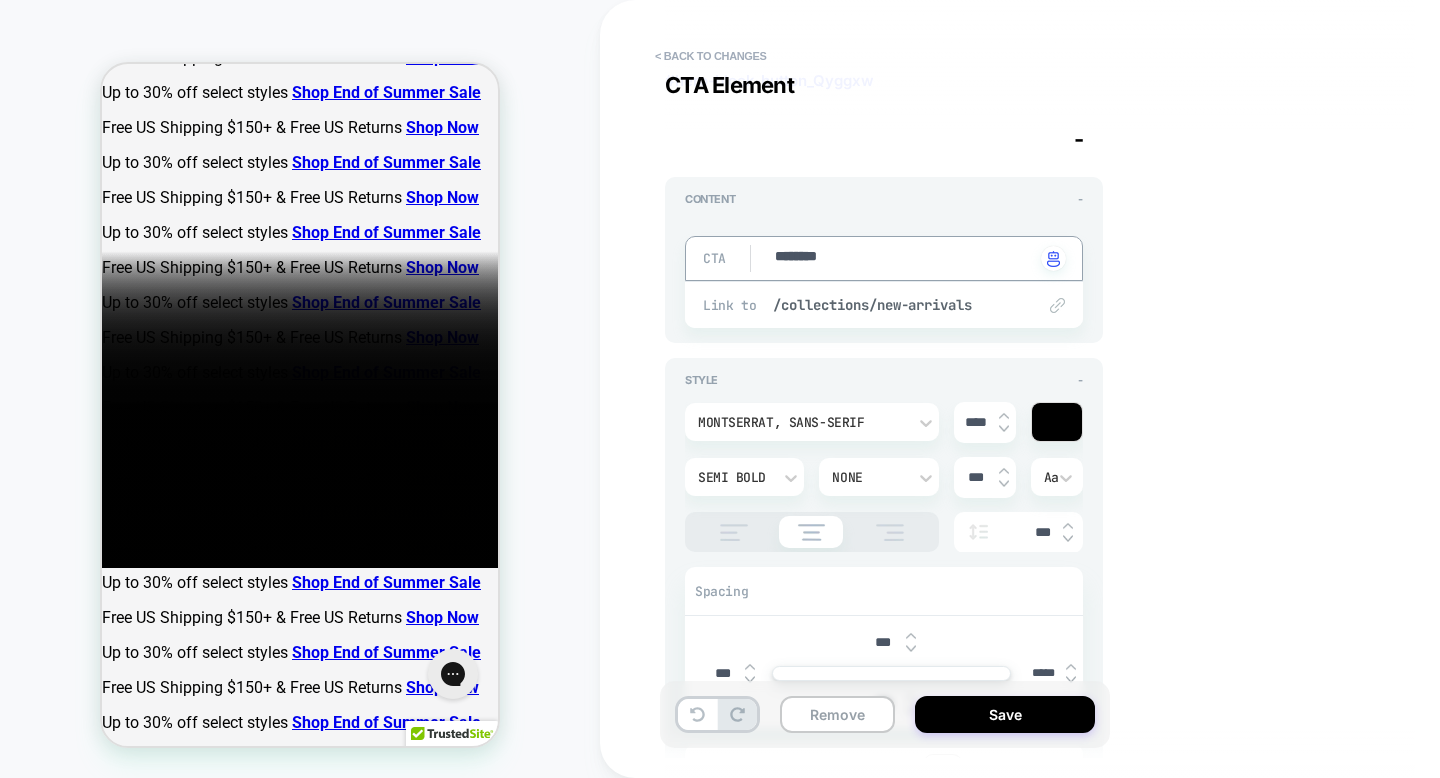 click on "********" at bounding box center [904, 258] 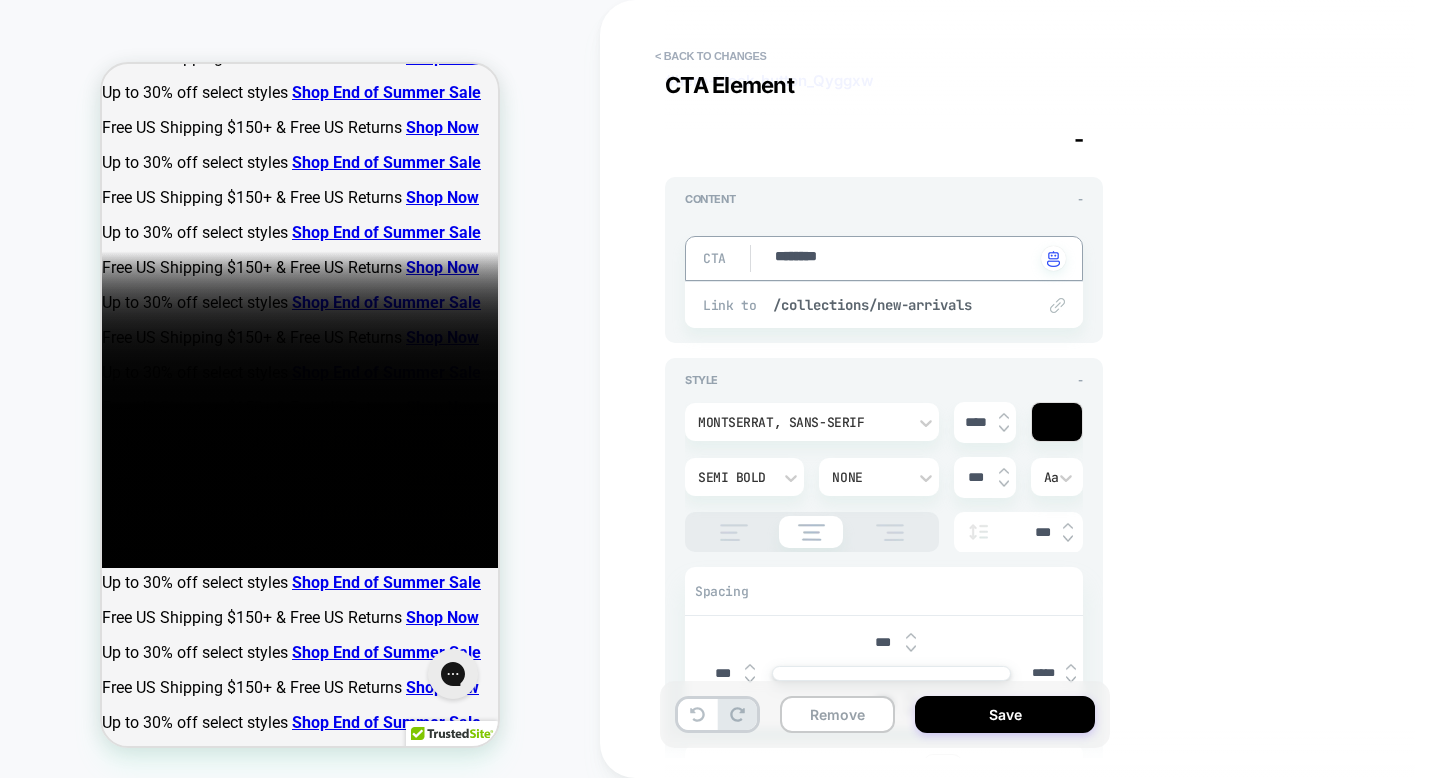 click on "Montserrat, sans-serif" at bounding box center [802, 422] 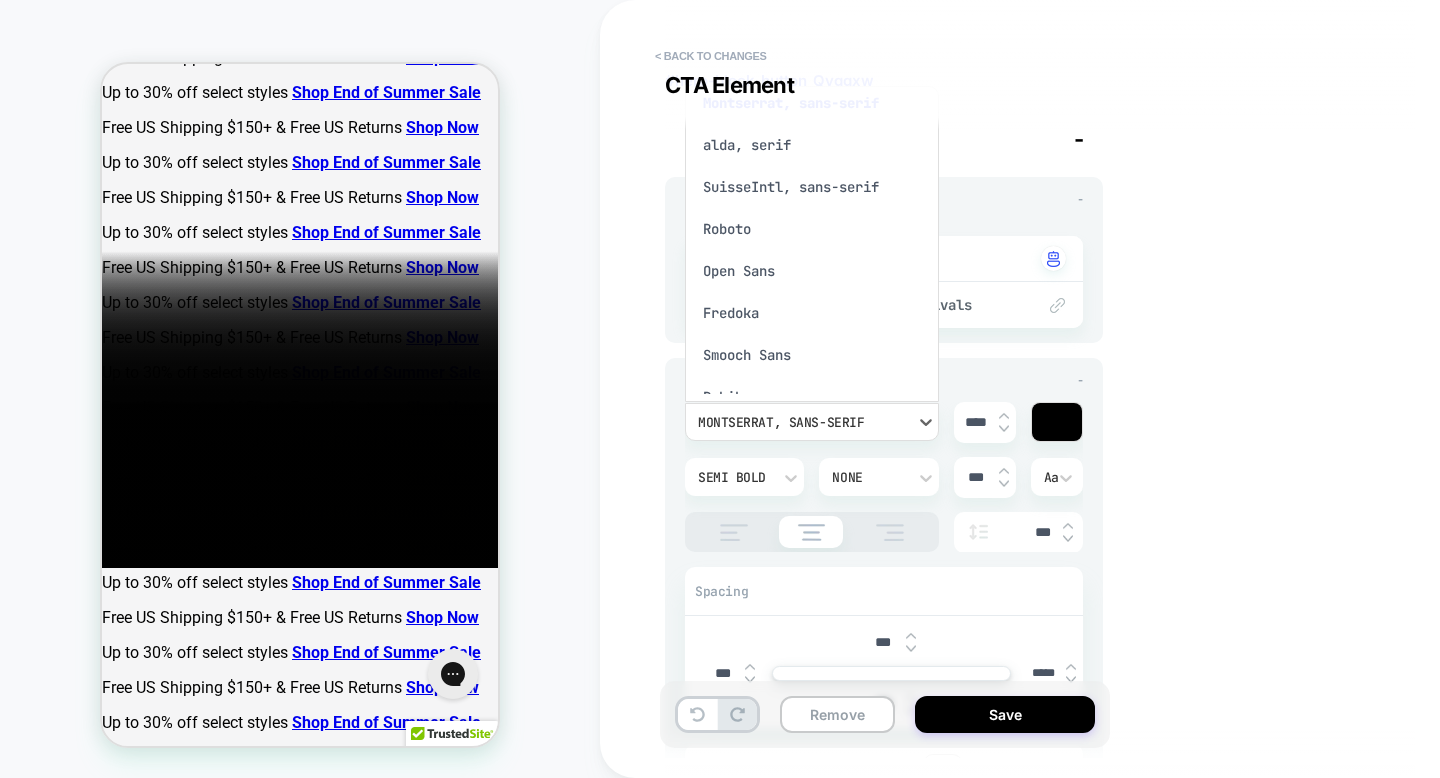 scroll, scrollTop: 0, scrollLeft: 0, axis: both 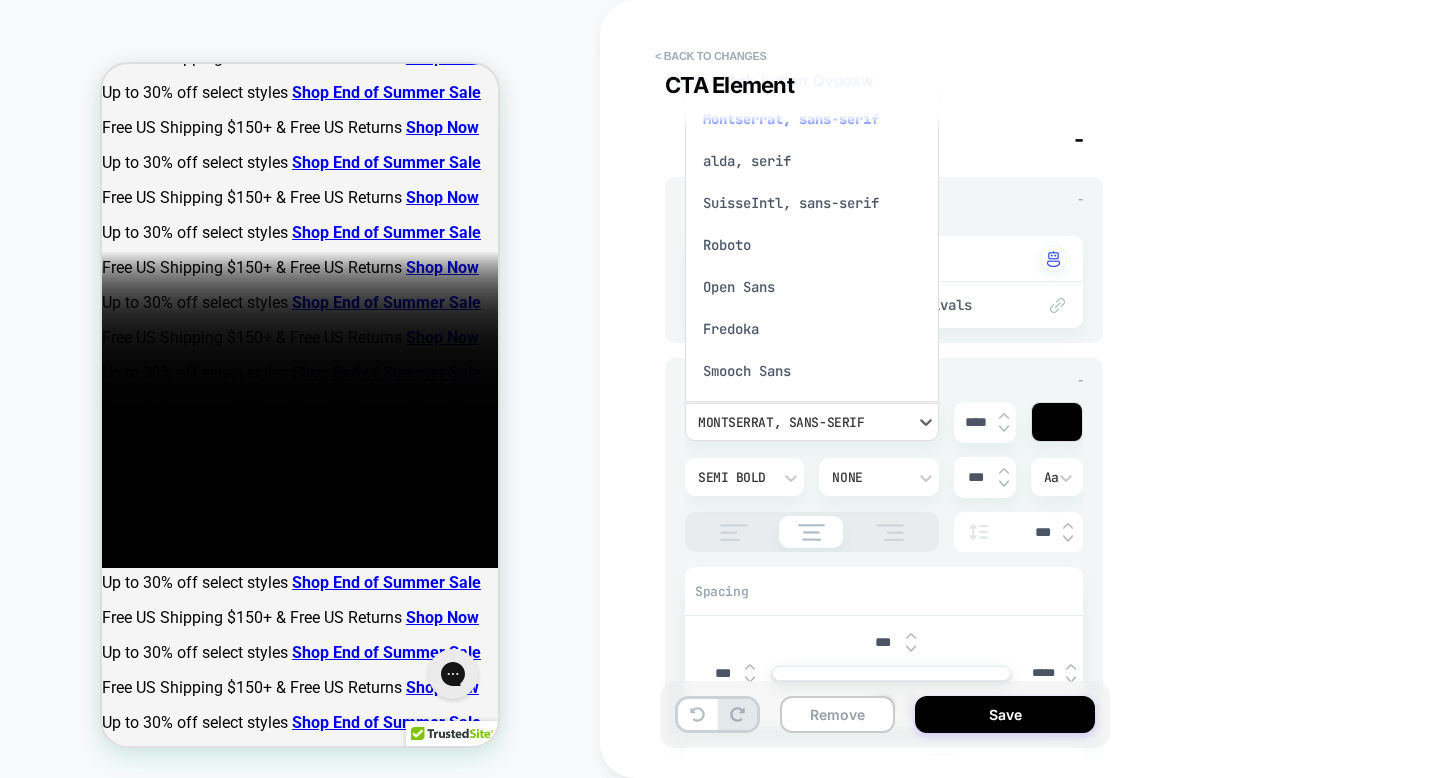 click at bounding box center (720, 389) 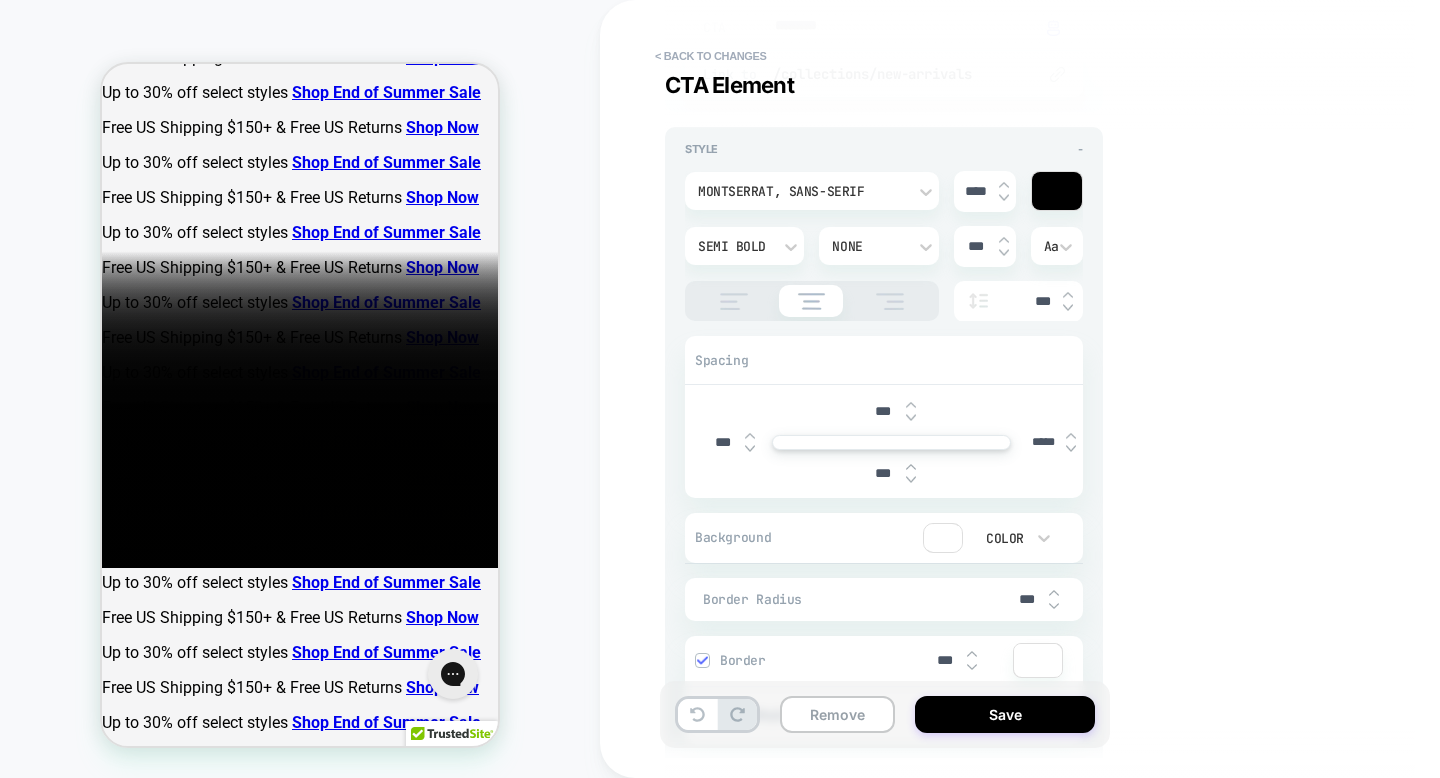 scroll, scrollTop: 494, scrollLeft: 0, axis: vertical 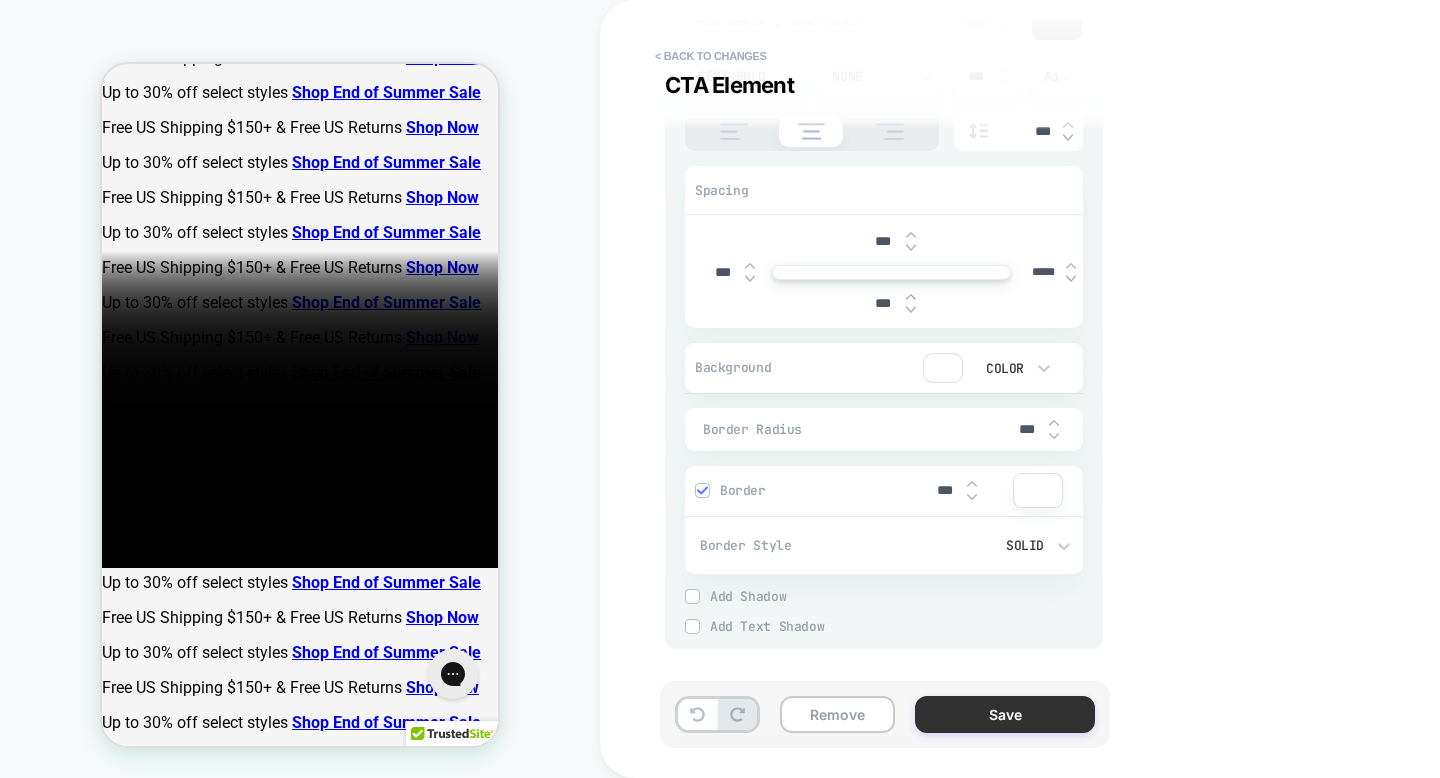click on "Save" at bounding box center [1005, 714] 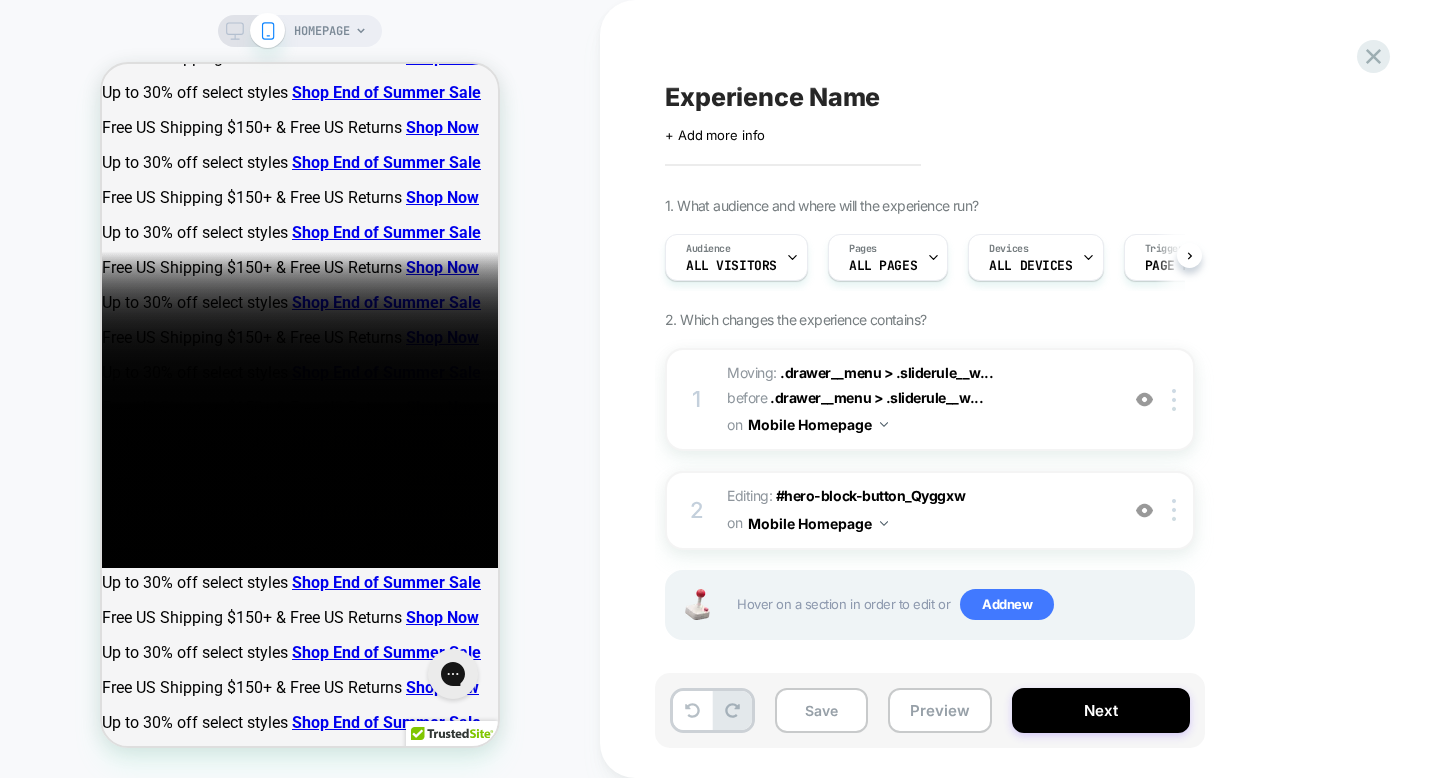 scroll, scrollTop: 0, scrollLeft: 1, axis: horizontal 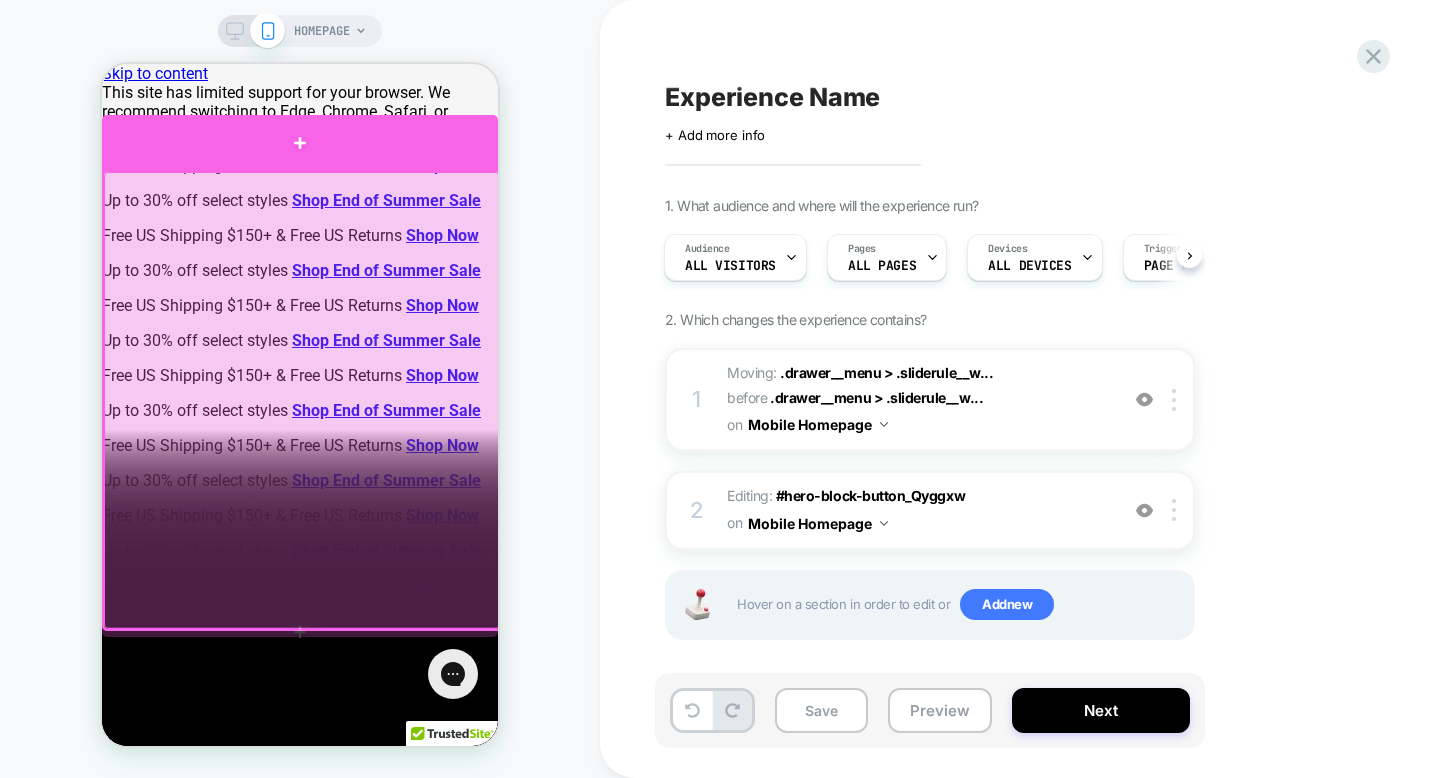 click at bounding box center (300, 142) 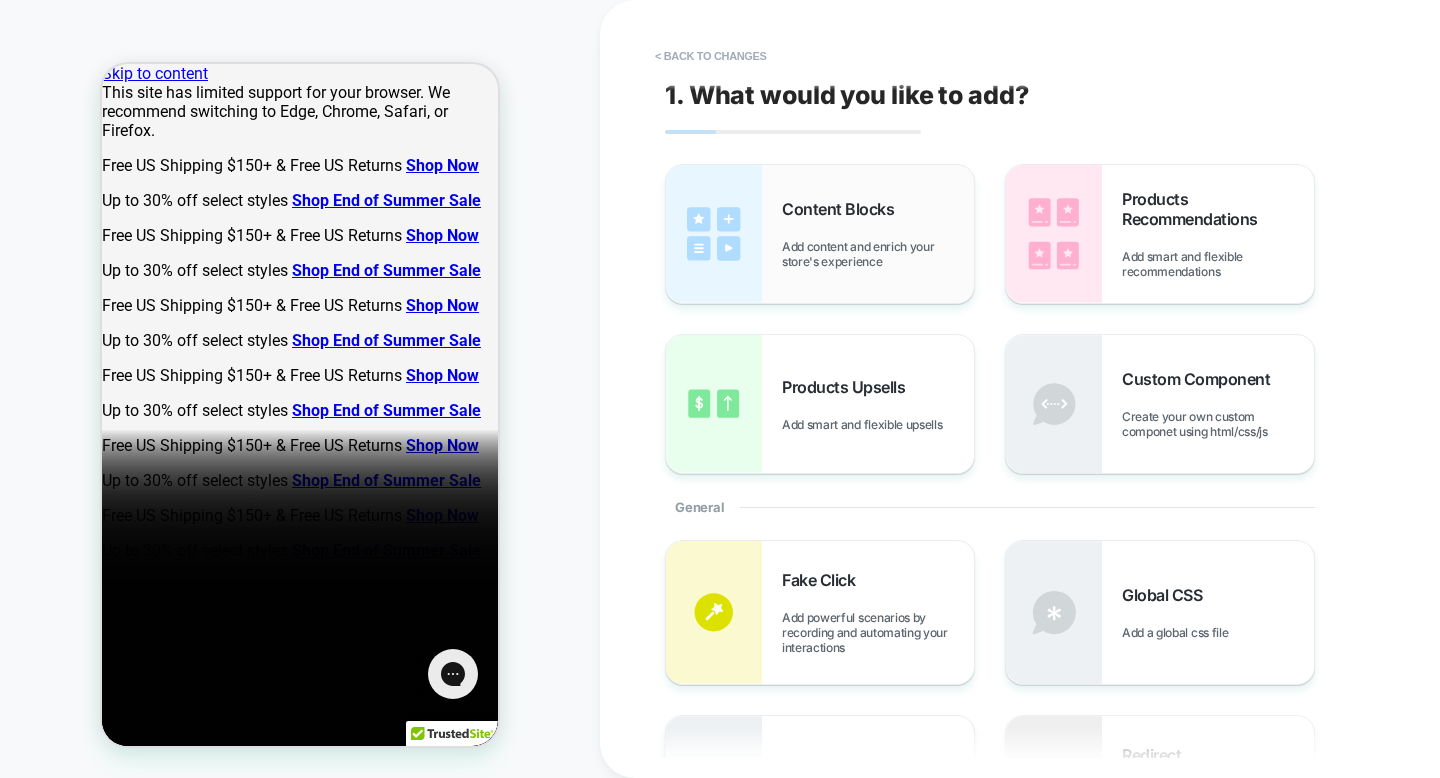 click at bounding box center (714, 234) 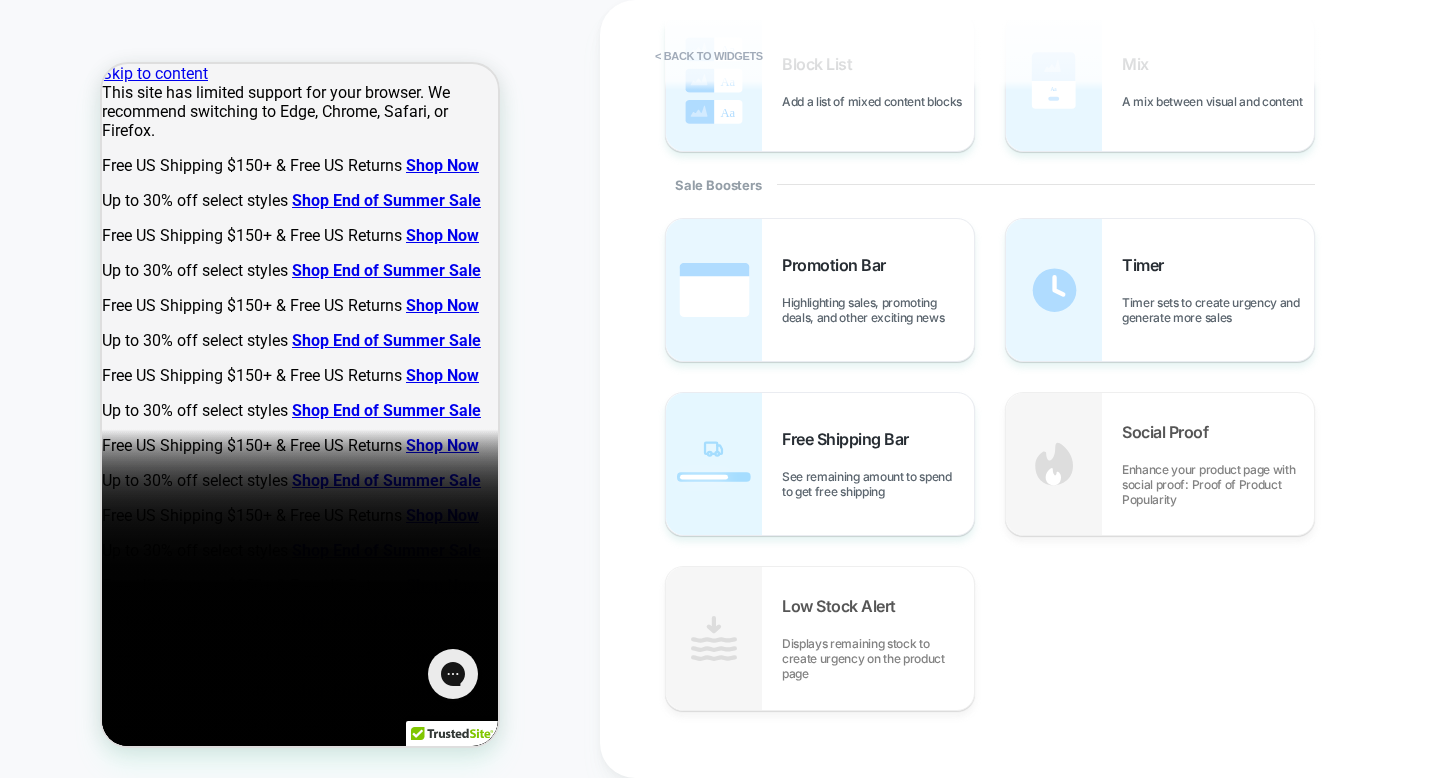 scroll, scrollTop: 903, scrollLeft: 0, axis: vertical 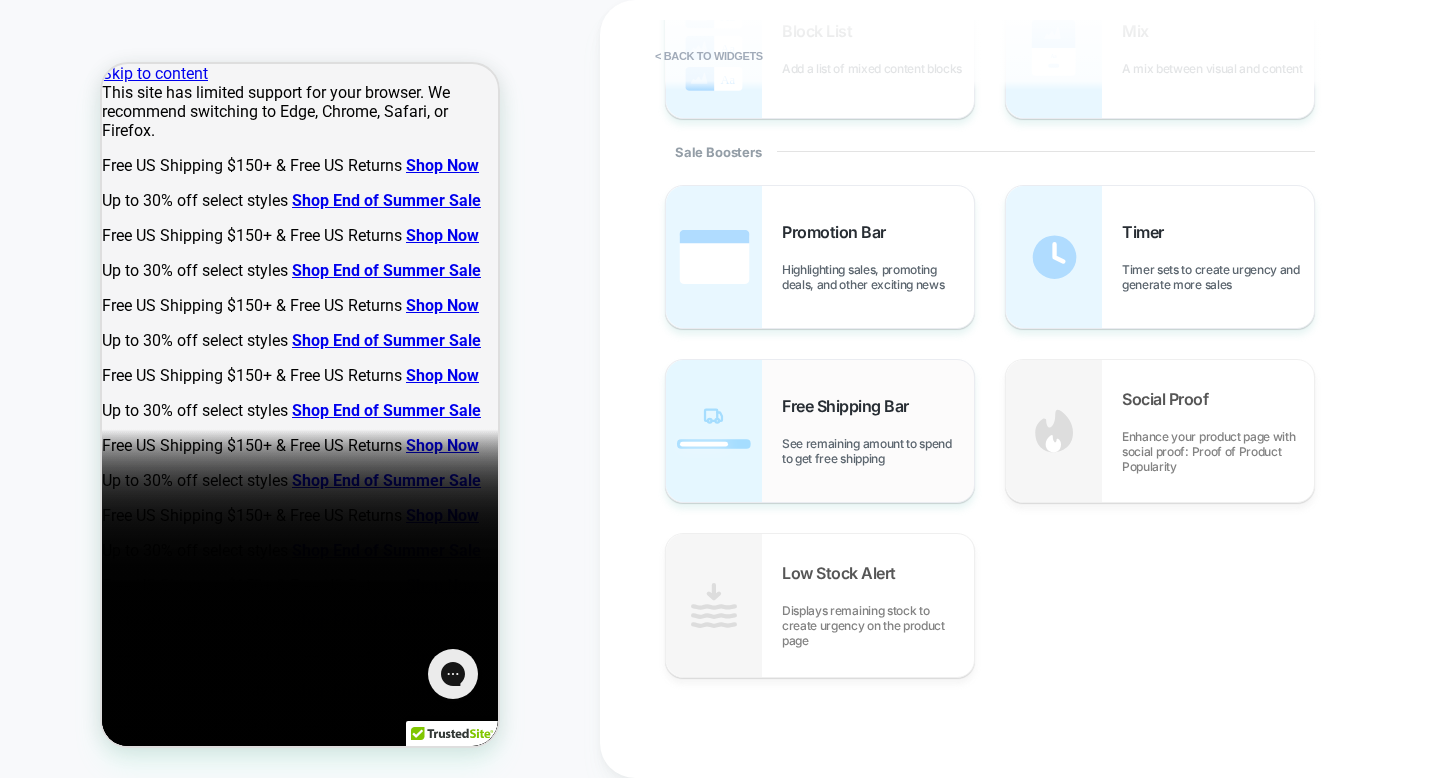 click on "Free Shipping Bar" at bounding box center [850, 406] 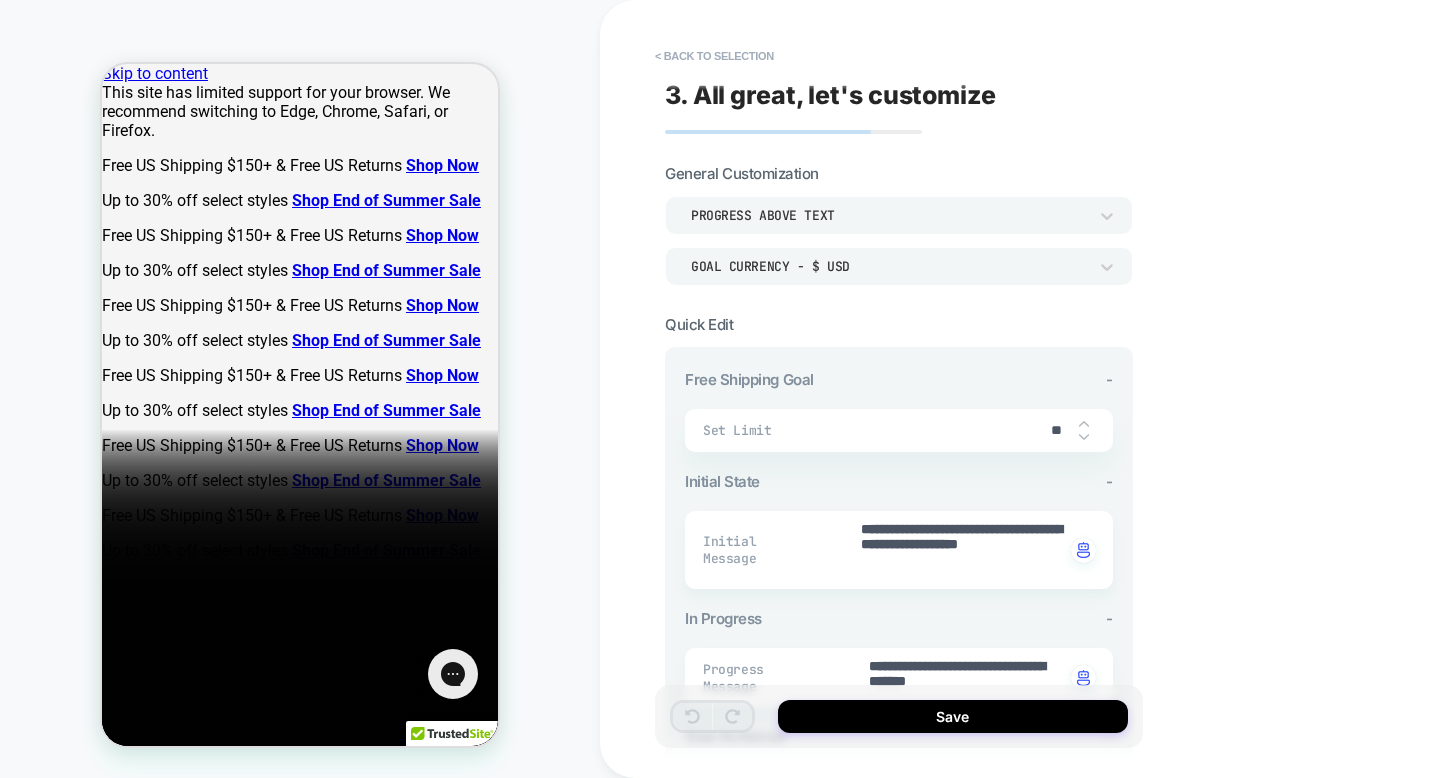 click on "Progress above Text" at bounding box center [889, 215] 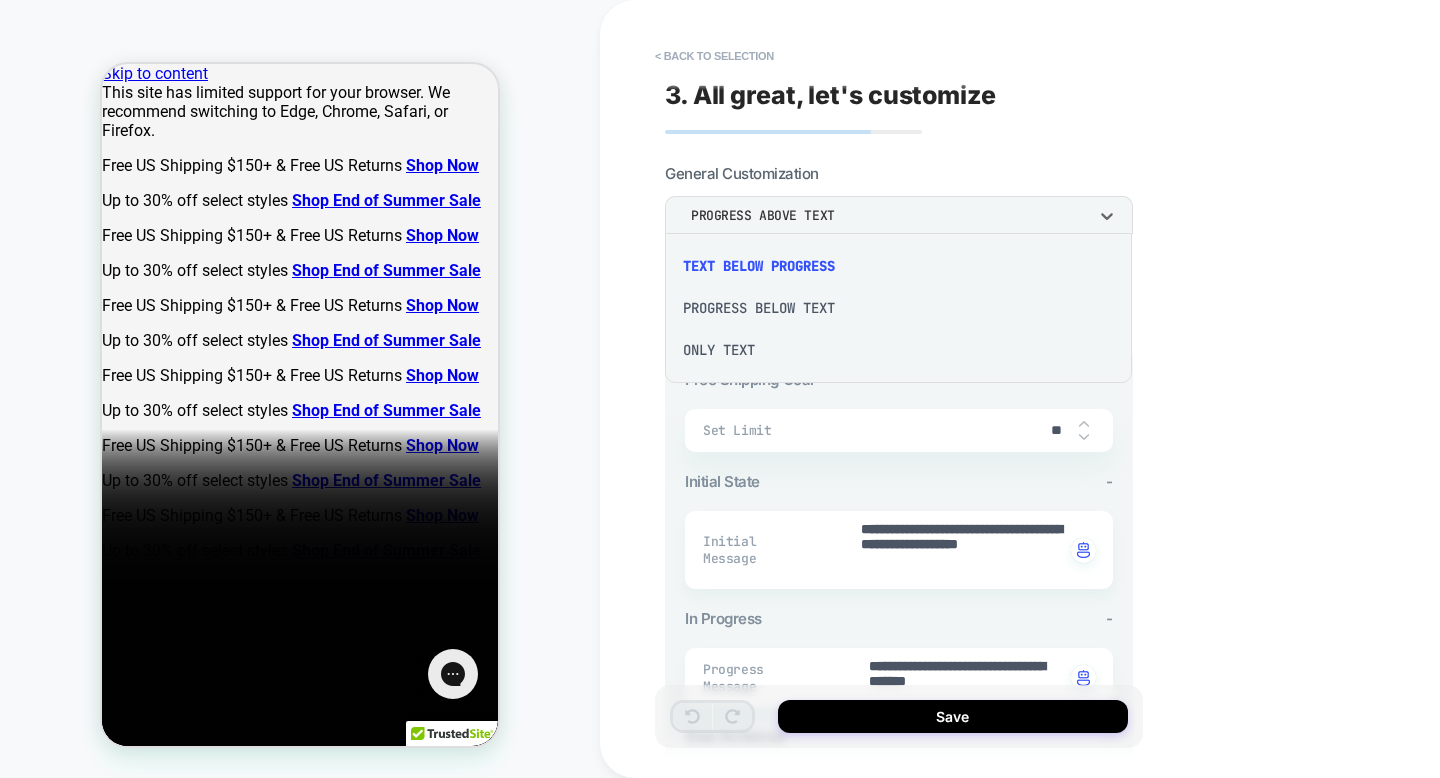 click on "Progress Below Text" at bounding box center [898, 308] 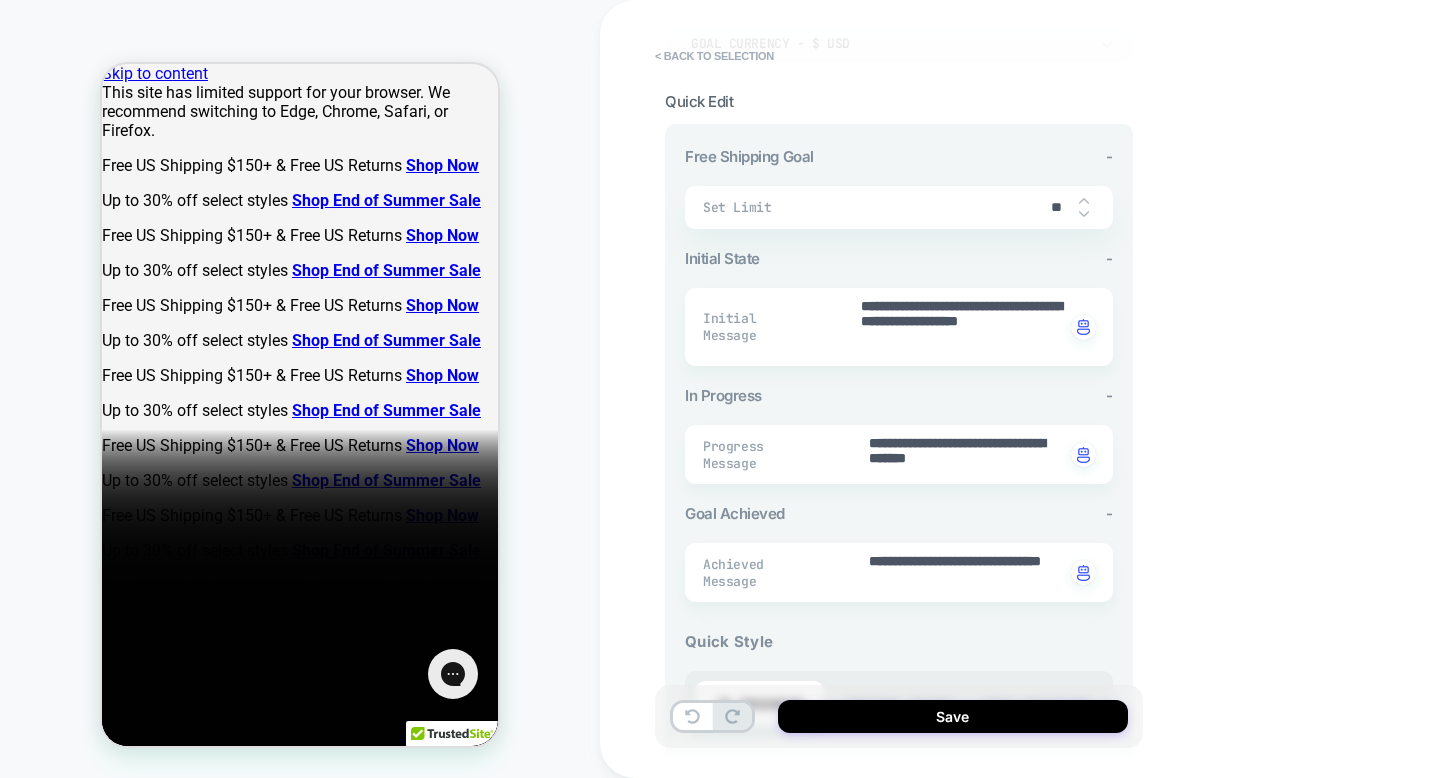 scroll, scrollTop: 255, scrollLeft: 0, axis: vertical 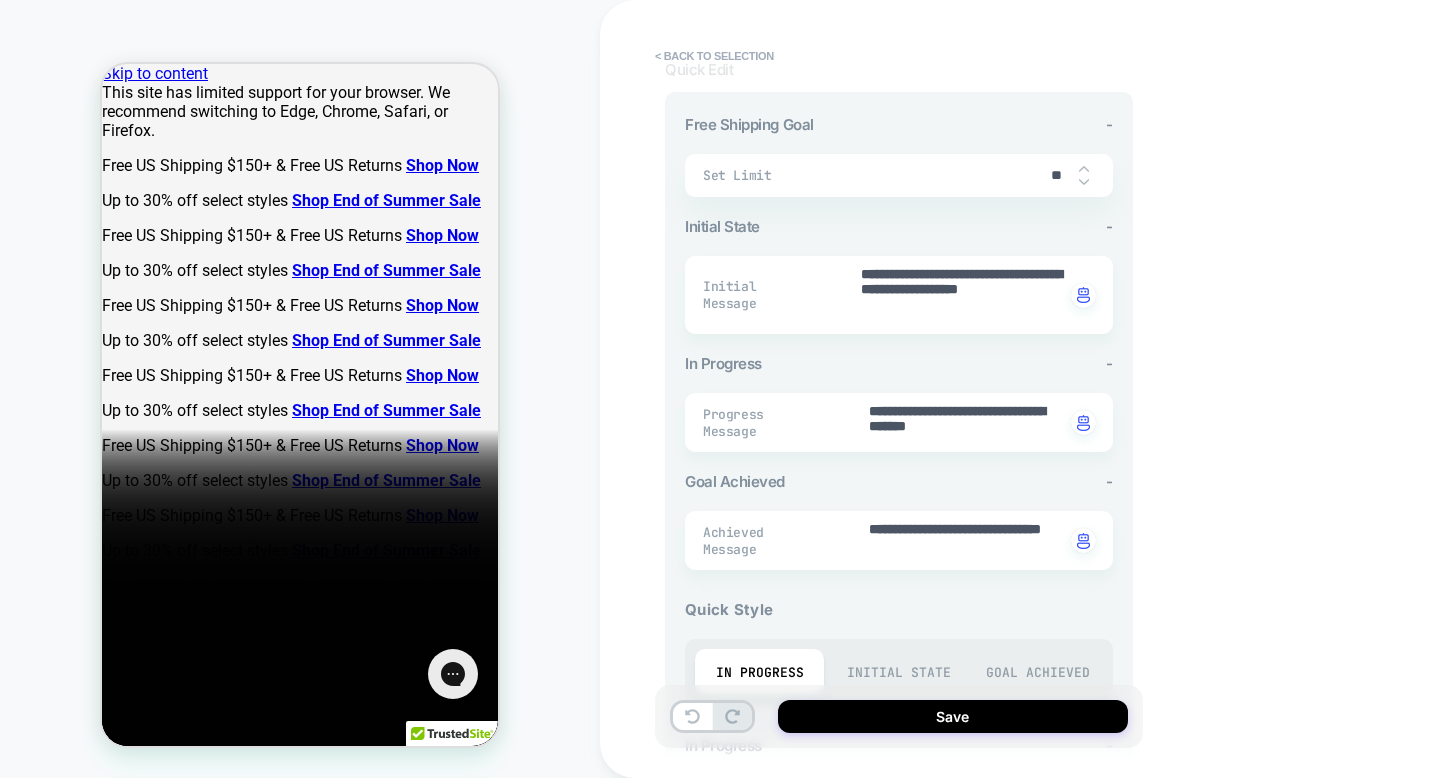 click on "**" at bounding box center [1056, 175] 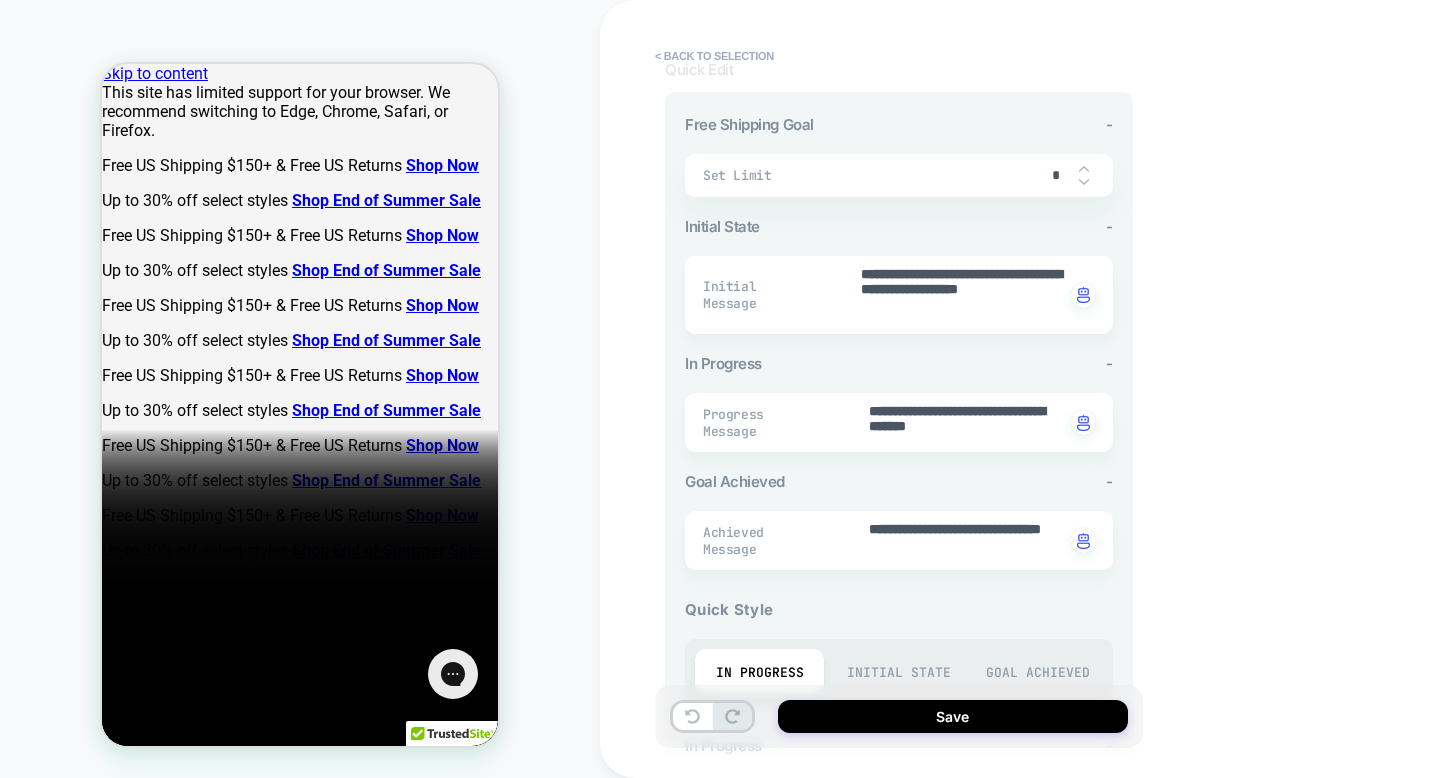 type 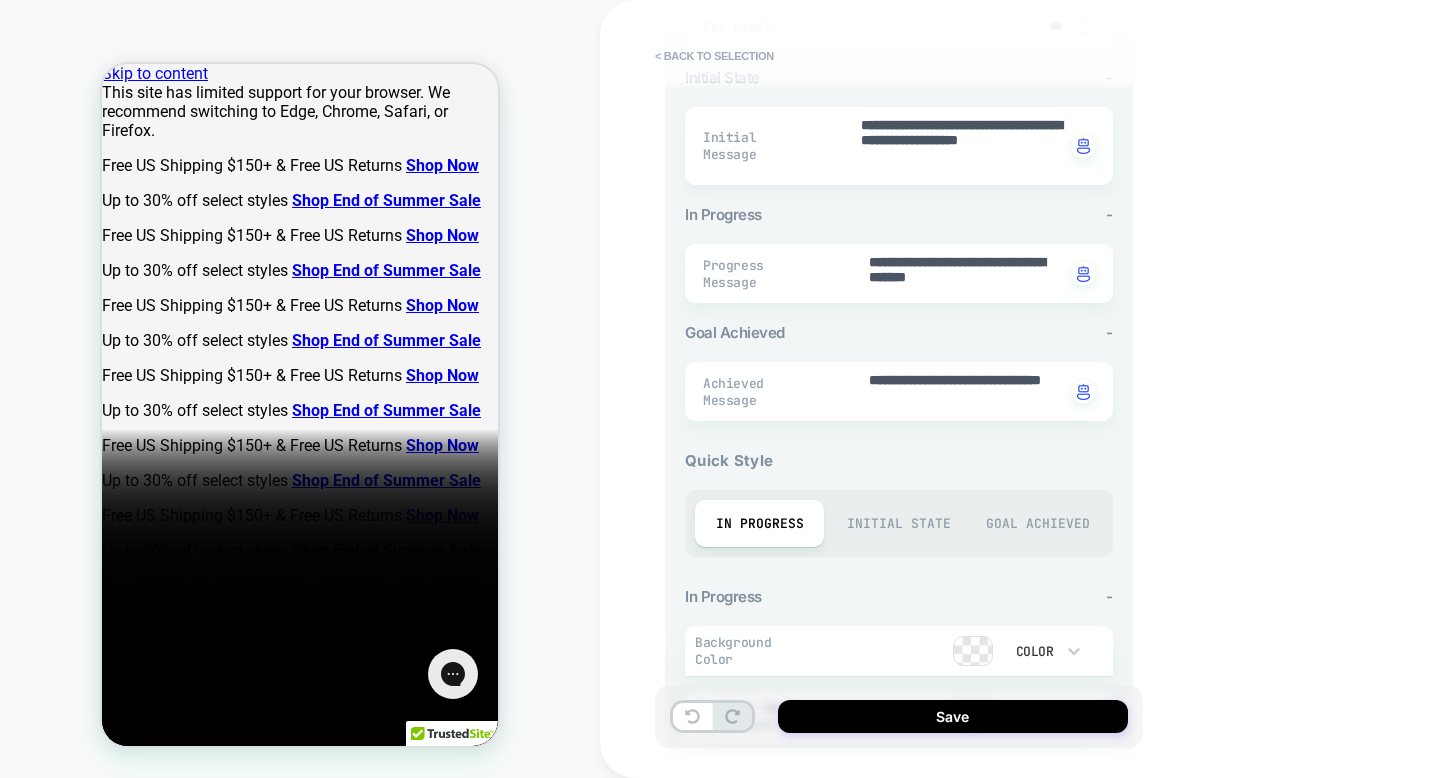 scroll, scrollTop: 405, scrollLeft: 0, axis: vertical 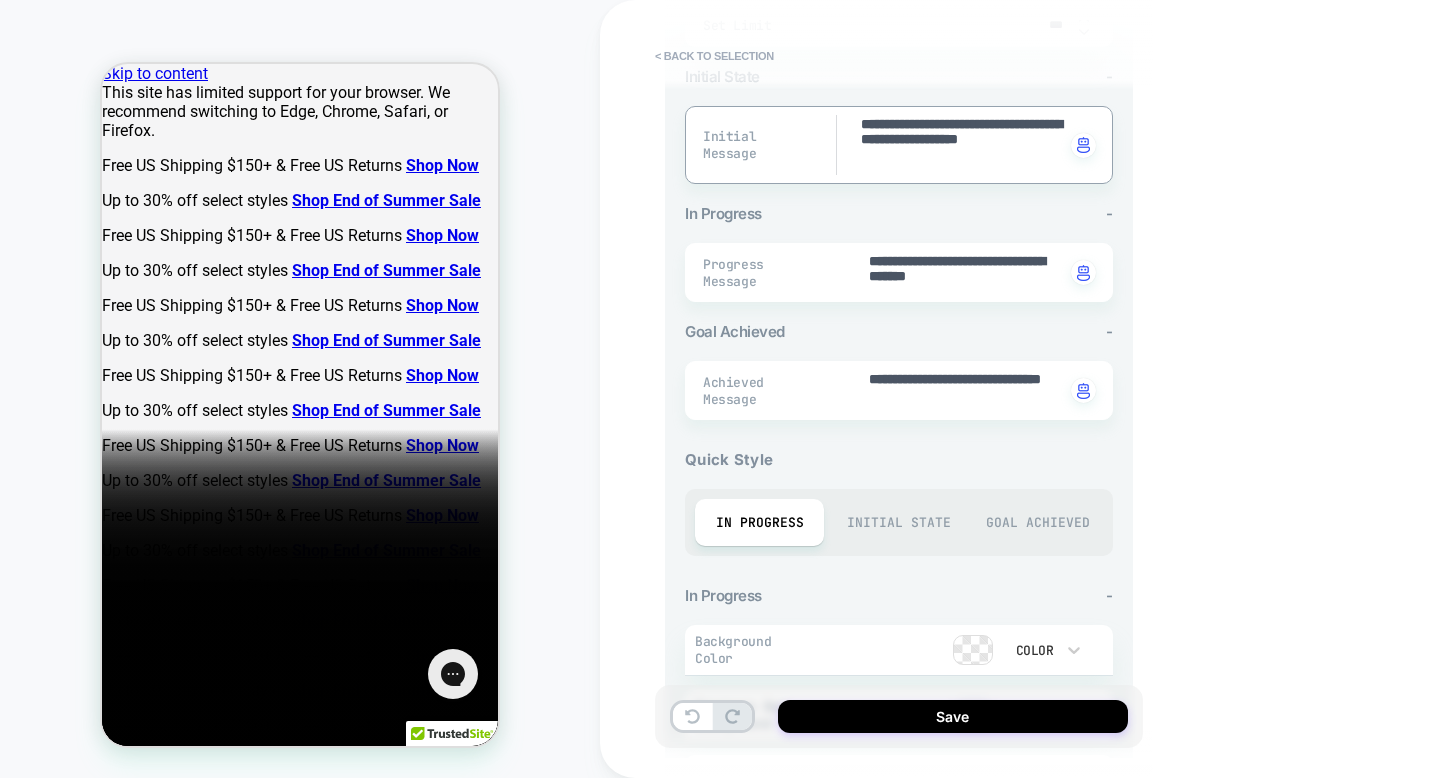 drag, startPoint x: 901, startPoint y: 120, endPoint x: 841, endPoint y: 120, distance: 60 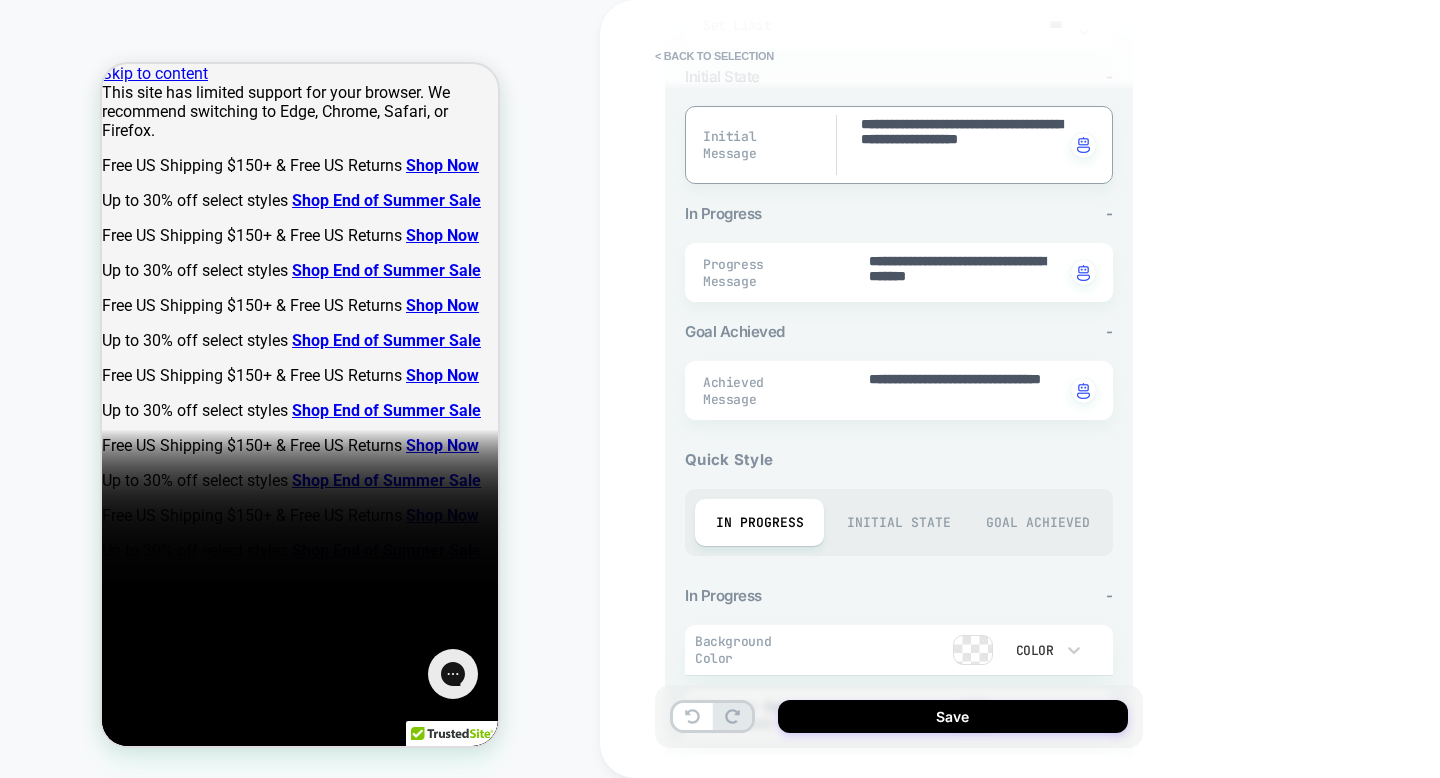 click on "**********" at bounding box center [899, 145] 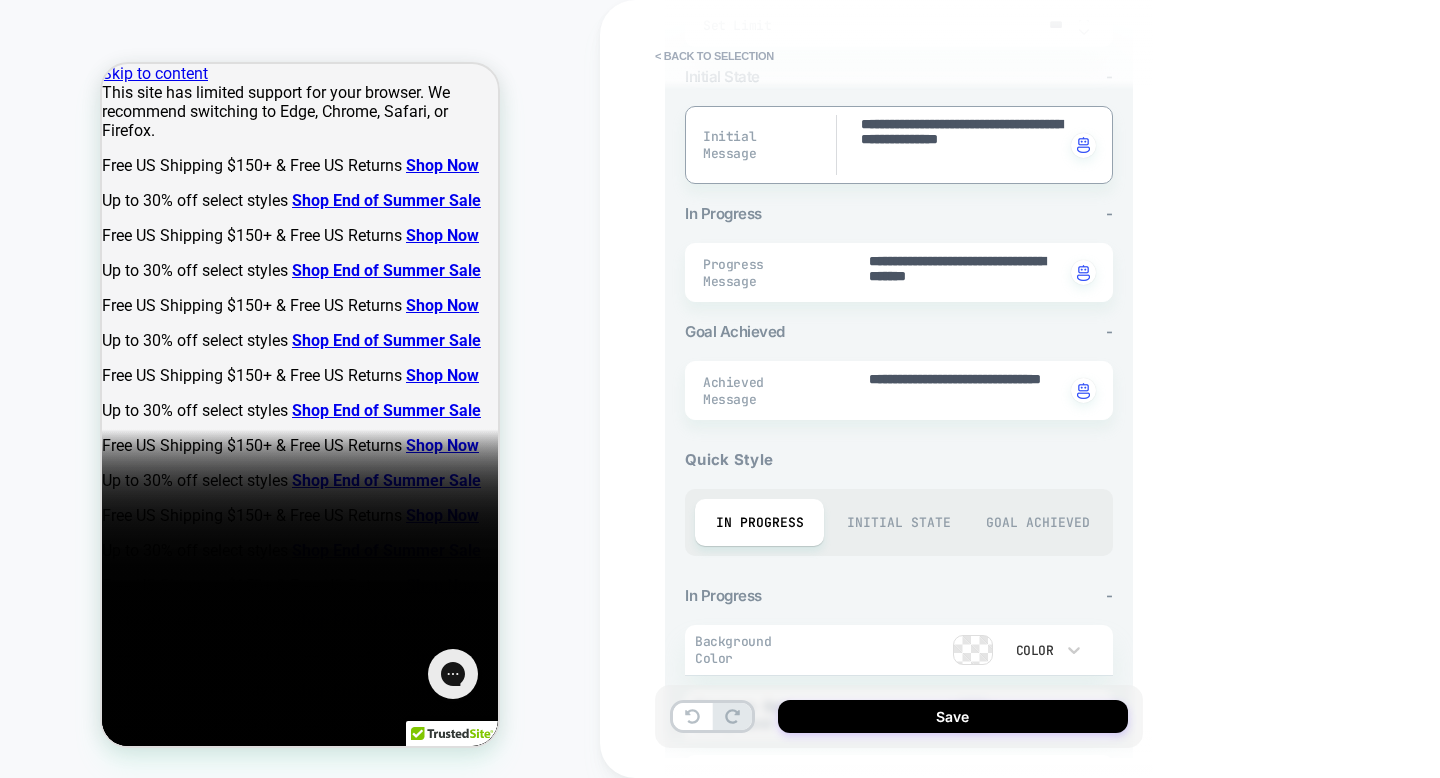 drag, startPoint x: 952, startPoint y: 143, endPoint x: 1000, endPoint y: 226, distance: 95.880135 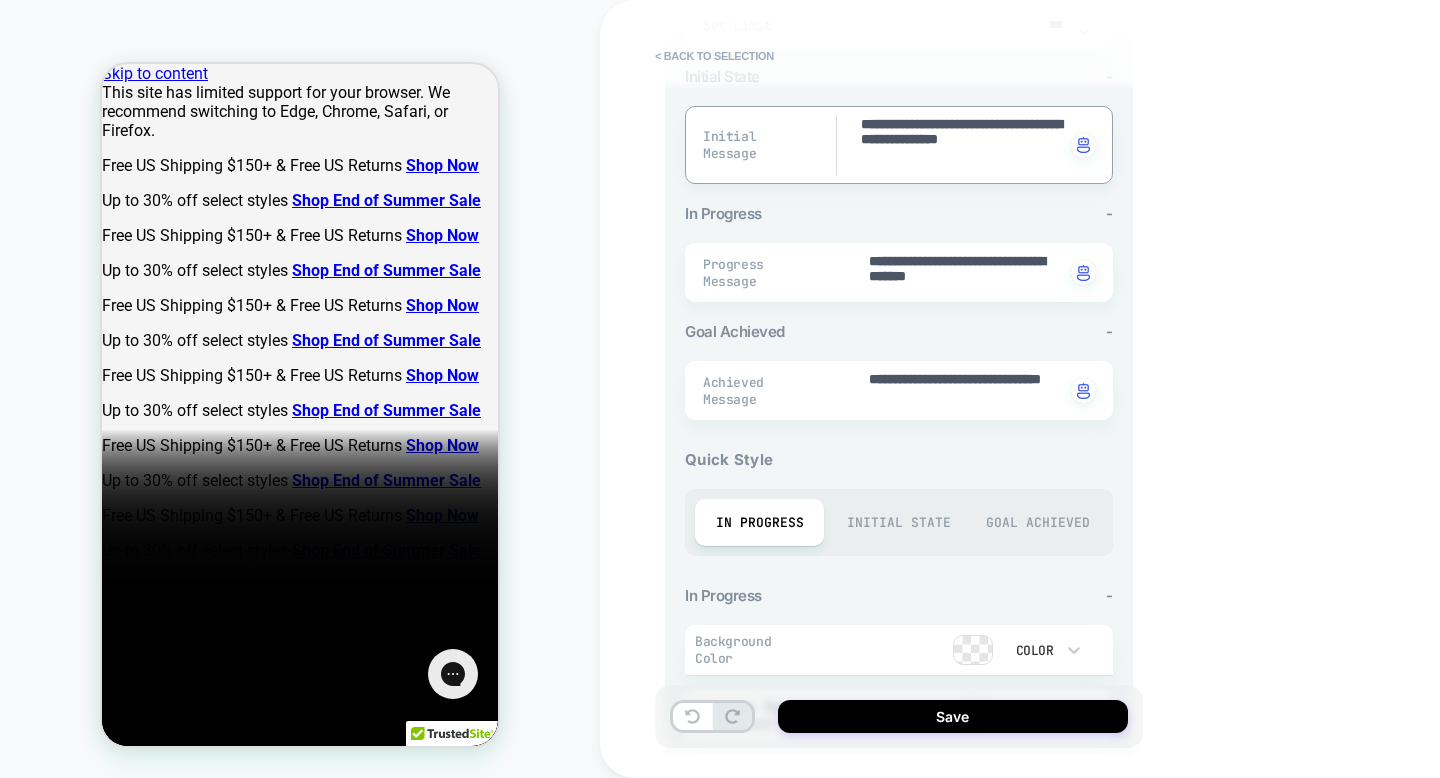 click on "**********" at bounding box center (899, 385) 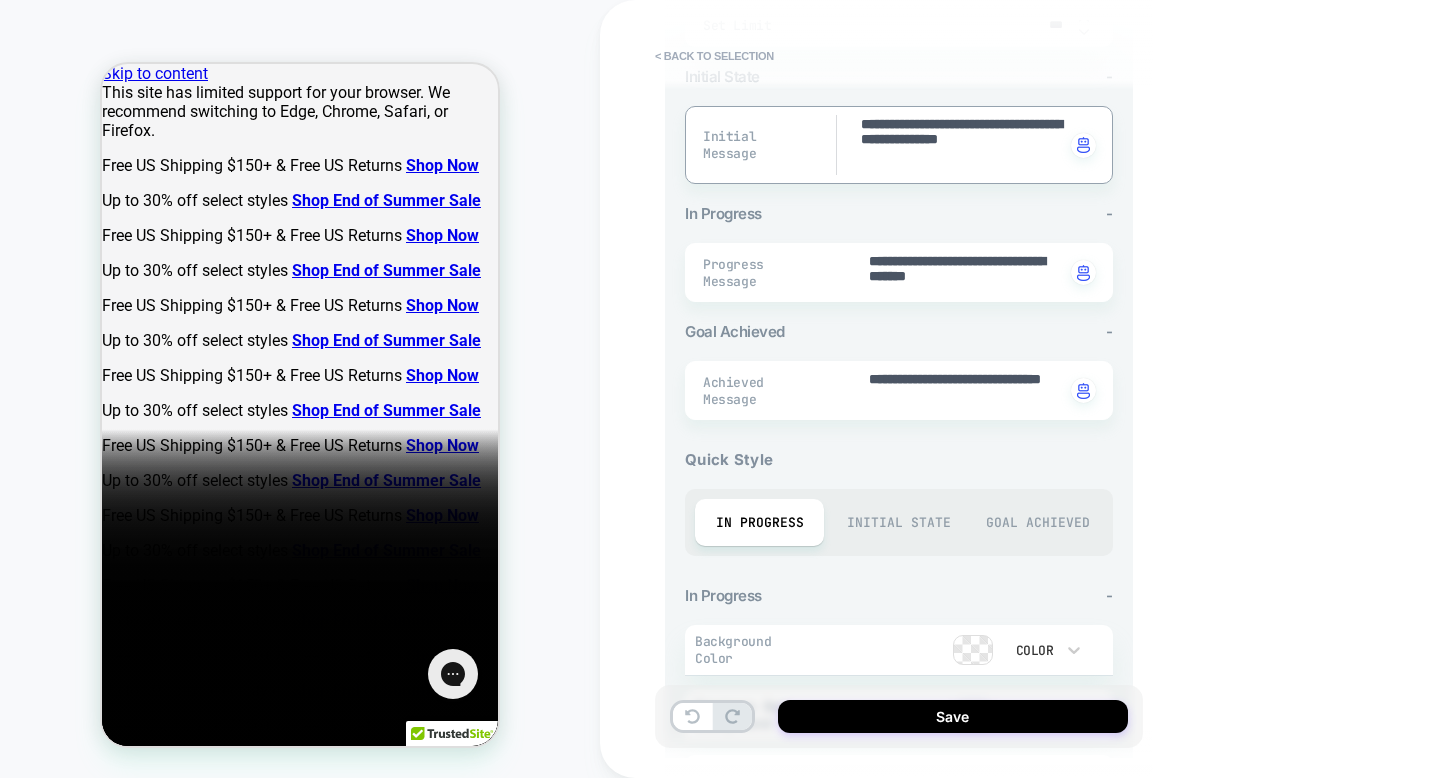 drag, startPoint x: 968, startPoint y: 157, endPoint x: 950, endPoint y: 144, distance: 22.203604 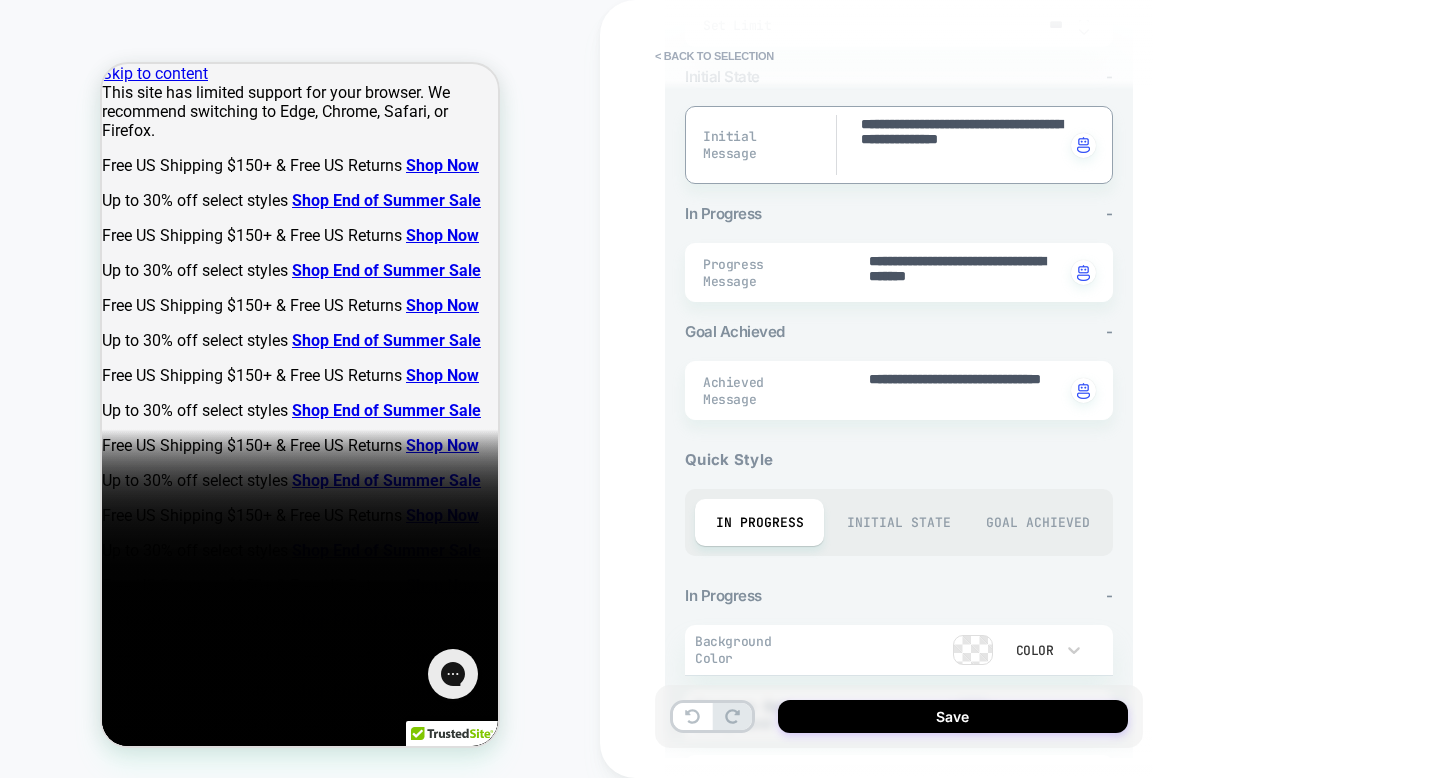 click on "**********" at bounding box center (961, 145) 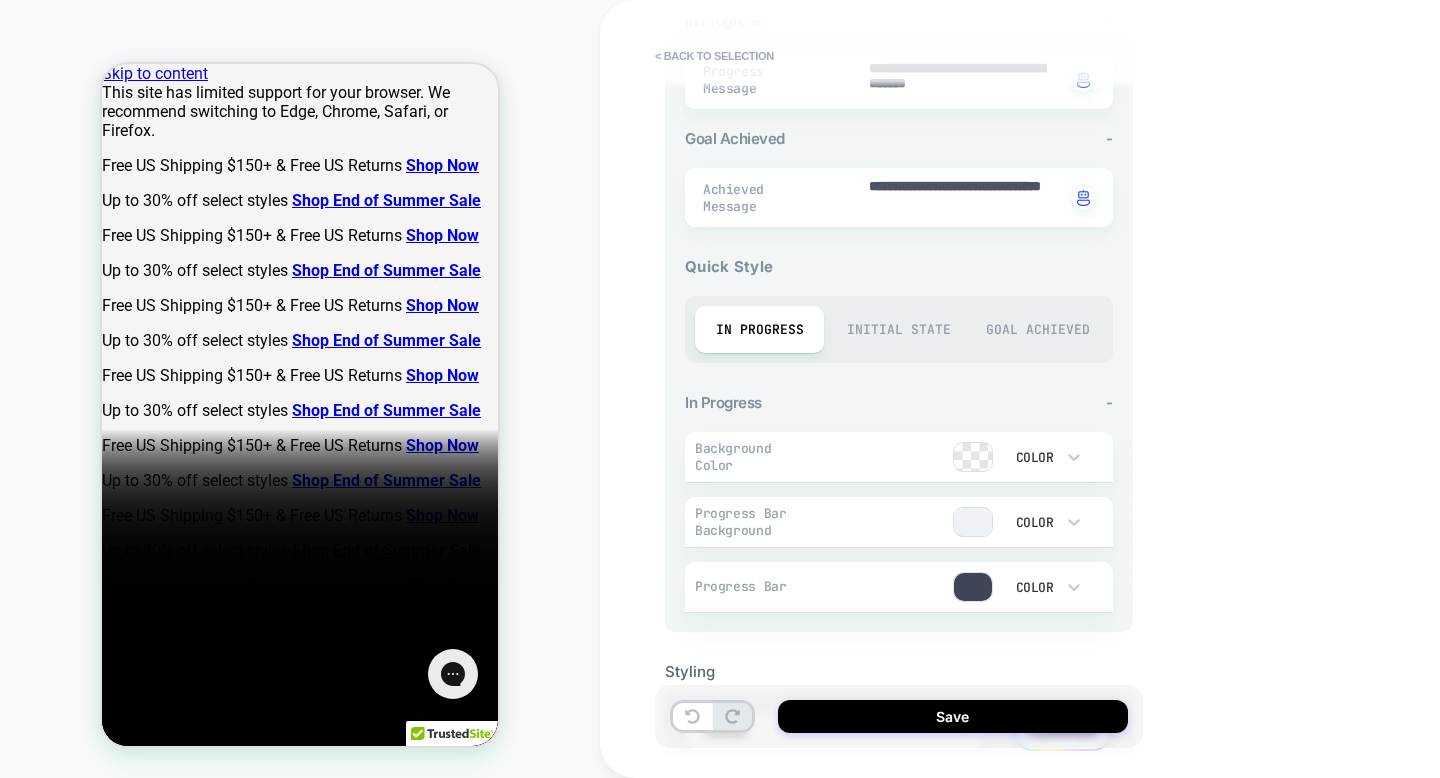 scroll, scrollTop: 580, scrollLeft: 0, axis: vertical 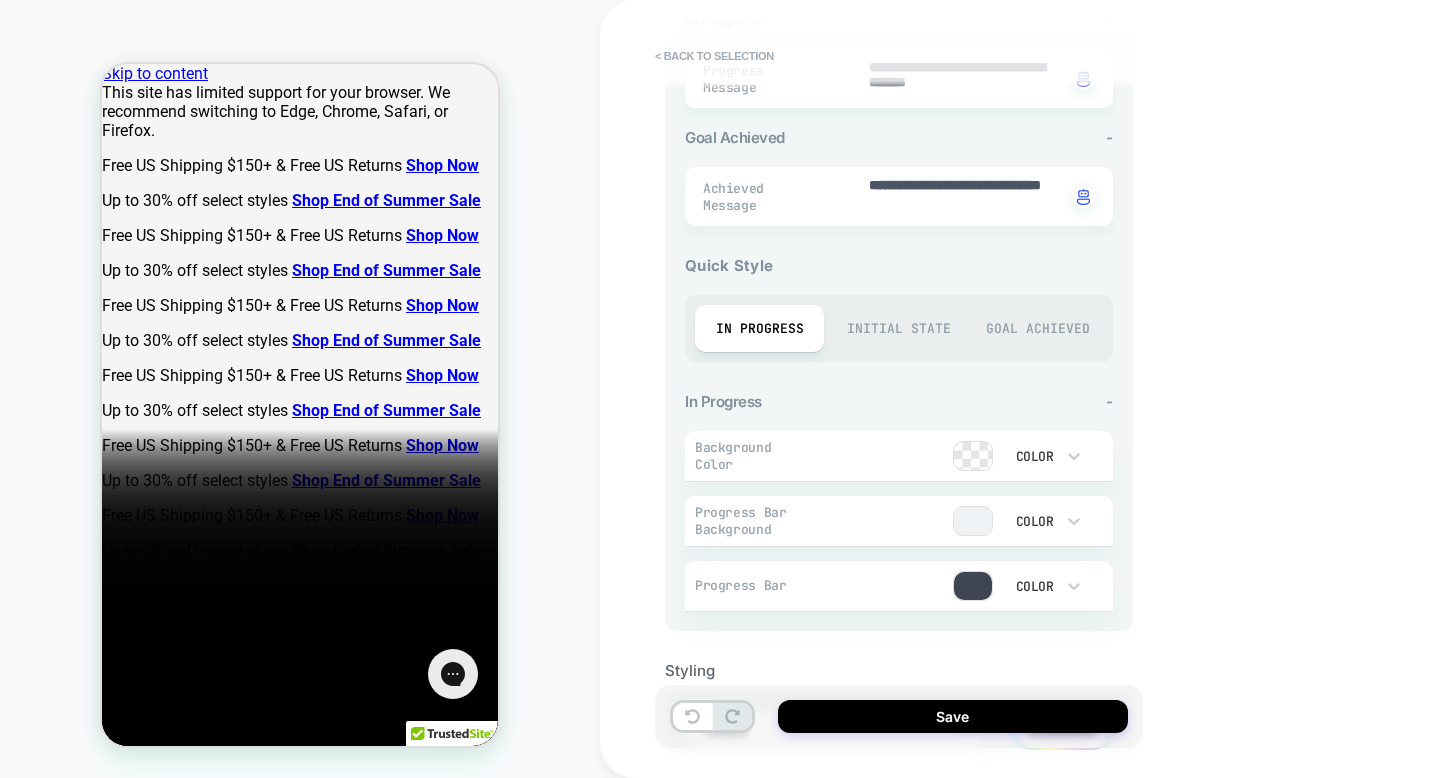 click at bounding box center [973, 586] 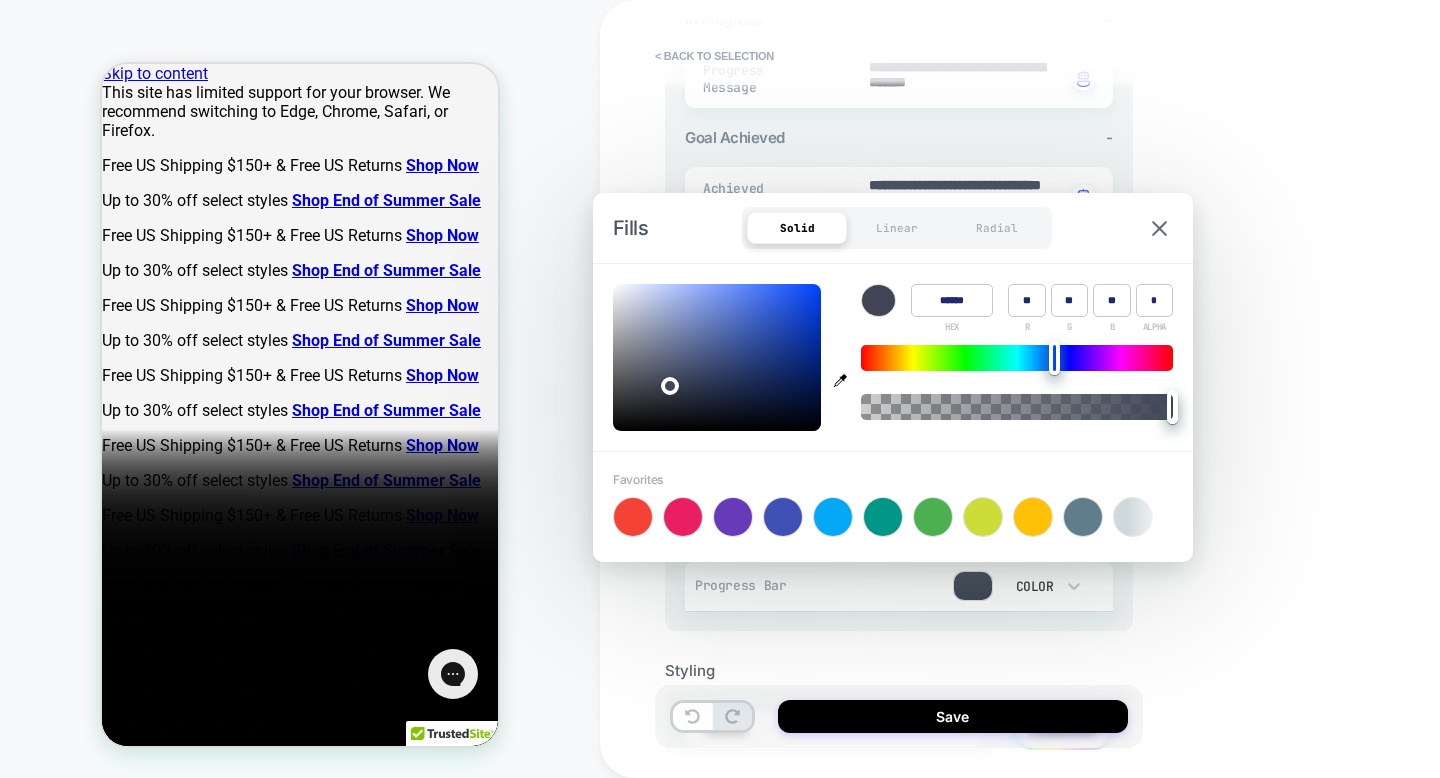 click 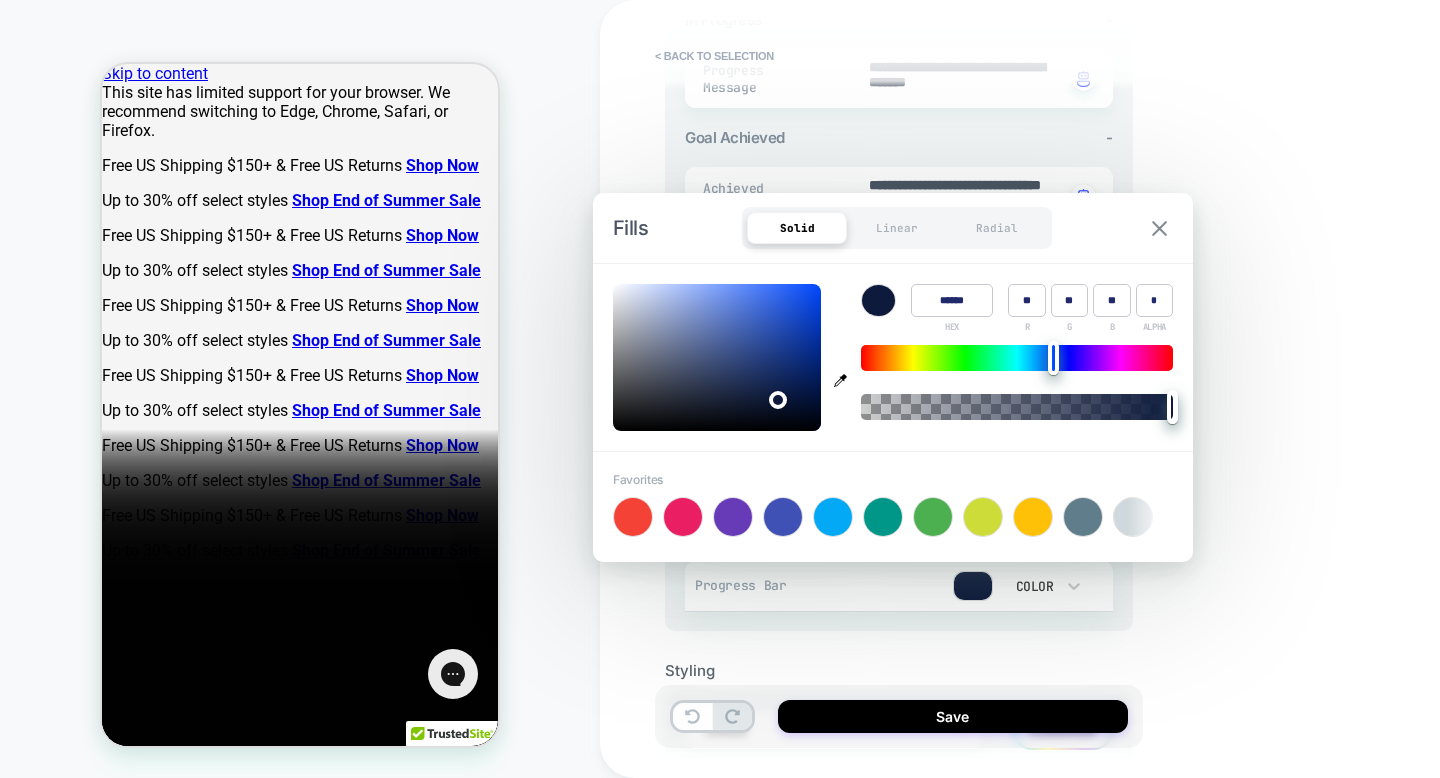 click at bounding box center [1159, 228] 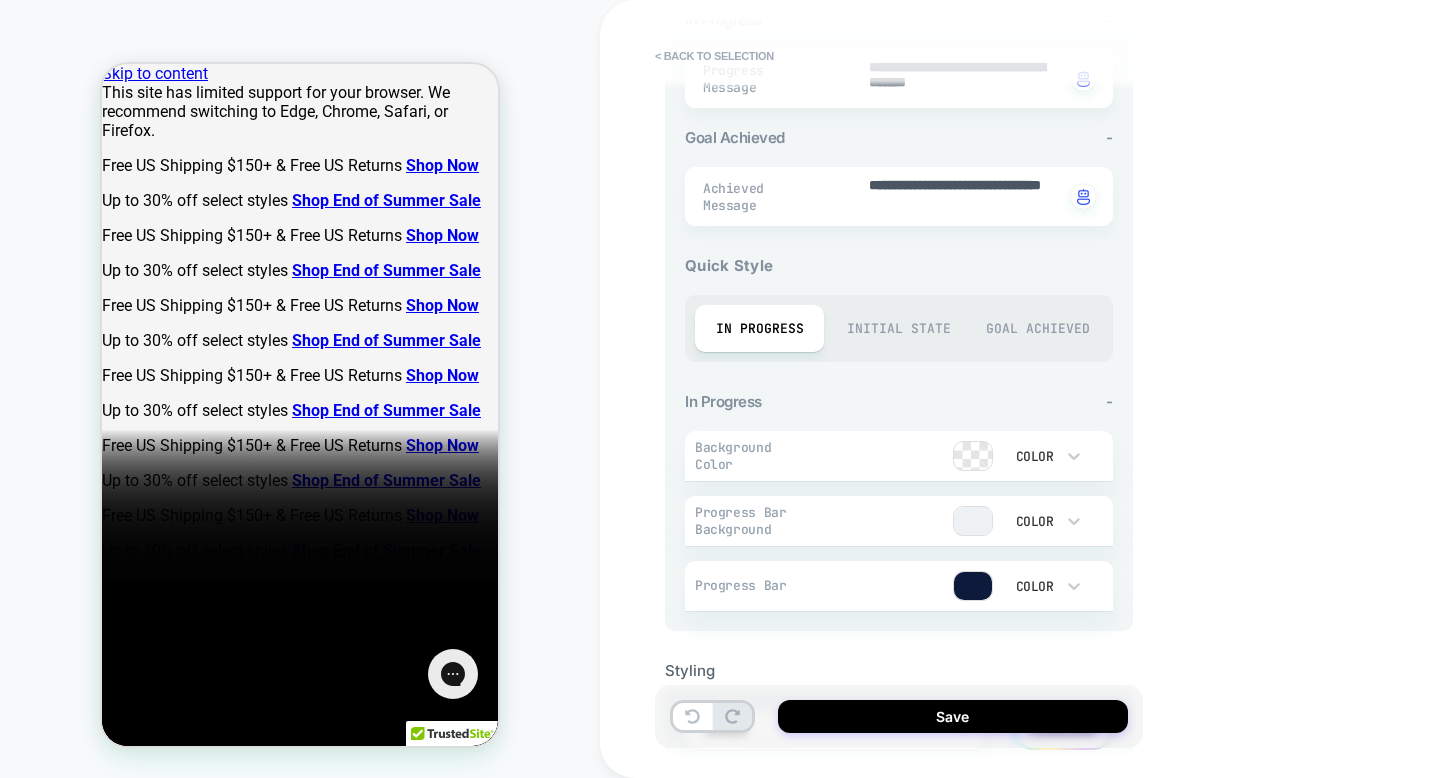 scroll, scrollTop: 693, scrollLeft: 0, axis: vertical 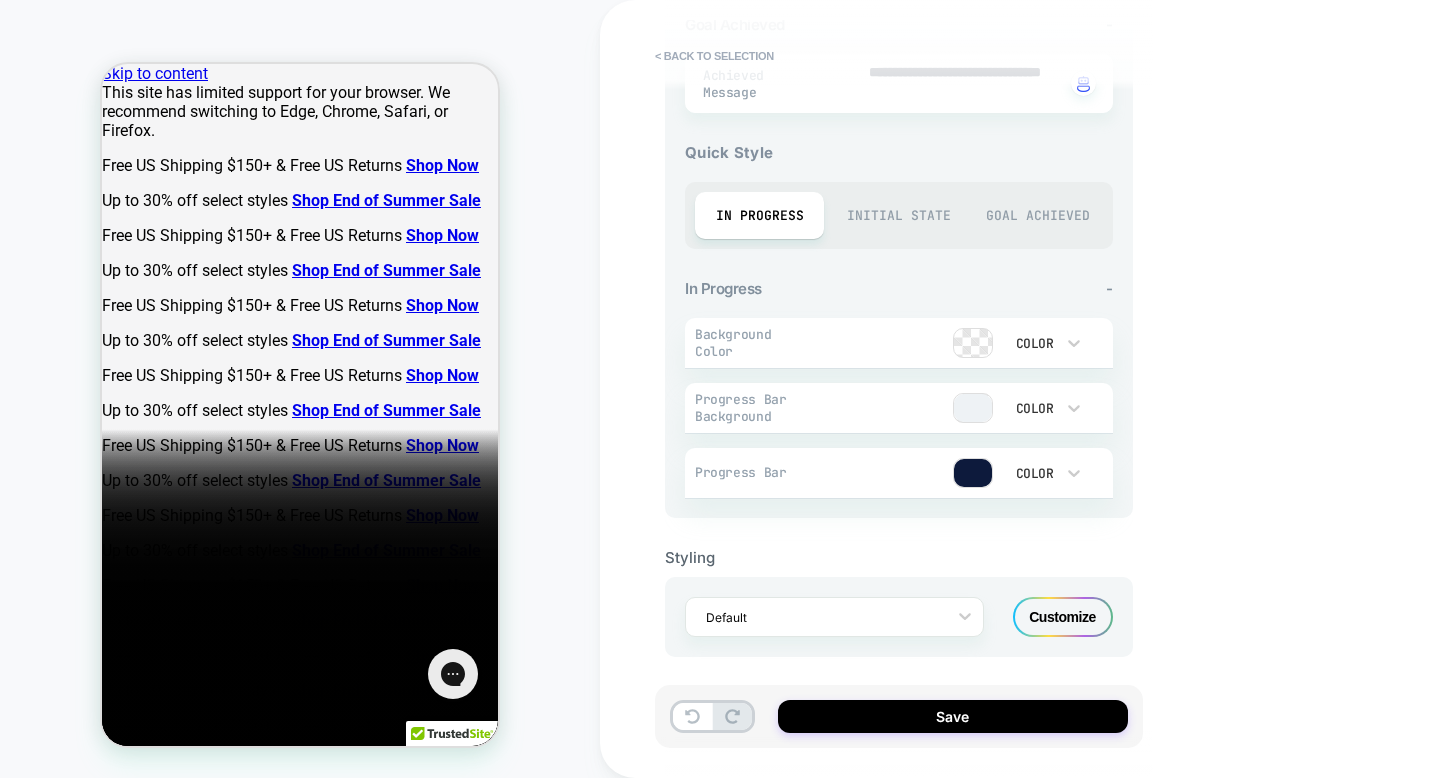 click on "Initial State" at bounding box center (898, 215) 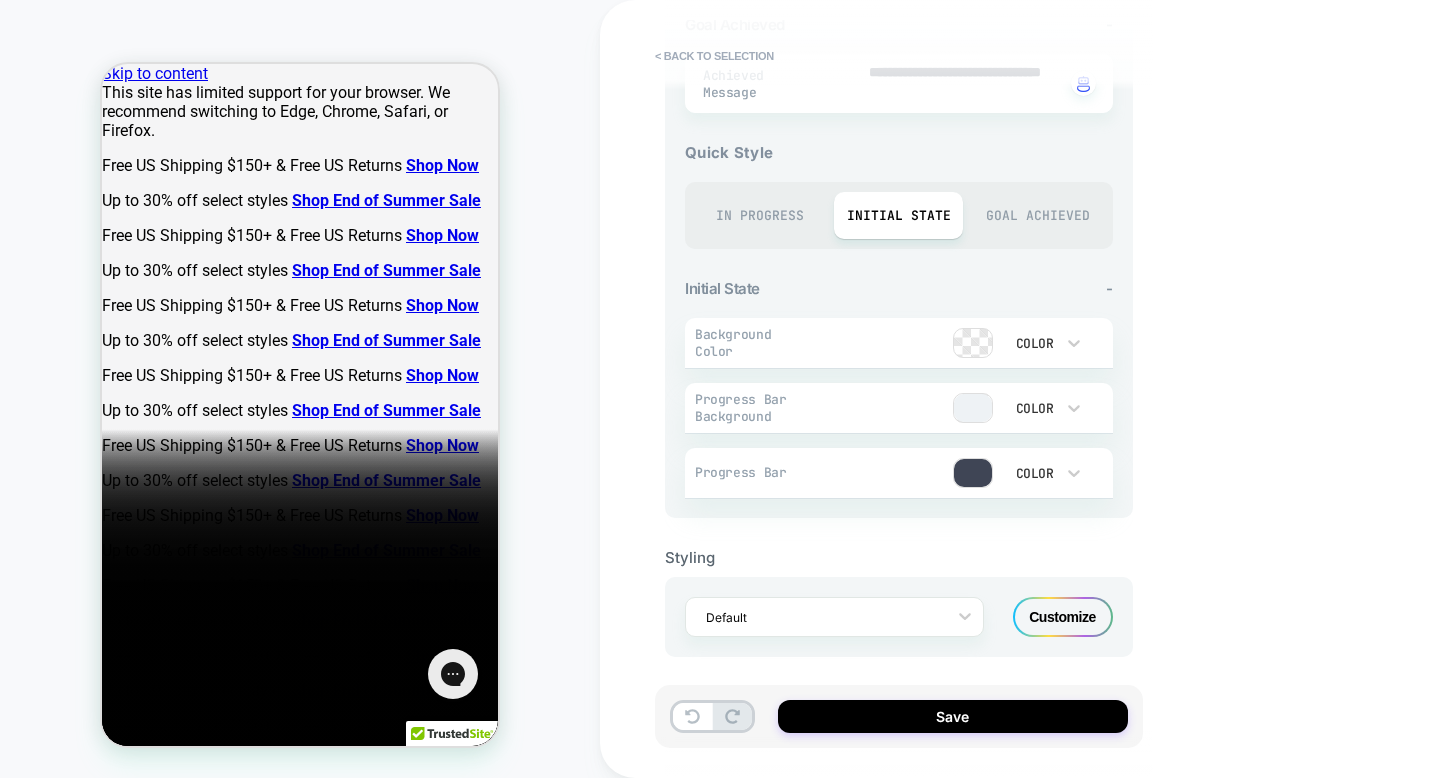click at bounding box center (973, 473) 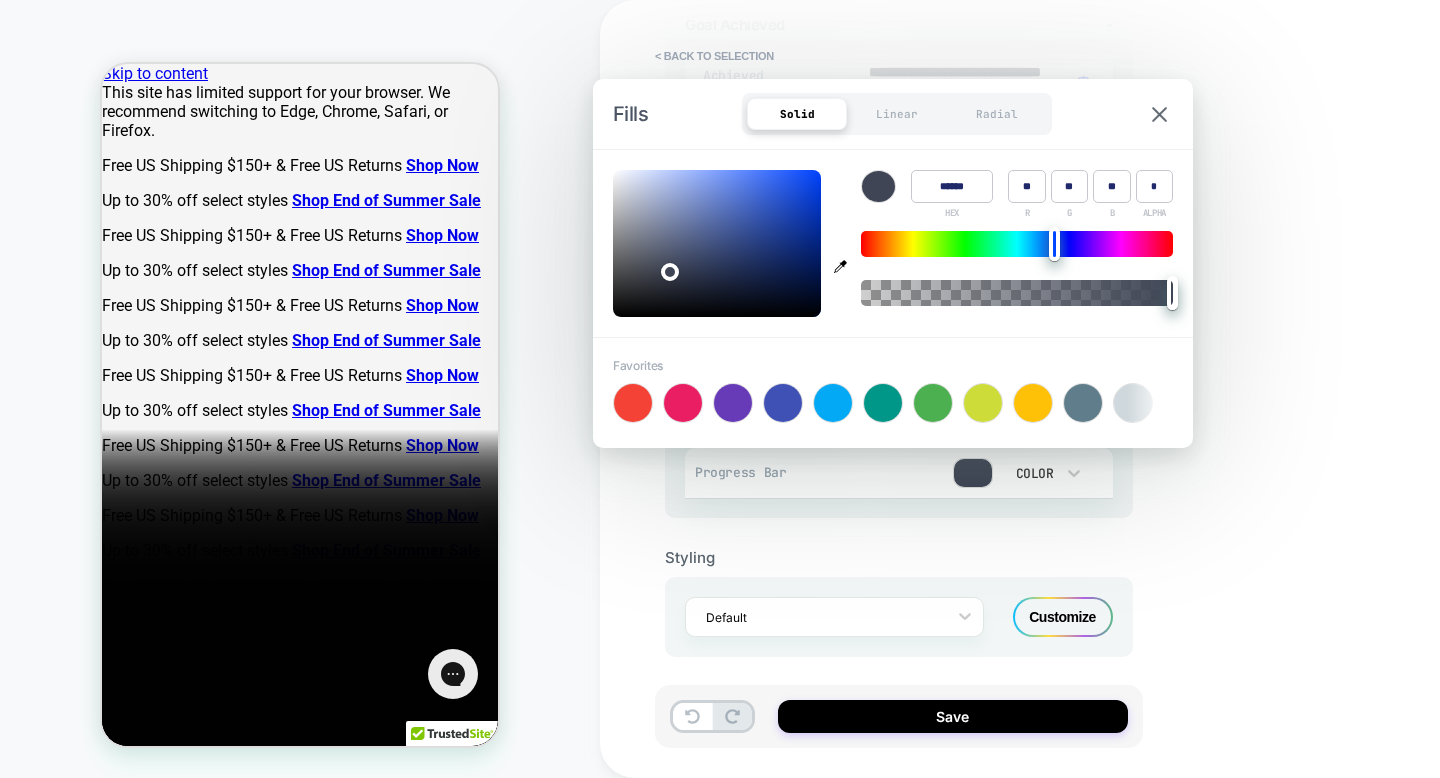 click 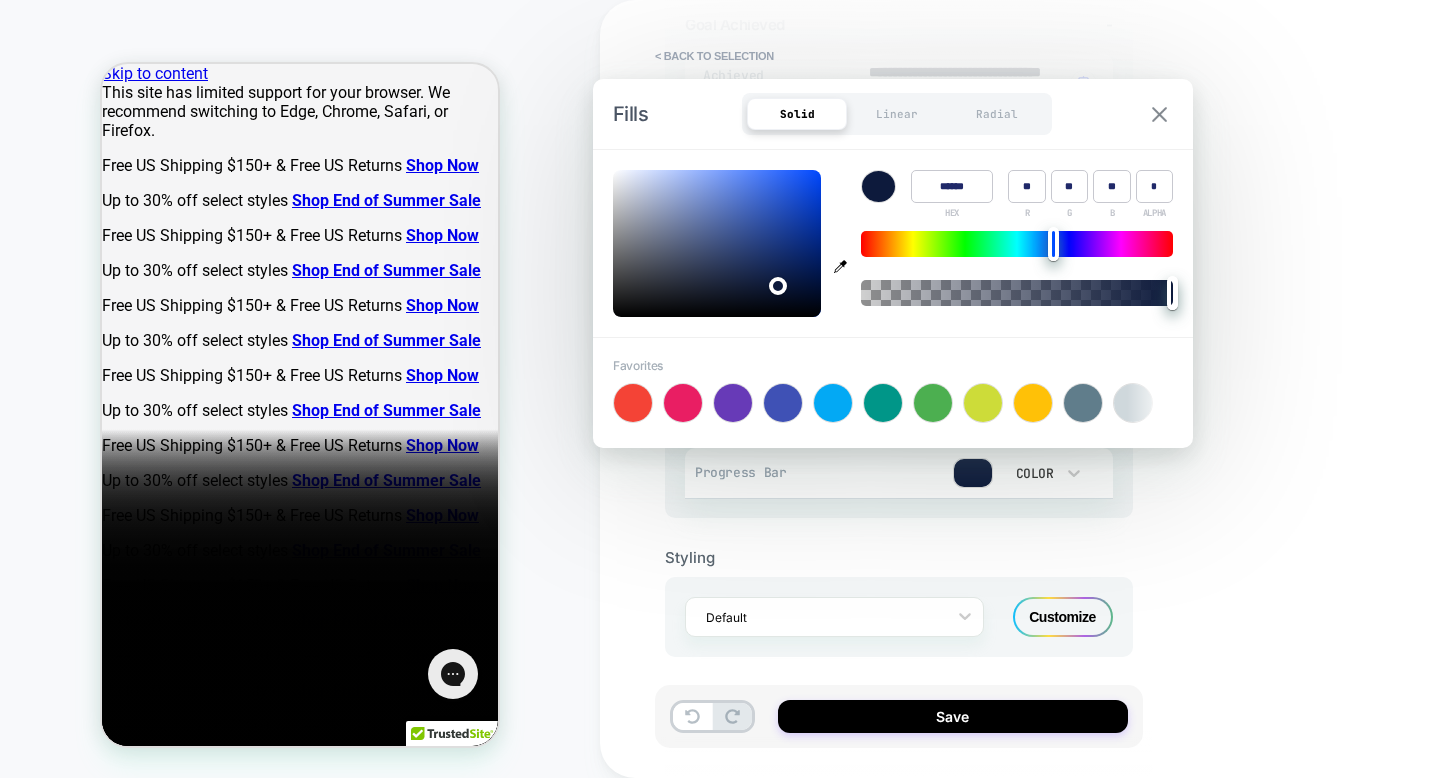 click at bounding box center [1159, 114] 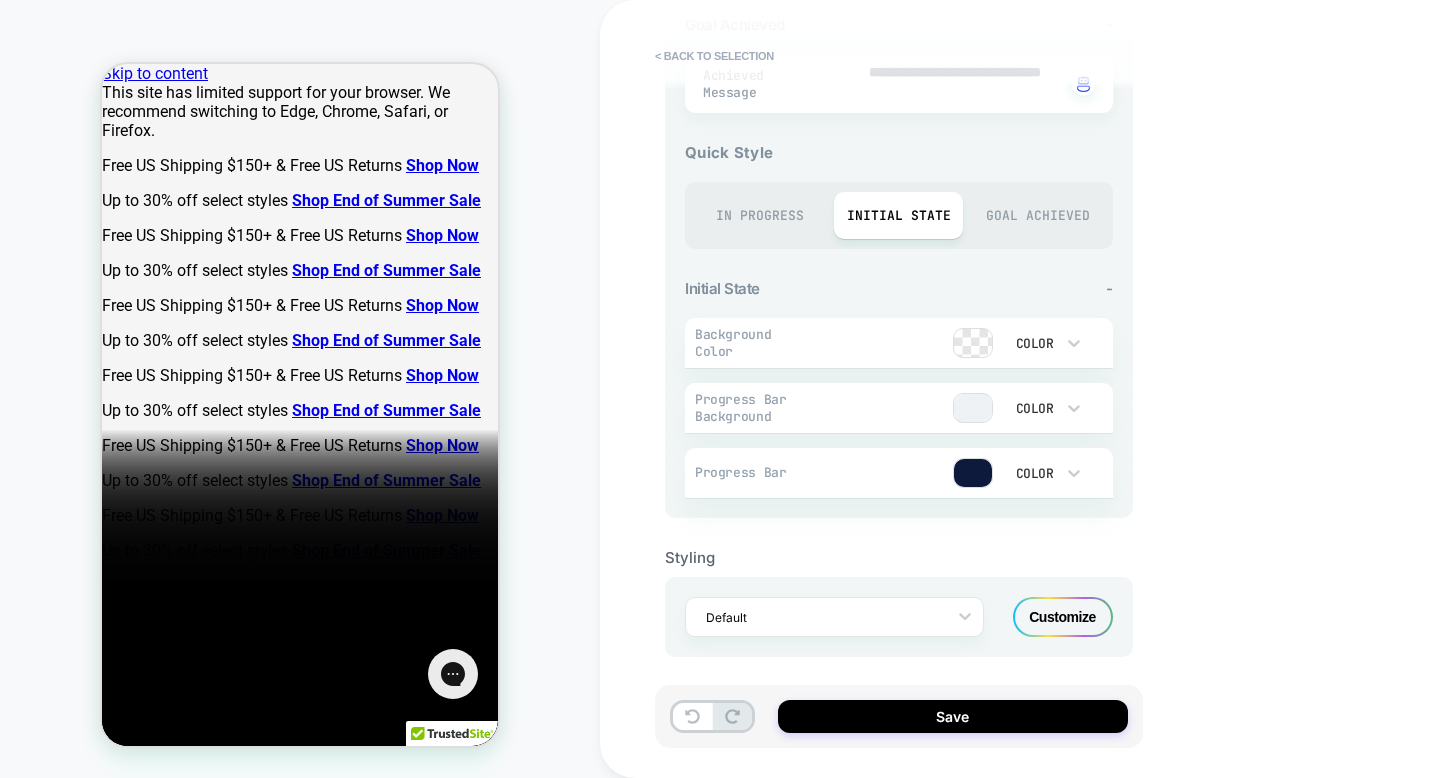 click on "Goal Achieved" at bounding box center [1037, 215] 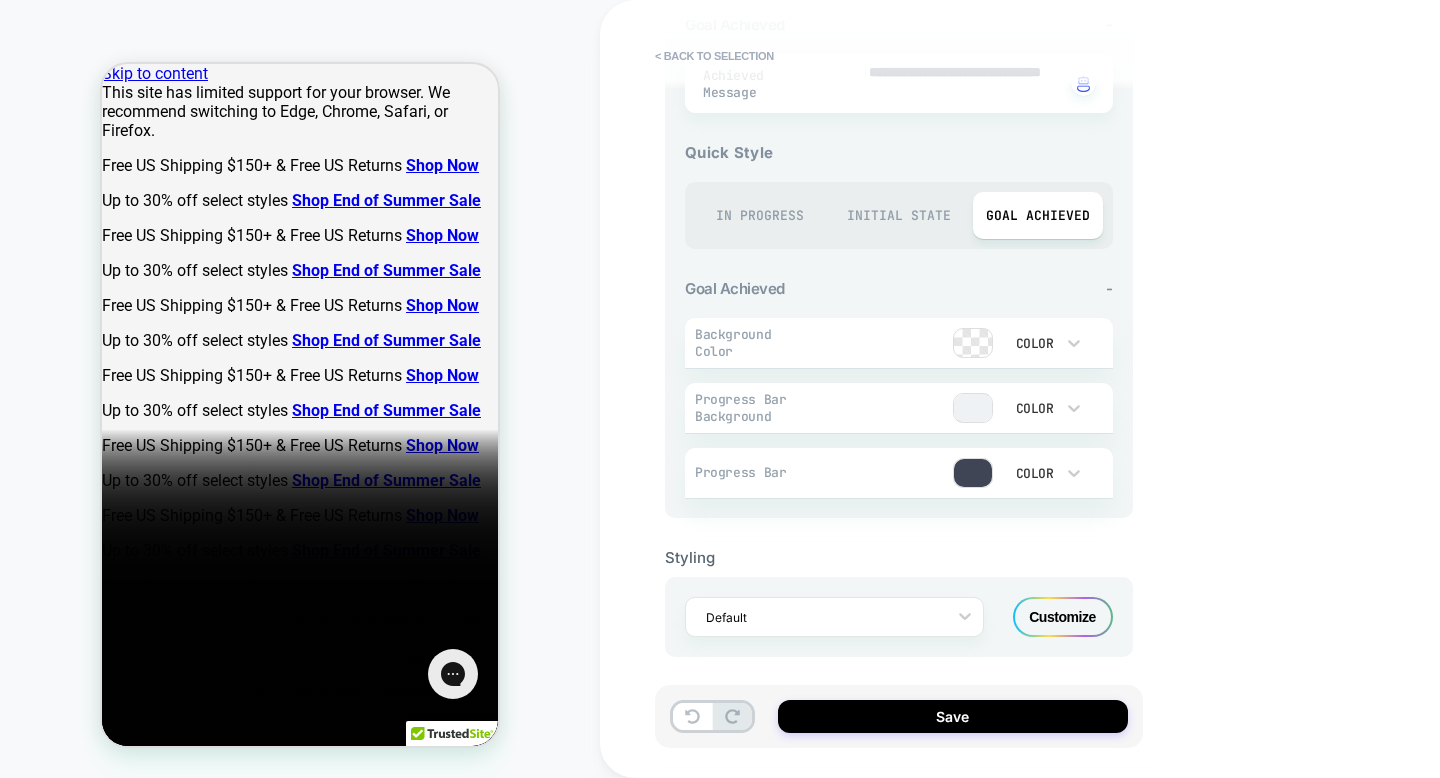 click at bounding box center [973, 473] 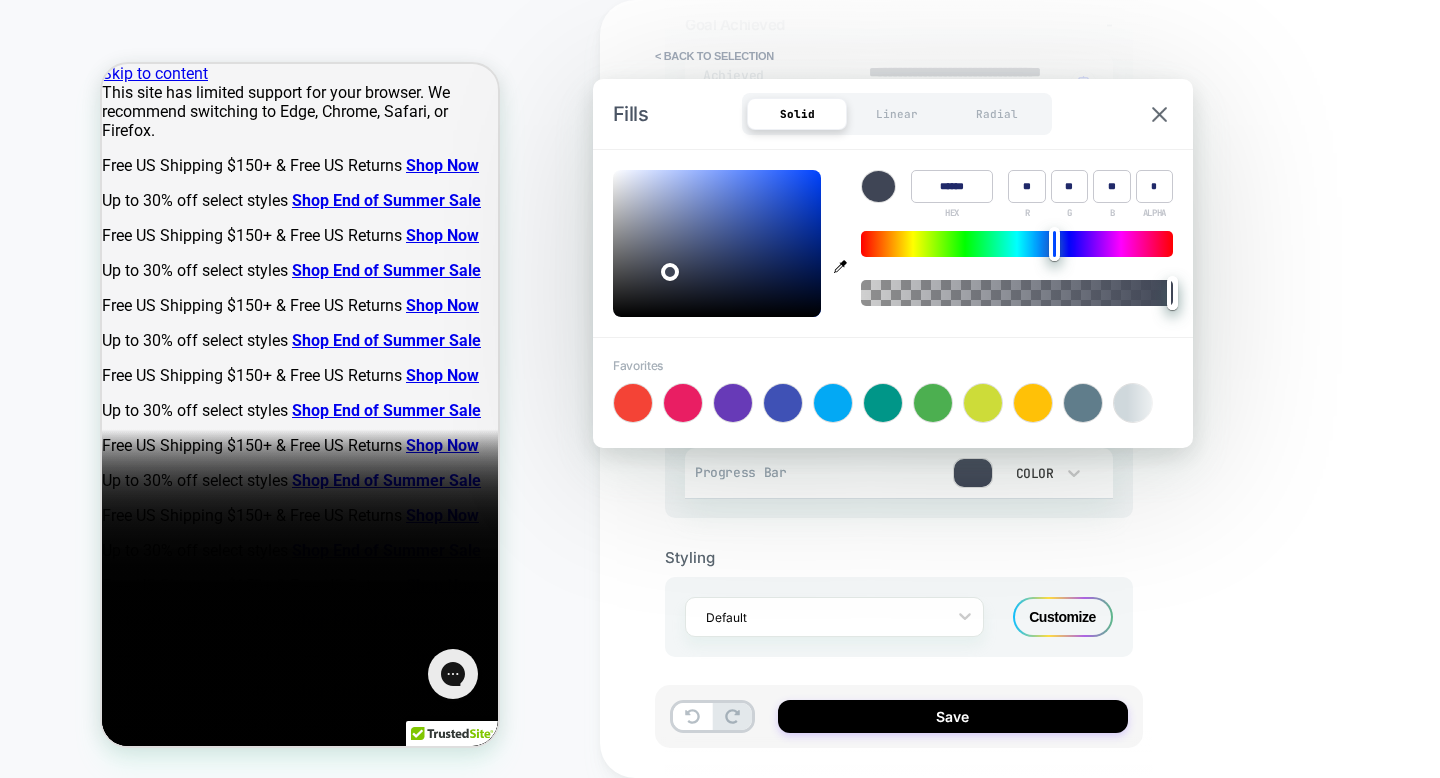 click 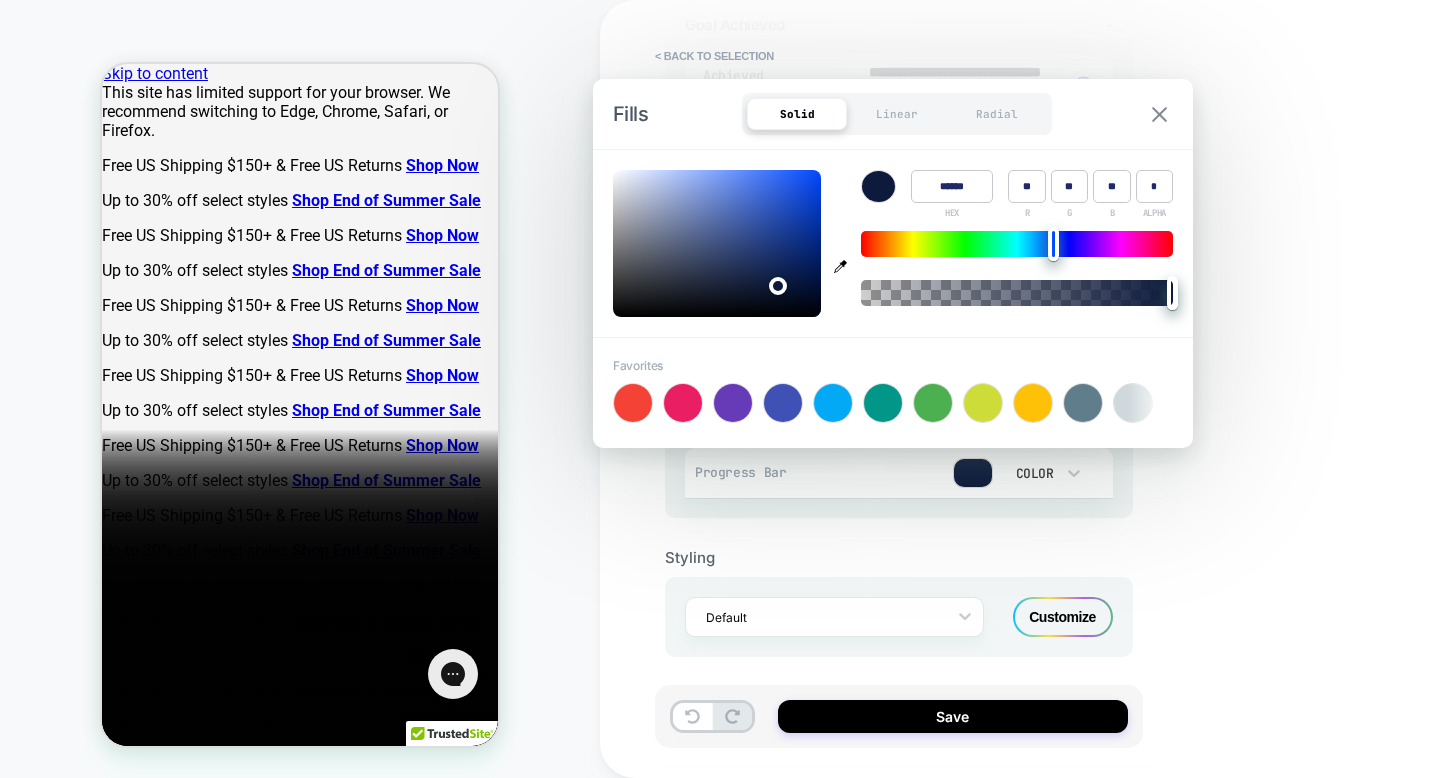 click at bounding box center [1159, 114] 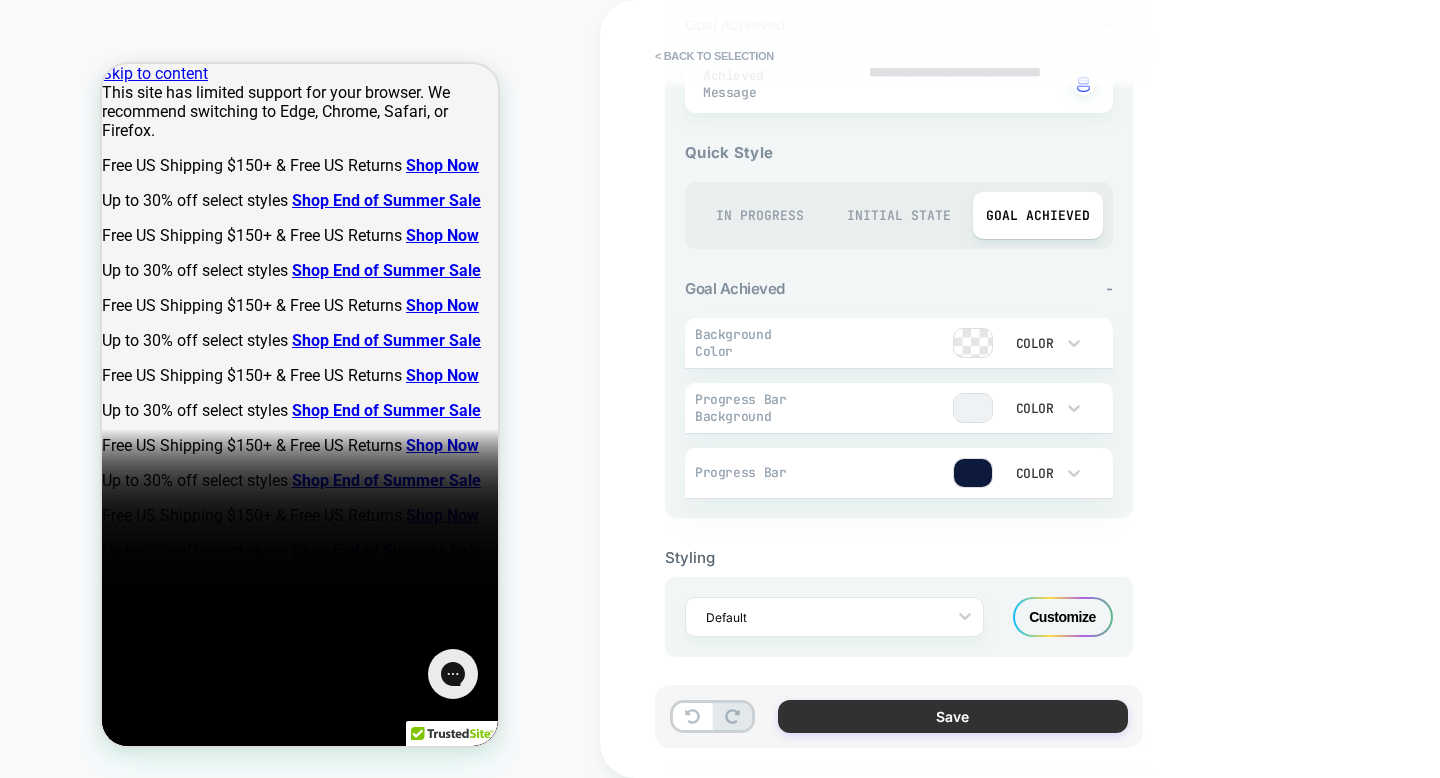 click on "Save" at bounding box center [953, 716] 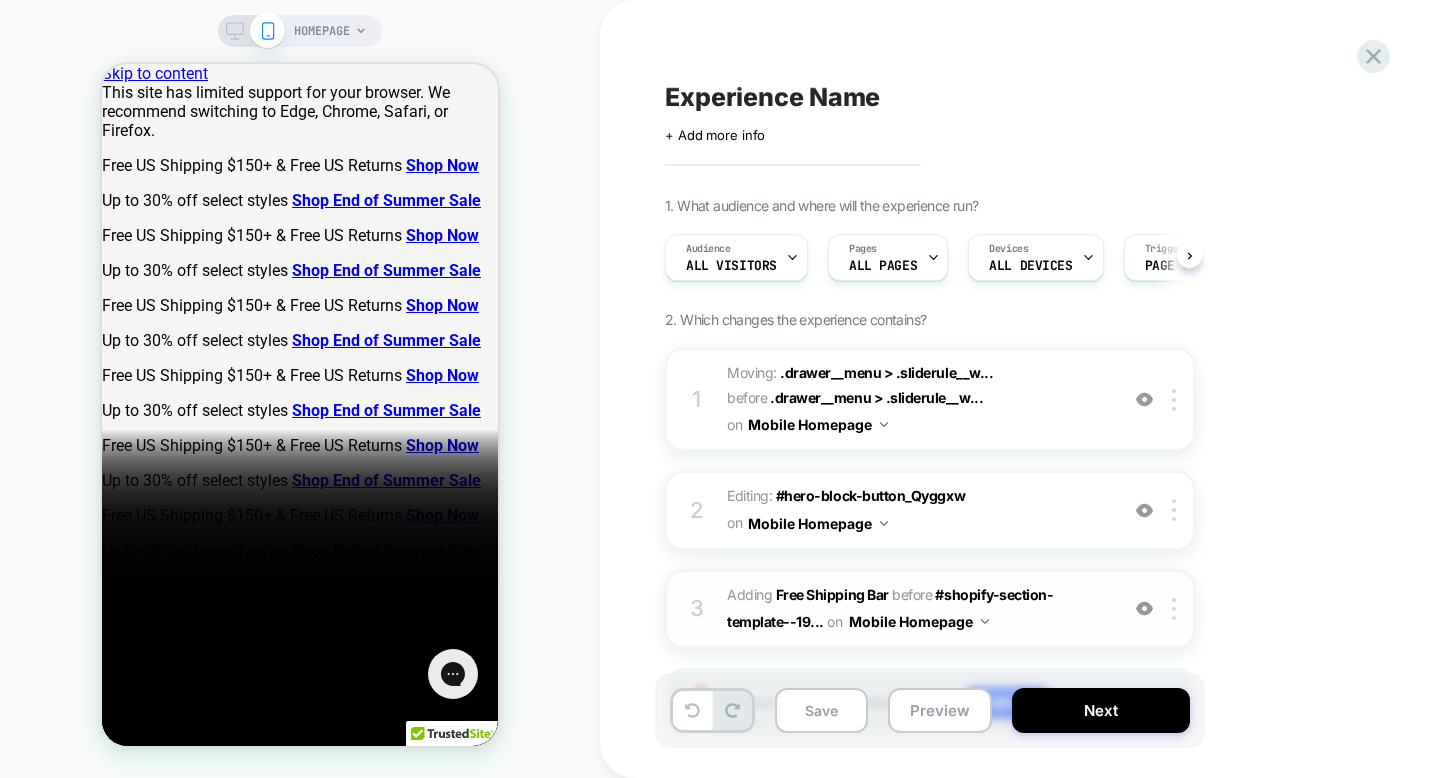 scroll, scrollTop: 0, scrollLeft: 1, axis: horizontal 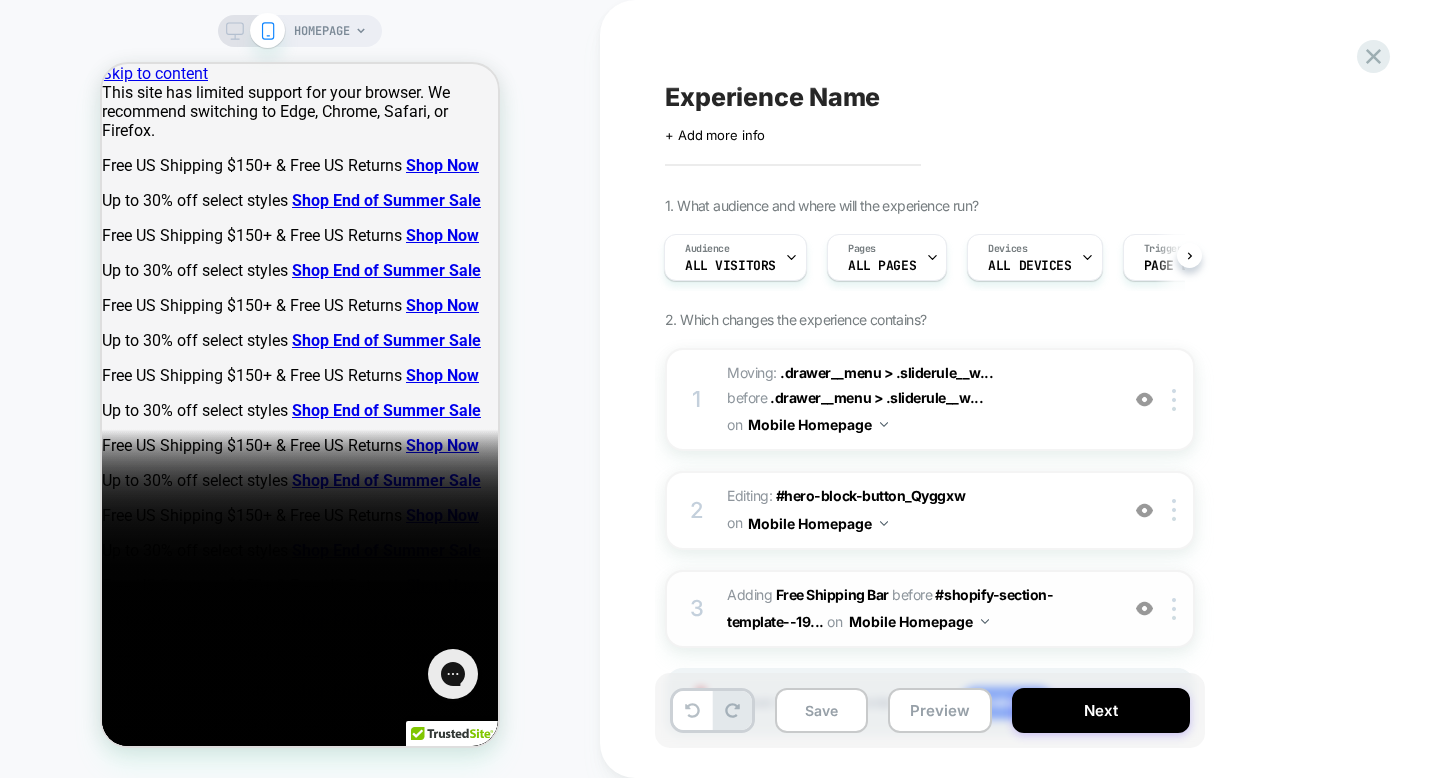 click on "#_loomi_addon_[NUMBER] Adding   Free Shipping Bar   BEFORE #shopify-section-template--19... #shopify-section-template--19752316109014__section_hero_with_blocks_dBWkdf   on Mobile Homepage" at bounding box center [917, 609] 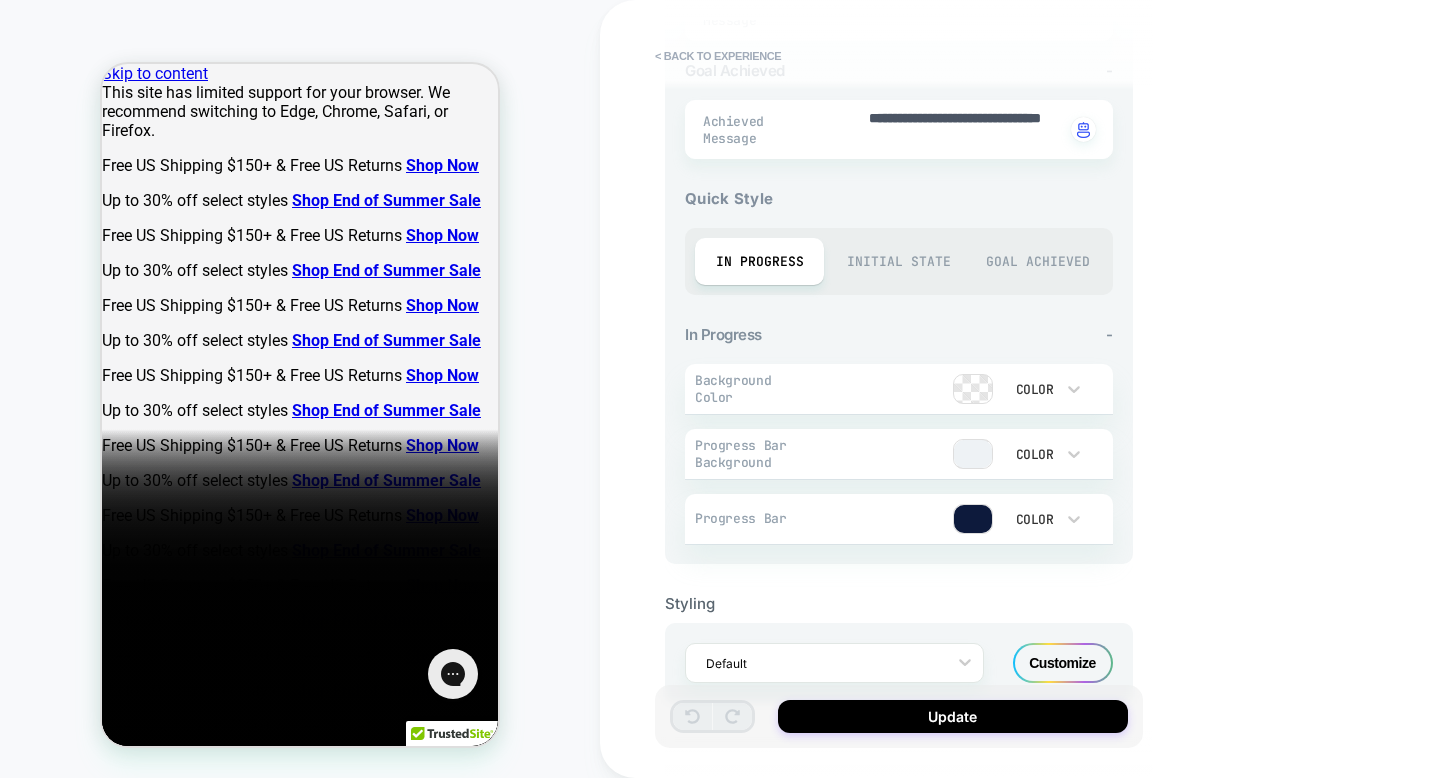 scroll, scrollTop: 693, scrollLeft: 0, axis: vertical 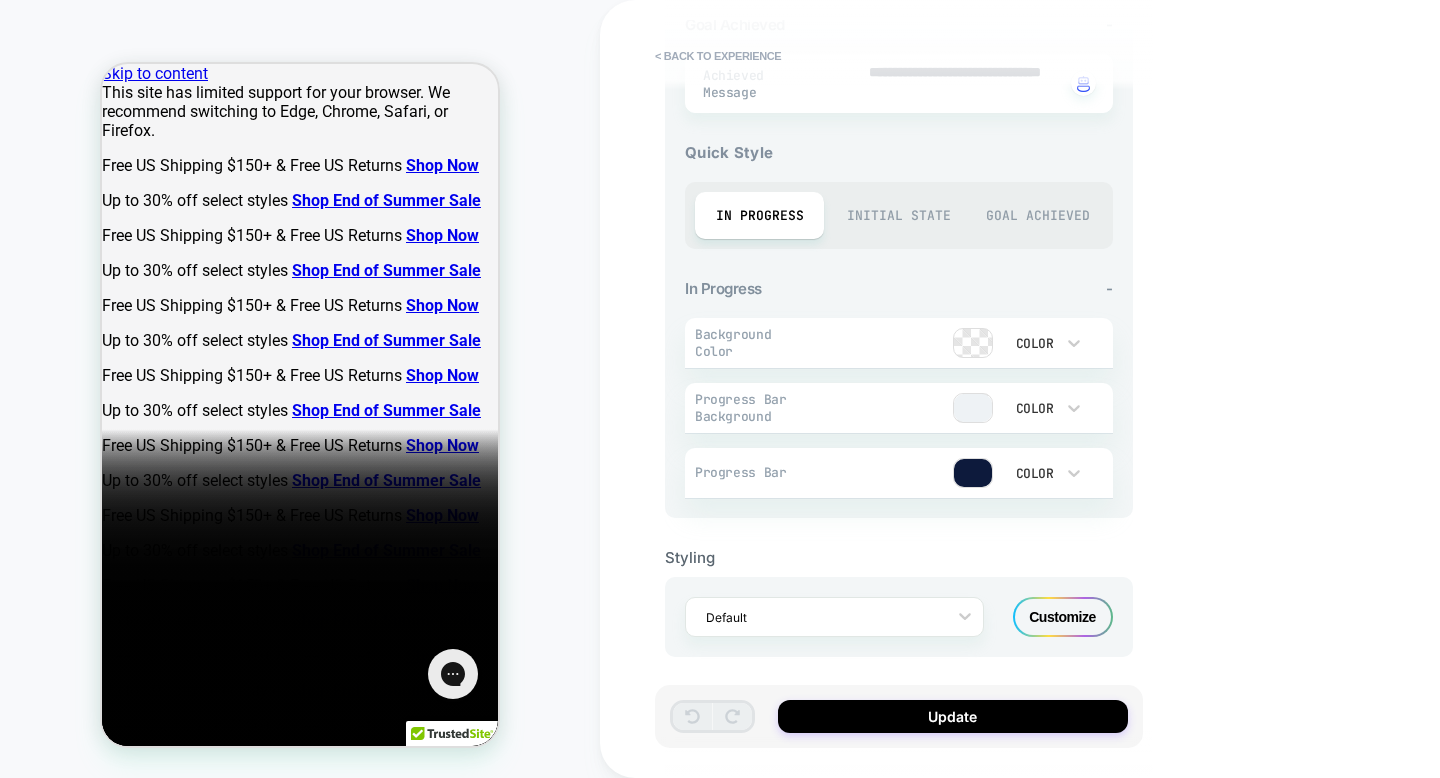 click on "Customize" at bounding box center [1063, 617] 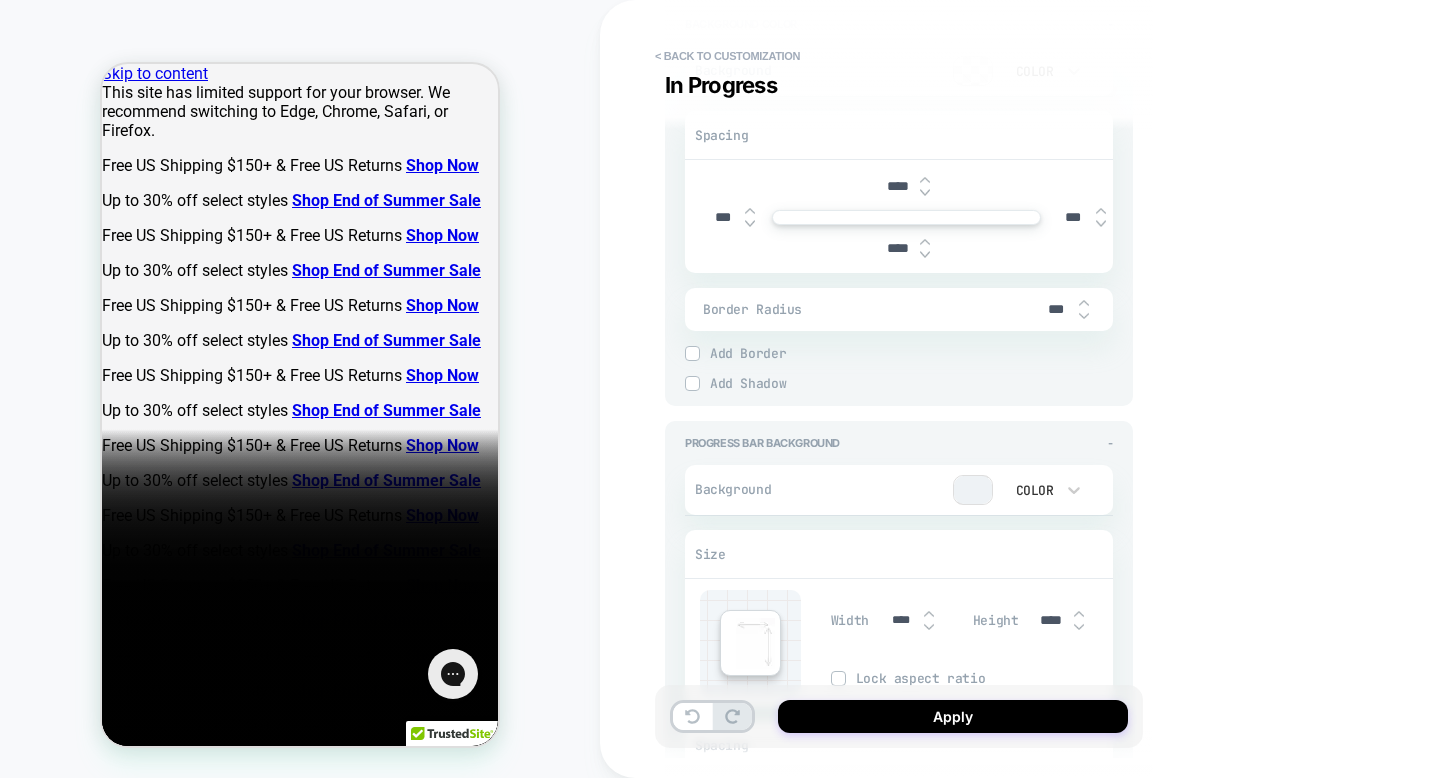 scroll, scrollTop: 950, scrollLeft: 0, axis: vertical 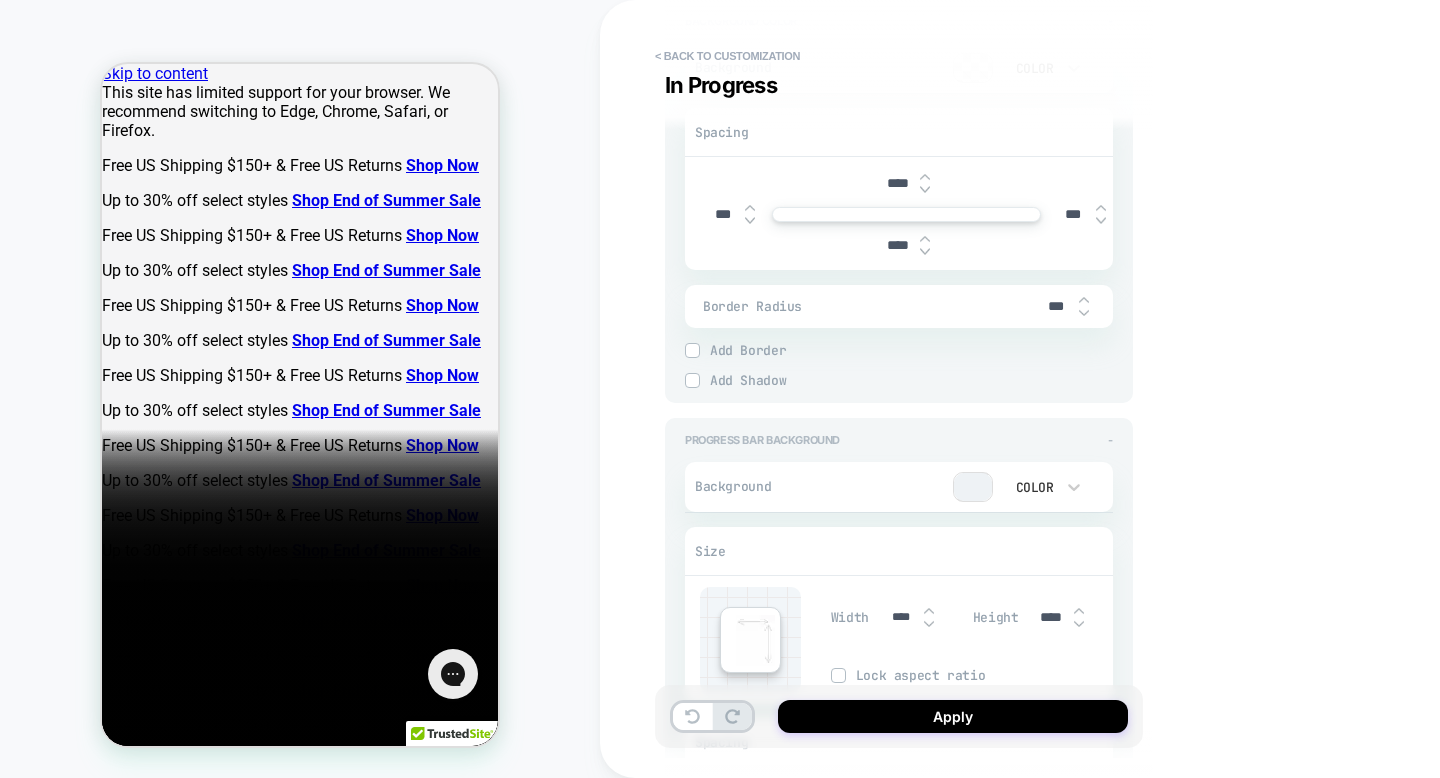 click on "Progress Bar Background -" at bounding box center [899, 440] 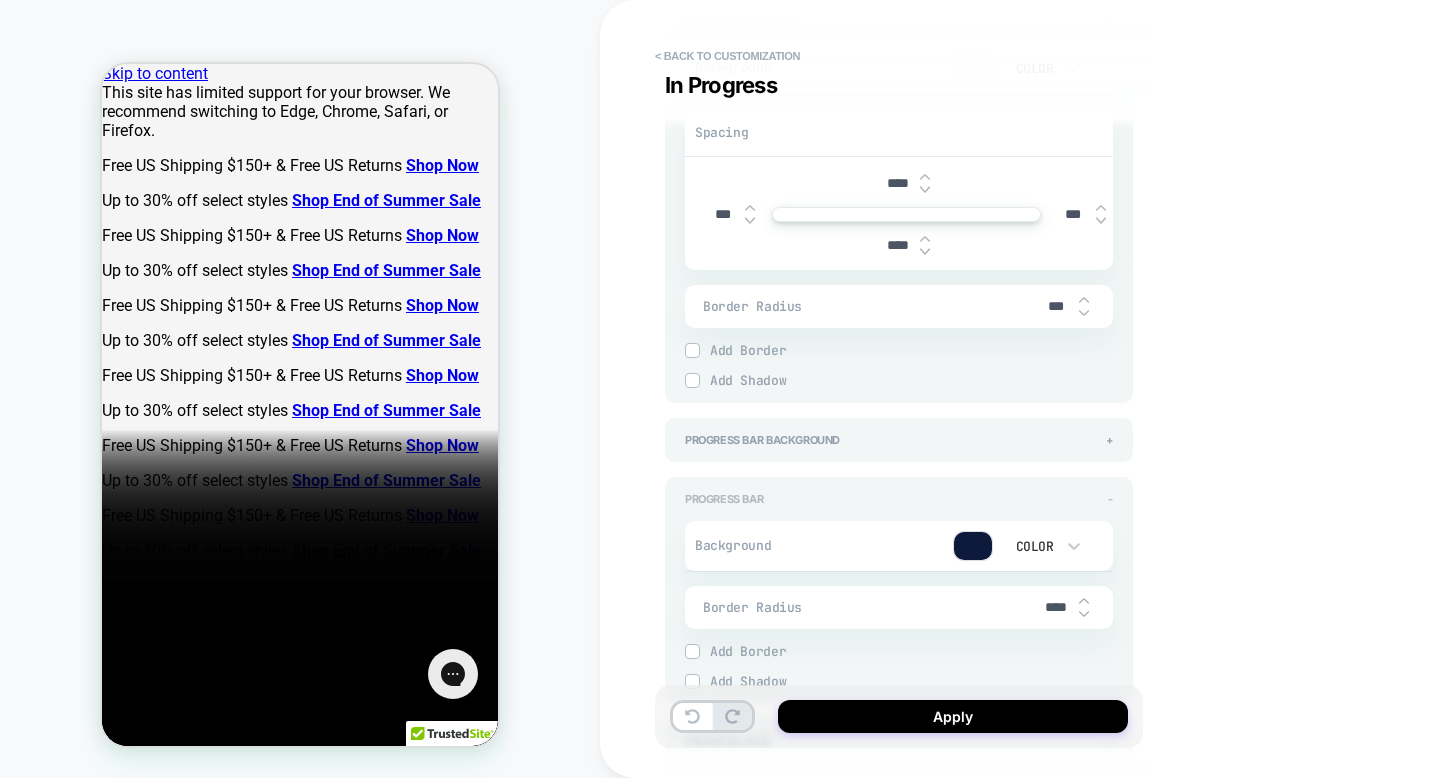 click on "Progress Bar -" at bounding box center (899, 499) 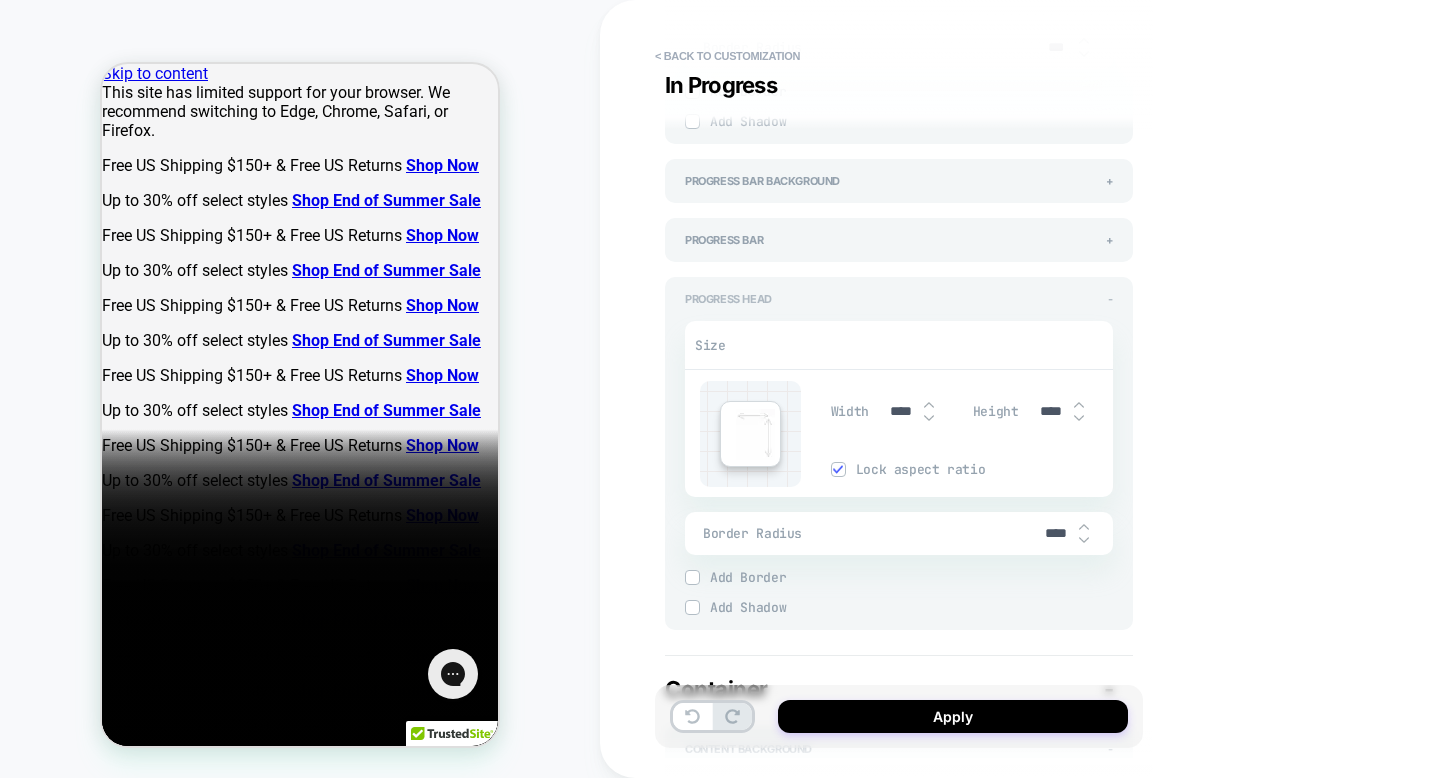 scroll, scrollTop: 1223, scrollLeft: 0, axis: vertical 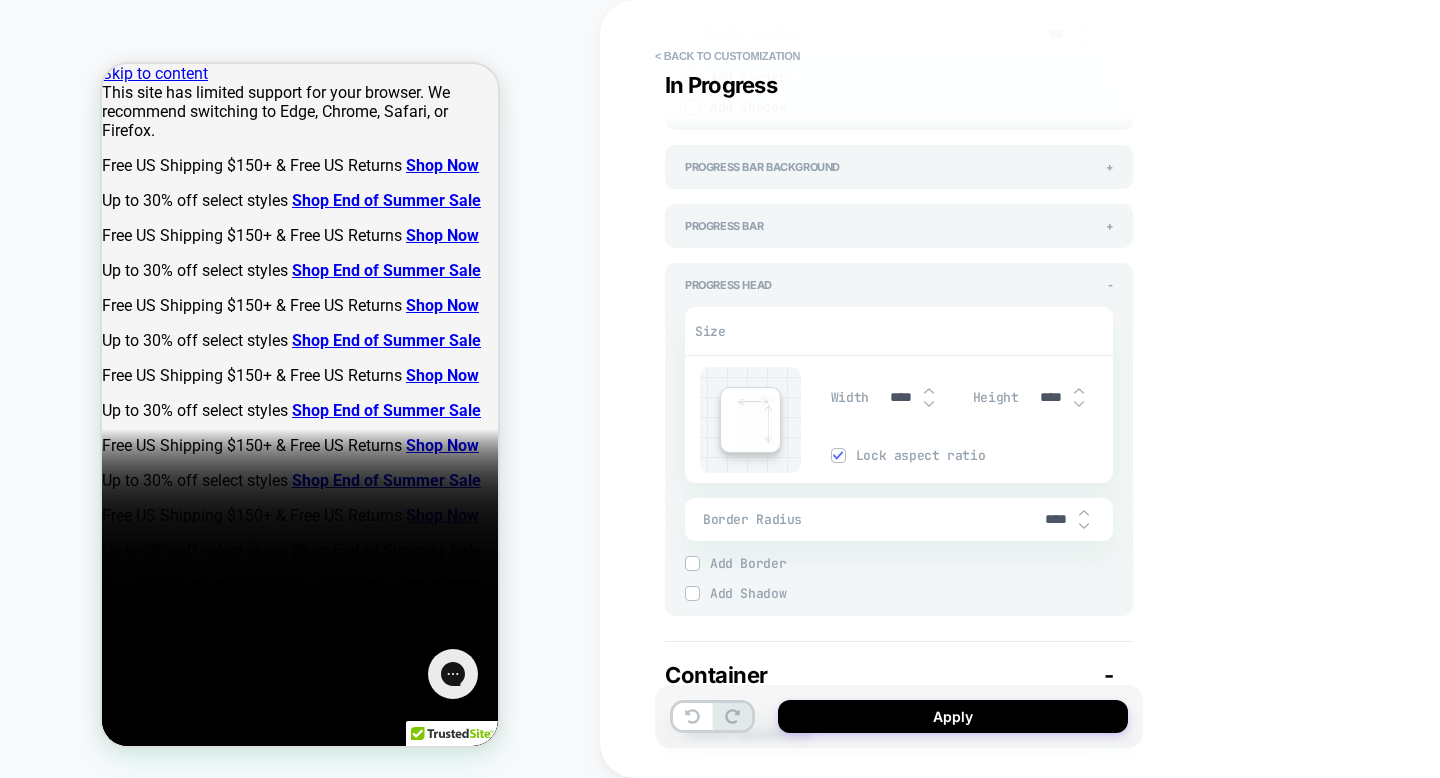 click on "****" at bounding box center [1051, 397] 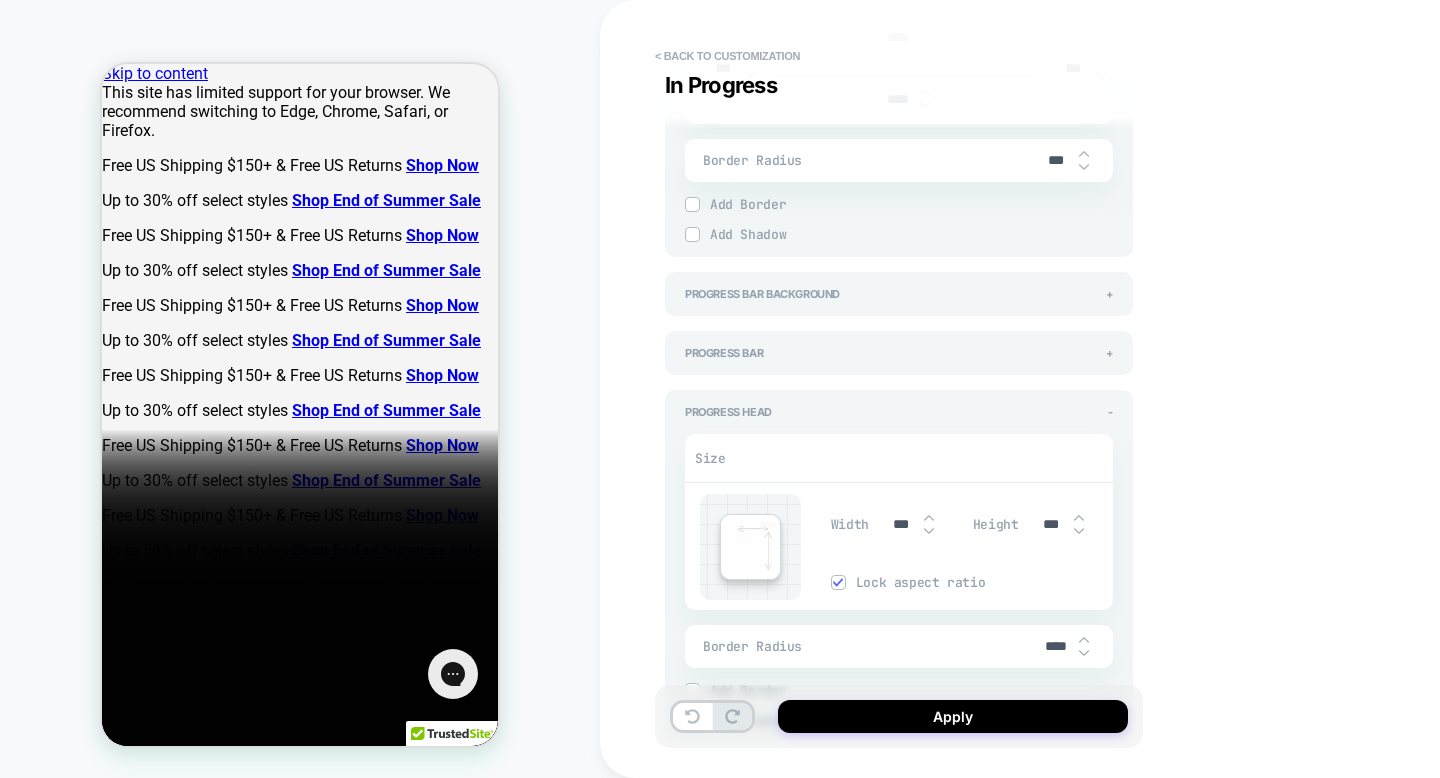 scroll, scrollTop: 1095, scrollLeft: 0, axis: vertical 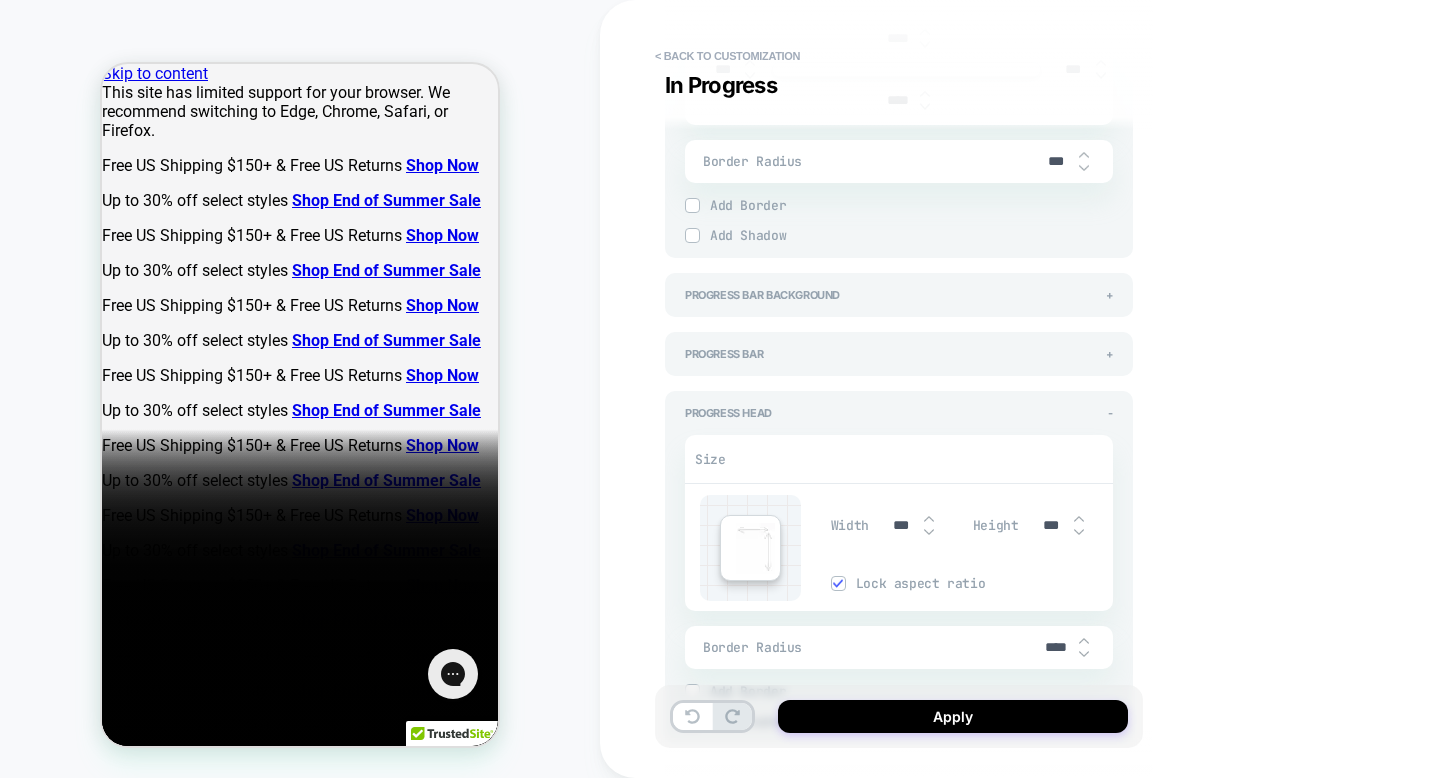 click on "Progress Head -" at bounding box center (899, 413) 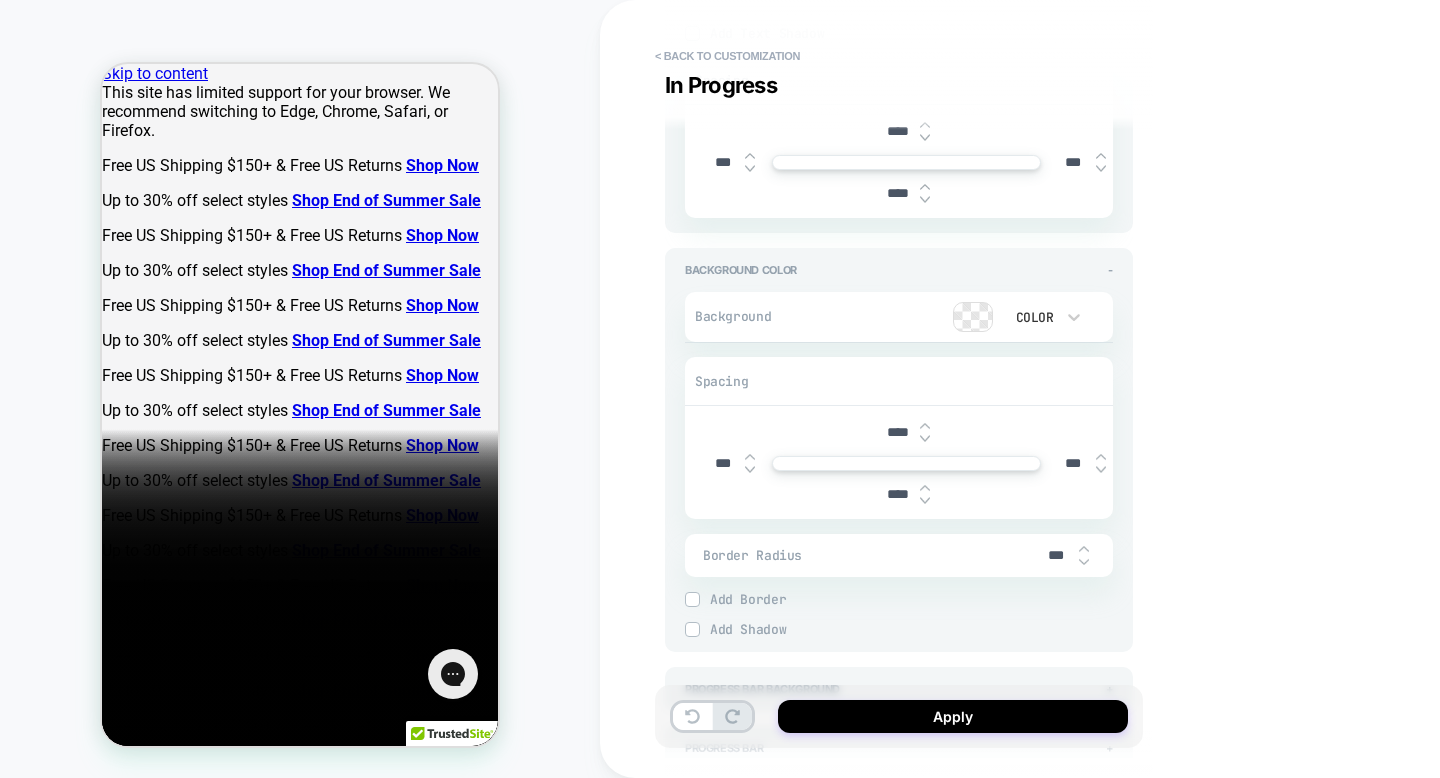 click on "Background Color -" at bounding box center (899, 270) 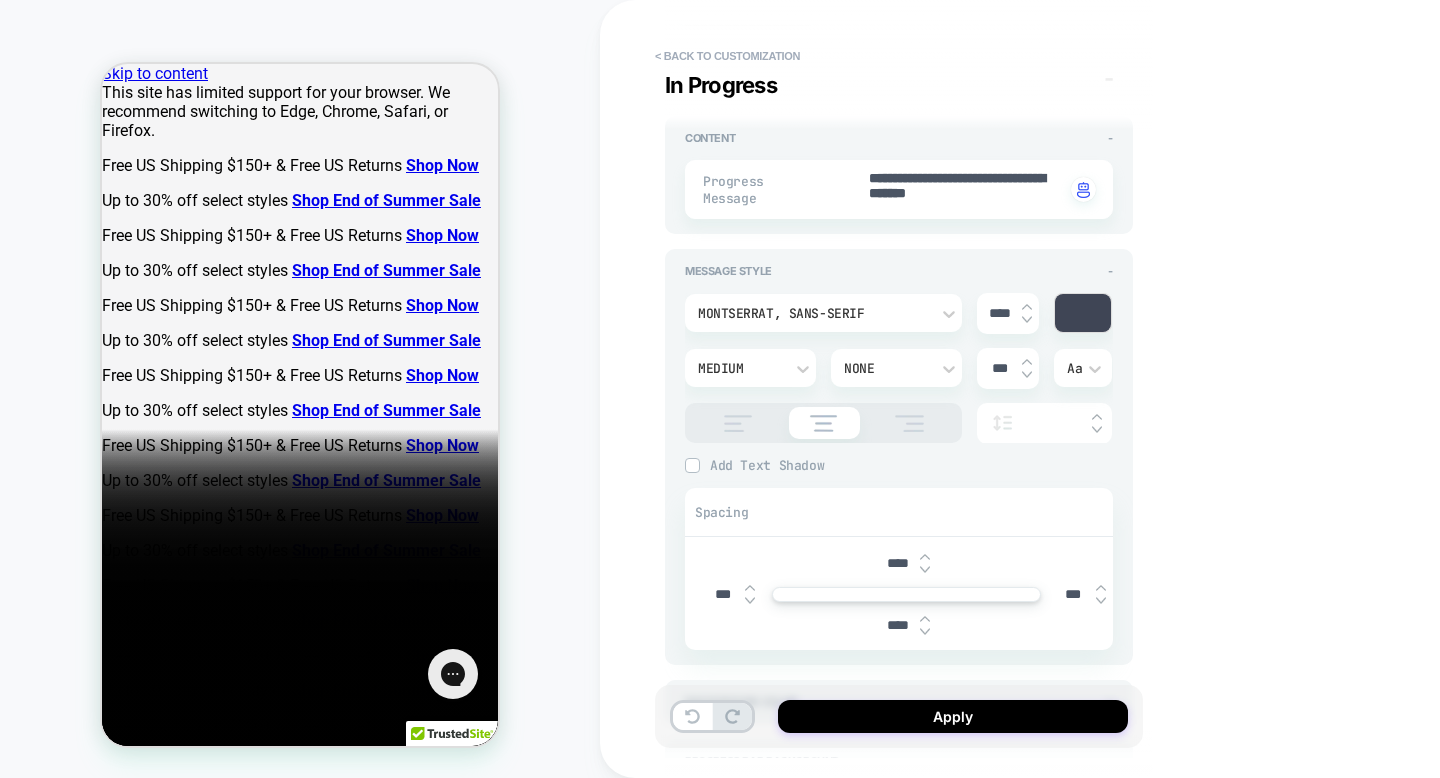 click on "Message Style -" at bounding box center (899, 271) 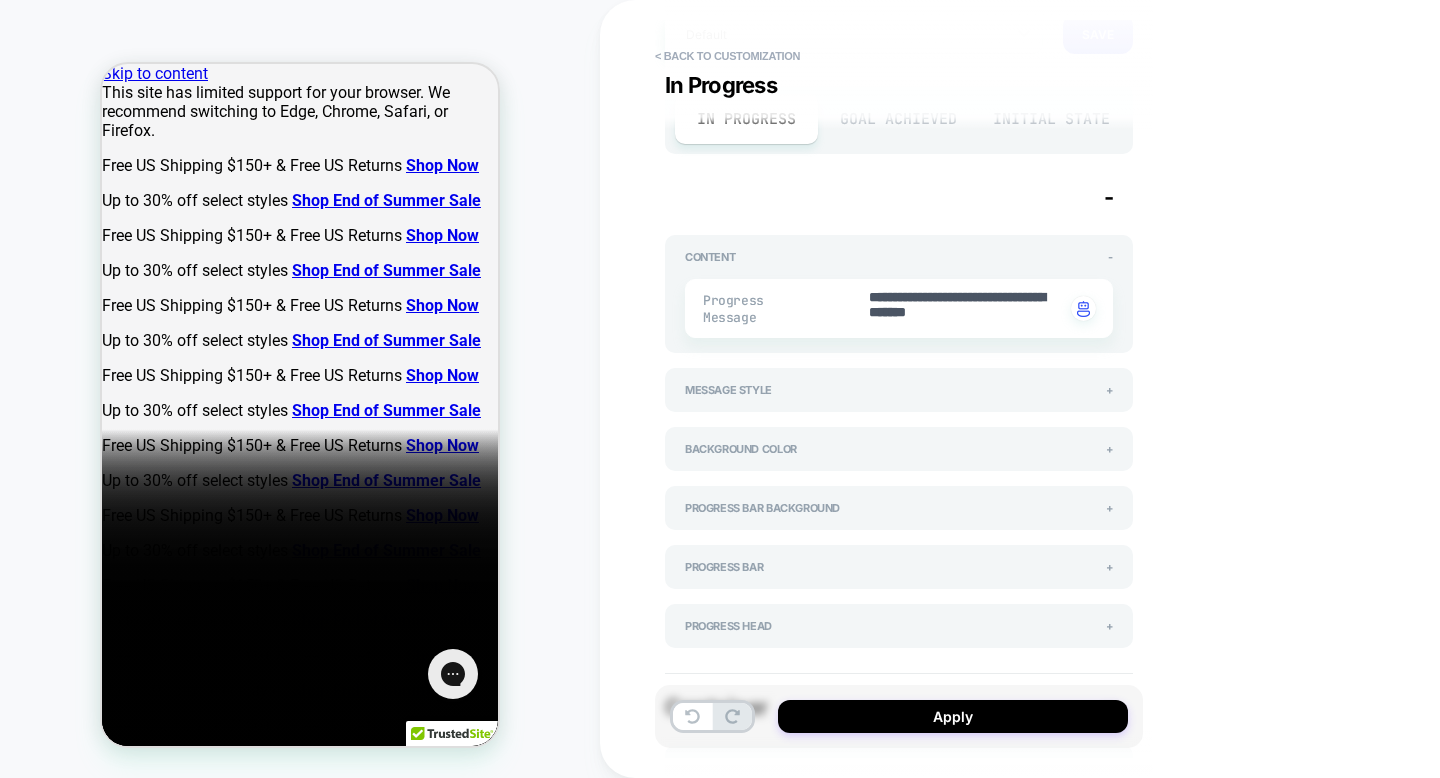 scroll, scrollTop: 134, scrollLeft: 0, axis: vertical 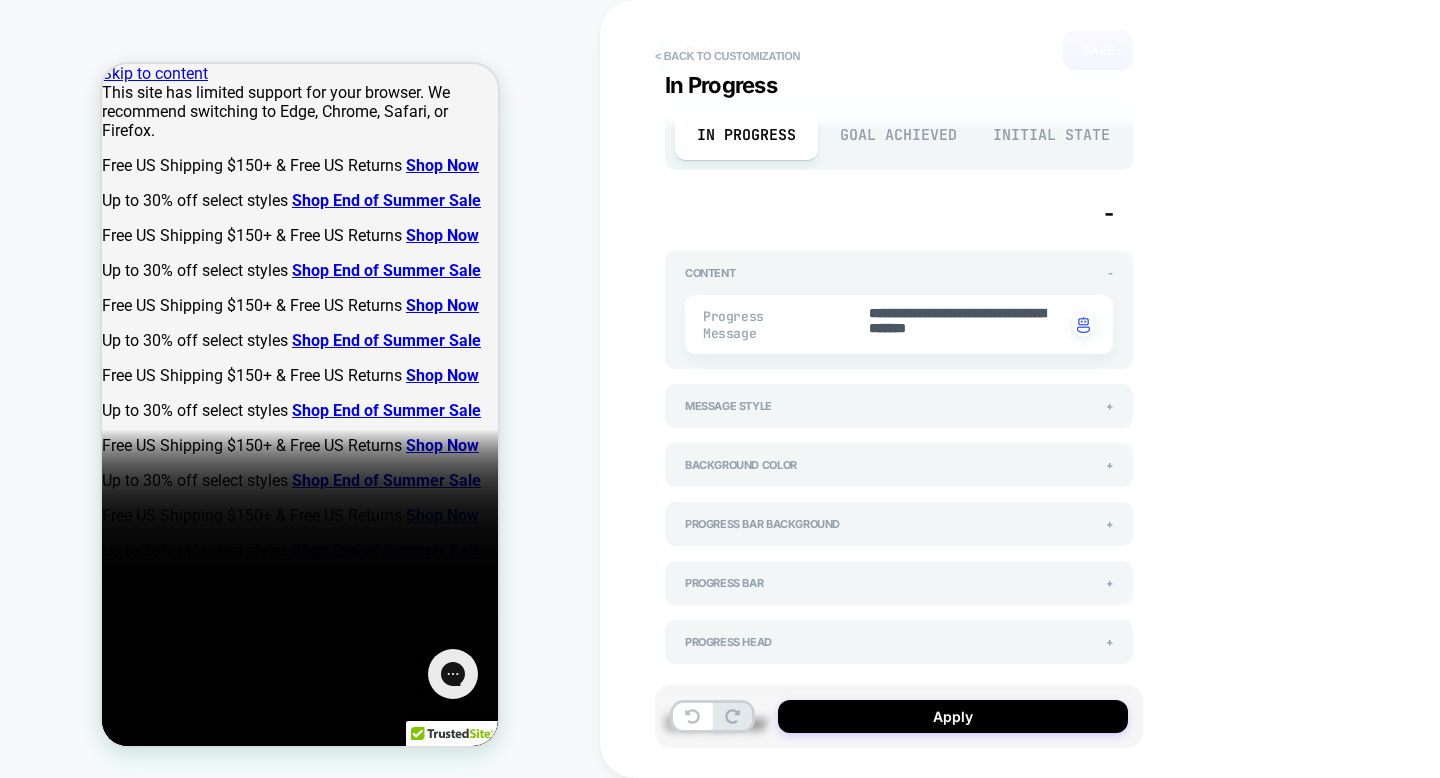 click on "Content -" at bounding box center [899, 273] 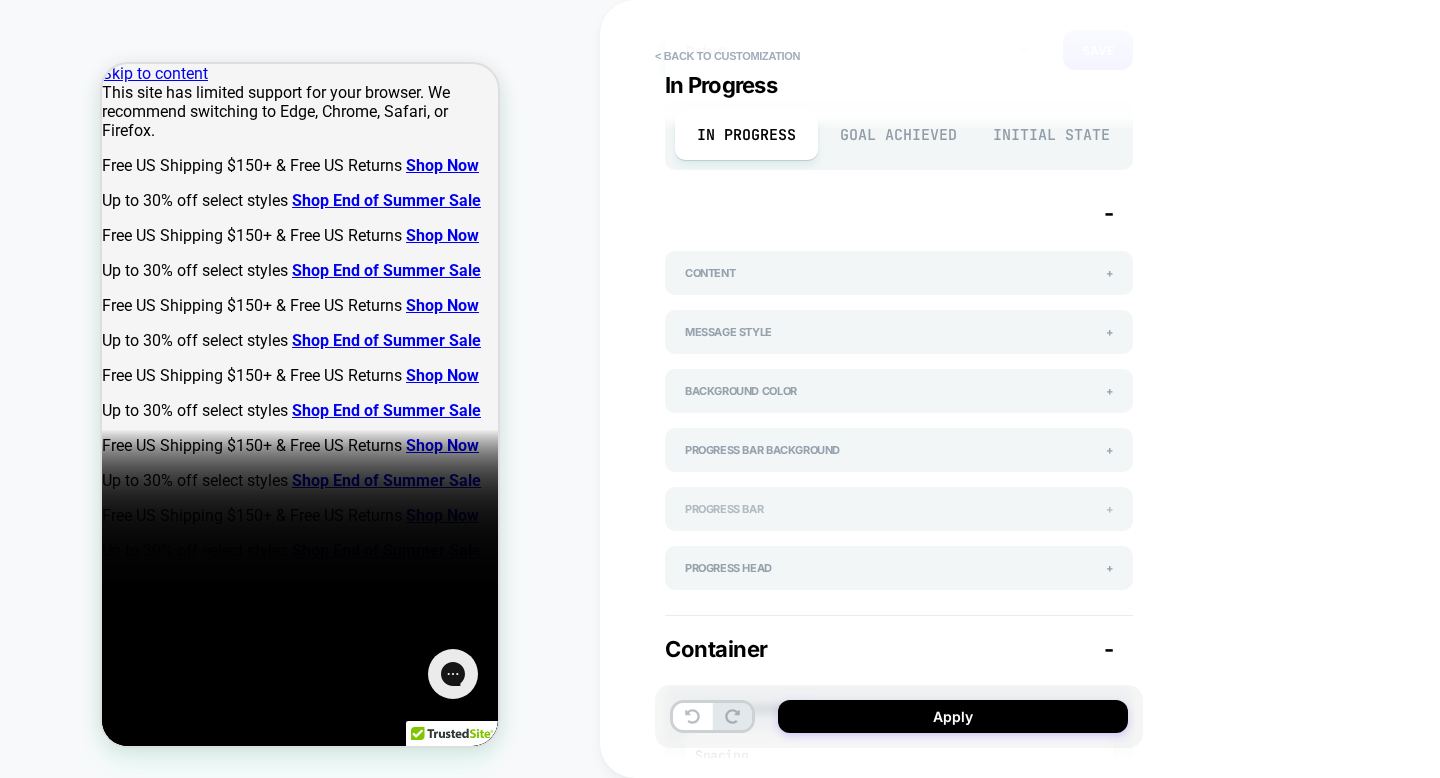 click on "Progress Bar +" at bounding box center (899, 509) 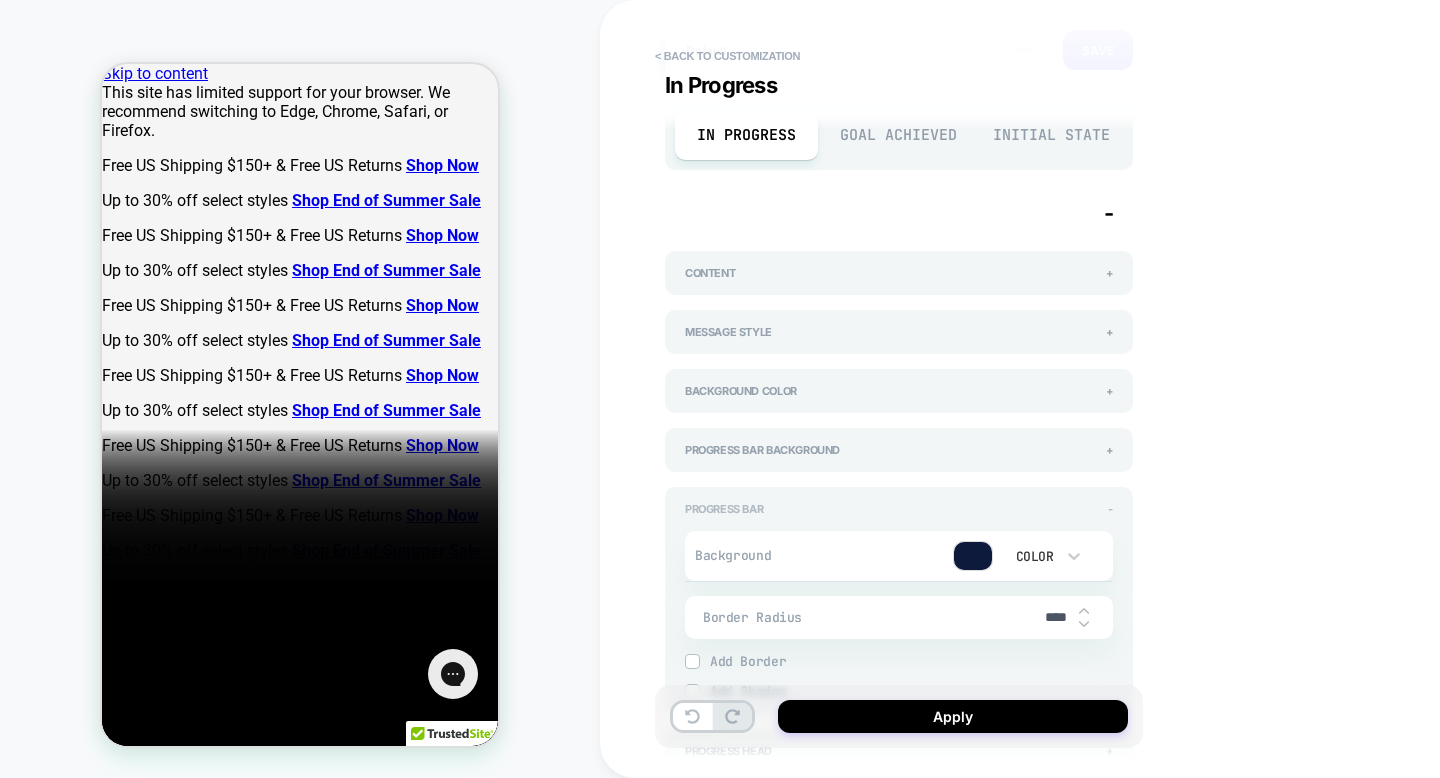 click on "Progress Bar -" at bounding box center [899, 509] 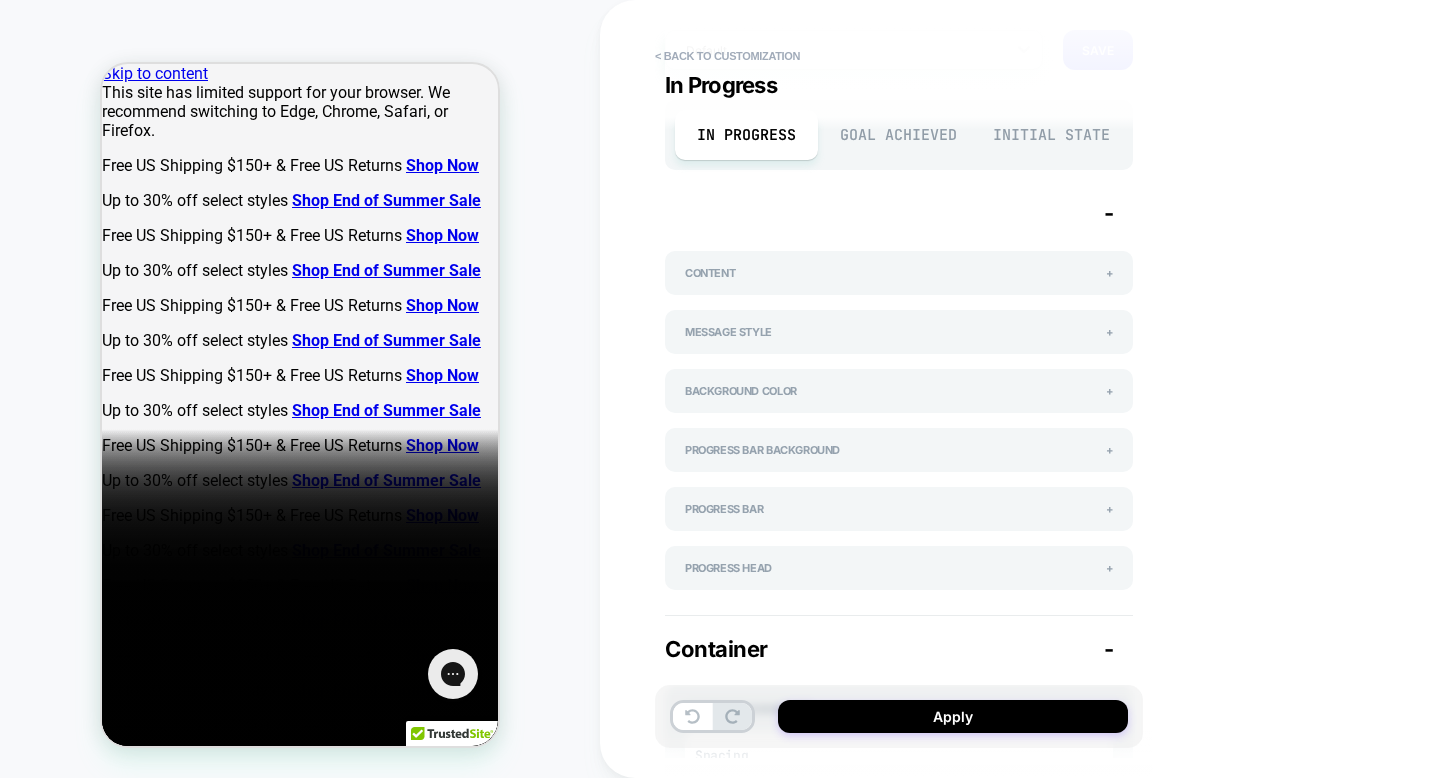 click on "Goal Achieved" at bounding box center [899, 135] 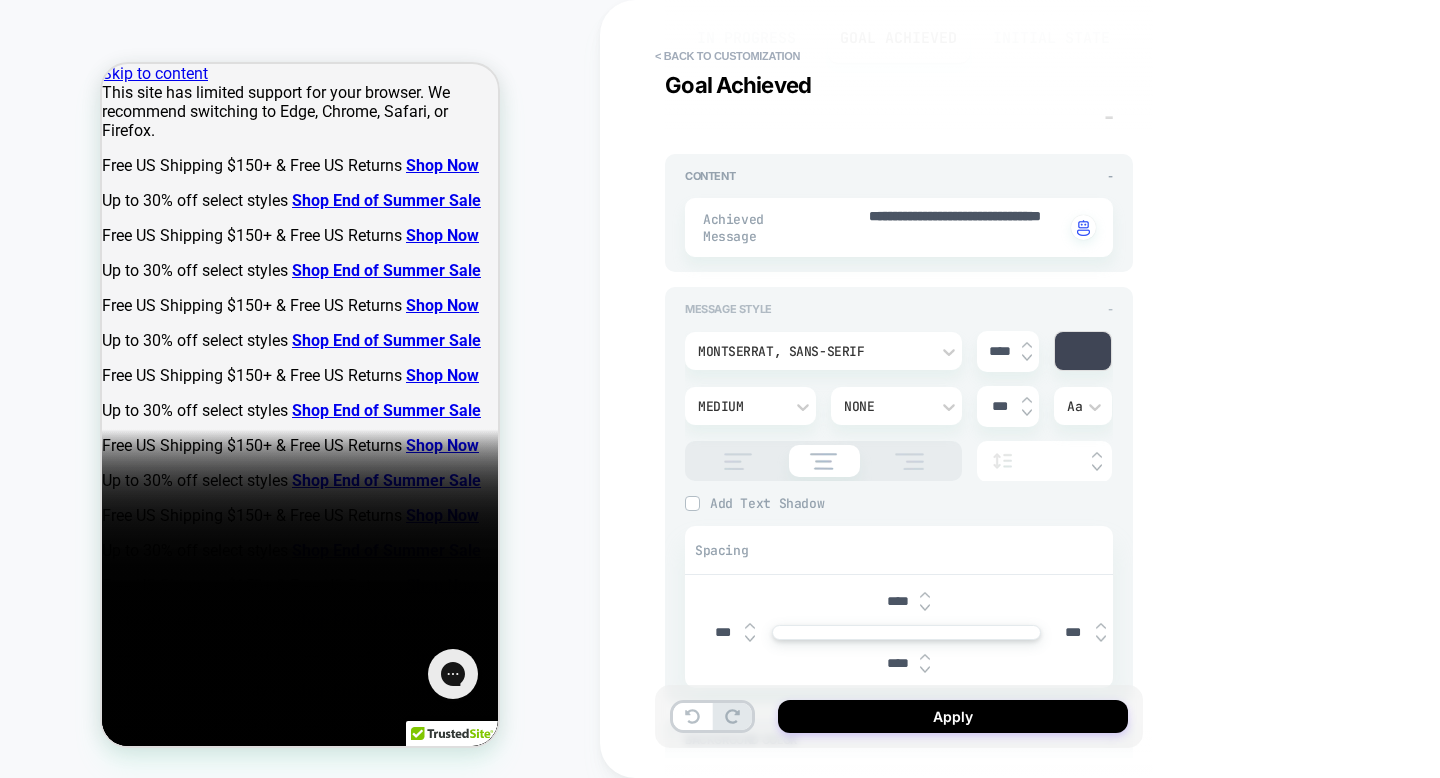 scroll, scrollTop: 114, scrollLeft: 0, axis: vertical 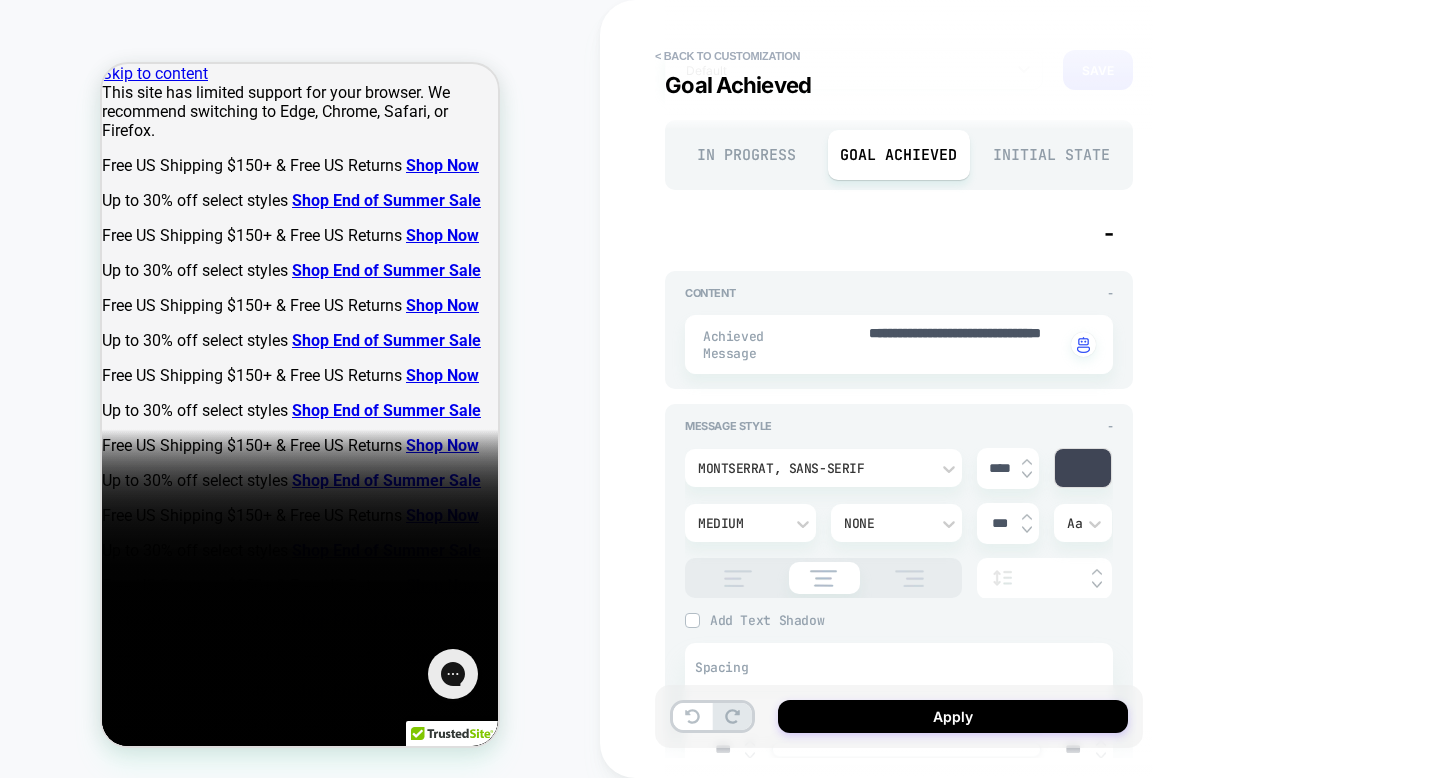 click on "**********" at bounding box center (899, 330) 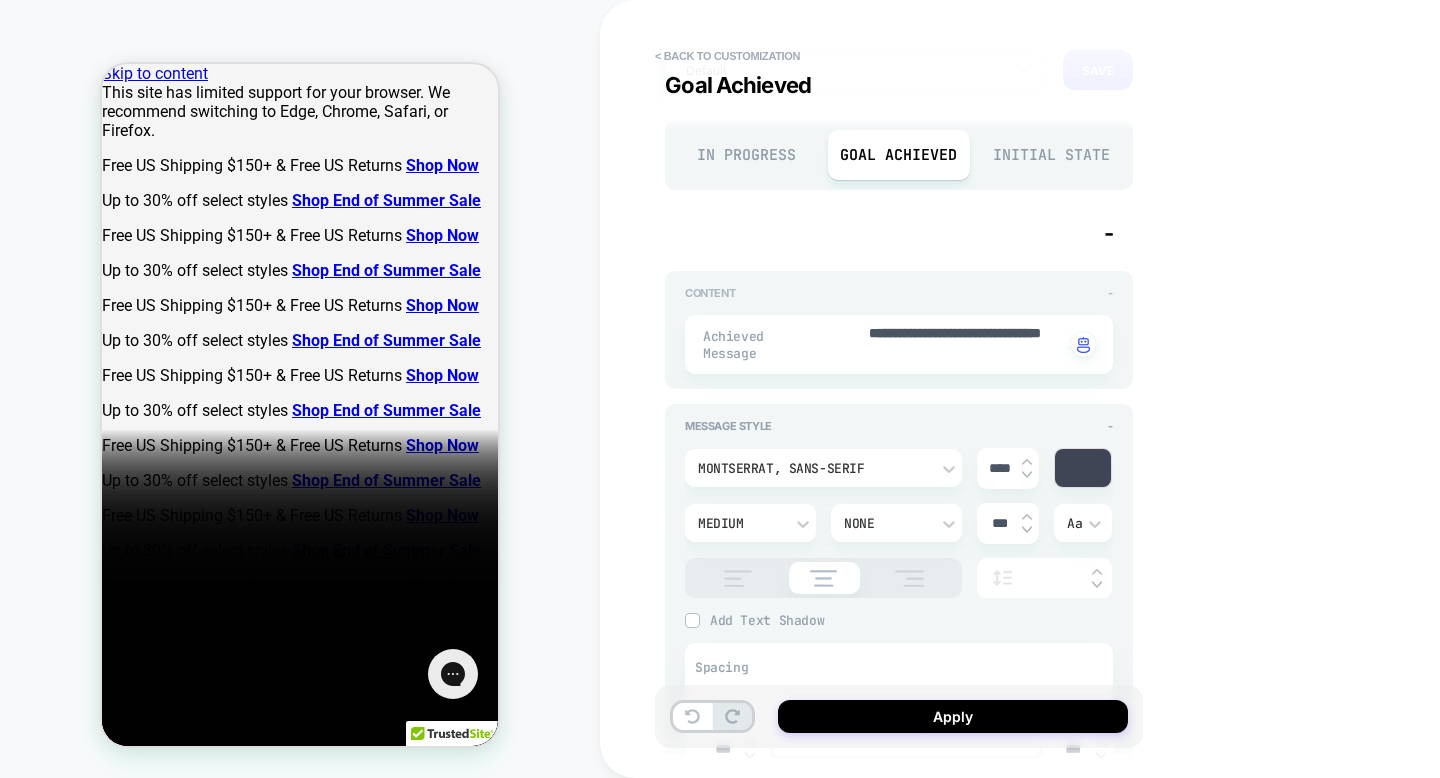 click on "Content -" at bounding box center (899, 293) 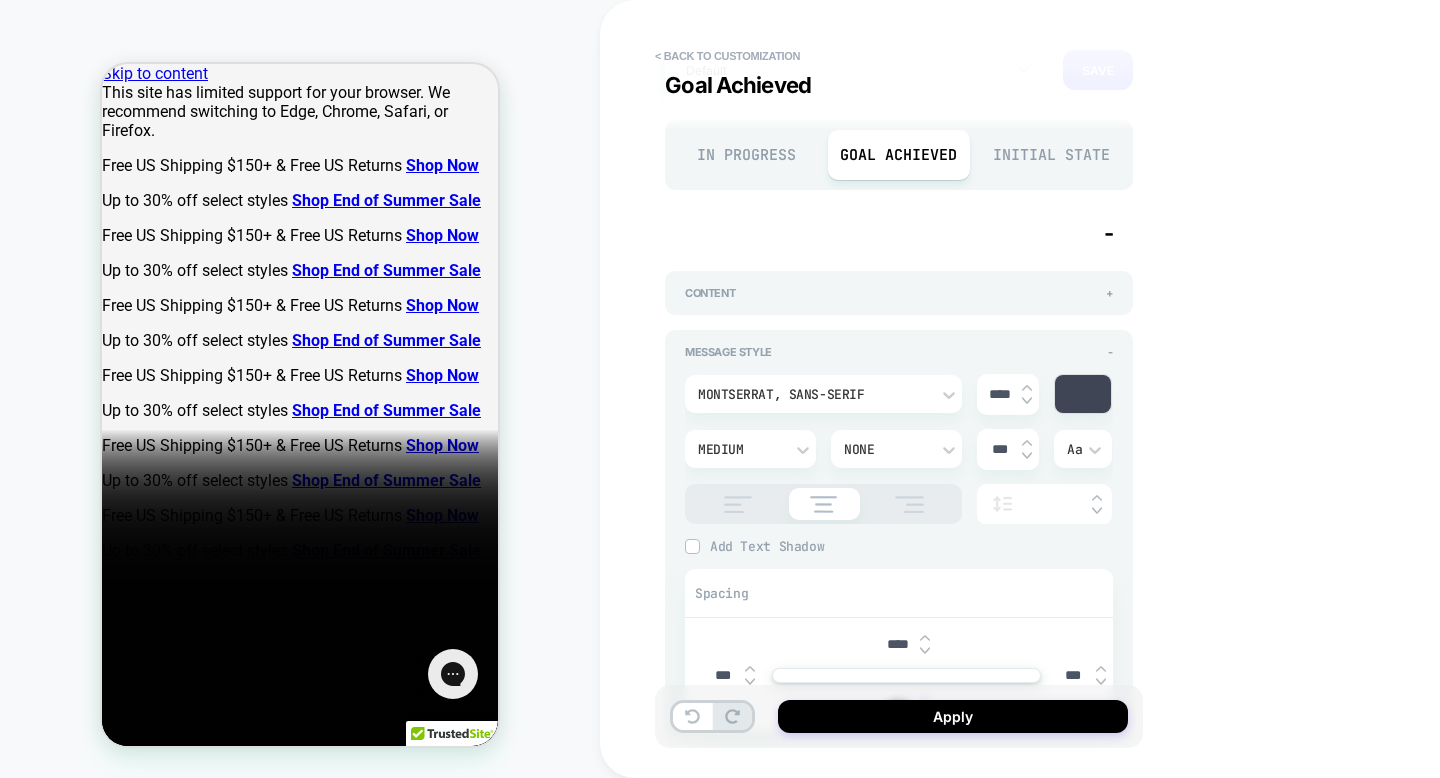 click on "Message Style - Montserrat, sans-serif **** Medium None *** Aa Add Text Shadow X *** Y *** Blur *** Add Text Shadow Spacing **** *** *** ****" at bounding box center [899, 538] 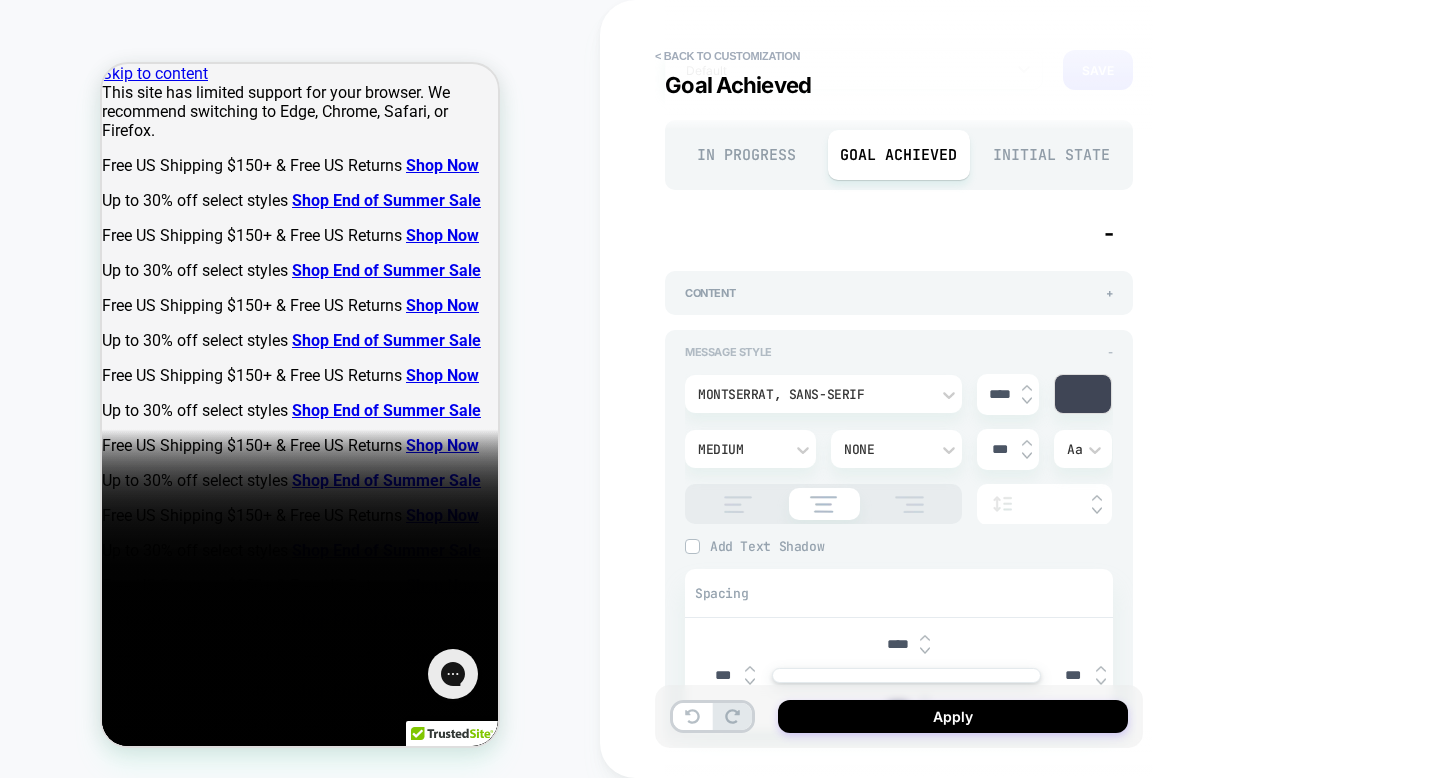 click on "Message Style -" at bounding box center (899, 352) 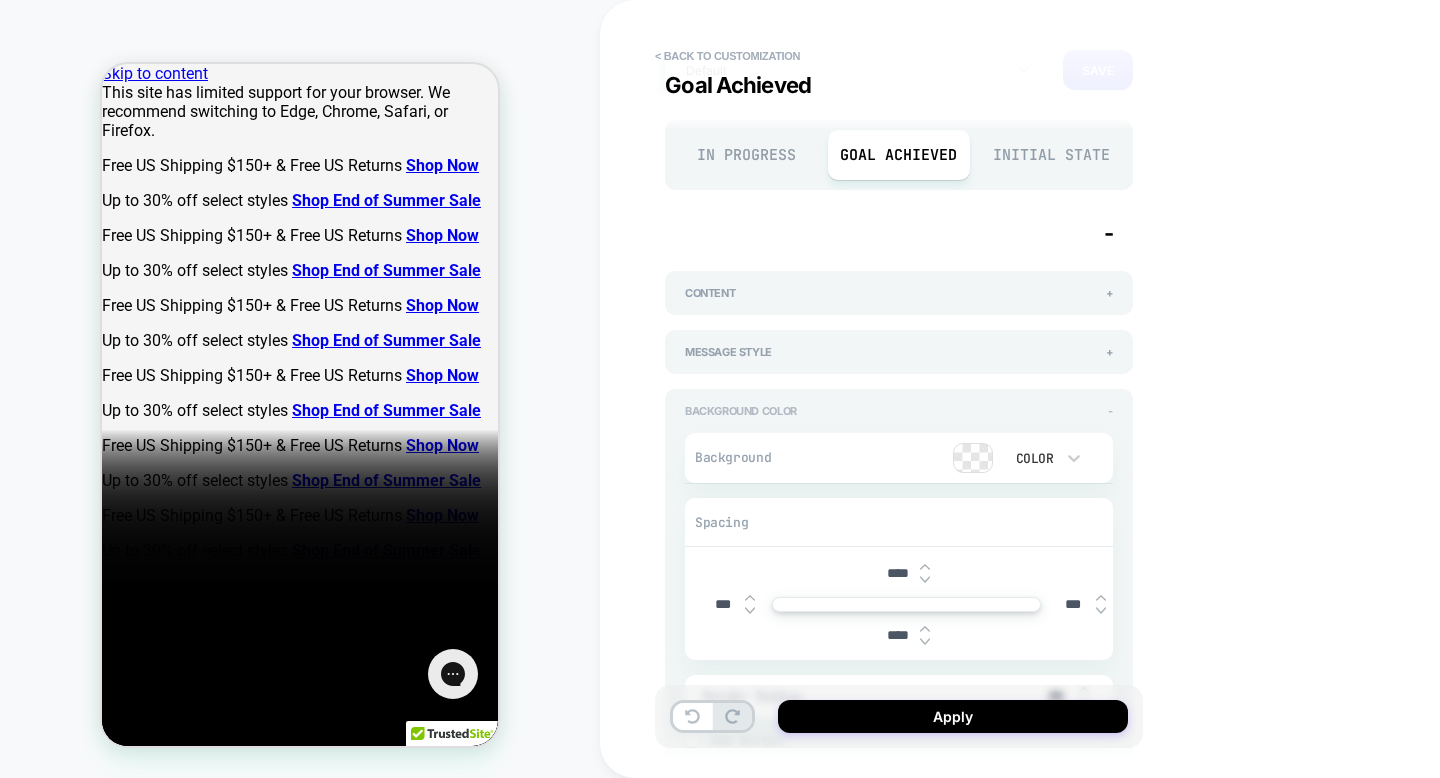 click on "Background Color -" at bounding box center (899, 411) 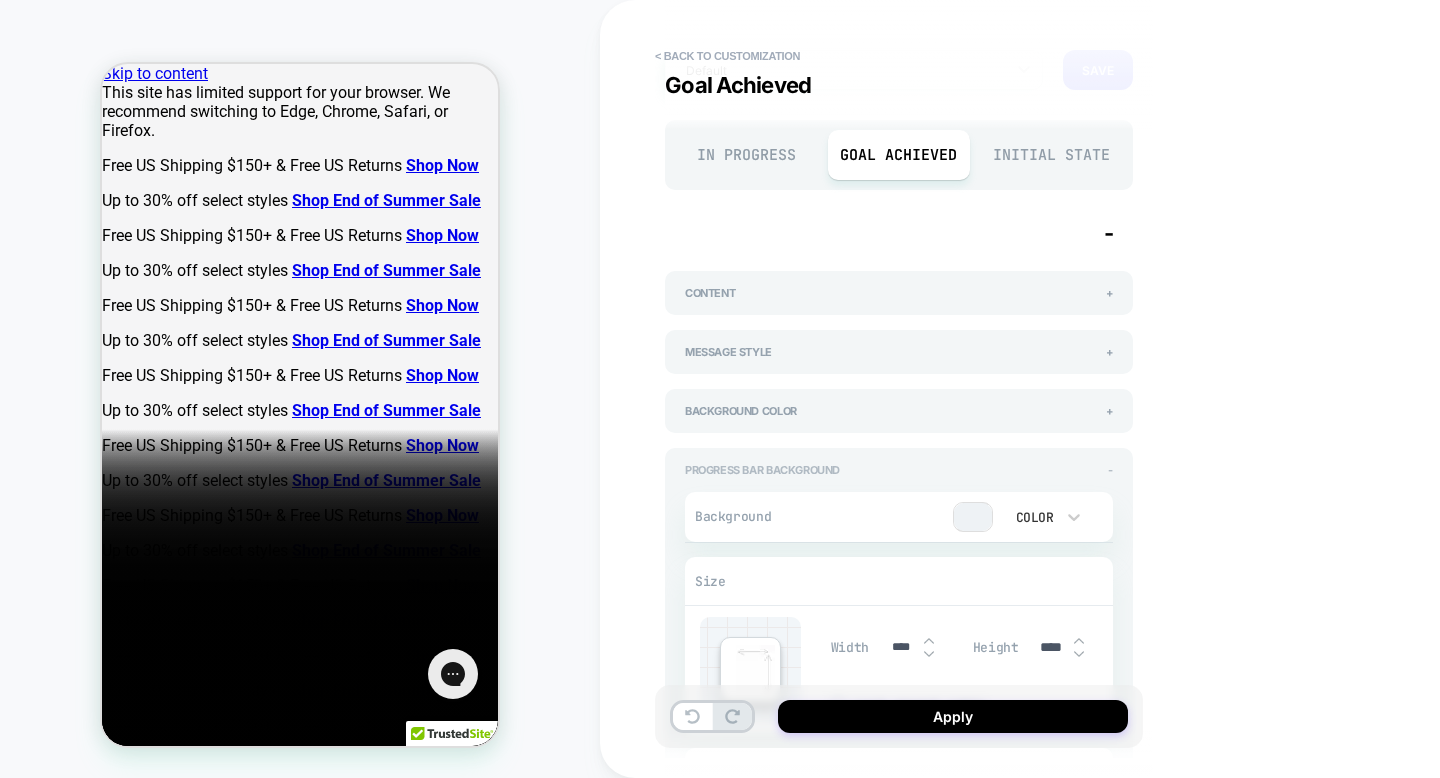 click on "Progress Bar Background" at bounding box center [762, 470] 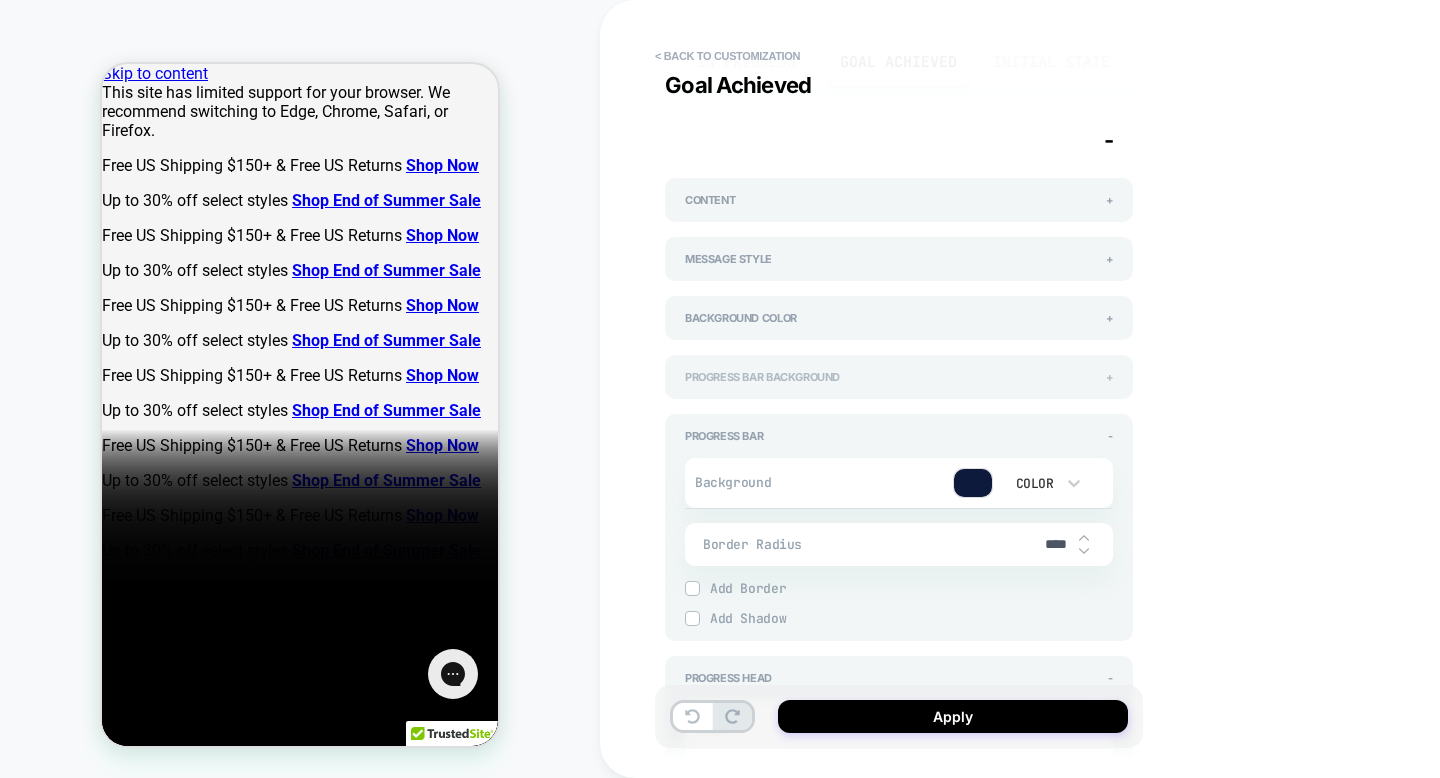 scroll, scrollTop: 336, scrollLeft: 0, axis: vertical 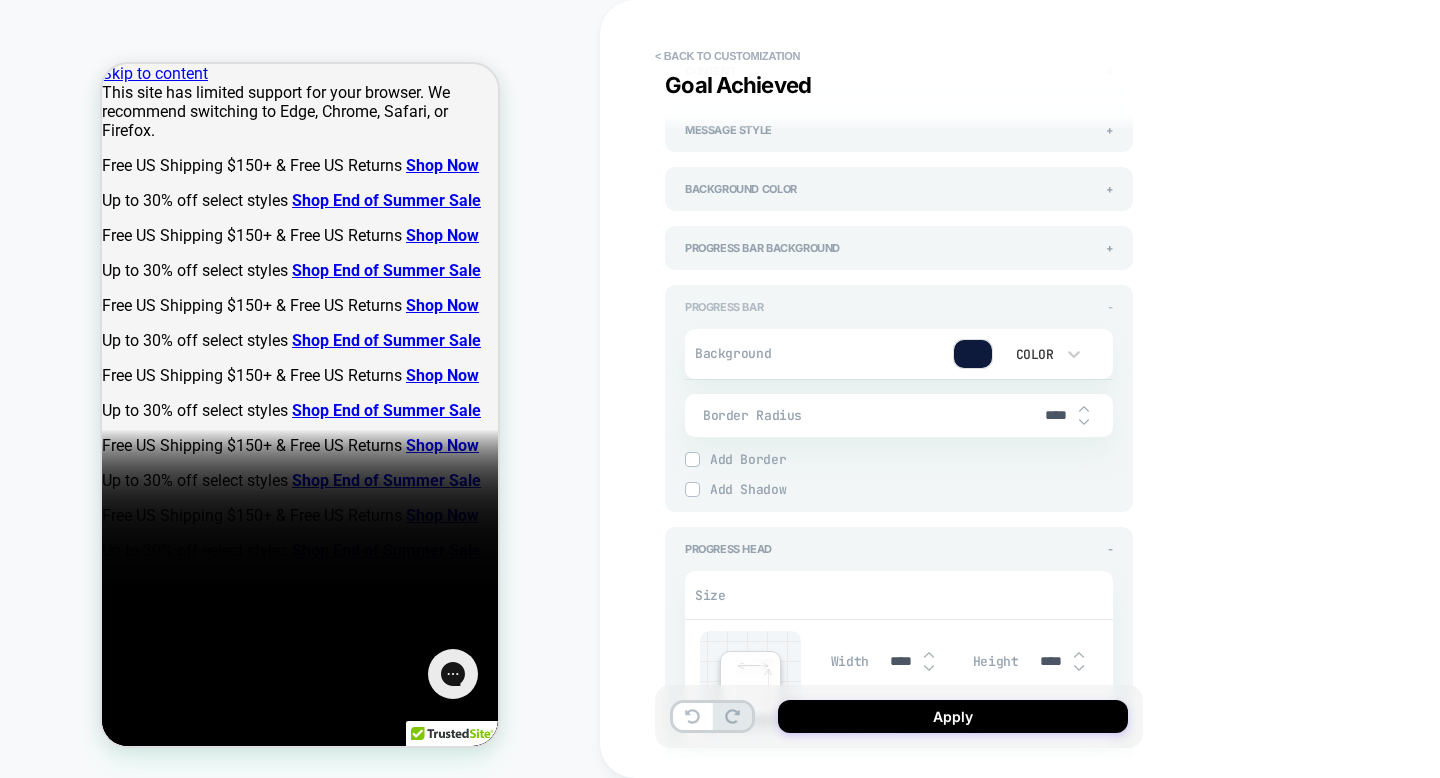 click on "Progress Bar -" at bounding box center (899, 307) 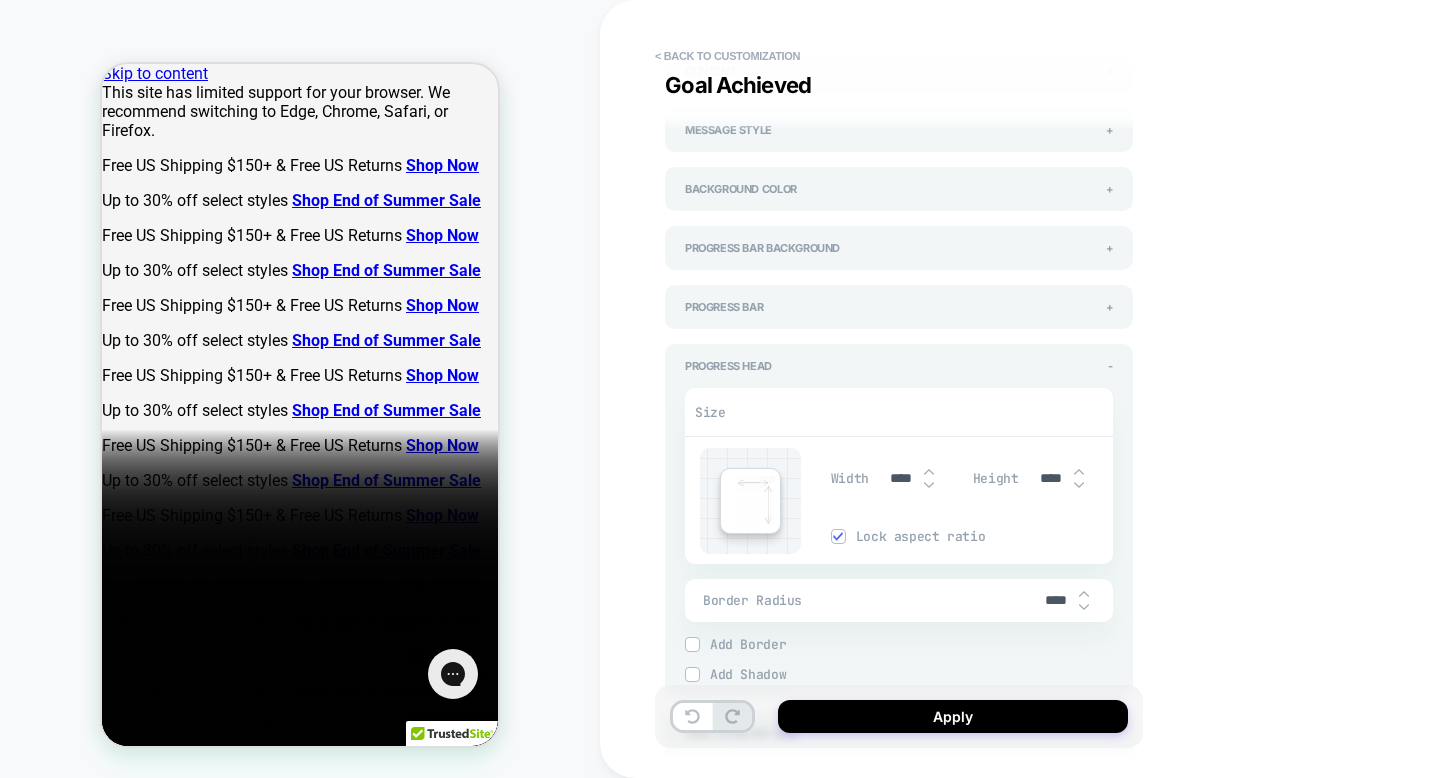 click on "****" at bounding box center [1051, 478] 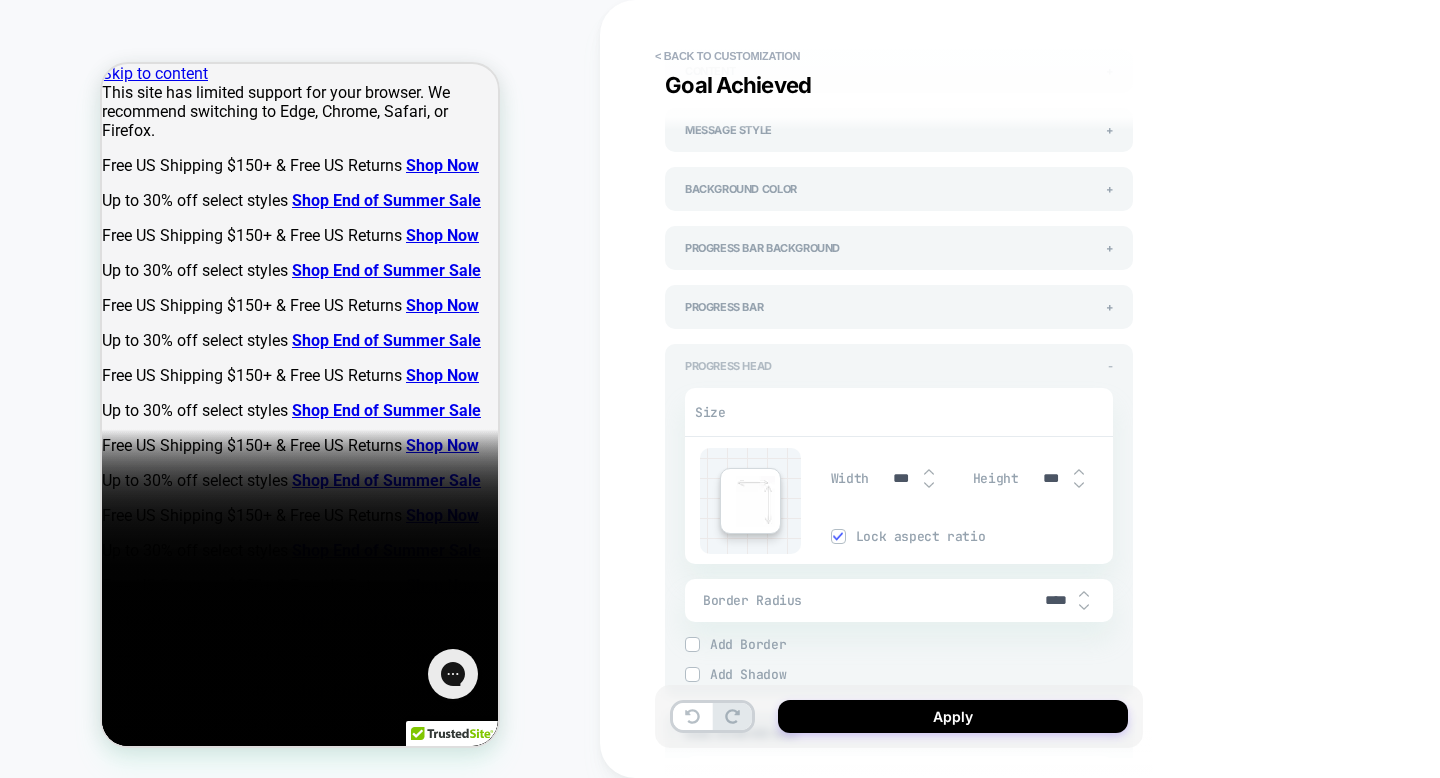 click on "Progress Head -" at bounding box center [899, 366] 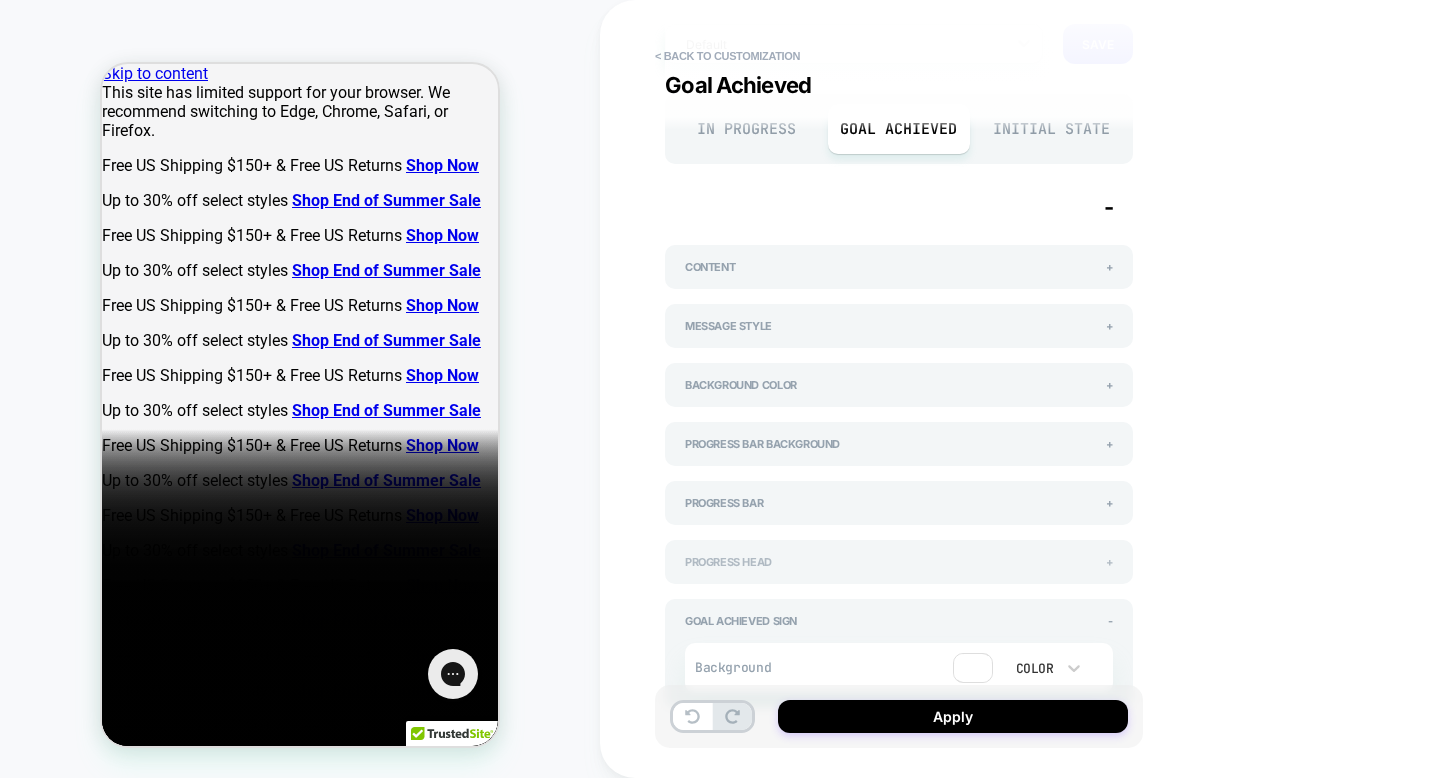 scroll, scrollTop: 0, scrollLeft: 0, axis: both 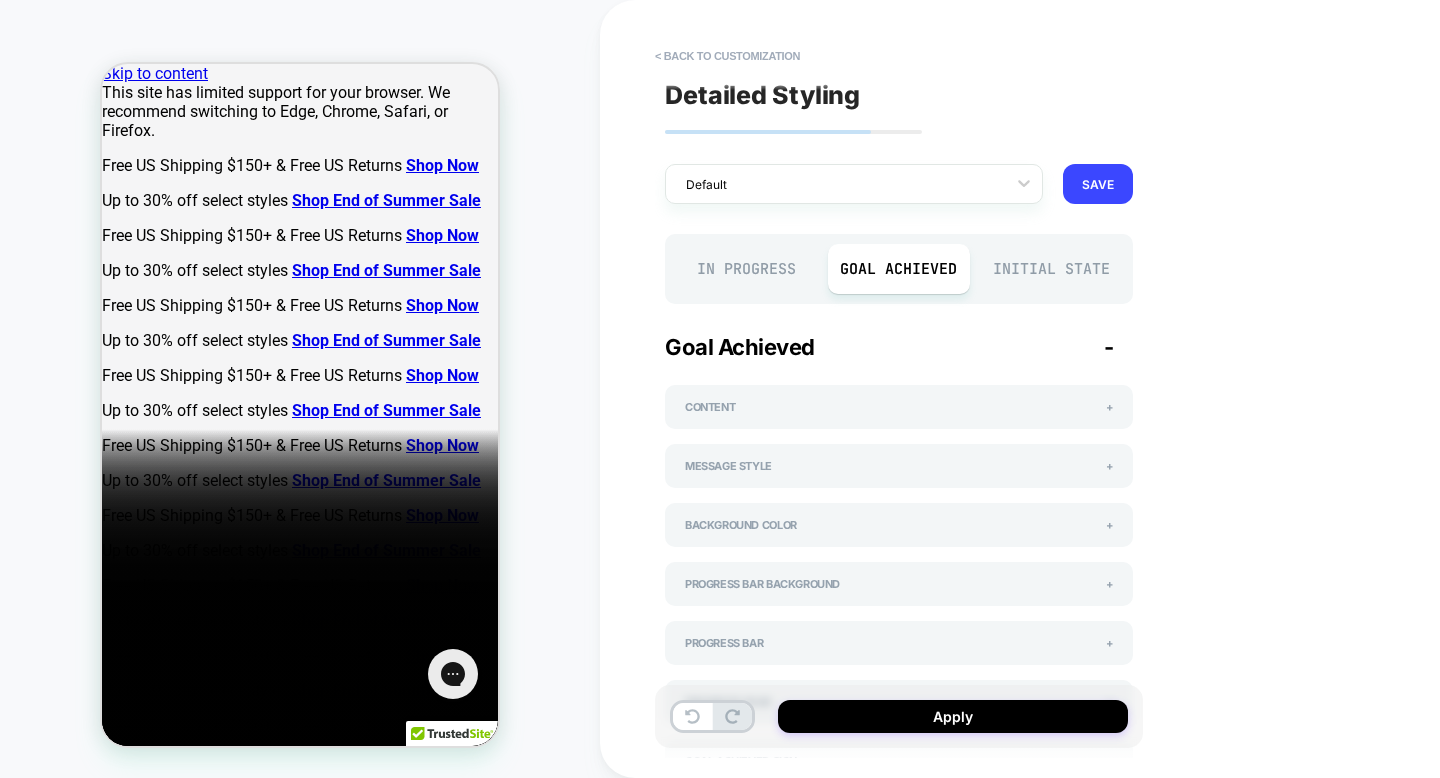 click on "Initial State" at bounding box center (1051, 269) 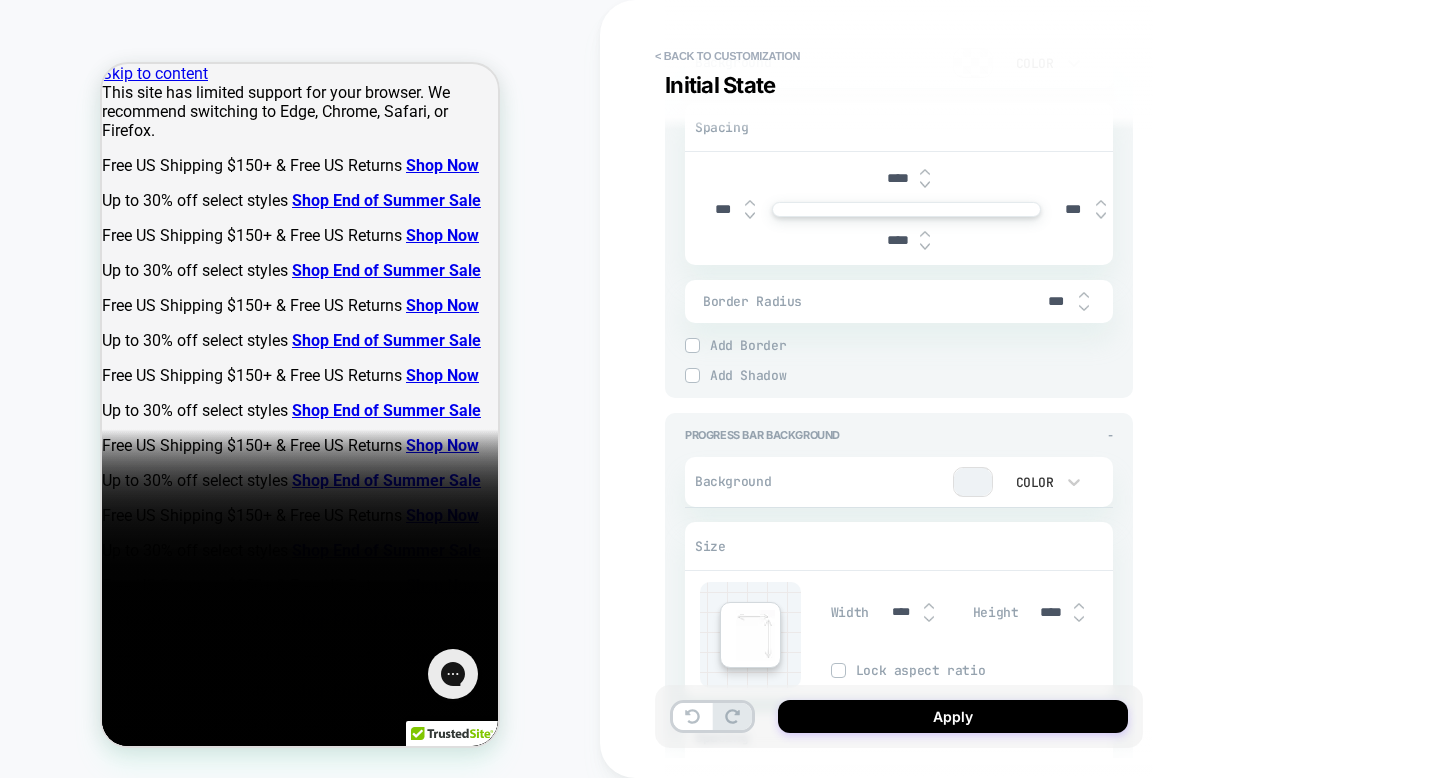 scroll, scrollTop: 956, scrollLeft: 0, axis: vertical 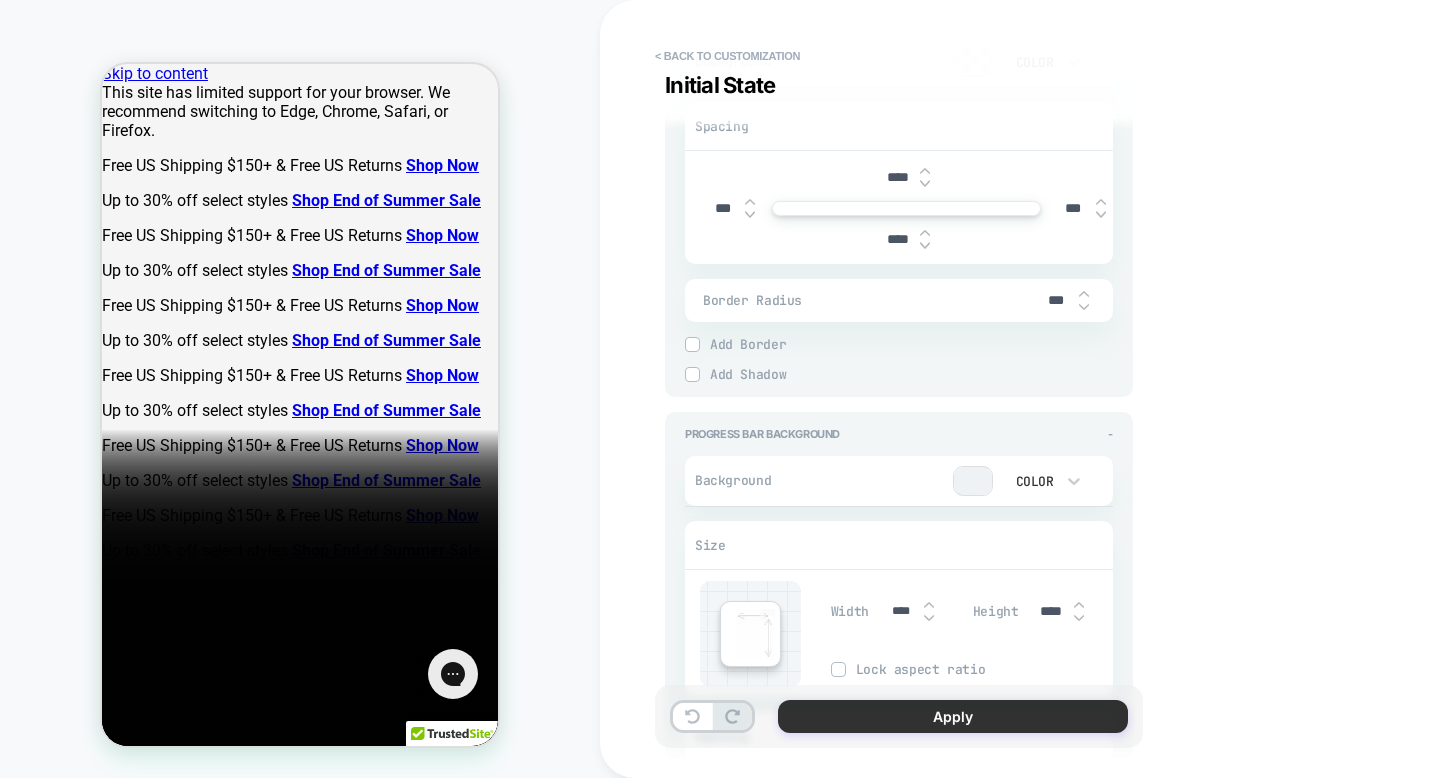 click on "Apply" at bounding box center (953, 716) 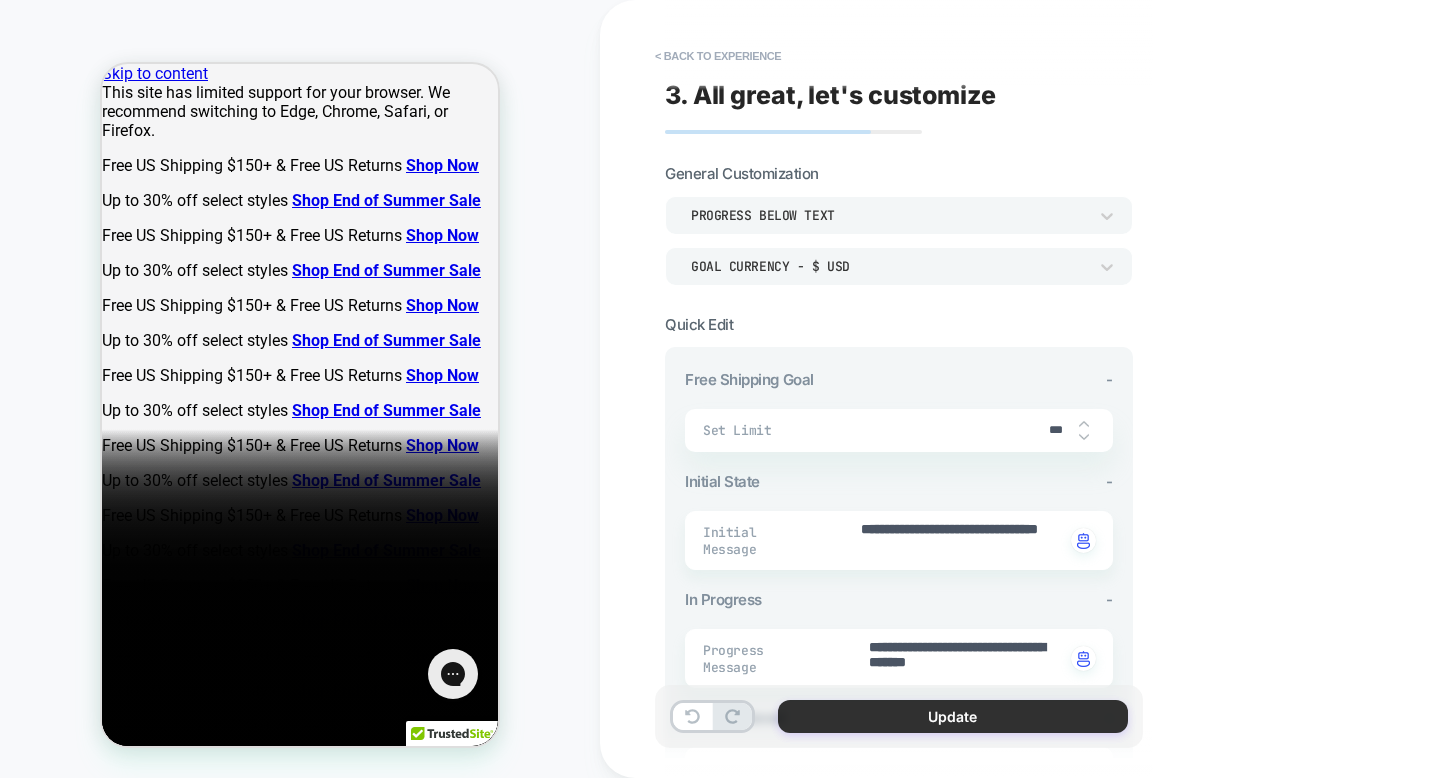 click on "Update" at bounding box center (953, 716) 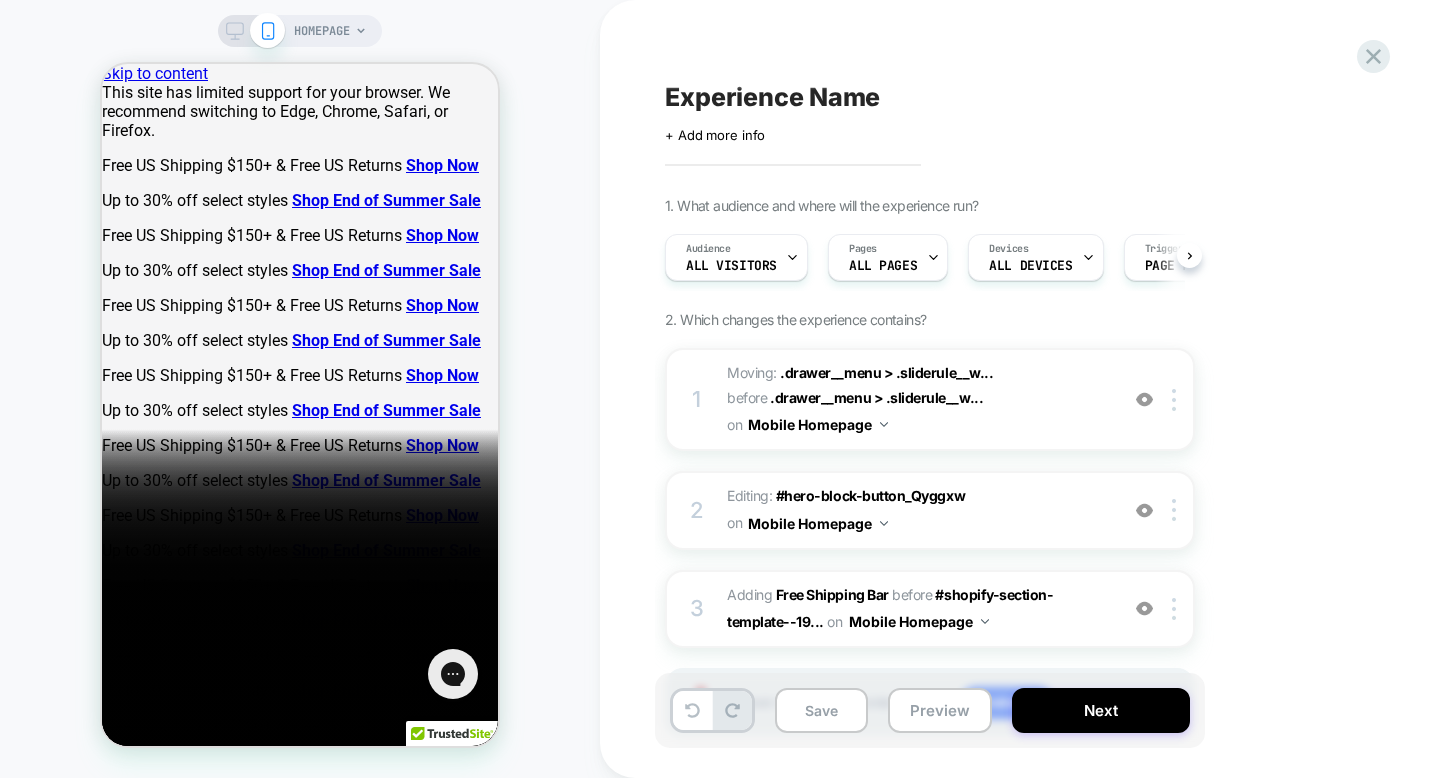 scroll, scrollTop: 0, scrollLeft: 1, axis: horizontal 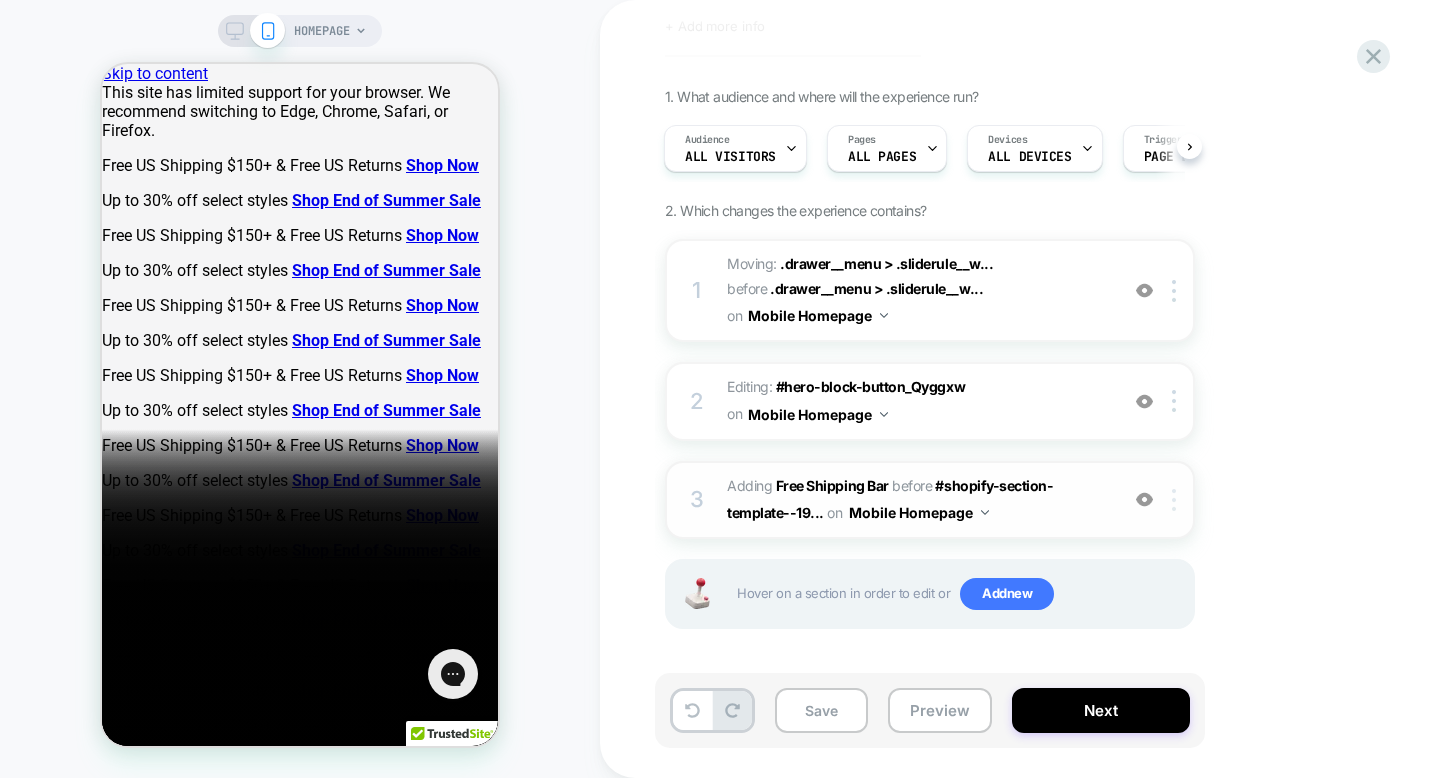 click at bounding box center [1174, 500] 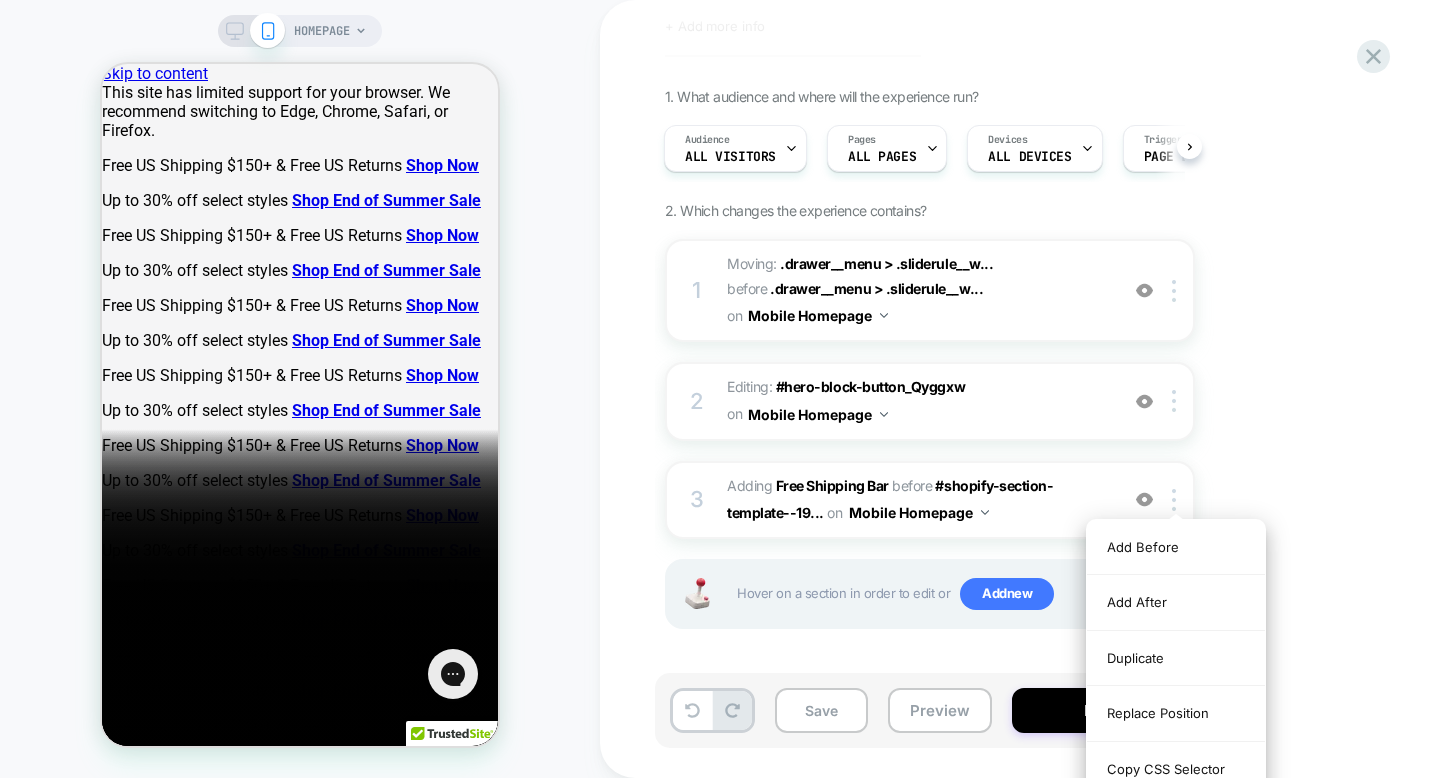 click on "1. What audience and where will the experience run? Audience All Visitors Pages ALL PAGES Devices ALL DEVICES Trigger Page Load 2. Which changes the experience contains? 1 Moving:   .drawer__menu > .sliderule__w... .drawer__menu > .sliderule__wrapper:nth-child(8)   before .drawer__menu > .sliderule__w... .drawer__menu > .sliderule__wrapper:nth-child(1)   on Mobile Homepage Add Before Add After Delete 2 Editing :   #hero-block-button_Qyggxw #hero-block-button_Qyggxw   on Mobile Homepage Add Before Add After Delete 3 #_loomi_addon_1754645755225 Adding   Free Shipping Bar   BEFORE #shopify-section-template--19... #shopify-section-template--19752316109014__section_hero_with_blocks_dBWkdf   on Mobile Homepage Add Before Add After Duplicate Replace Position Copy CSS Selector Copy Widget Id Rename Copy to   Desktop Target   All Devices Delete Upgrade to latest Hover on a section in order to edit or  Add  new" at bounding box center [1030, 383] 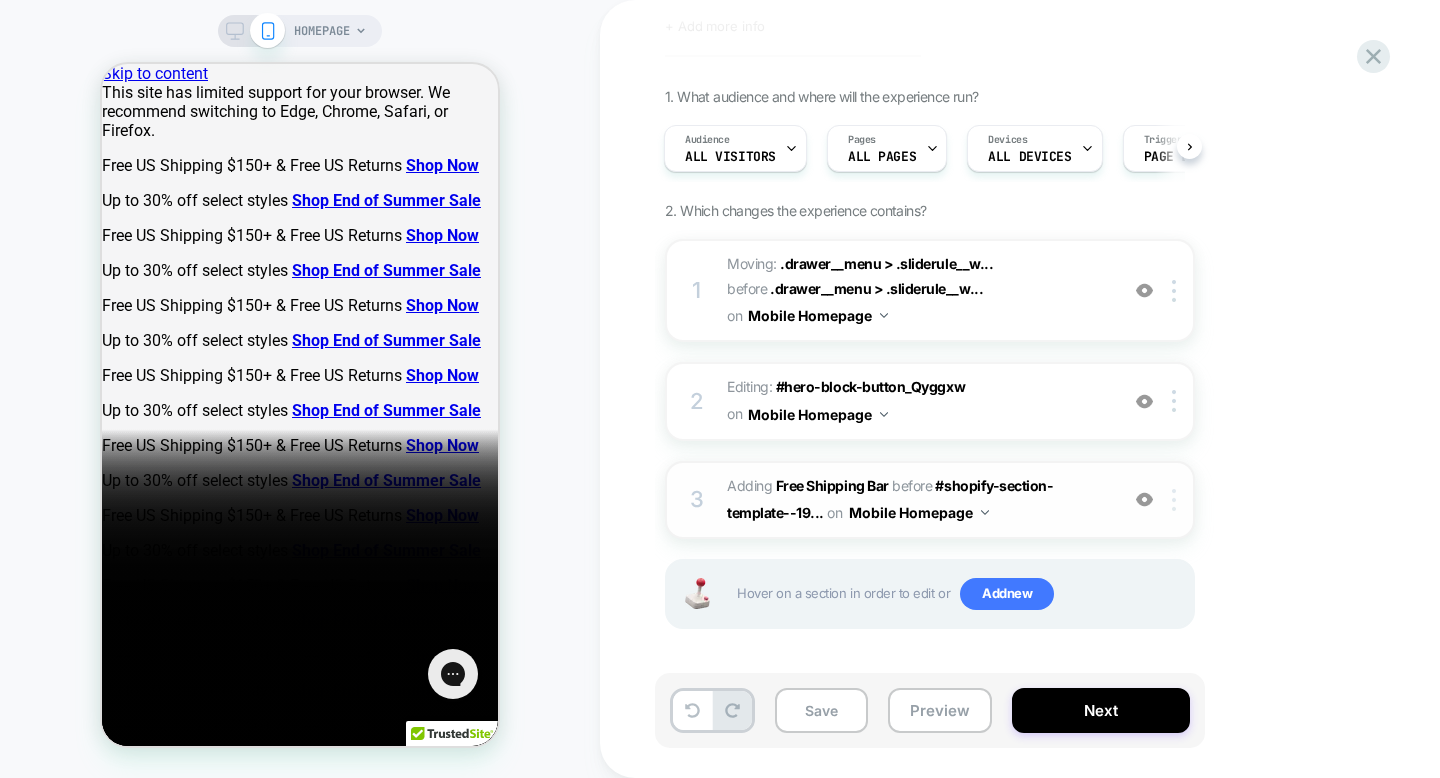click at bounding box center (1177, 500) 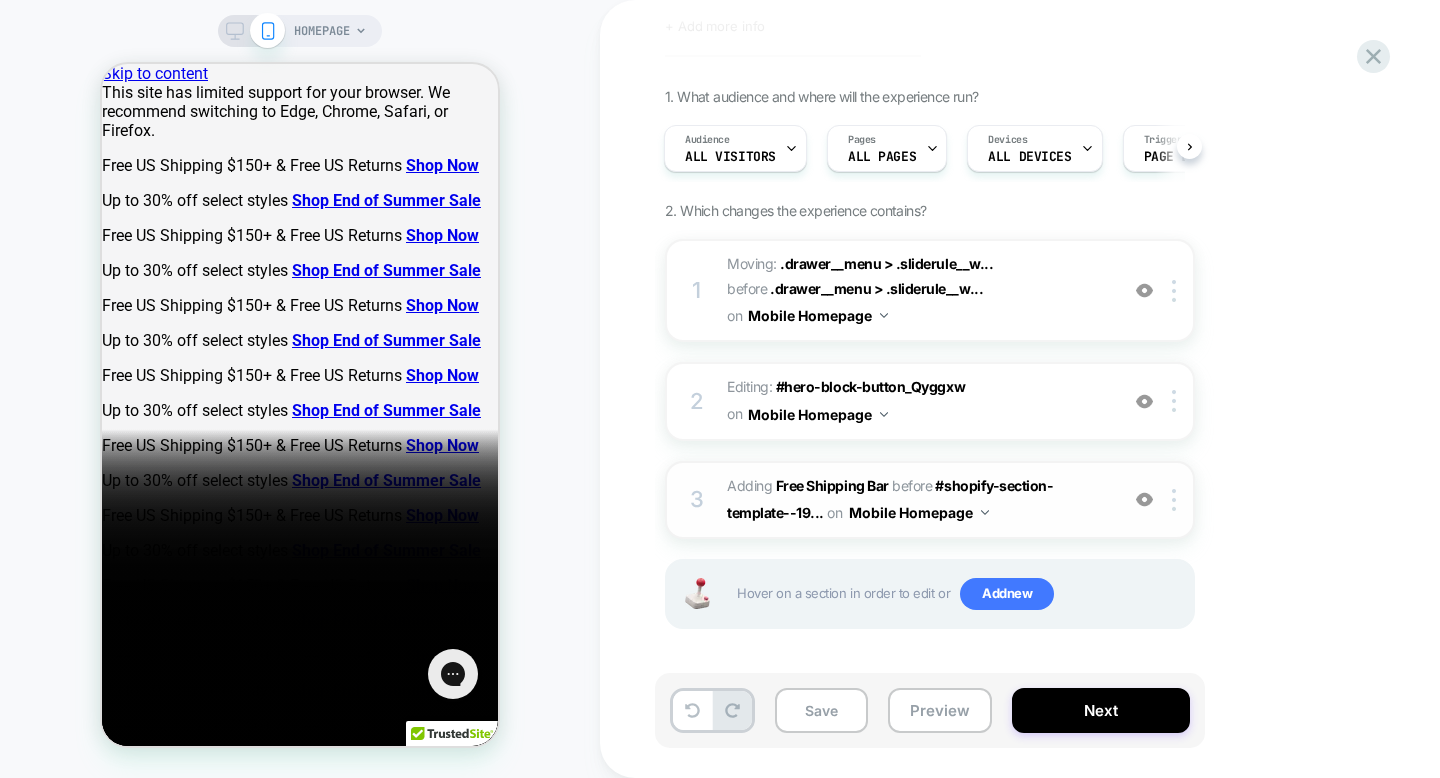 click on "#_loomi_addon_[NUMBER] Adding   Free Shipping Bar   BEFORE #shopify-section-template--19... #shopify-section-template--19752316109014__section_hero_with_blocks_dBWkdf   on Mobile Homepage" at bounding box center [917, 500] 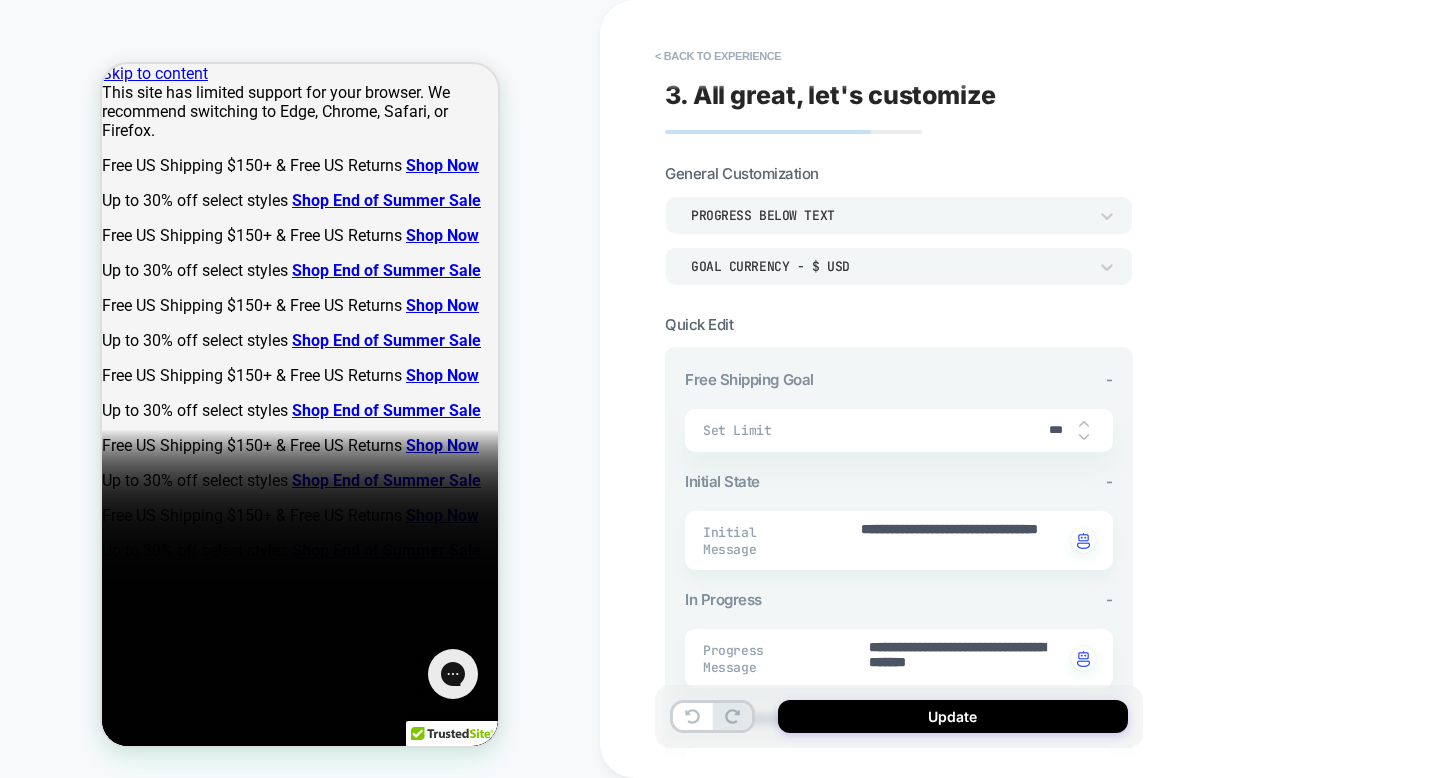 scroll, scrollTop: 12, scrollLeft: 0, axis: vertical 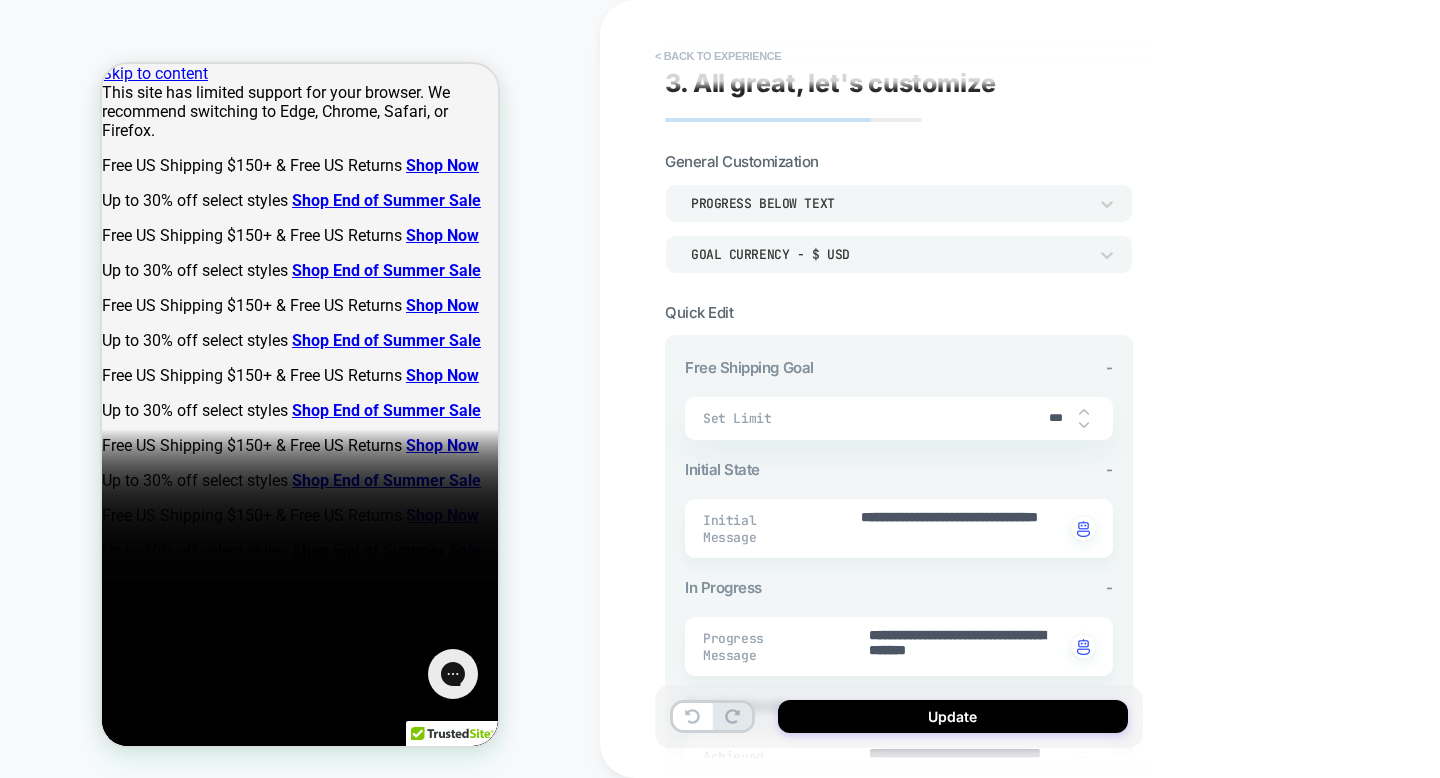 click on "< Back to experience" at bounding box center [718, 56] 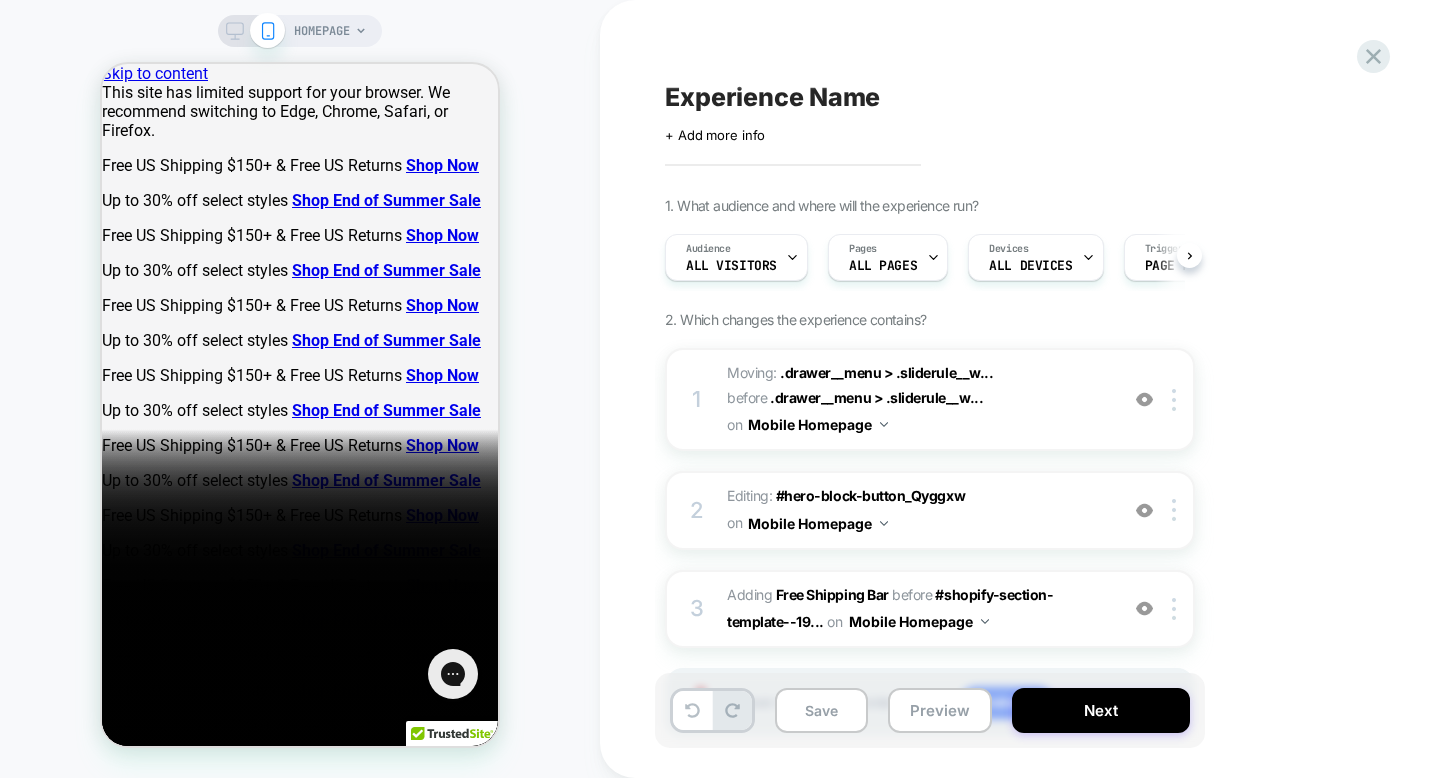 scroll, scrollTop: 0, scrollLeft: 1, axis: horizontal 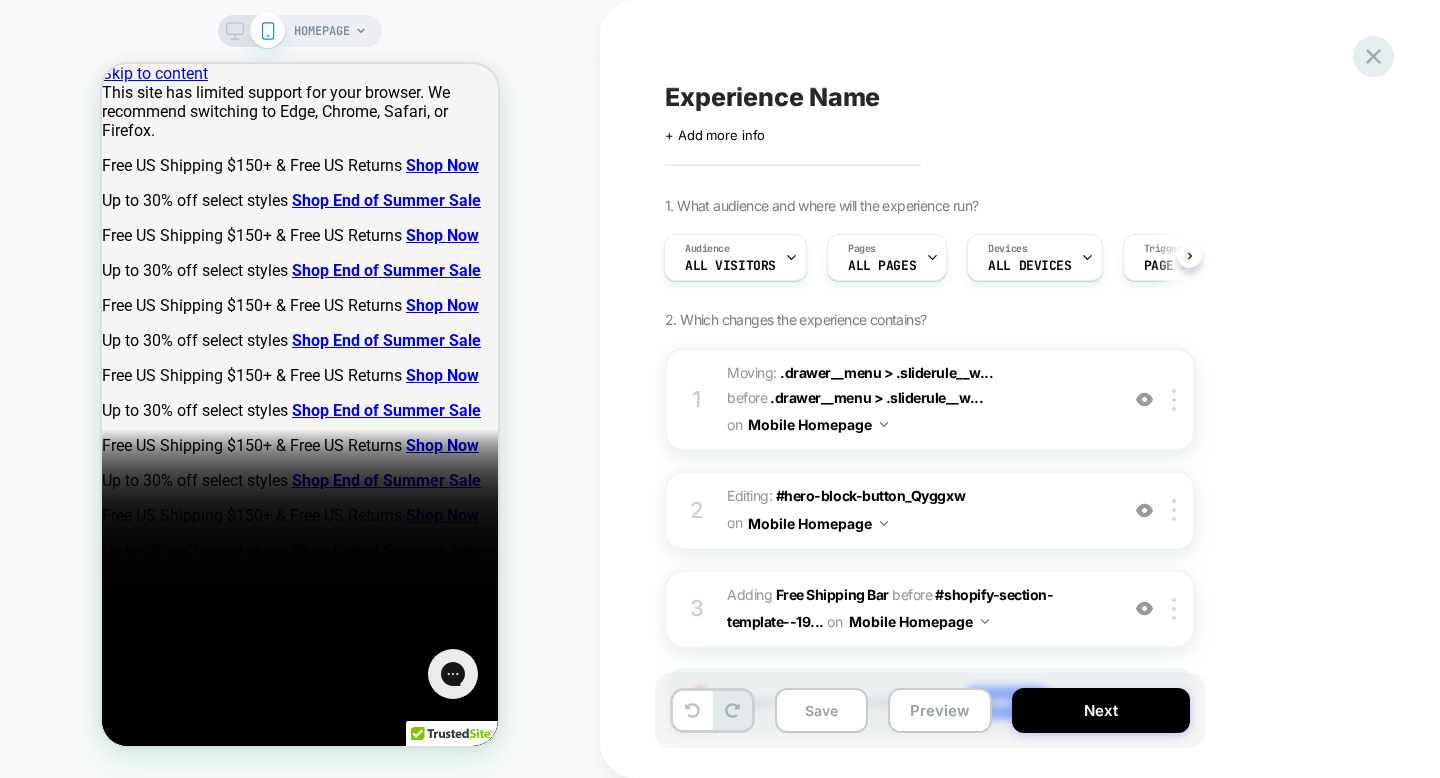 click at bounding box center [1373, 56] 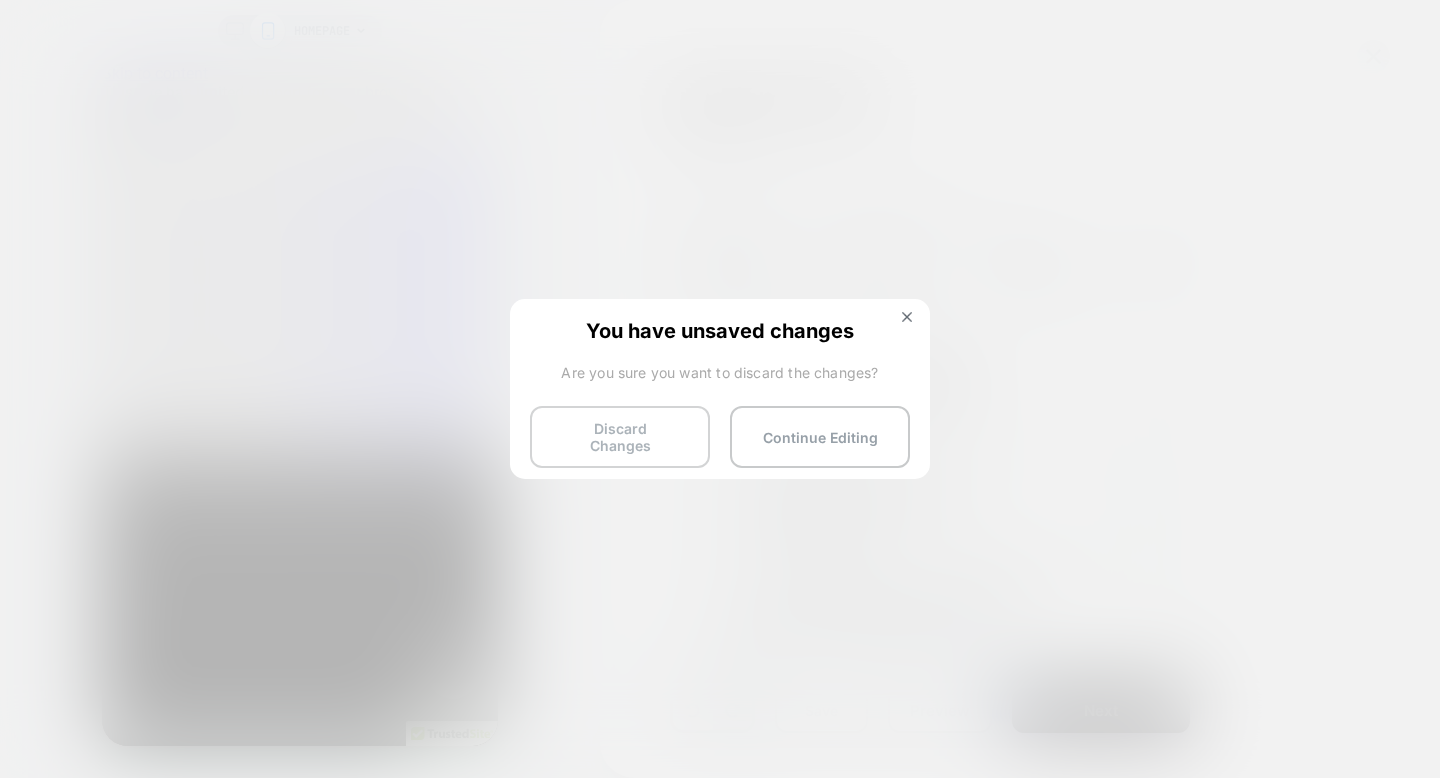 click on "Discard Changes" at bounding box center (620, 437) 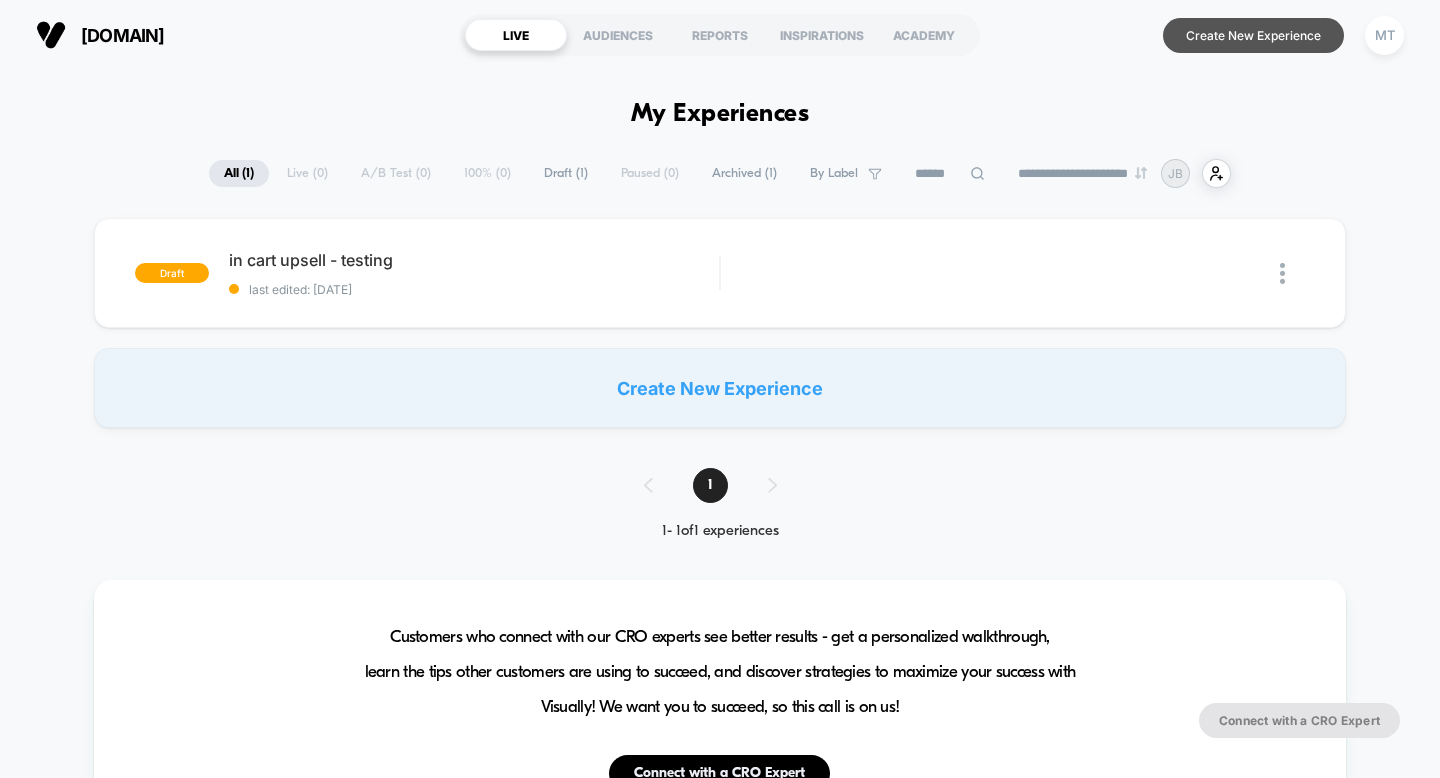 scroll, scrollTop: 0, scrollLeft: 0, axis: both 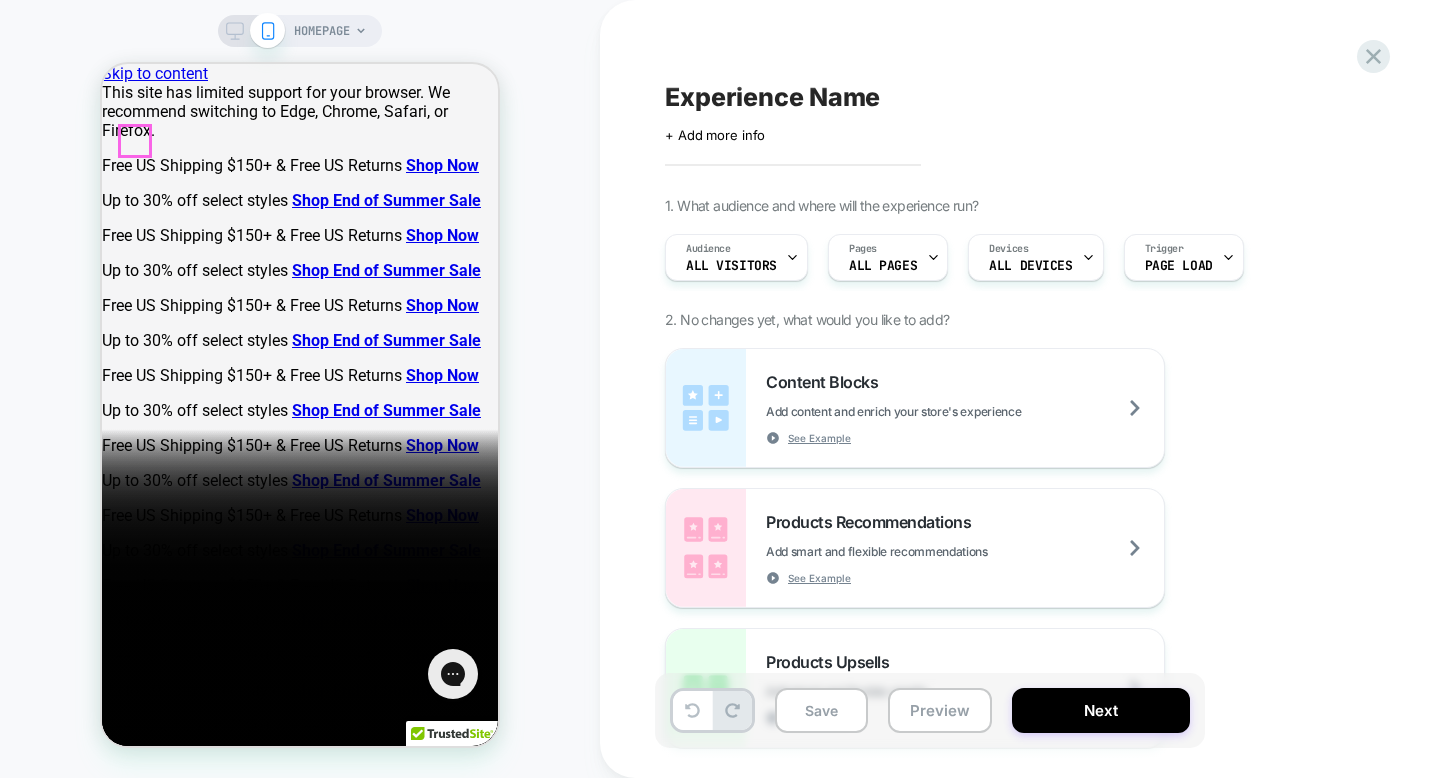 click at bounding box center (110, 1081) 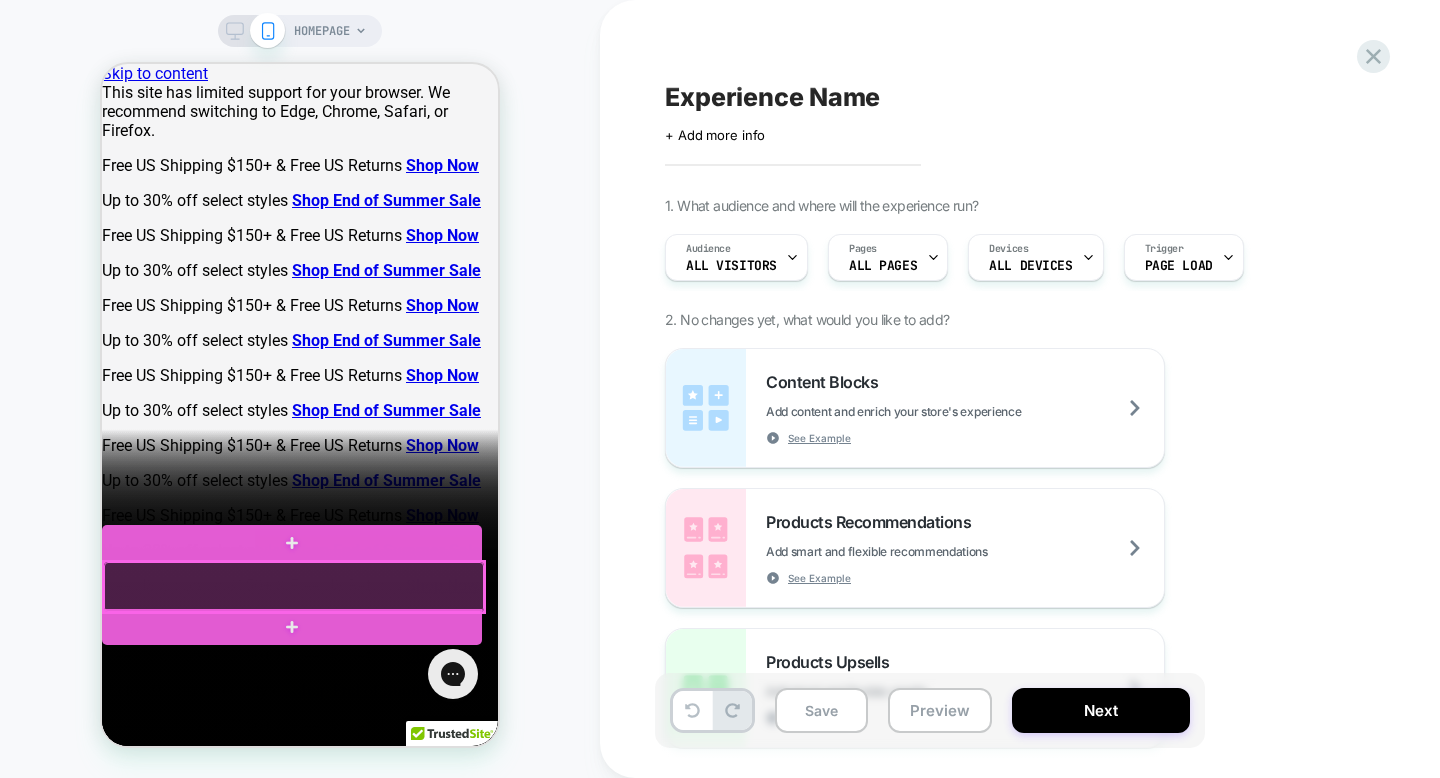 click at bounding box center [294, 587] 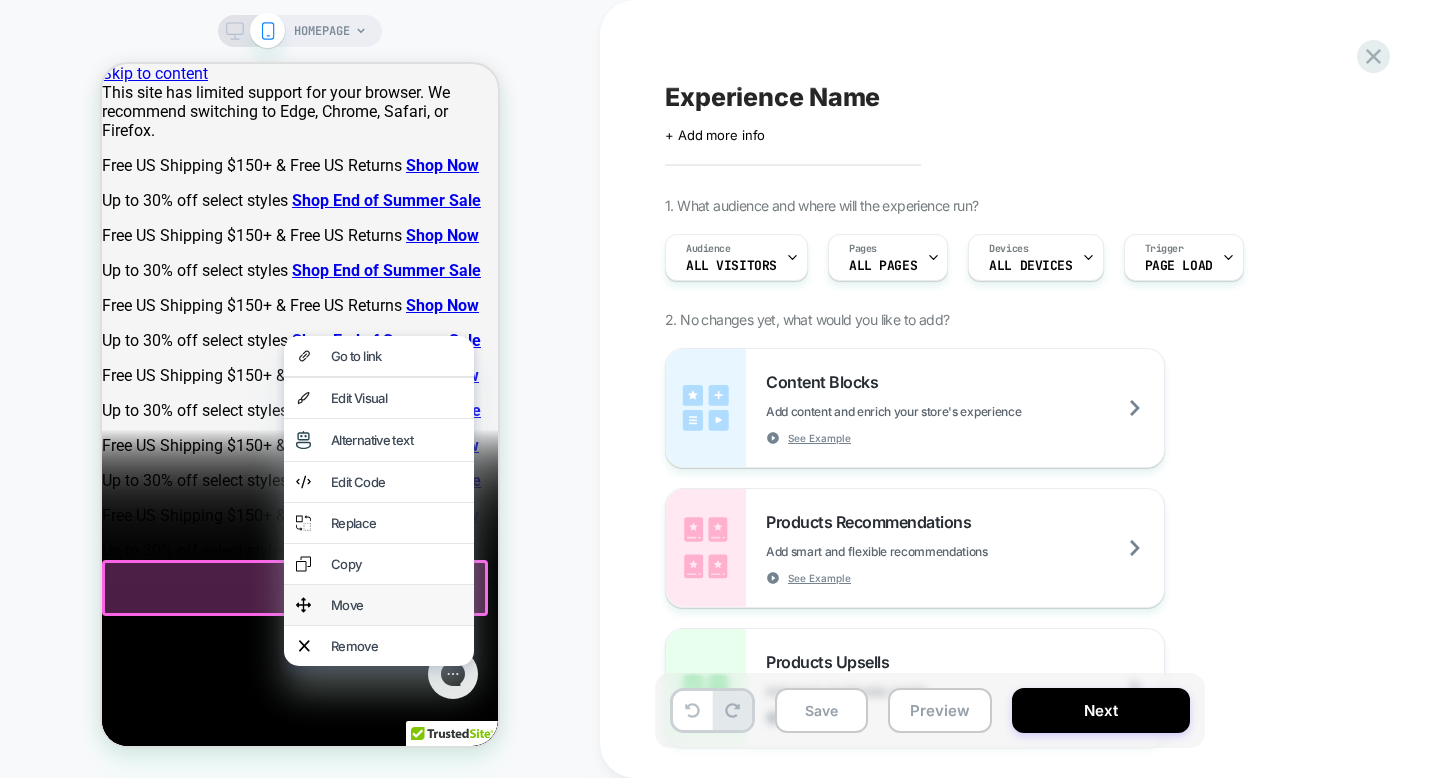 click on "Move" at bounding box center (396, 605) 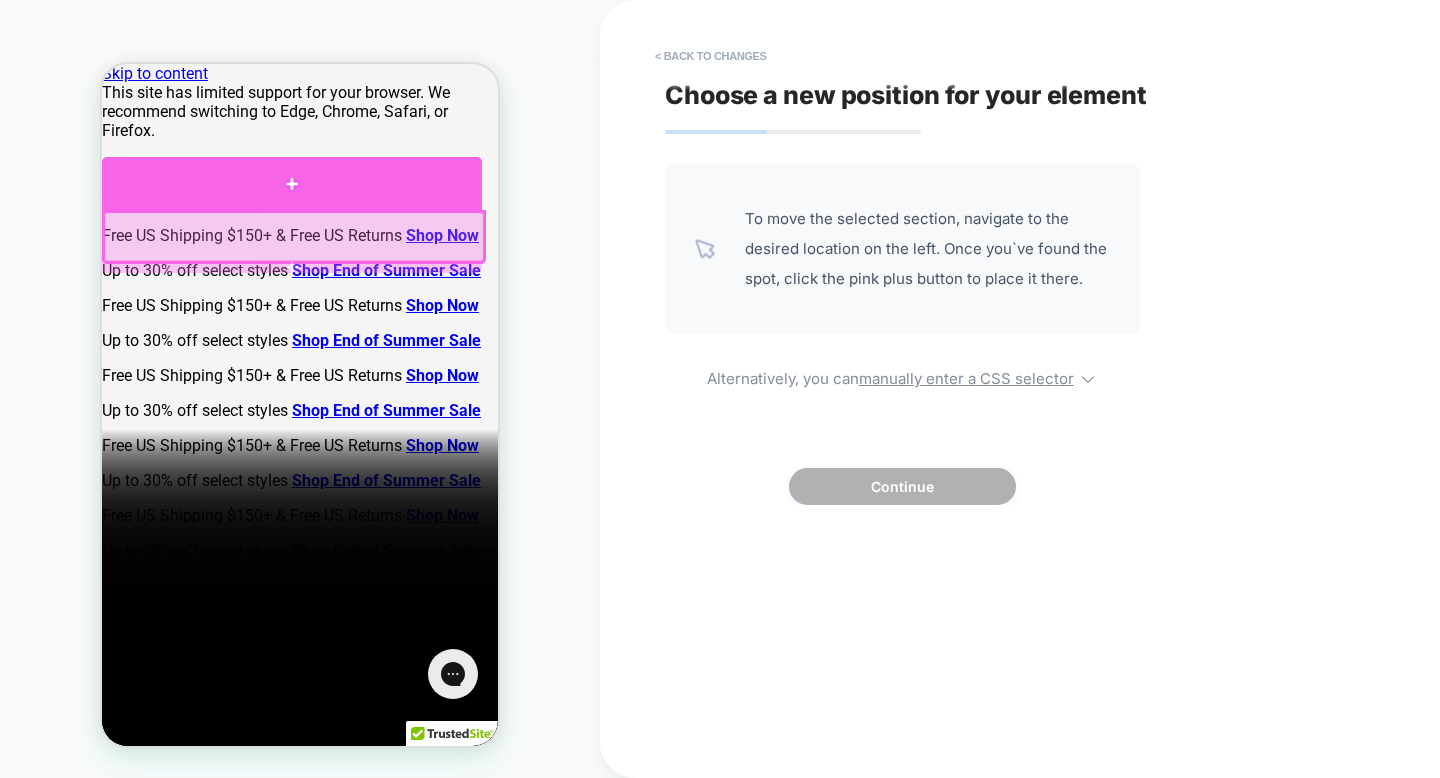 click at bounding box center (292, 183) 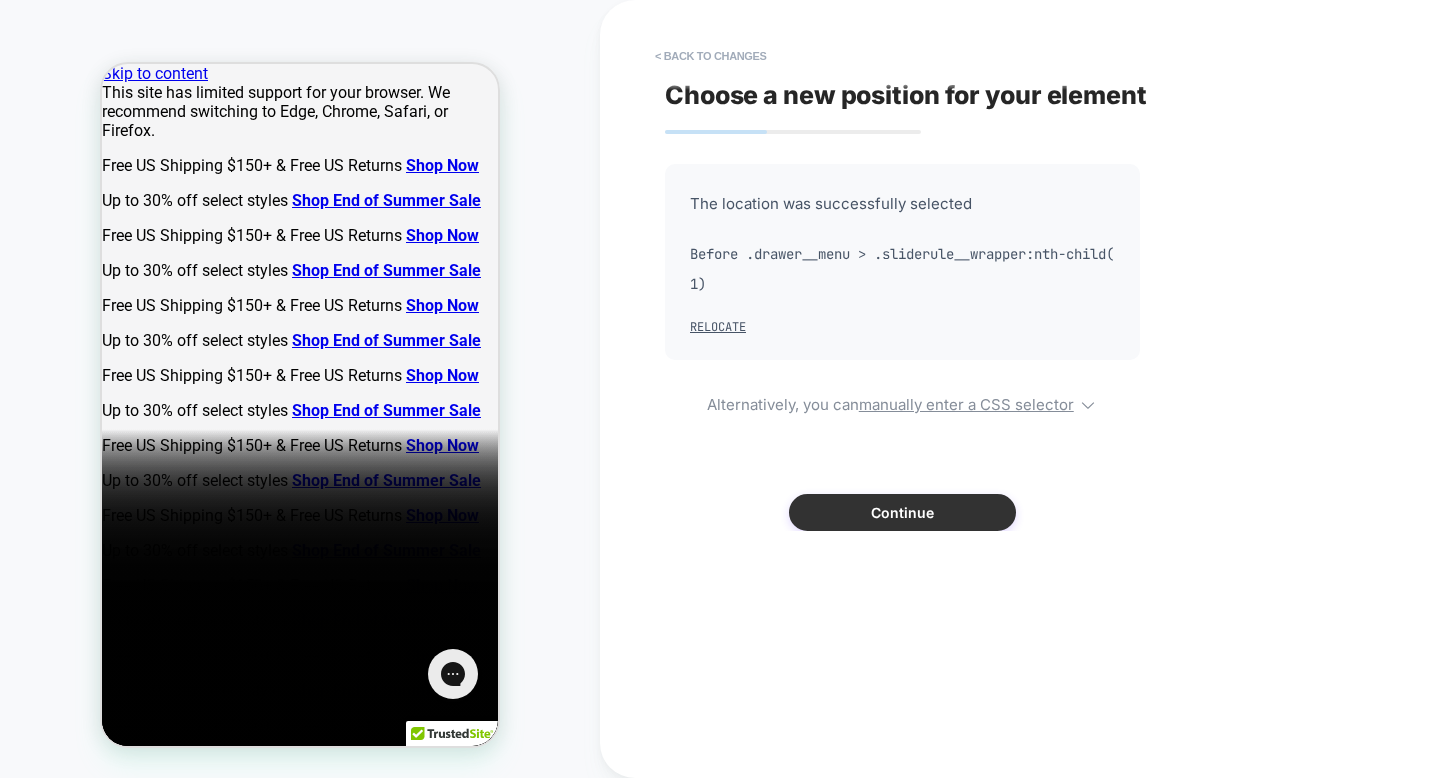 click on "Continue" at bounding box center [902, 512] 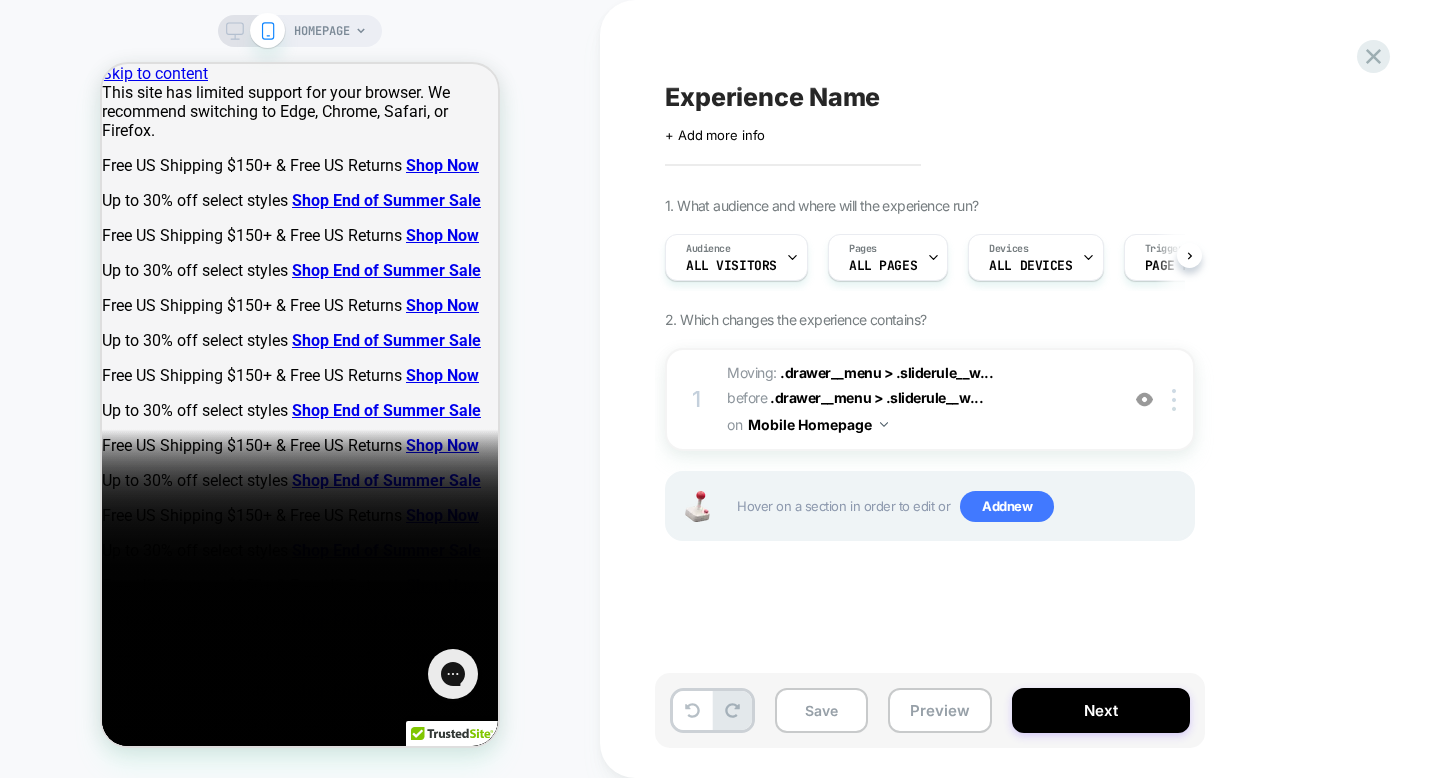 scroll, scrollTop: 0, scrollLeft: 1, axis: horizontal 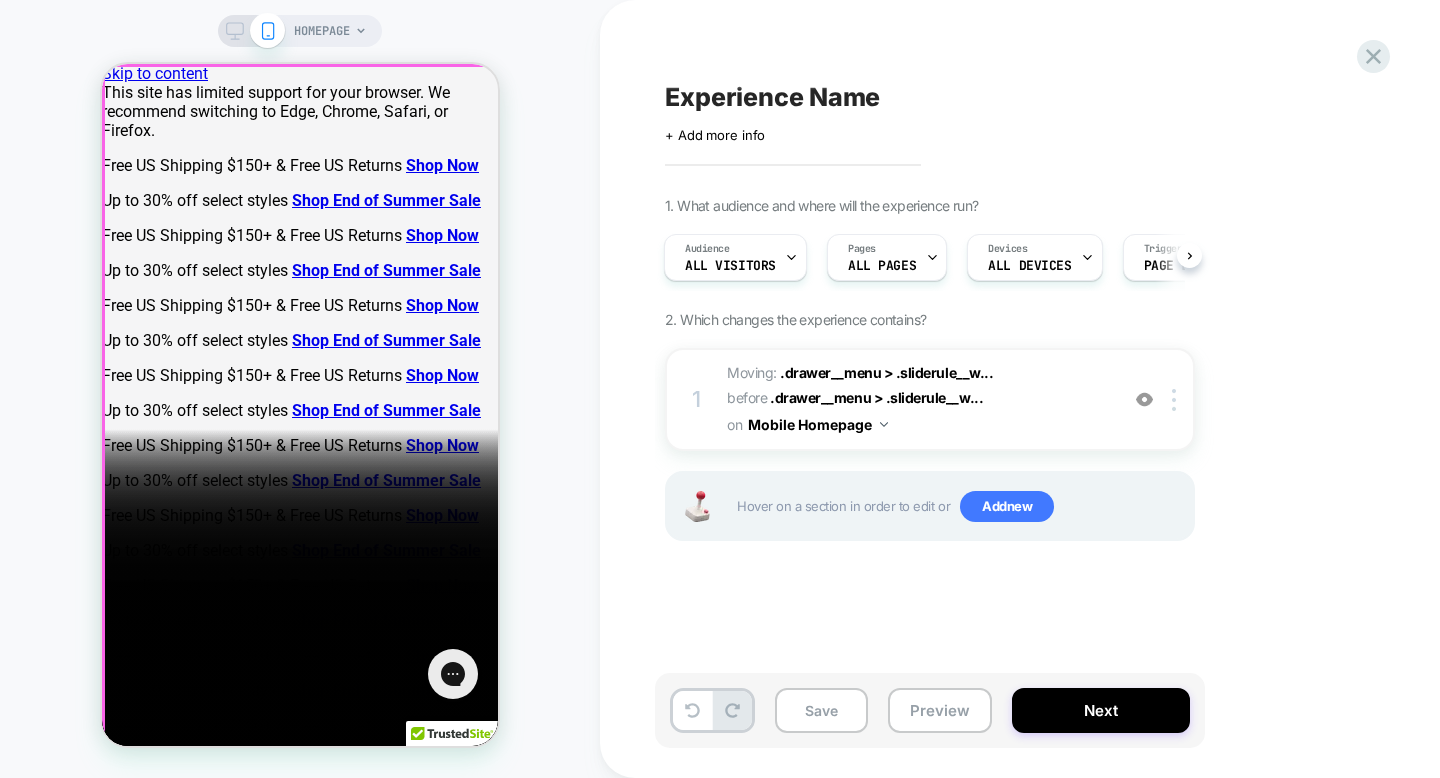 click at bounding box center (102, 11159) 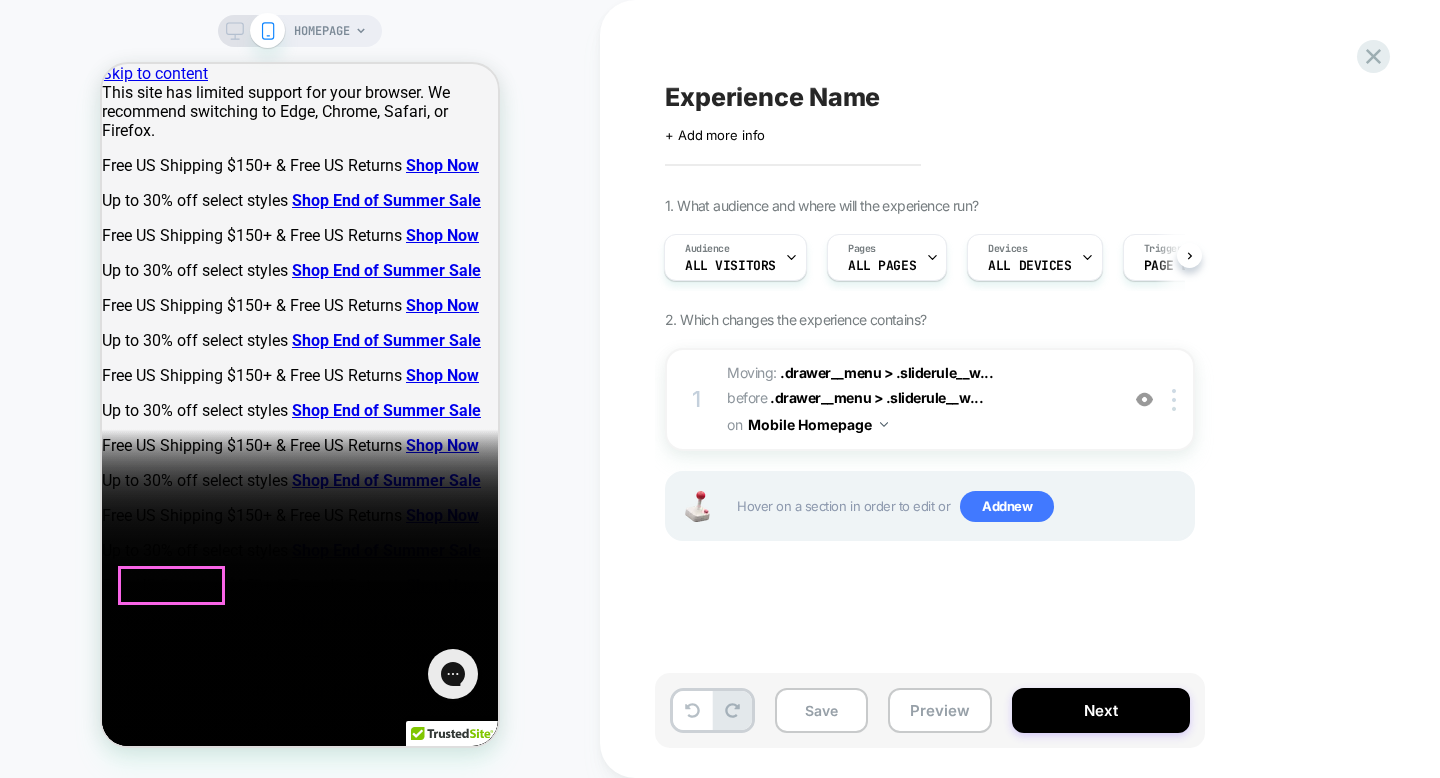 click on "Shop Now" at bounding box center [188, 11430] 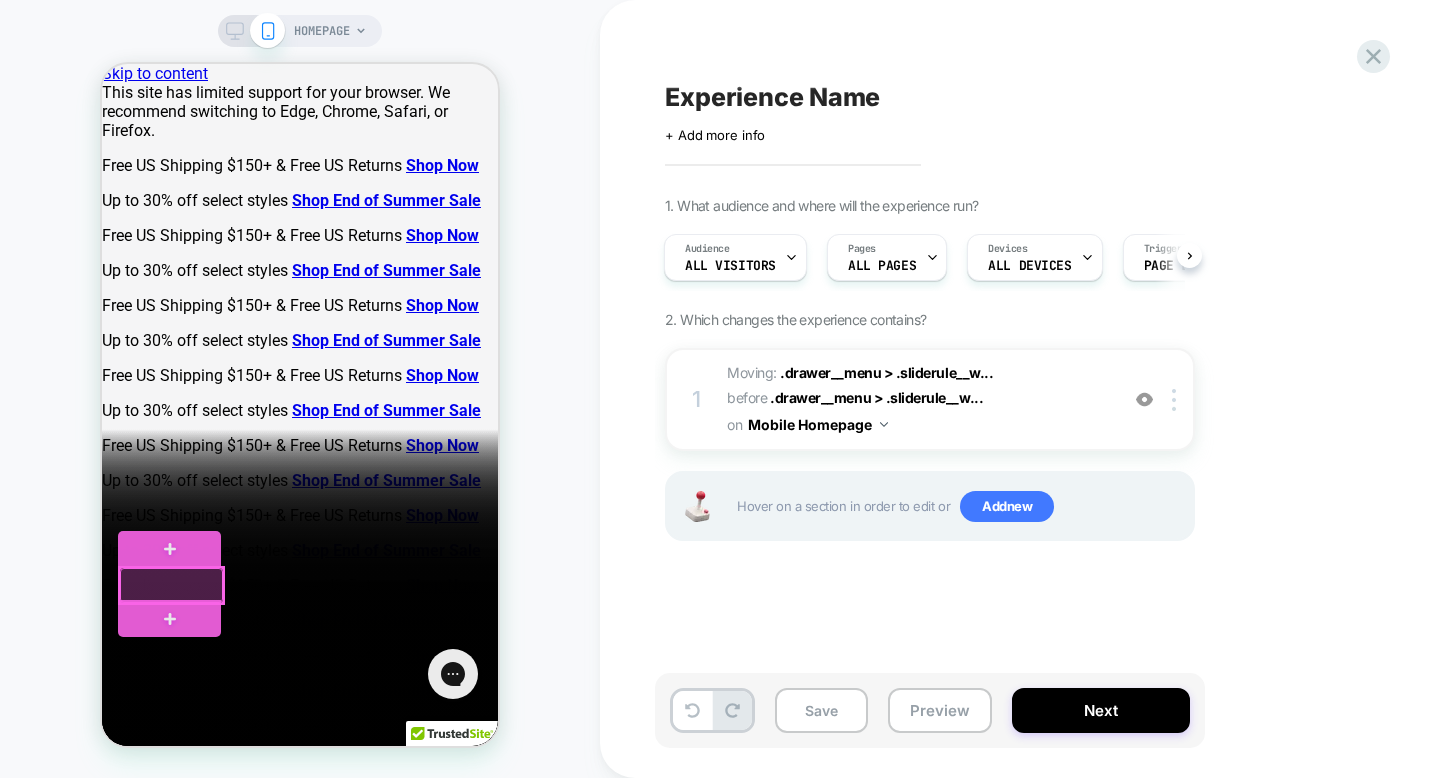 click at bounding box center (171, 585) 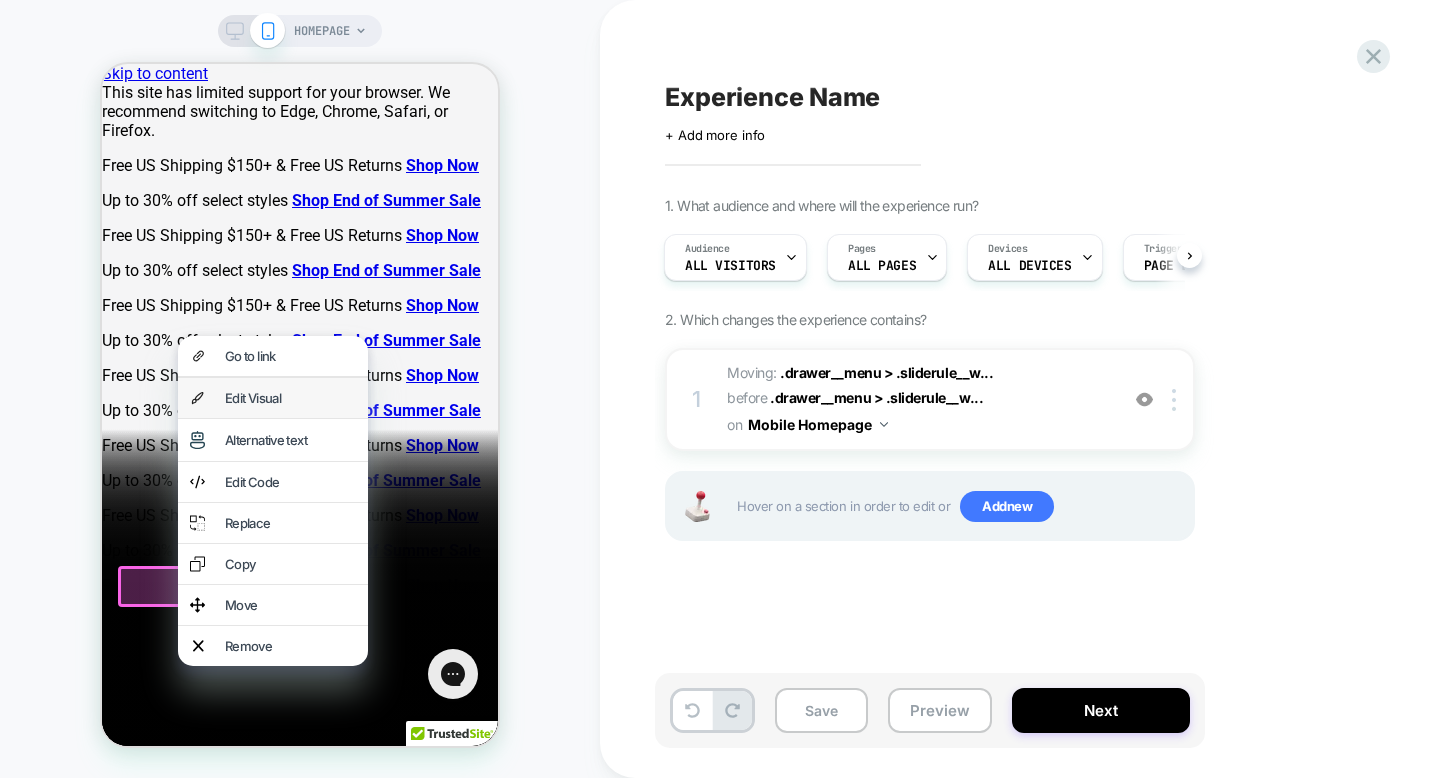 click on "Edit Visual" at bounding box center (290, 398) 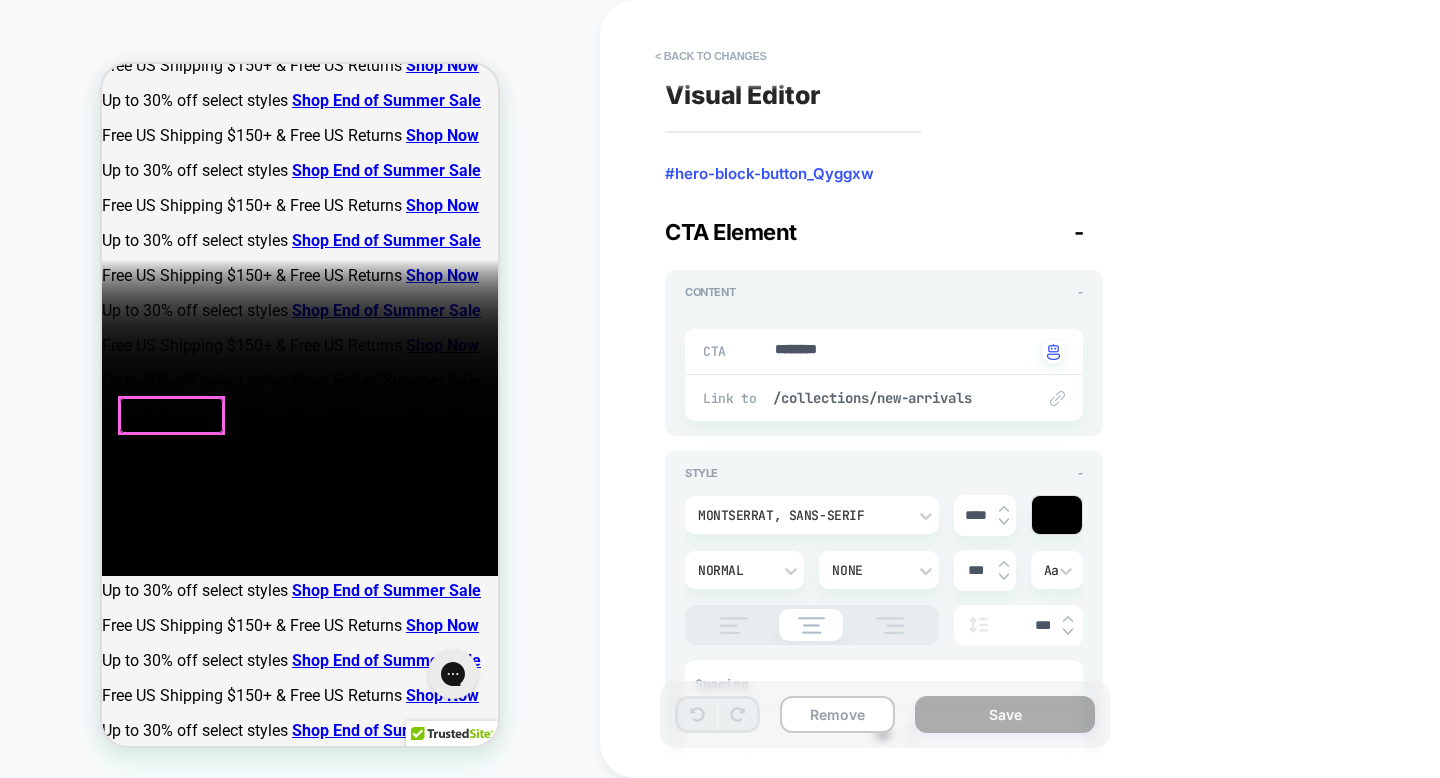 scroll, scrollTop: 178, scrollLeft: 0, axis: vertical 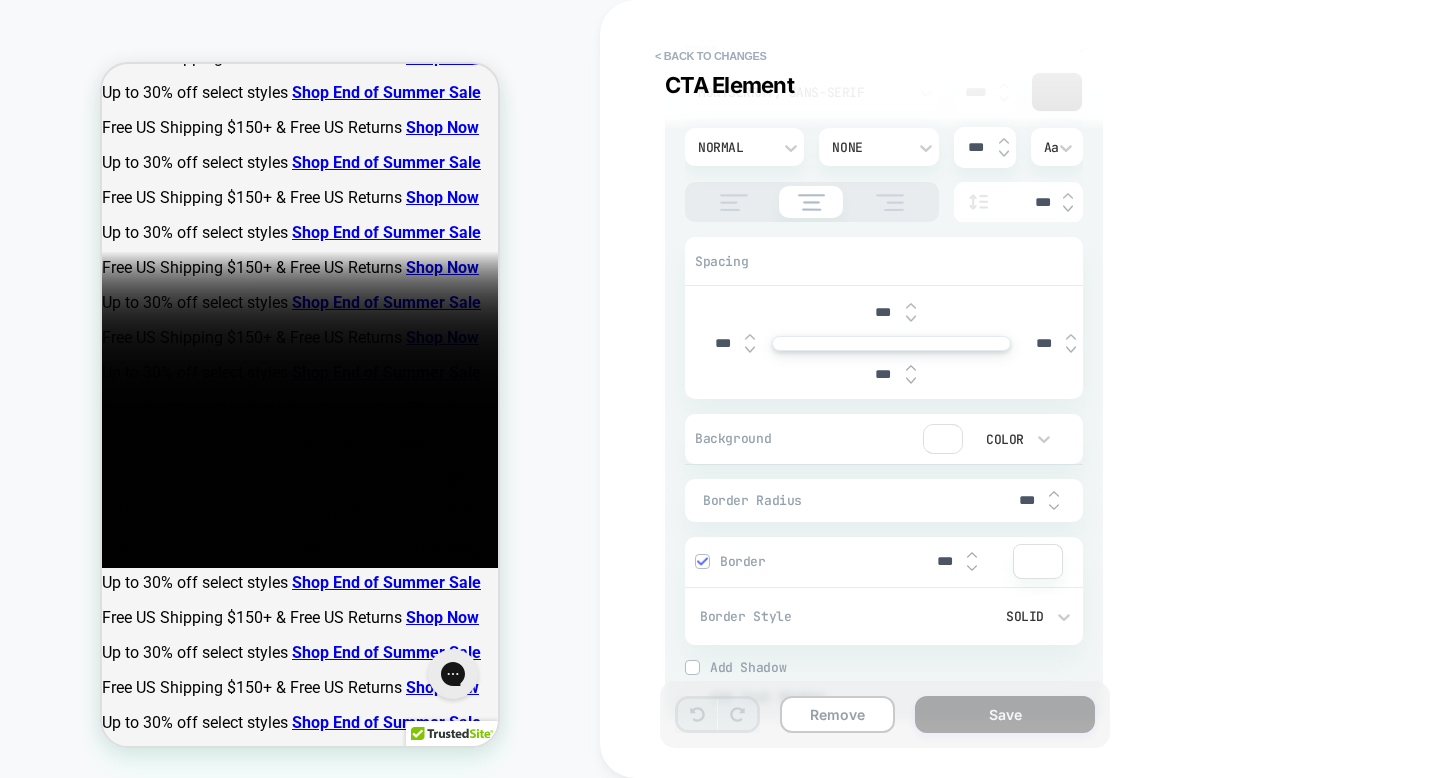 click on "***" at bounding box center (1043, 343) 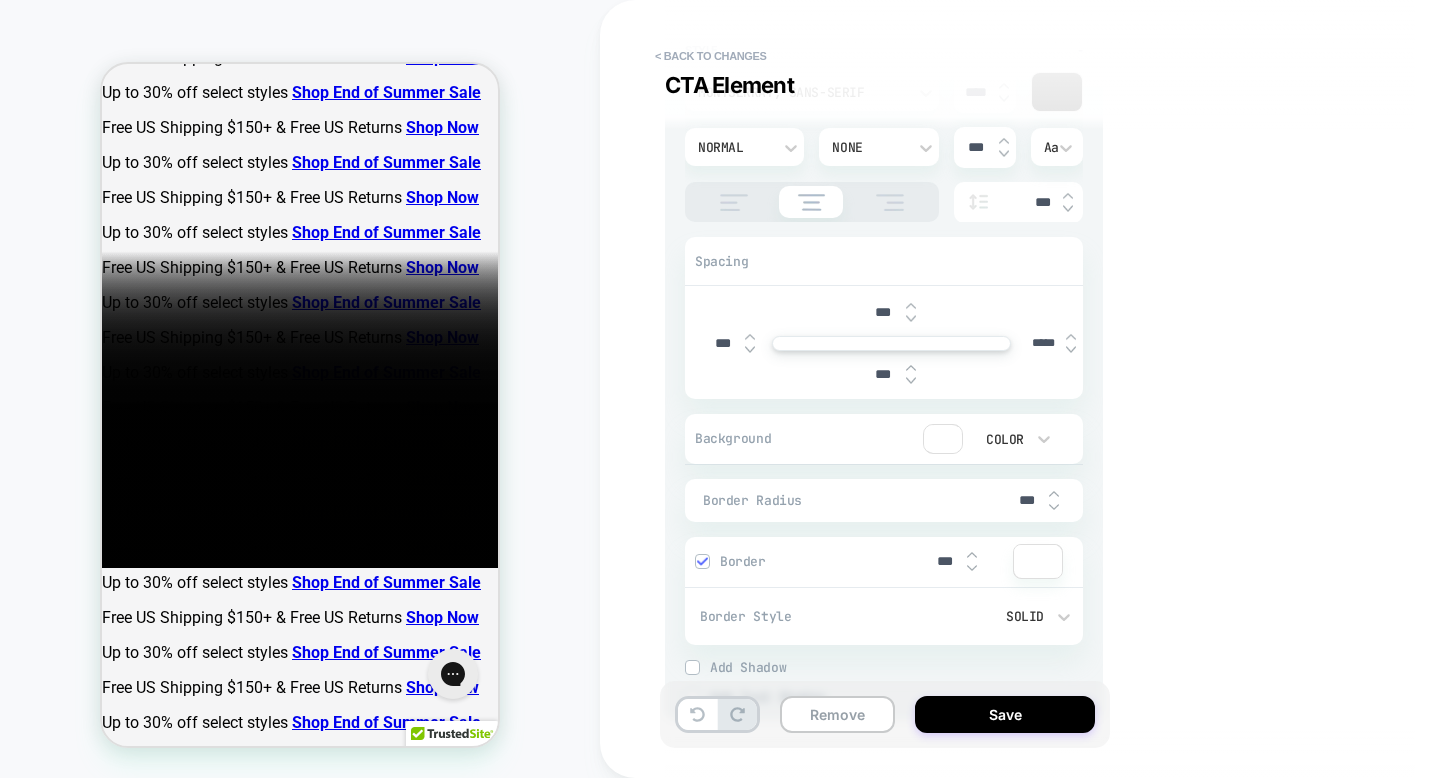 click on "Visual Editor #hero-block-button_Qyggxw CTA Element - Content - CTA ******** Click to change to  alternative text Link to /collections/new-arrivals Style - Montserrat, sans-serif **** Normal None *** Aa *** Spacing *** *** ***** *** Background Color Border Radius *** Border *** Border Style Solid Add Border Add Shadow X *** Y *** Spread *** Blur *** Add Shadow Add Text Shadow X *** Y *** Blur *** Add Text Shadow" at bounding box center (1030, 389) 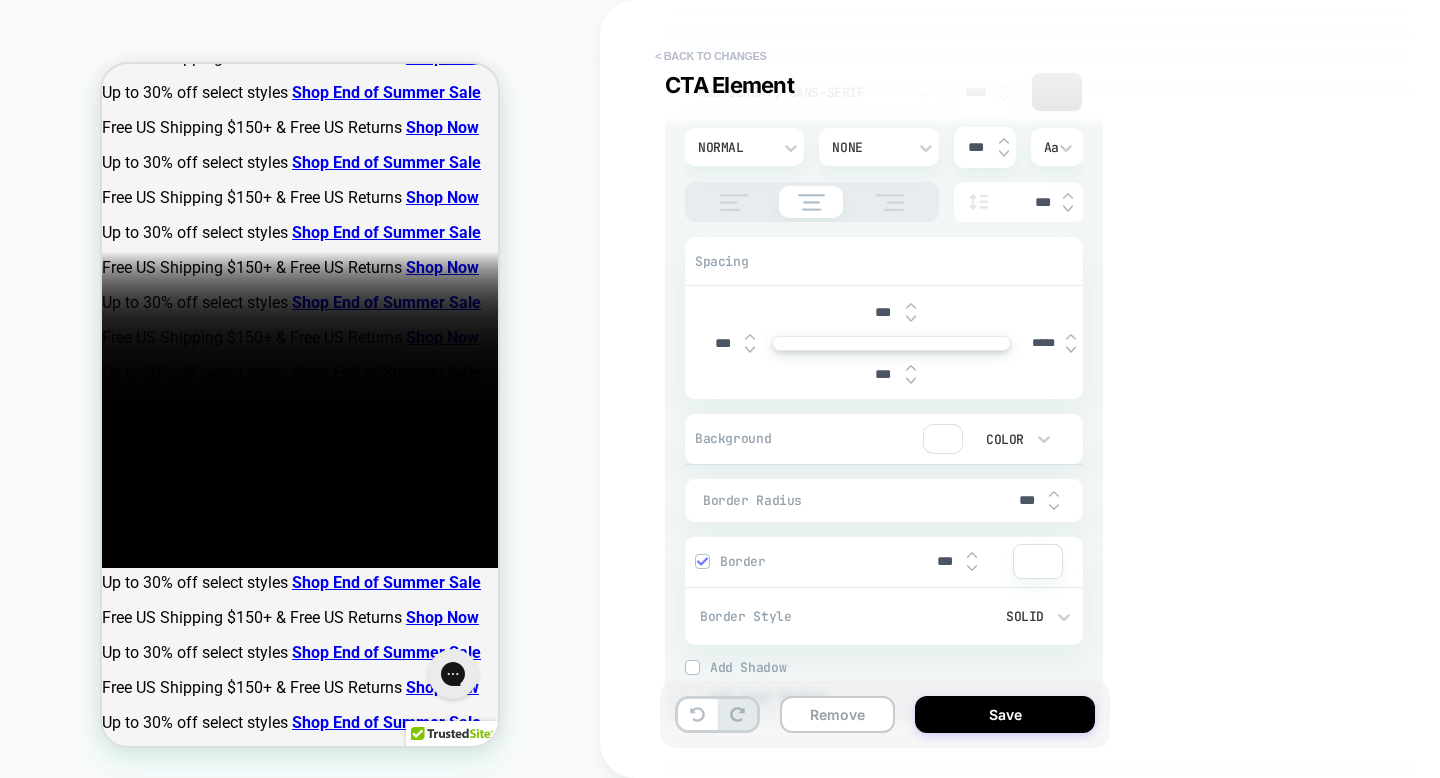 click on "< Back to changes" at bounding box center [711, 56] 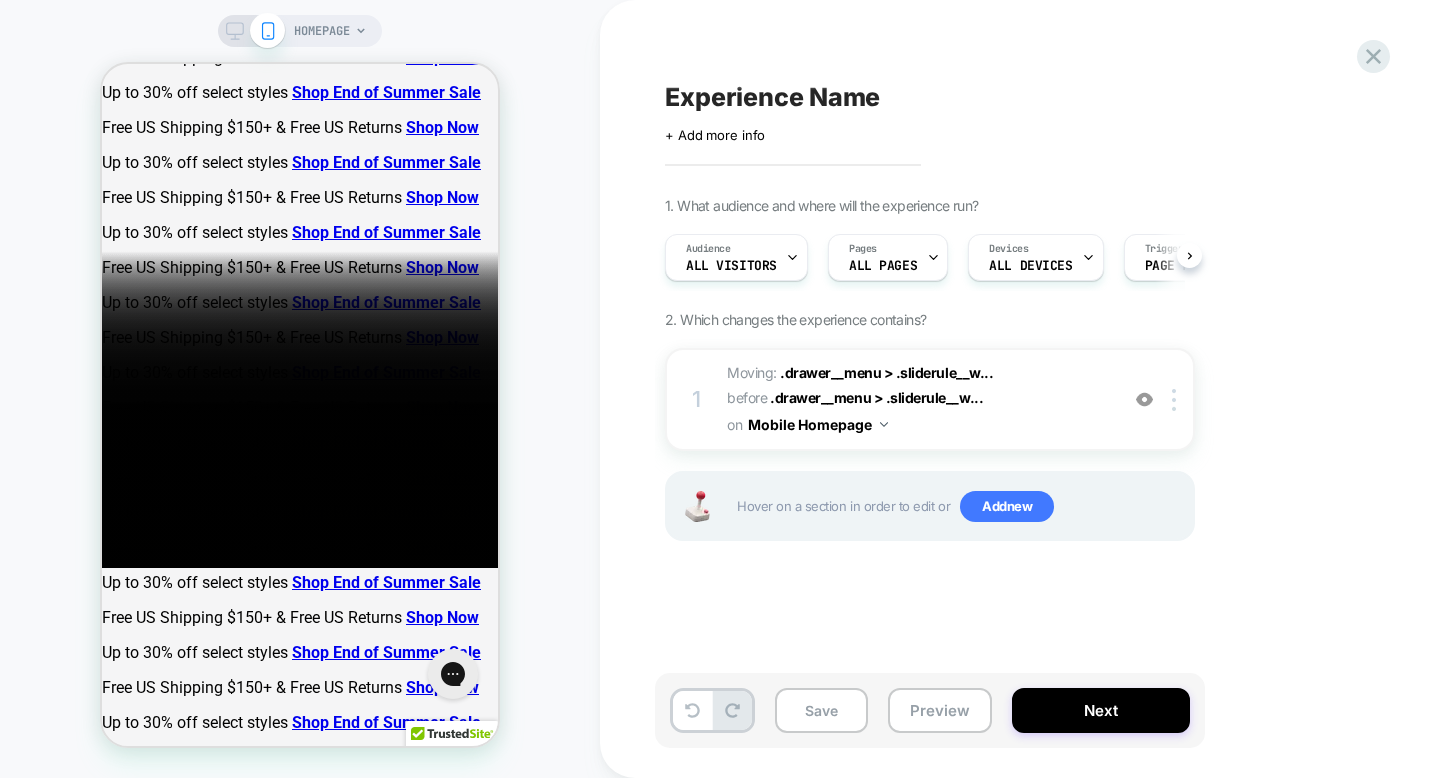 scroll, scrollTop: 0, scrollLeft: 1, axis: horizontal 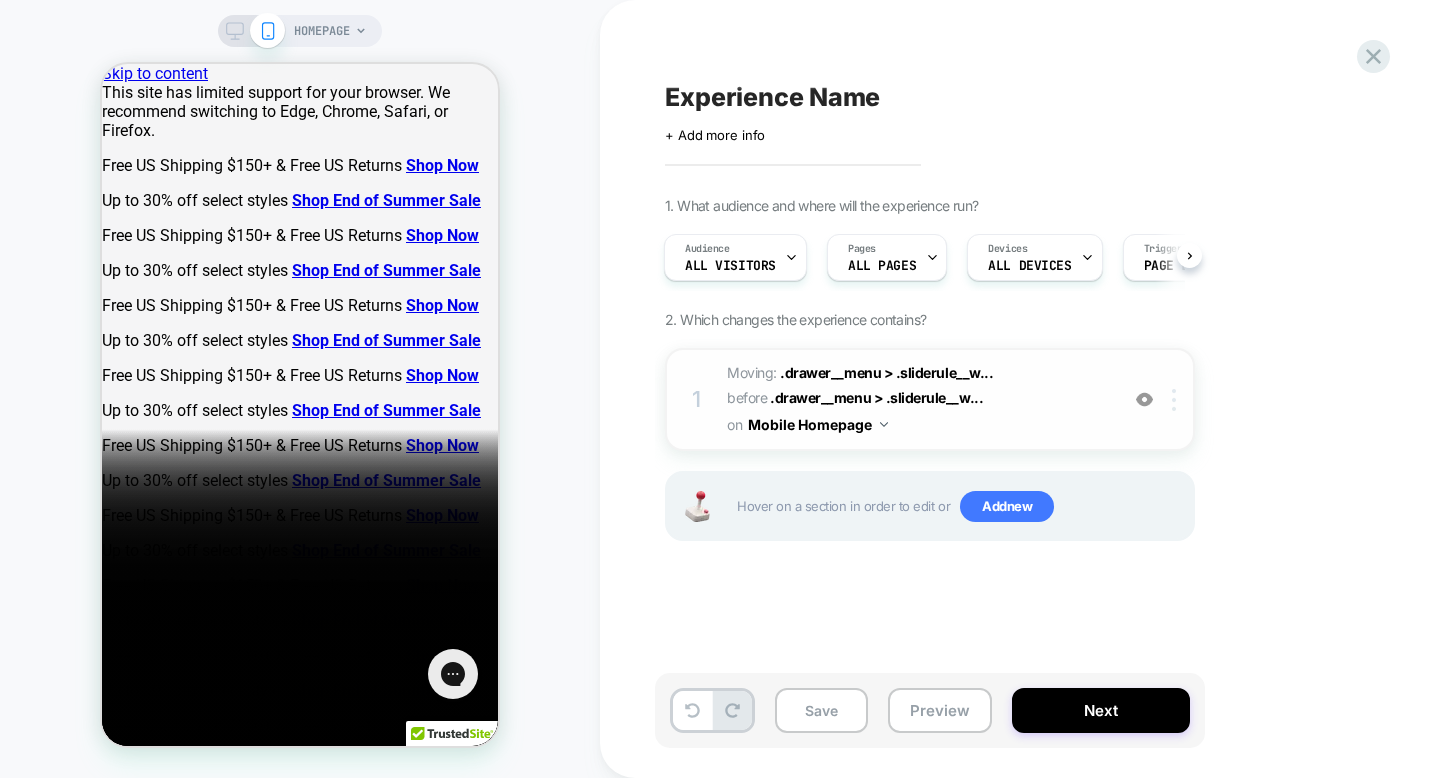 click at bounding box center [1177, 400] 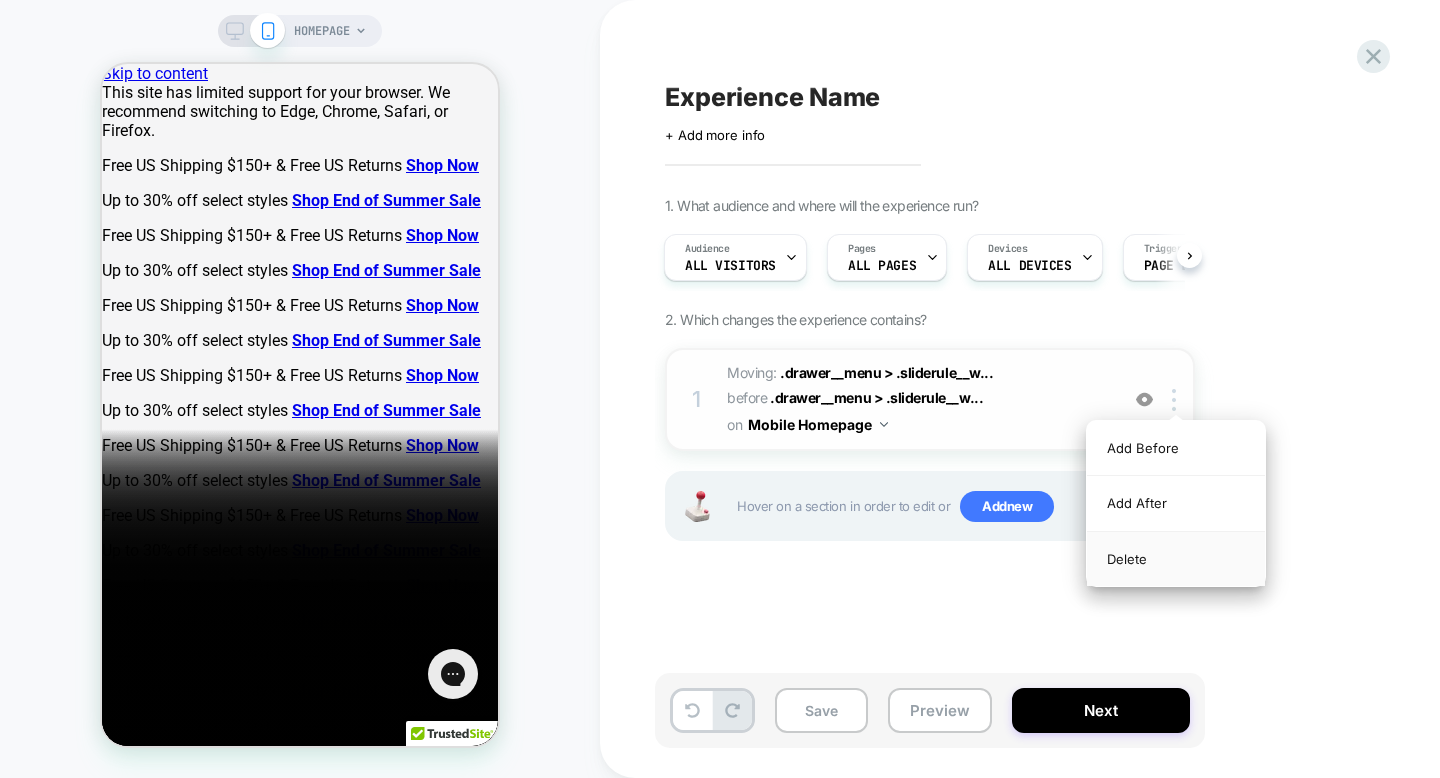 click on "Delete" at bounding box center [1176, 559] 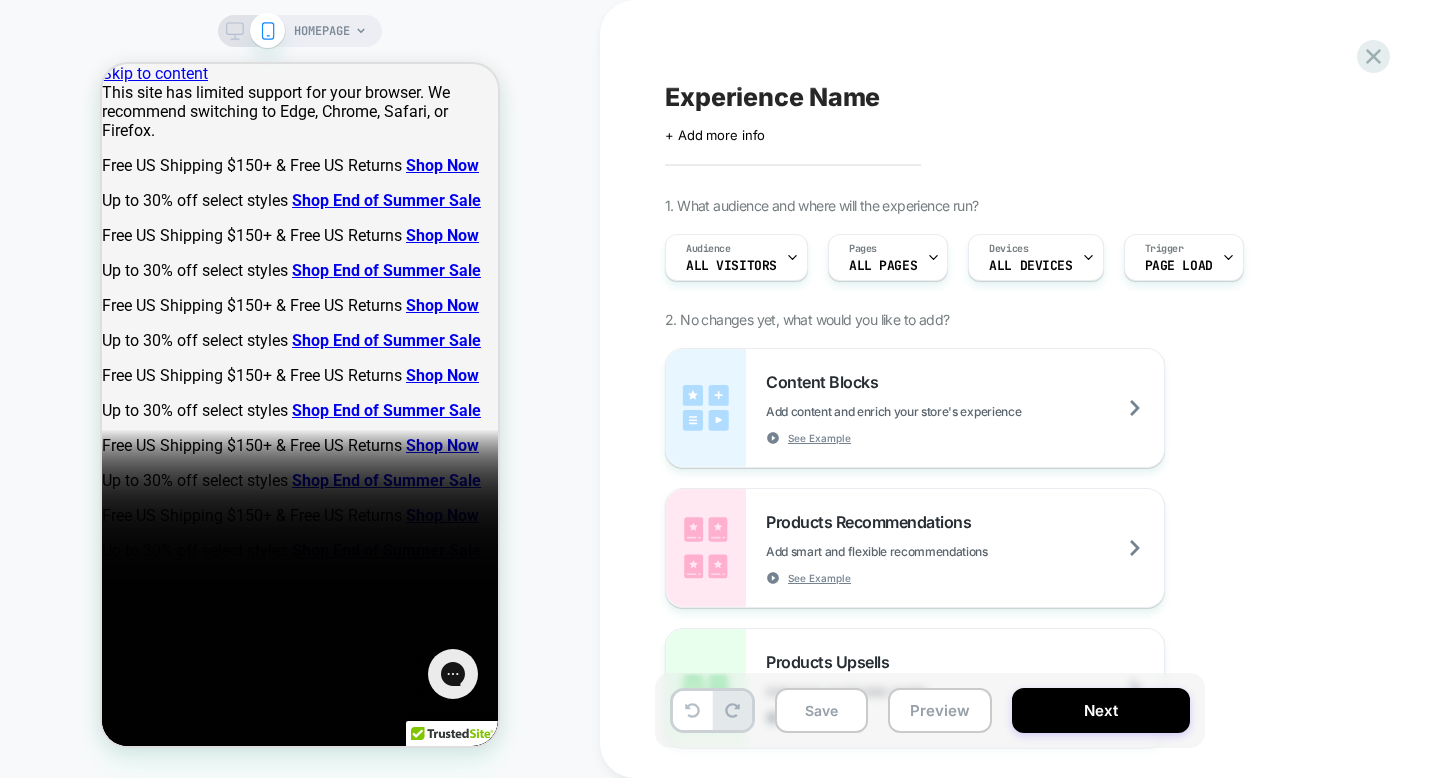 scroll, scrollTop: 0, scrollLeft: 0, axis: both 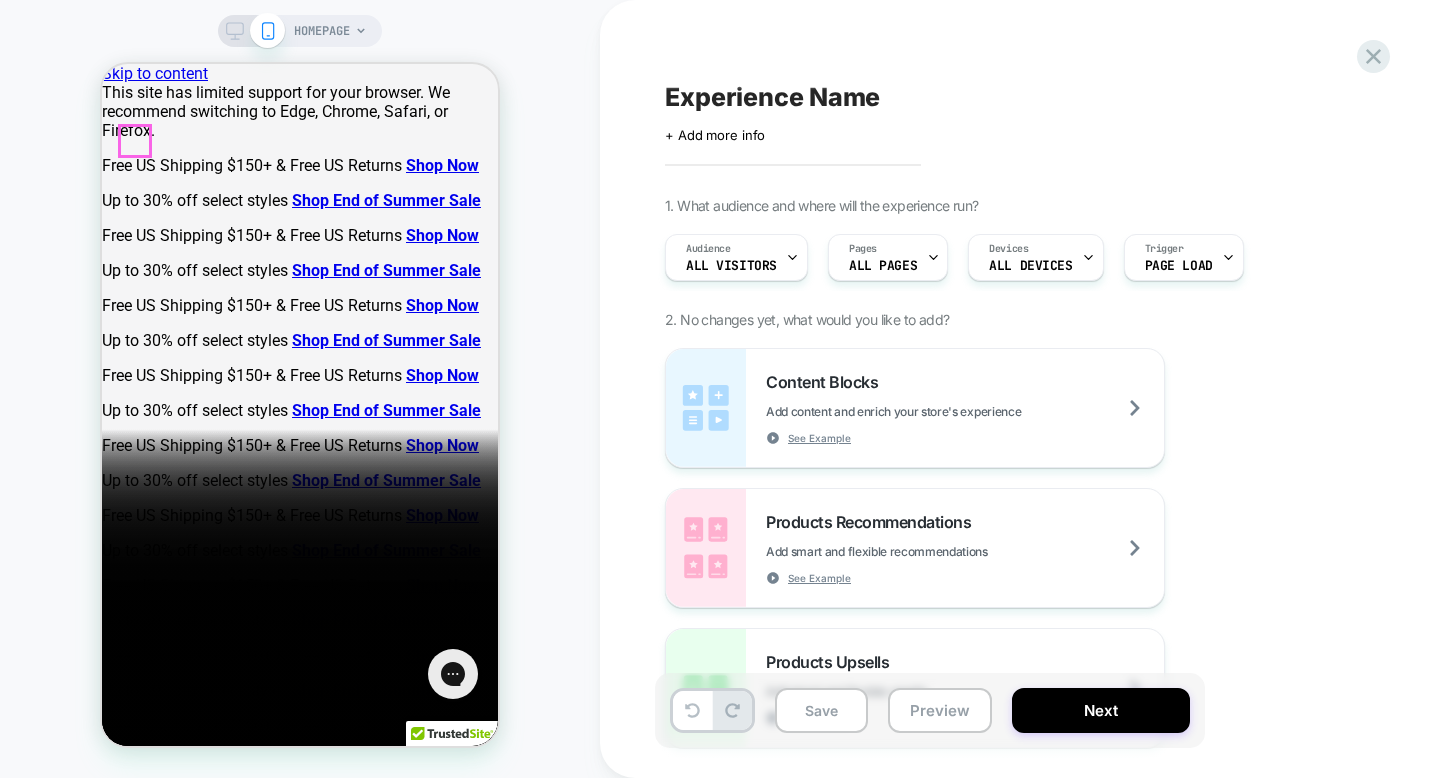 click at bounding box center [110, 1081] 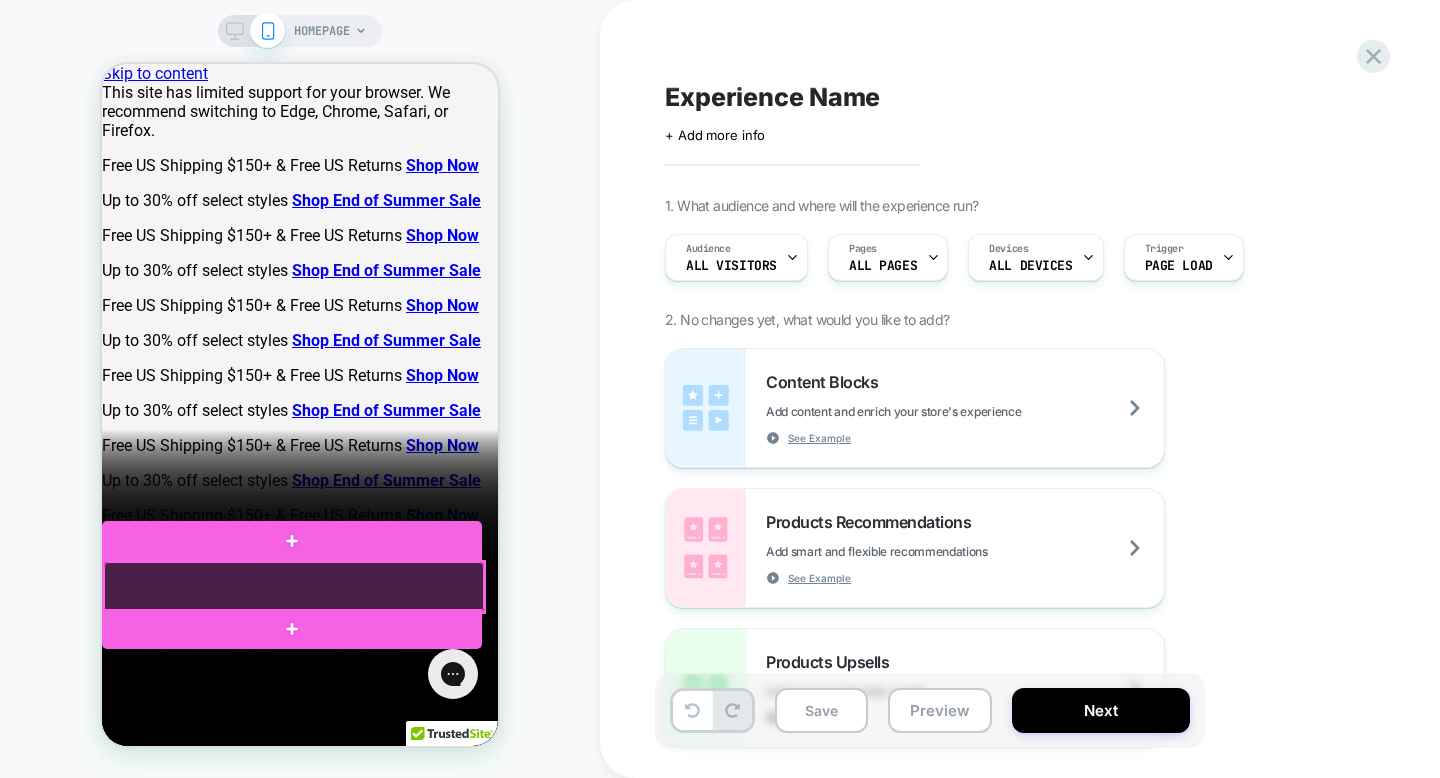 click at bounding box center (294, 587) 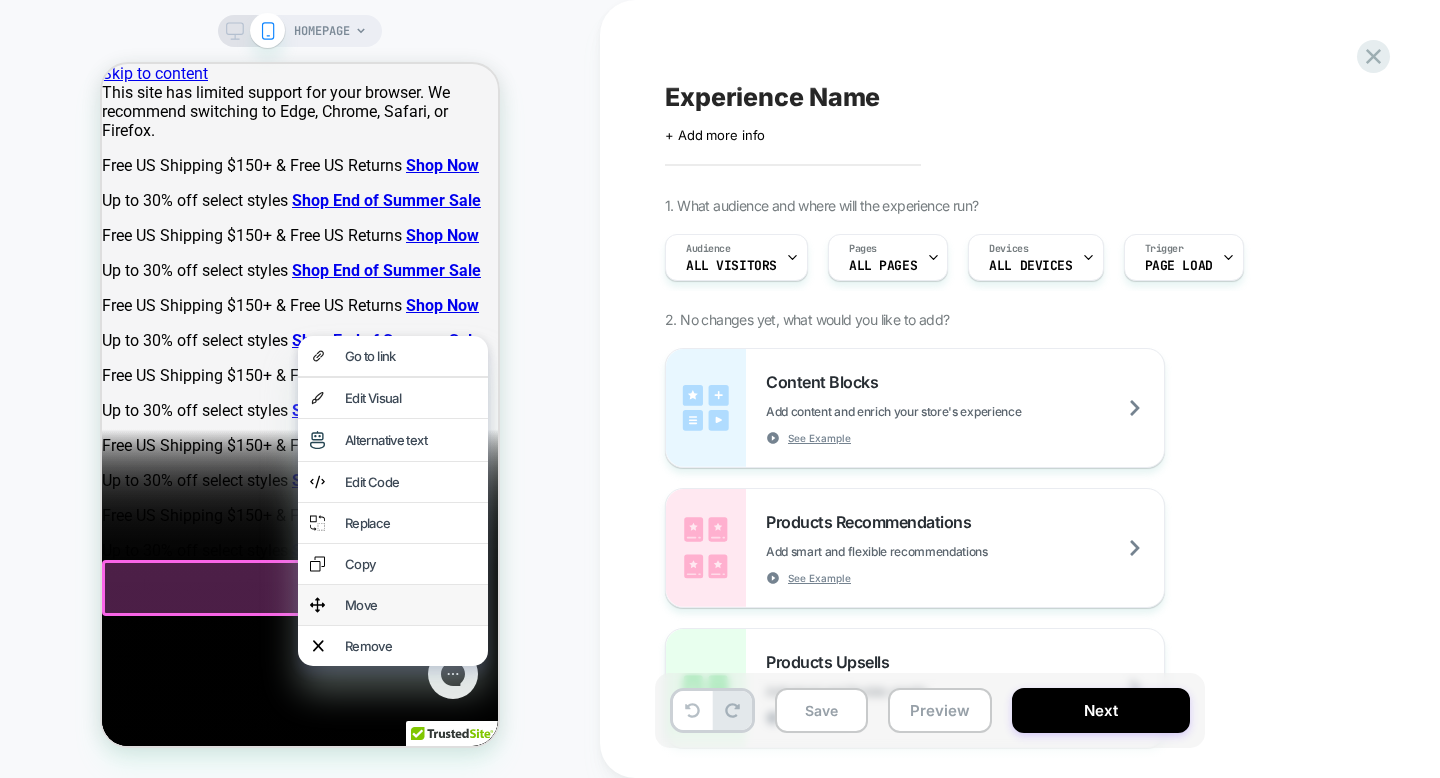 click on "Move" at bounding box center [393, 605] 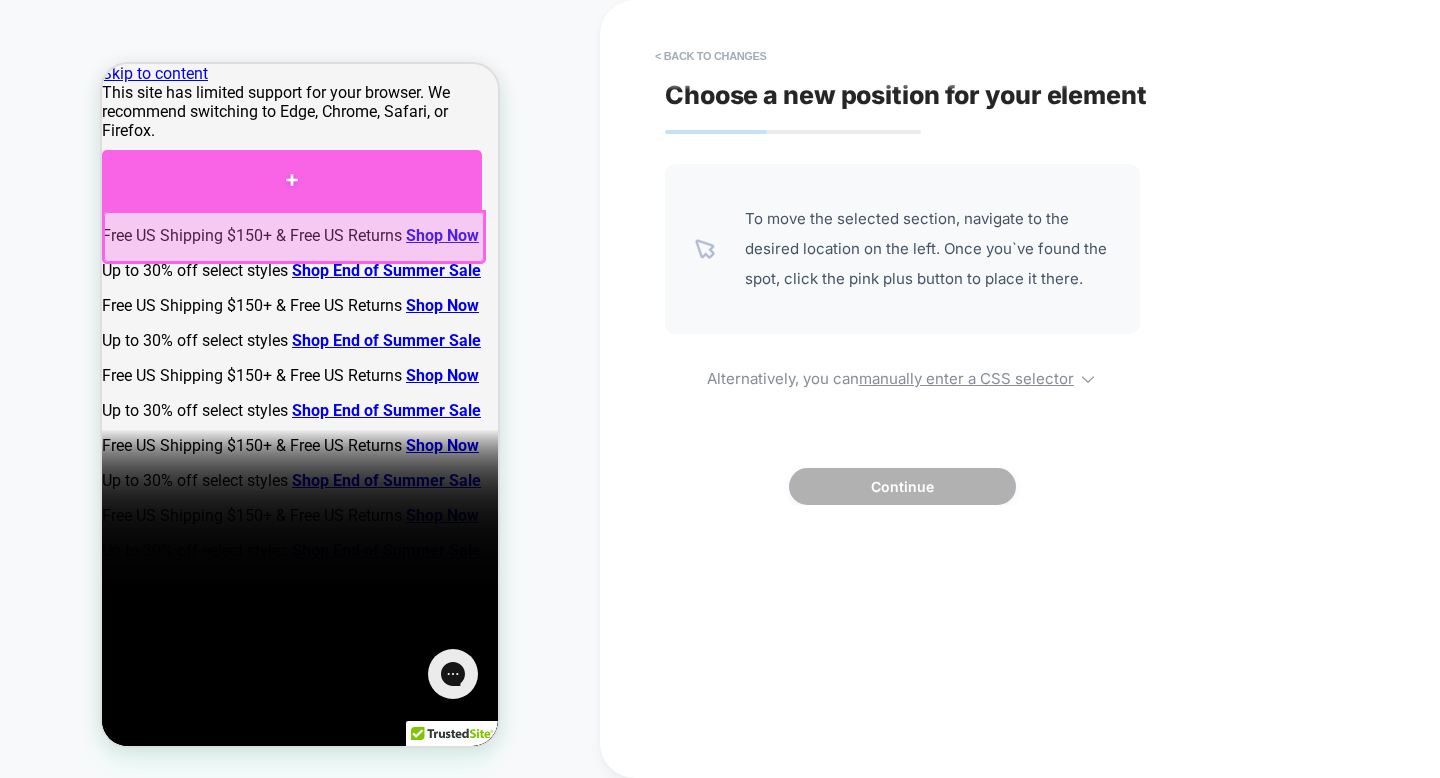 click at bounding box center (292, 180) 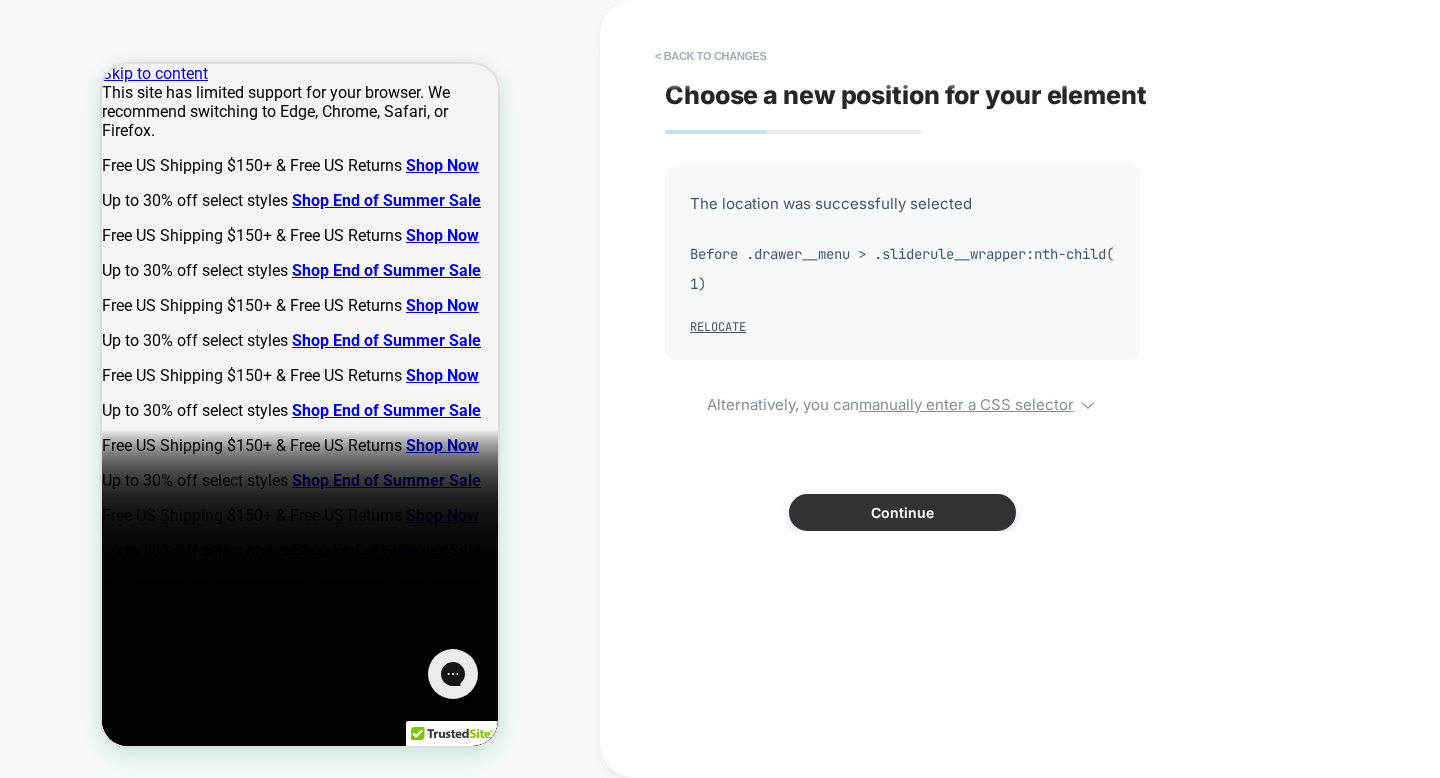 click on "Continue" at bounding box center [902, 512] 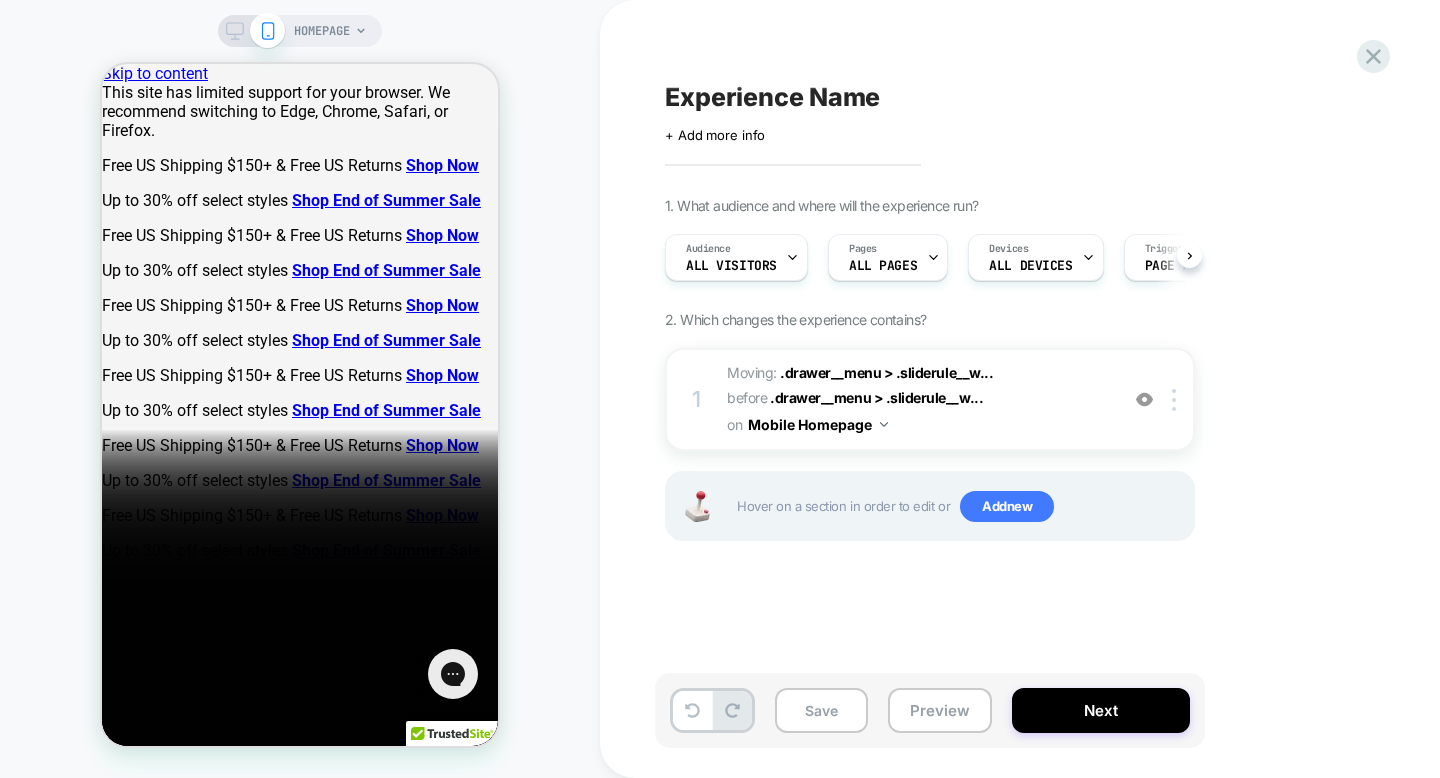 scroll, scrollTop: 0, scrollLeft: 1, axis: horizontal 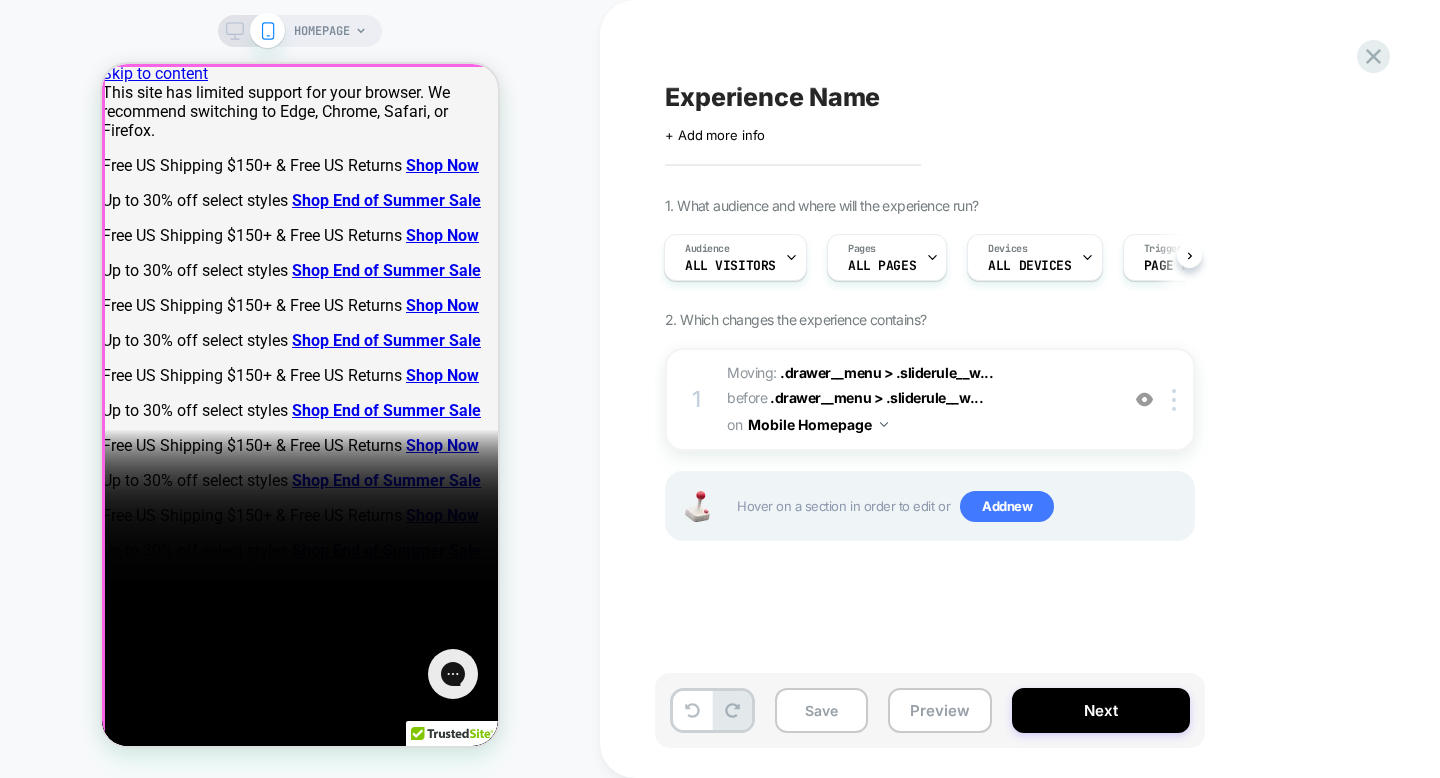 click at bounding box center (102, 11159) 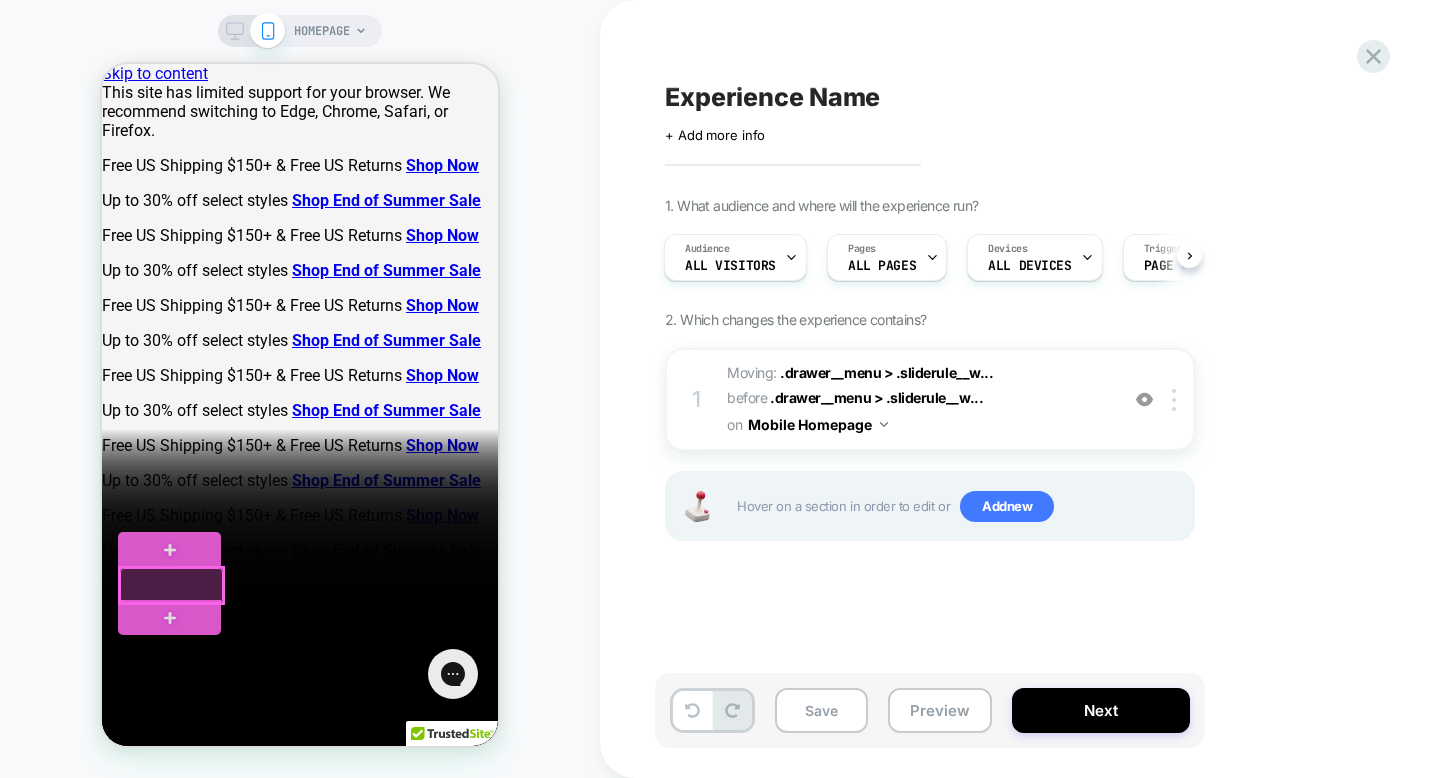 click at bounding box center [171, 585] 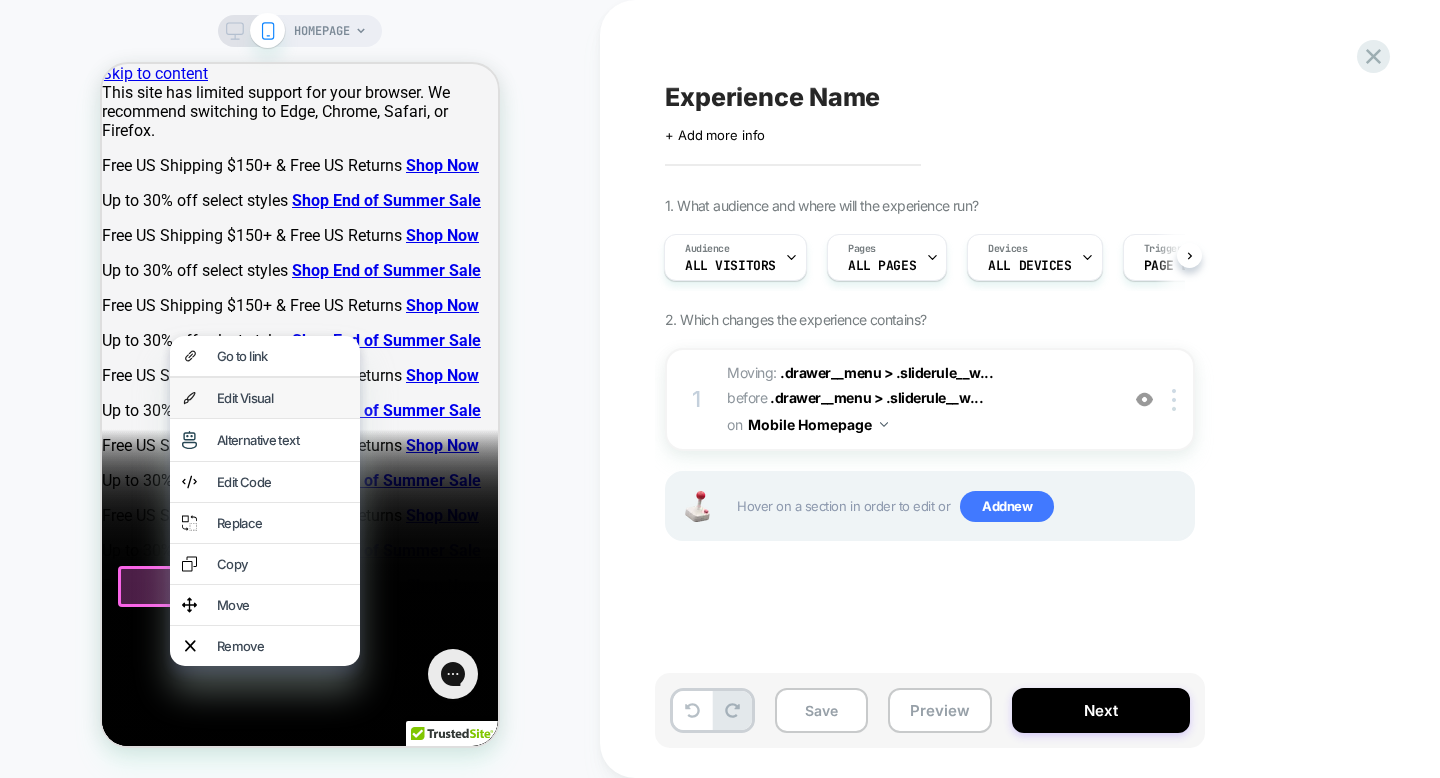 click on "Edit Visual" at bounding box center (265, 398) 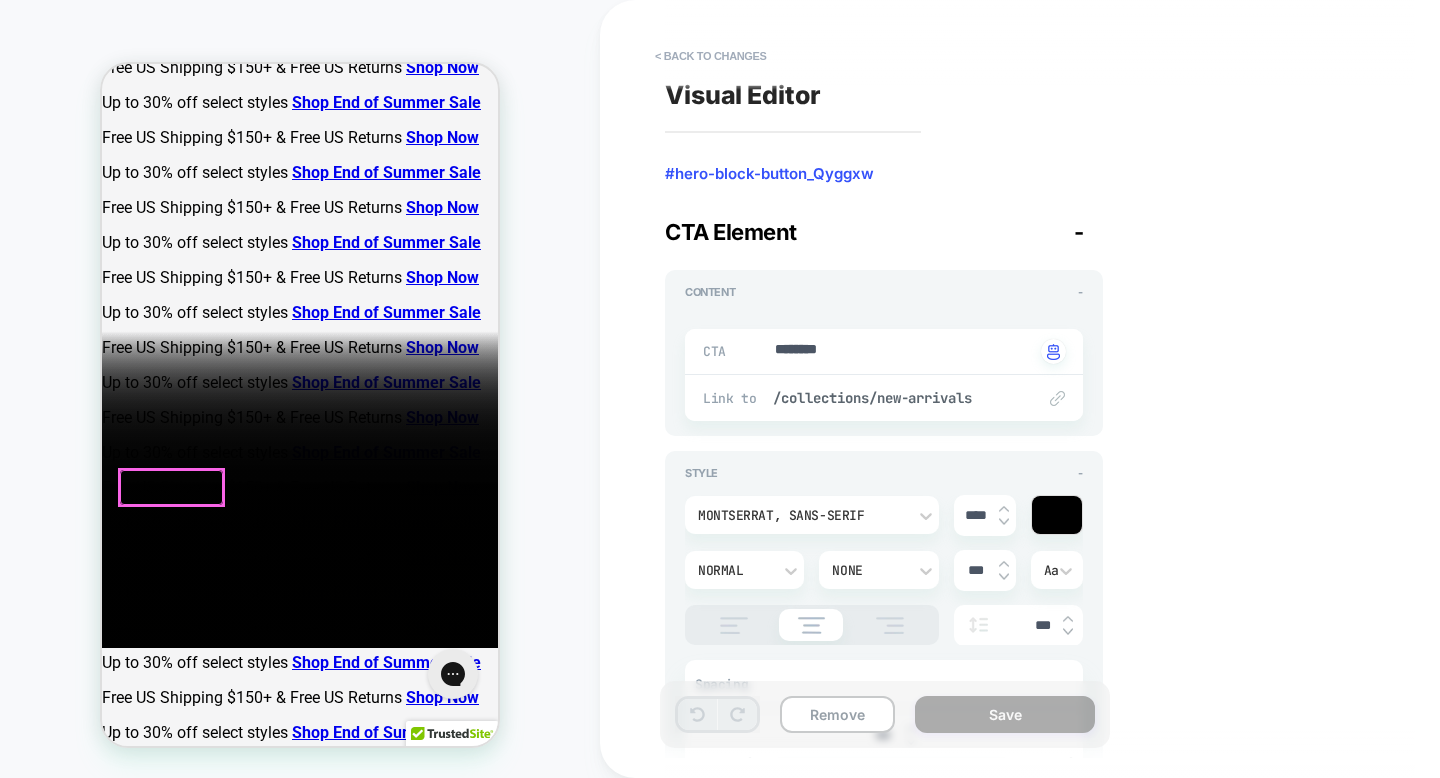 scroll, scrollTop: 178, scrollLeft: 0, axis: vertical 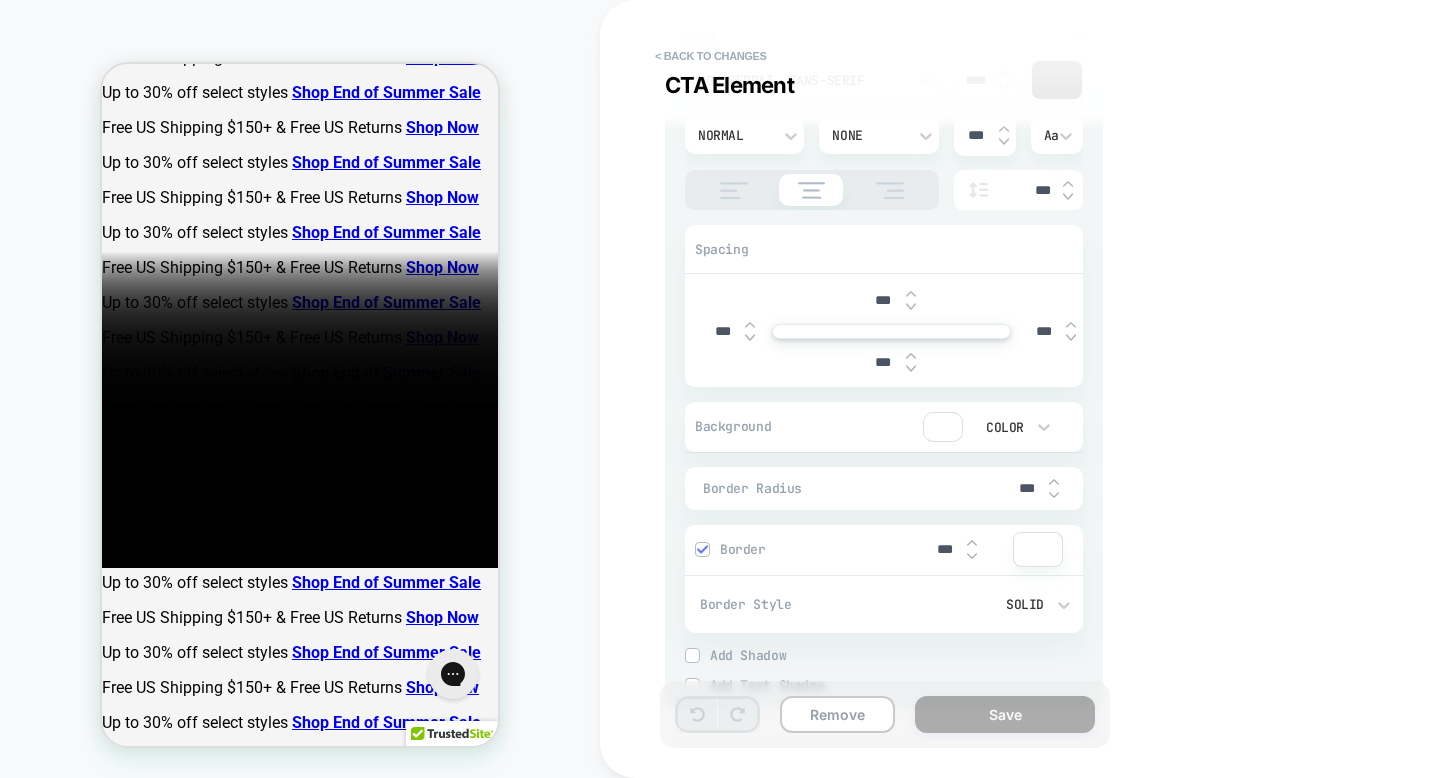 click on "***" at bounding box center (1043, 331) 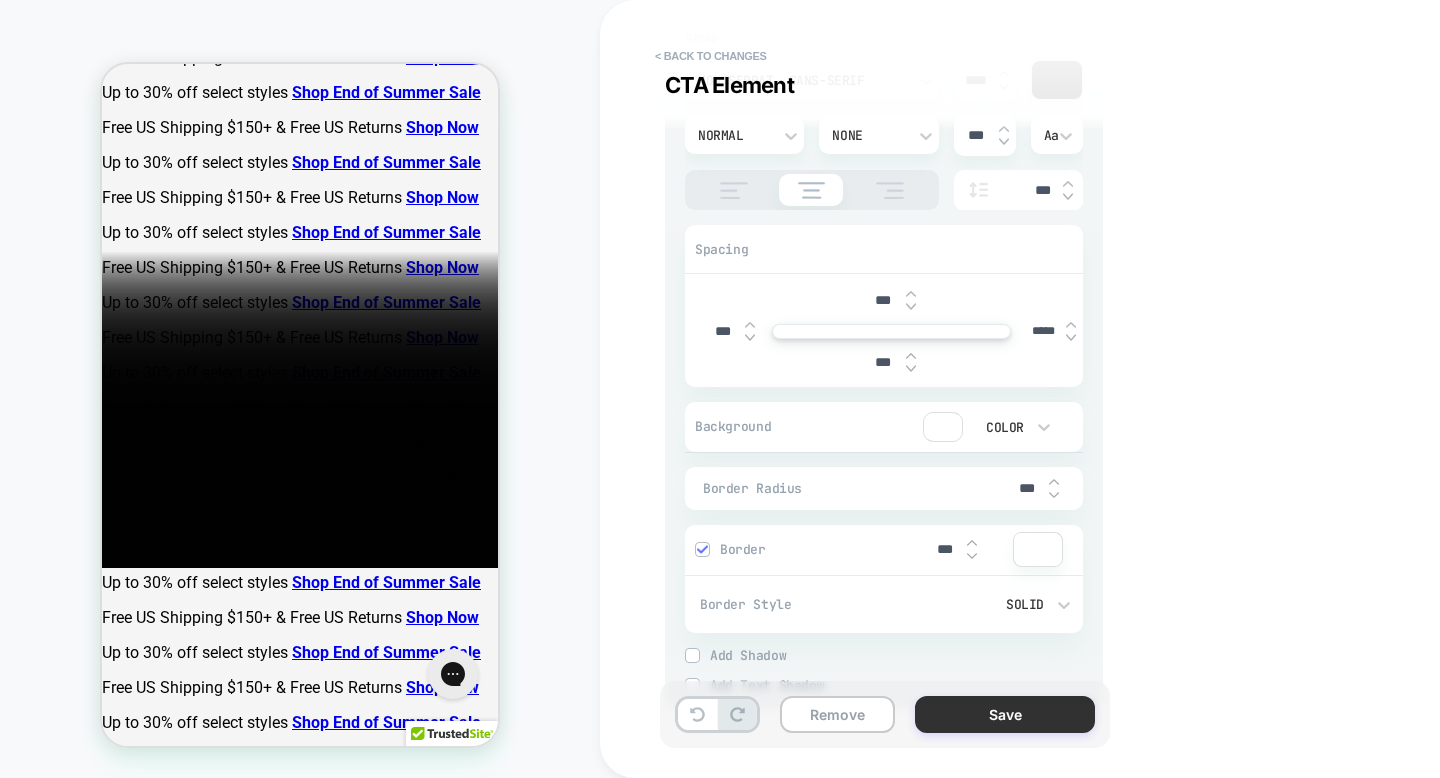 click on "Save" at bounding box center (1005, 714) 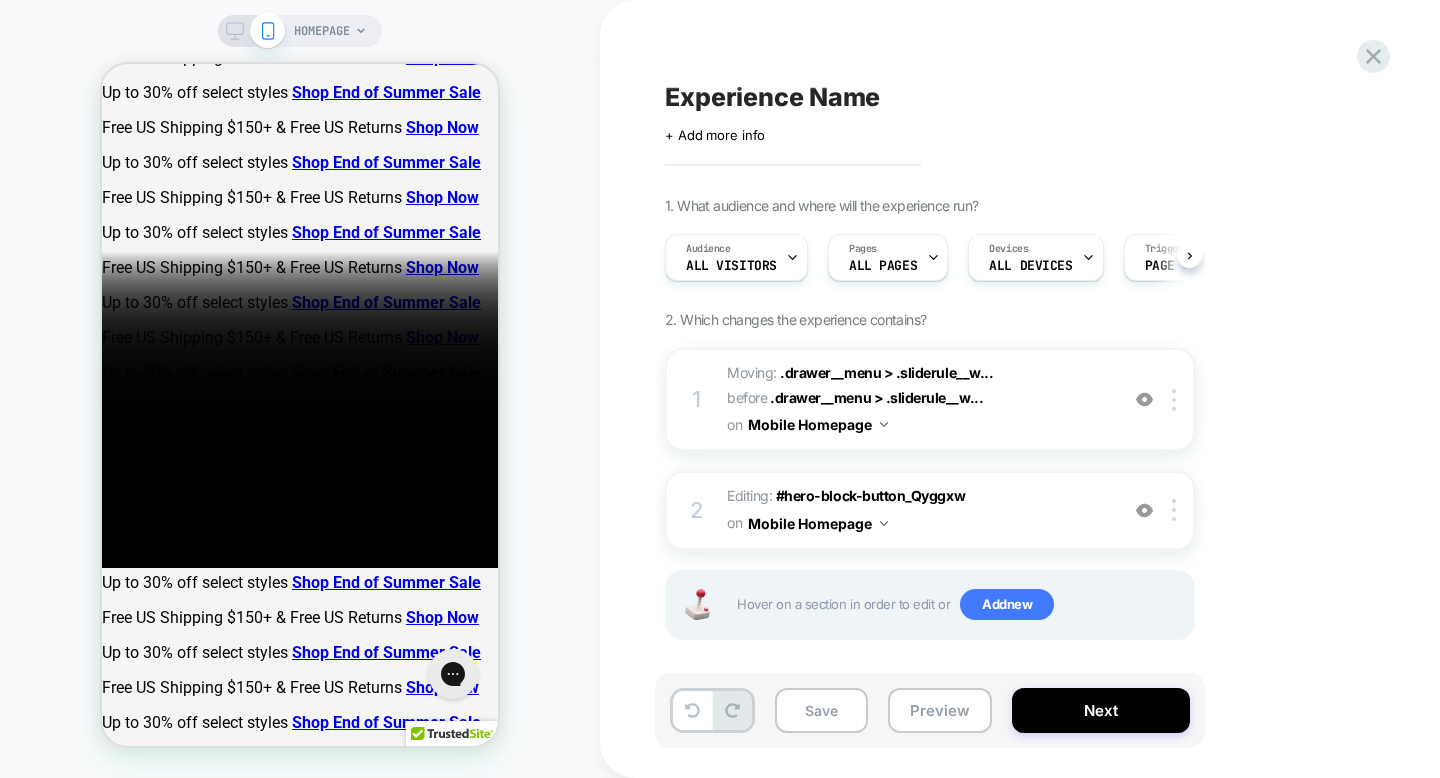 scroll, scrollTop: 0, scrollLeft: 1, axis: horizontal 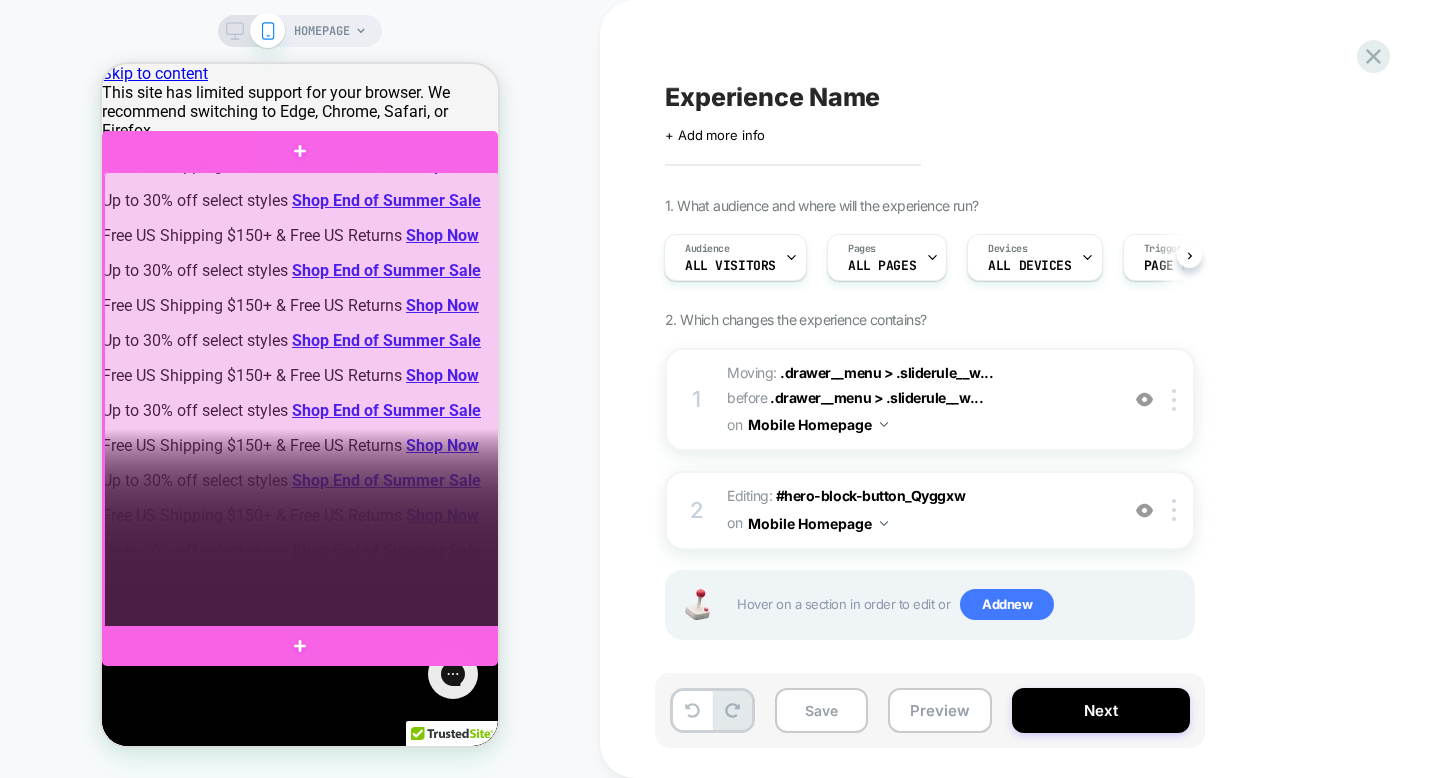 click at bounding box center [302, 400] 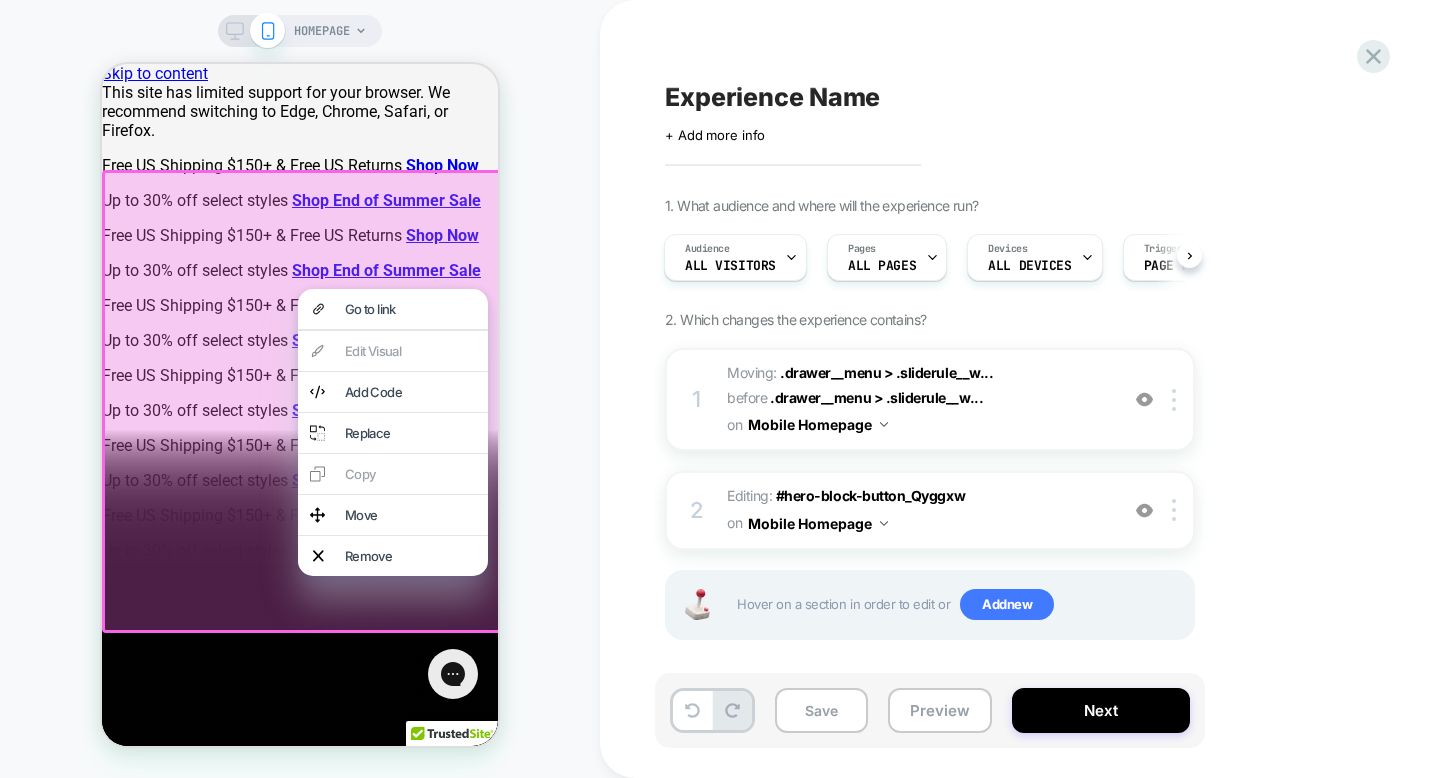 click at bounding box center (303, 401) 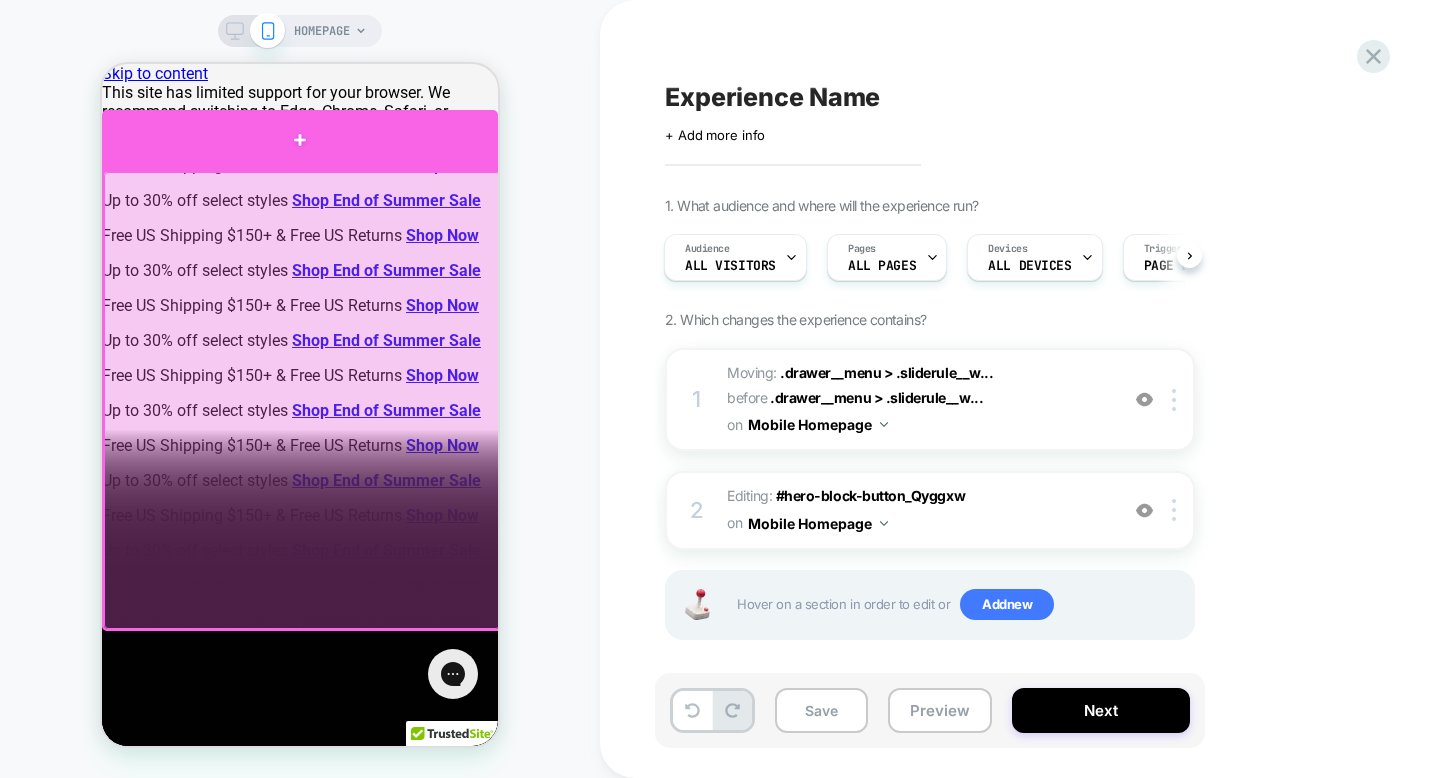 click at bounding box center (300, 140) 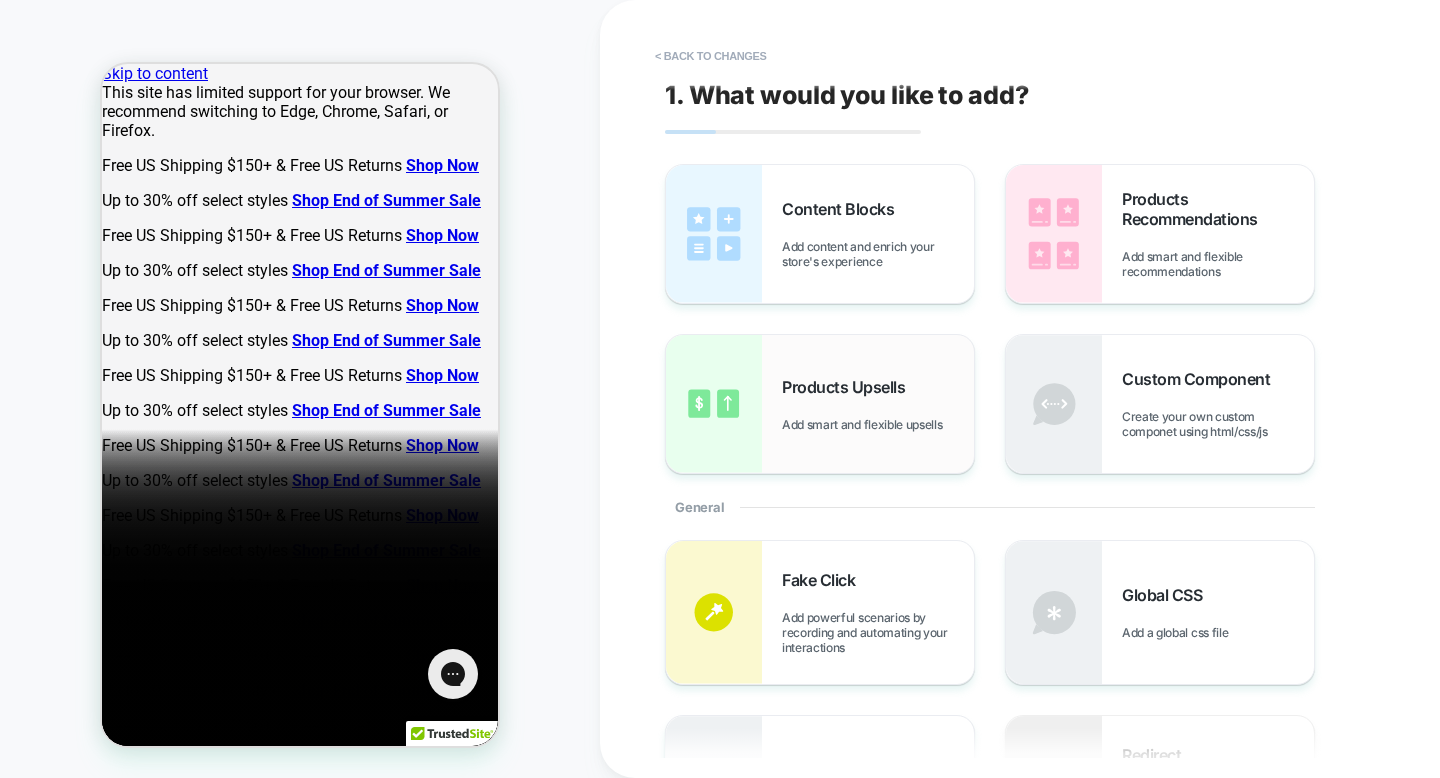 click on "Products Upsells Add smart and flexible upsells" at bounding box center [820, 404] 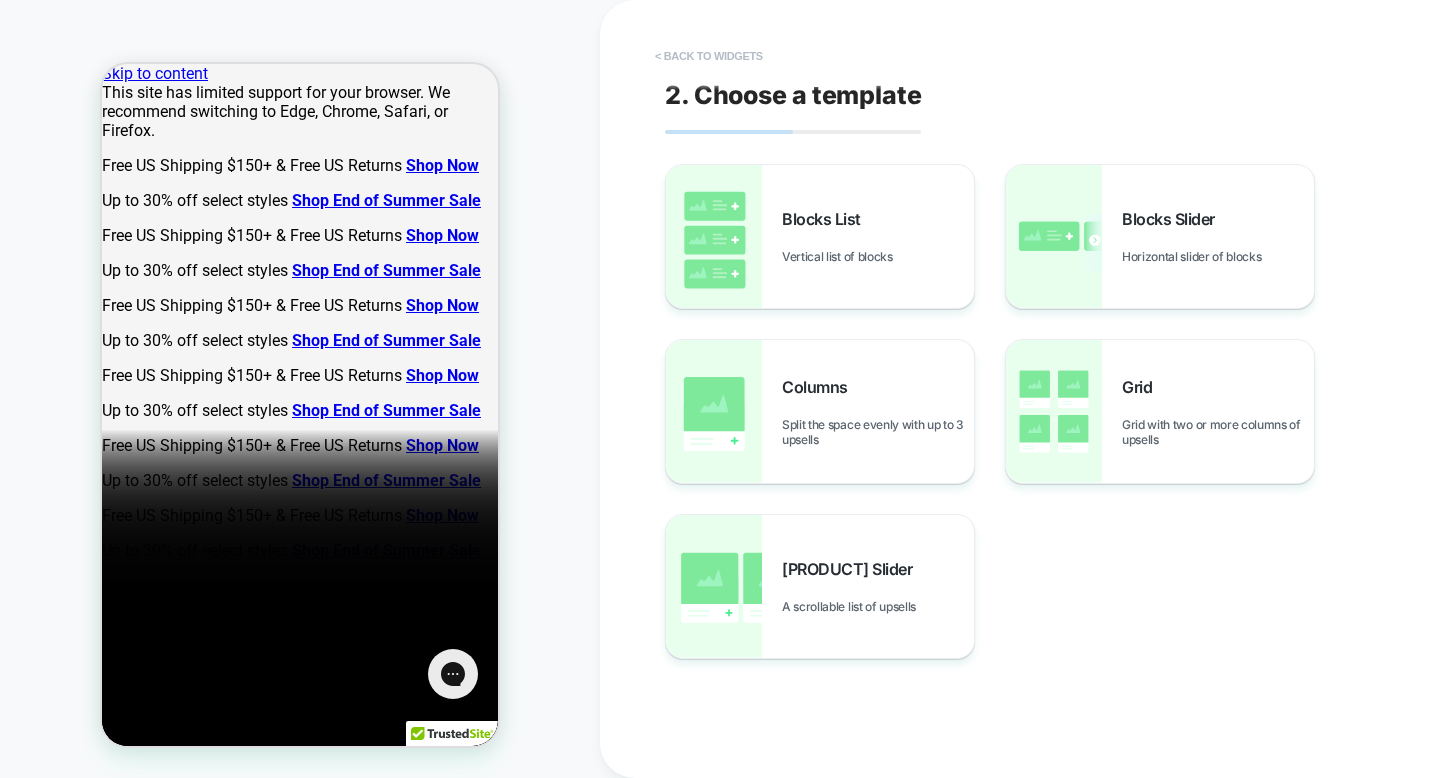 click on "< Back to widgets" at bounding box center (709, 56) 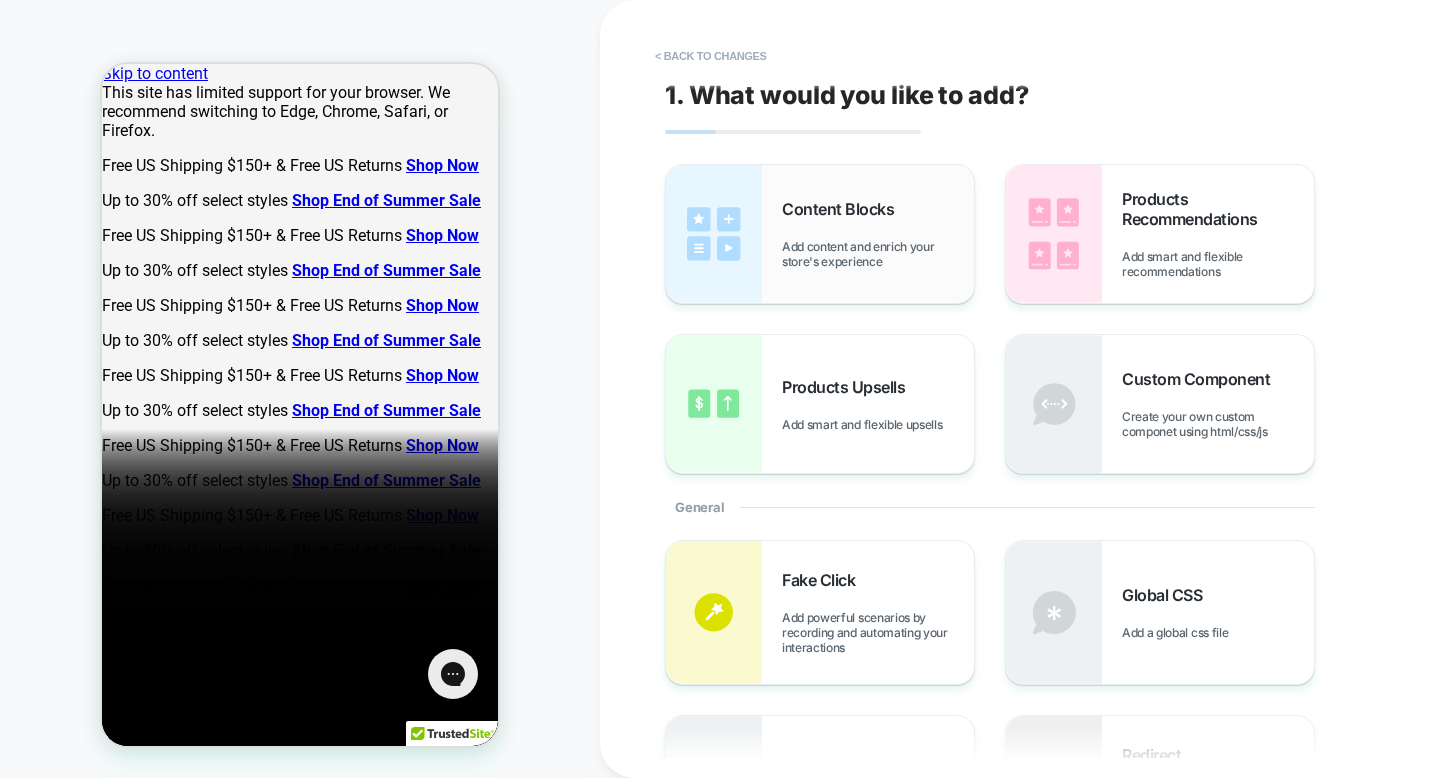 click on "Content Blocks Add content and enrich your store's experience" at bounding box center (878, 234) 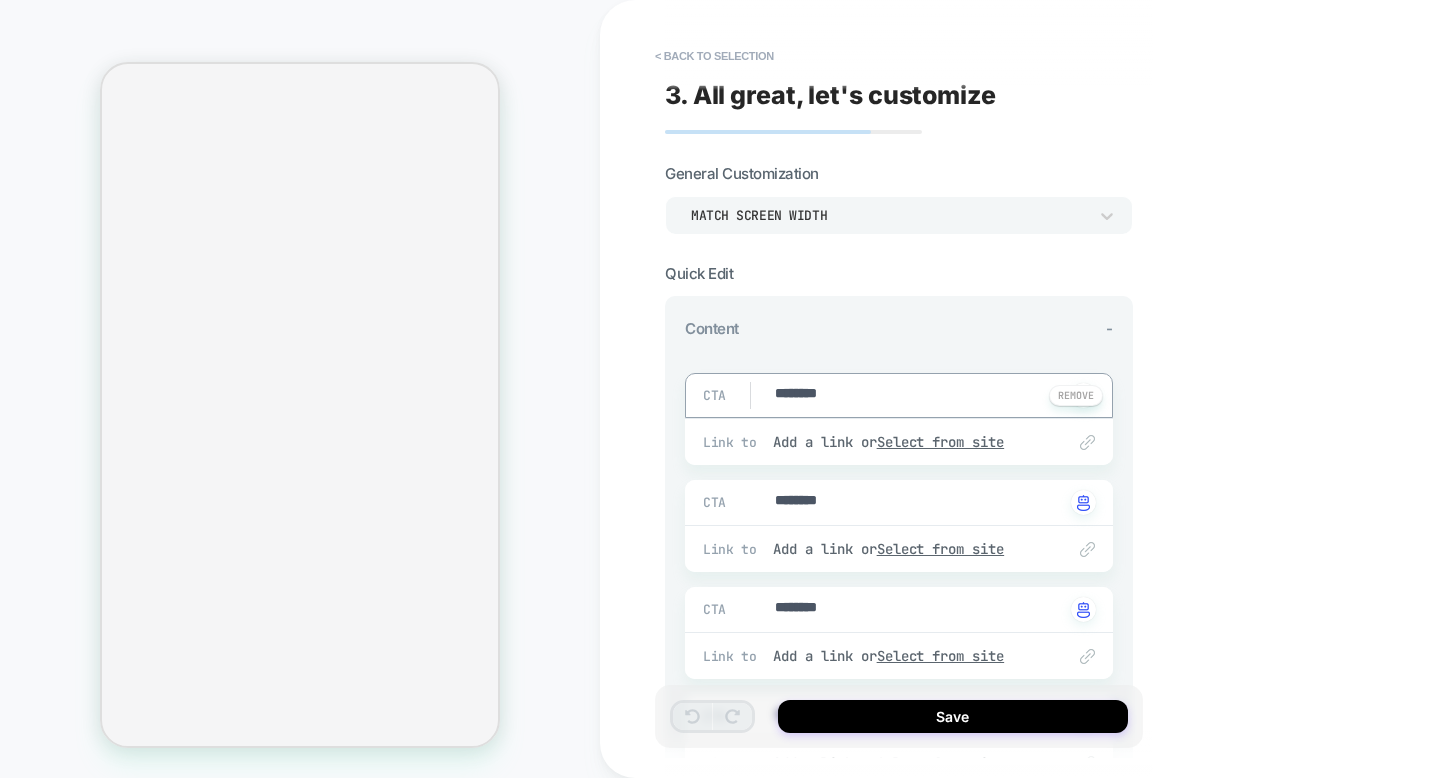 scroll, scrollTop: 0, scrollLeft: 0, axis: both 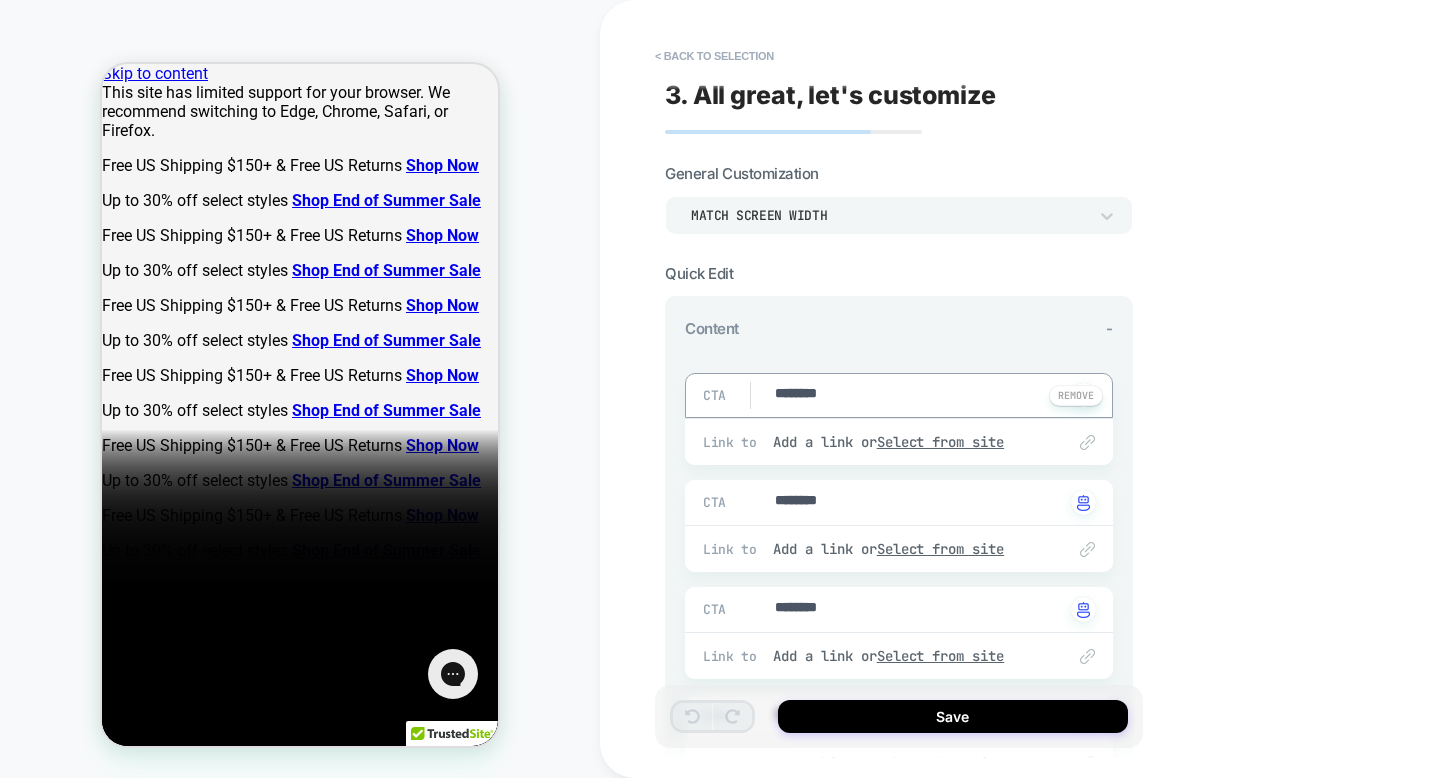type on "*" 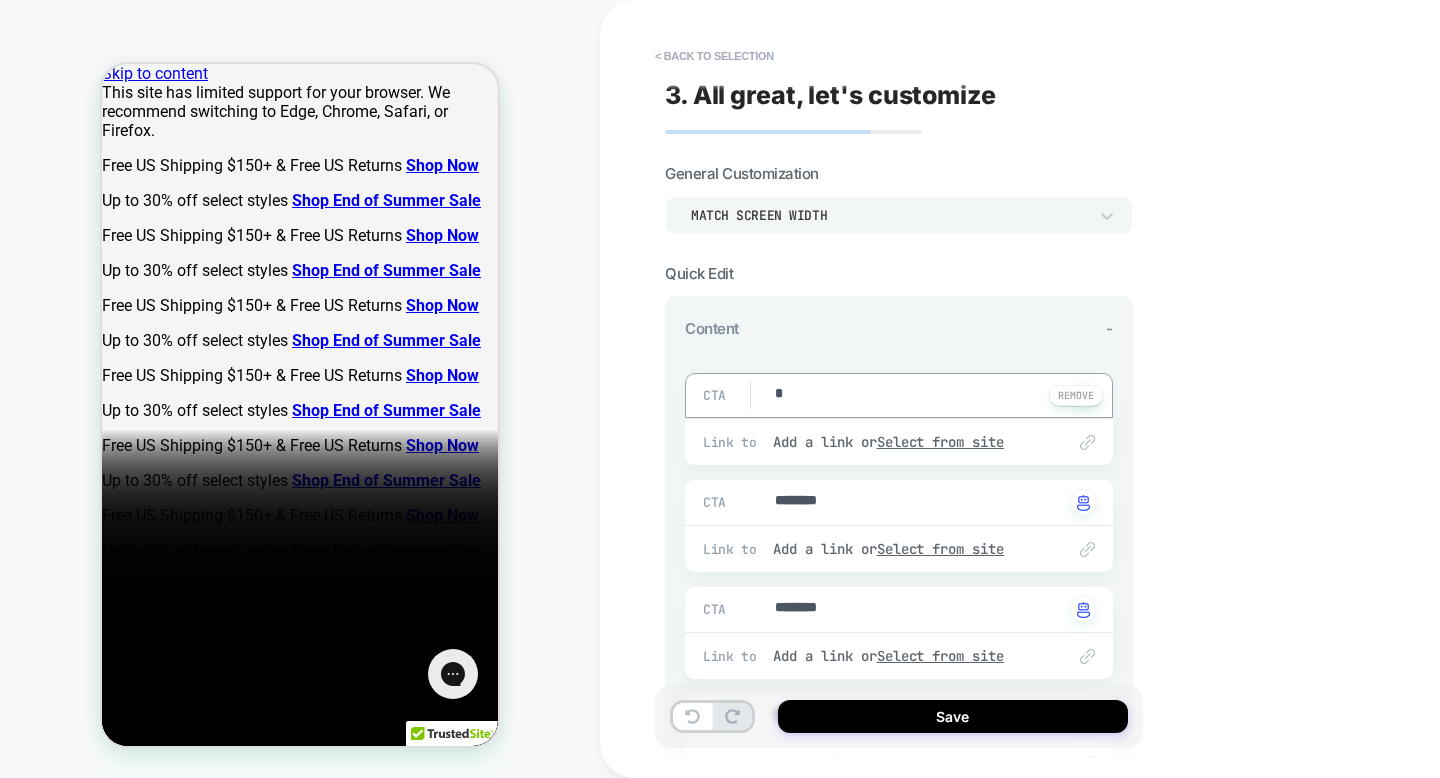 type on "*" 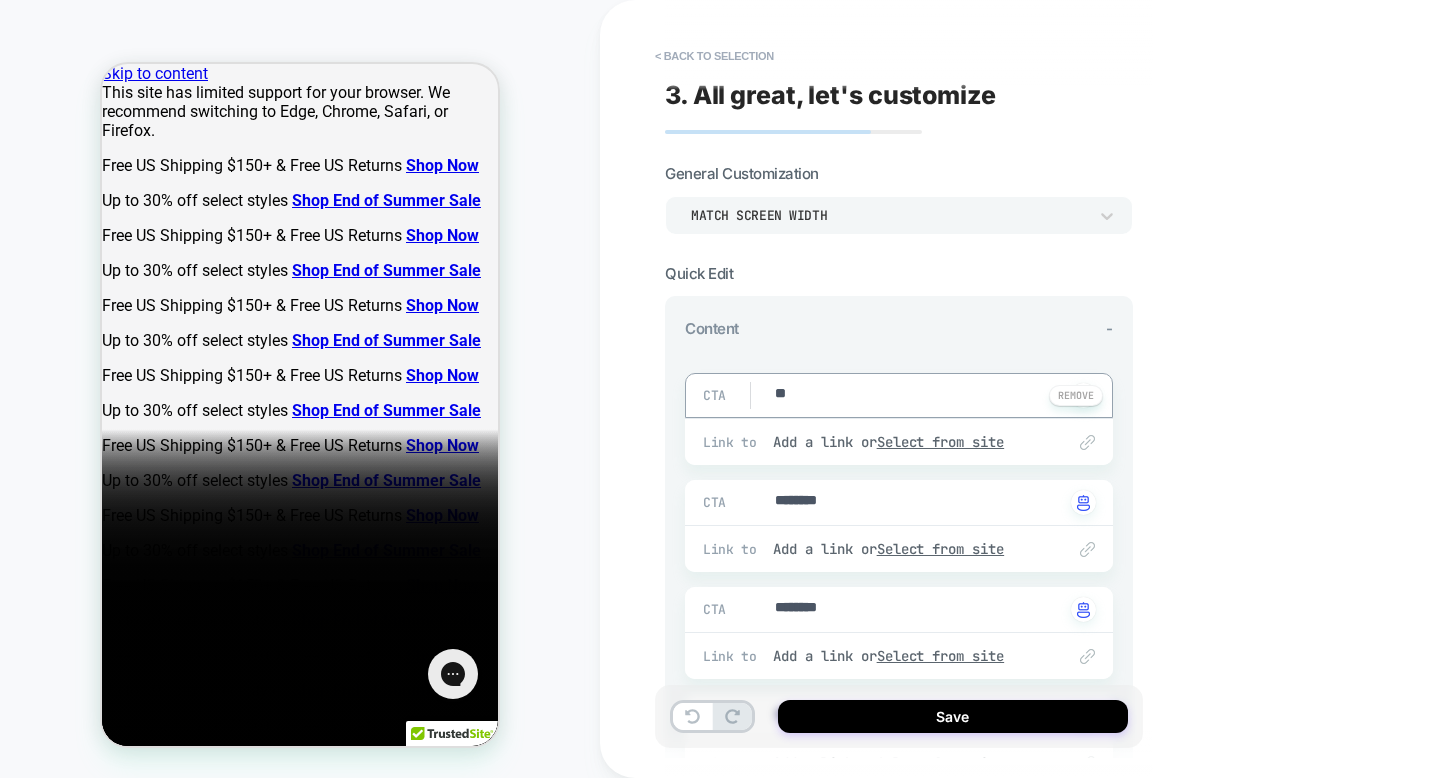 type on "***" 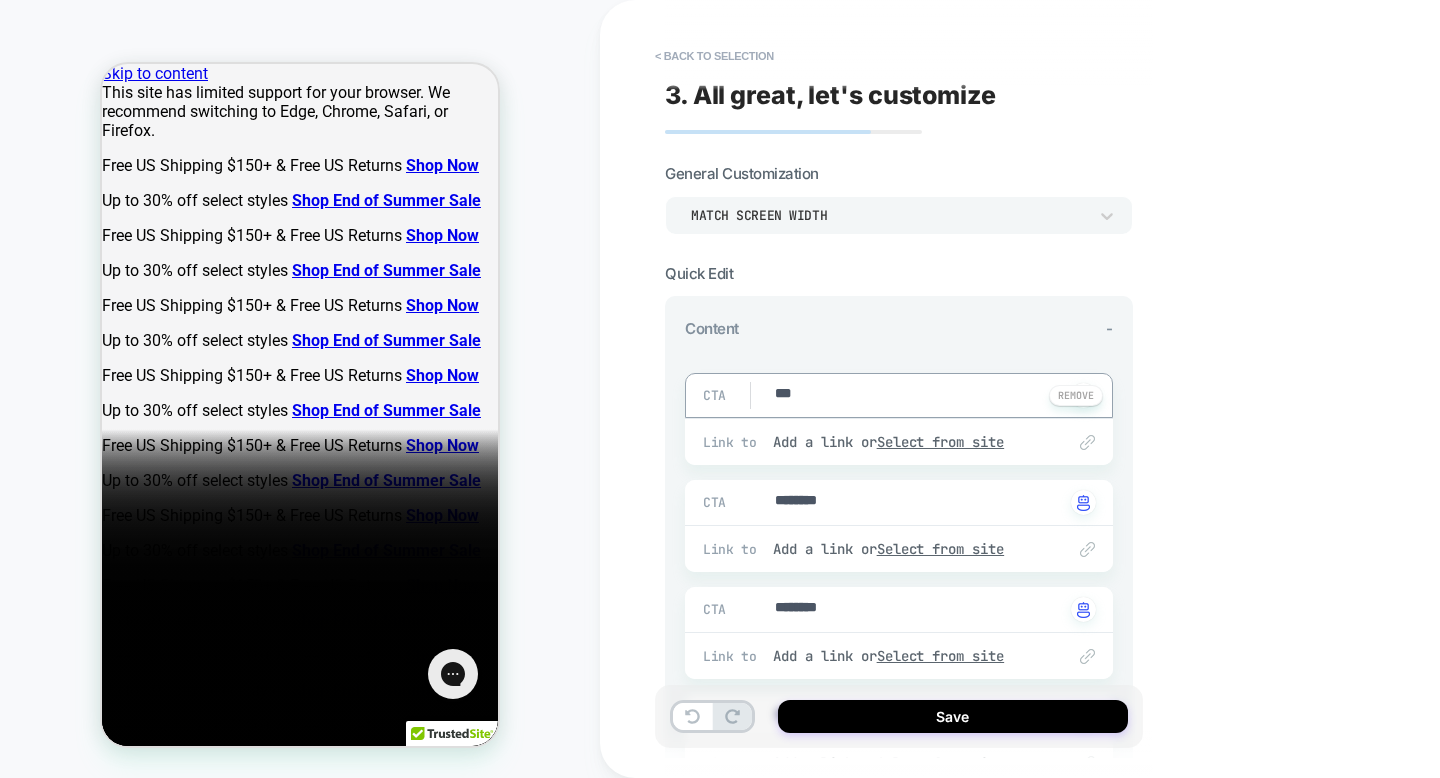 type on "*" 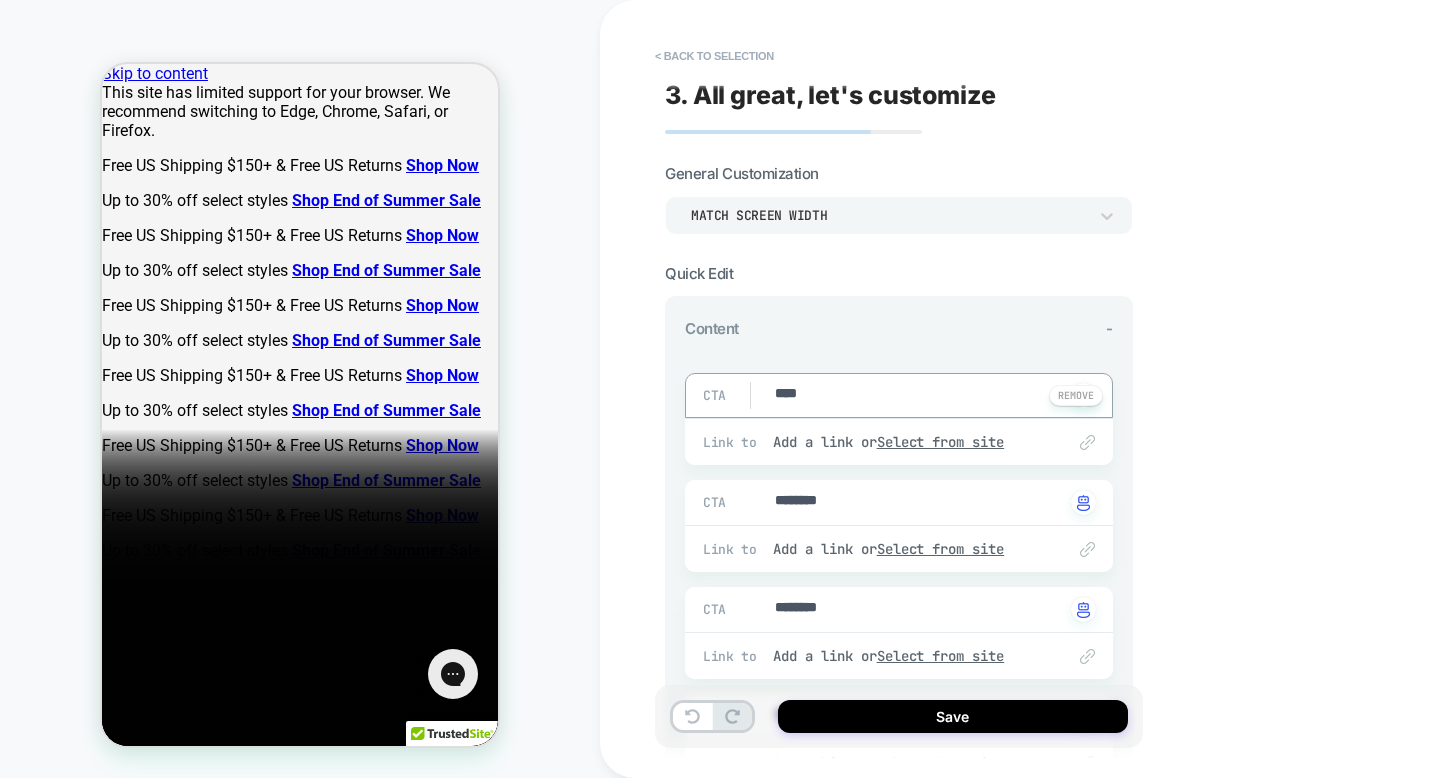 type on "*" 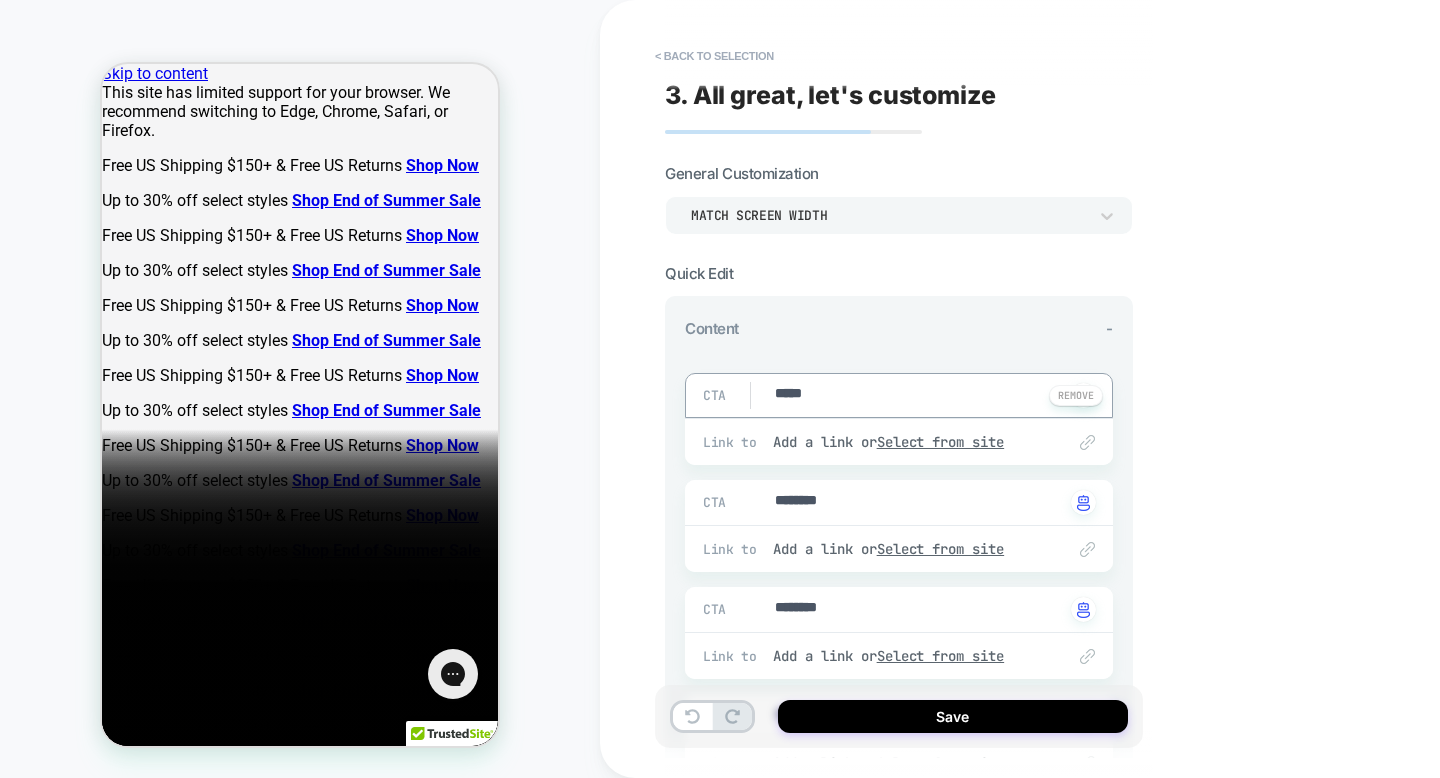 type on "******" 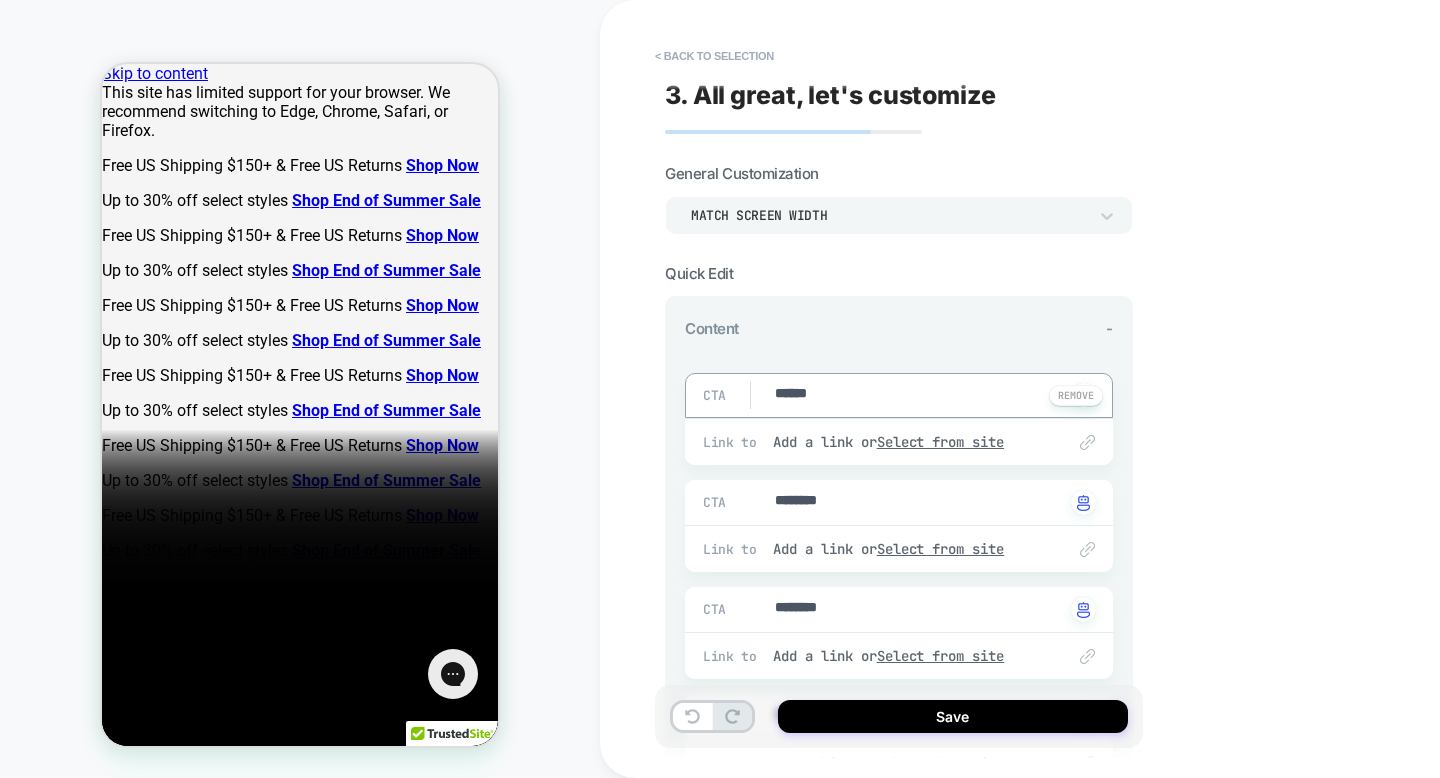 type on "*" 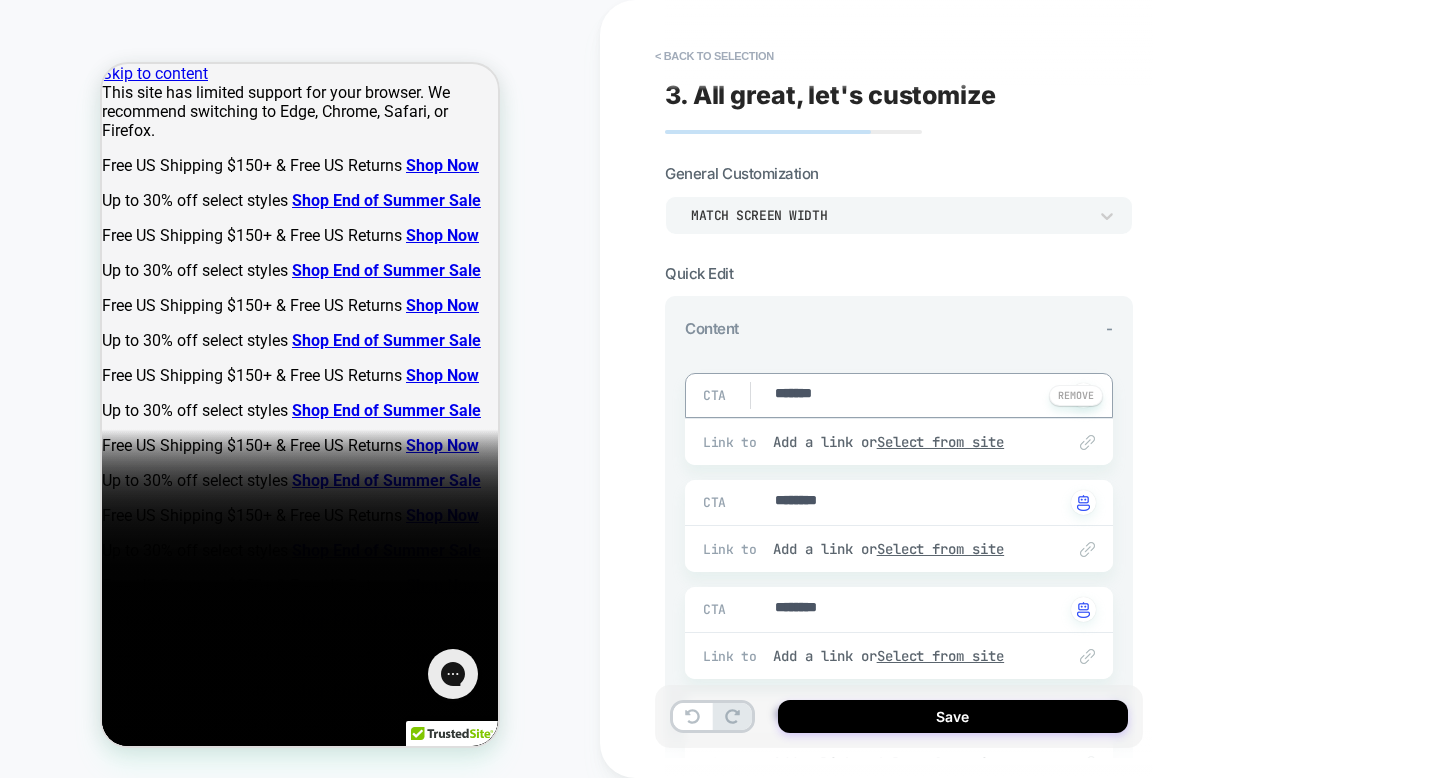 type on "*" 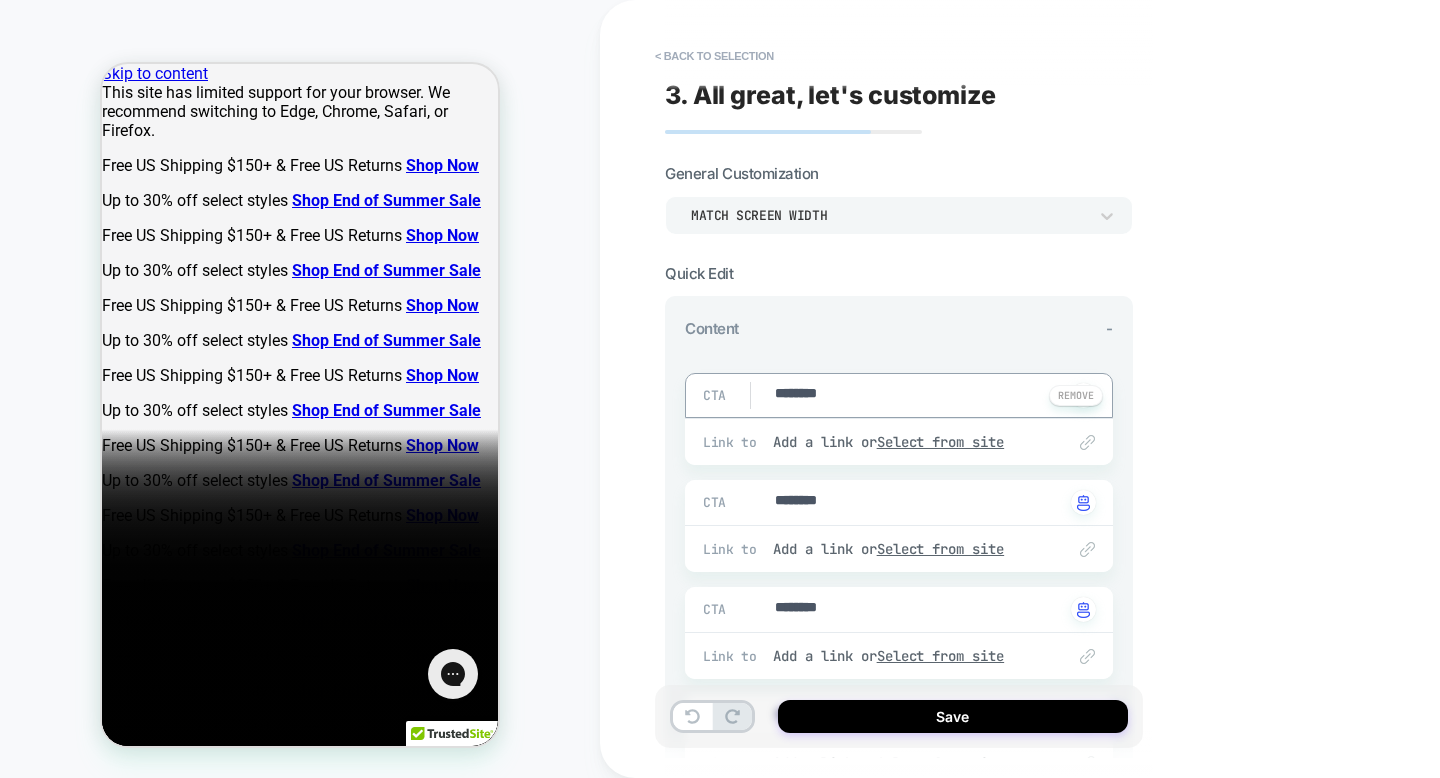type on "*" 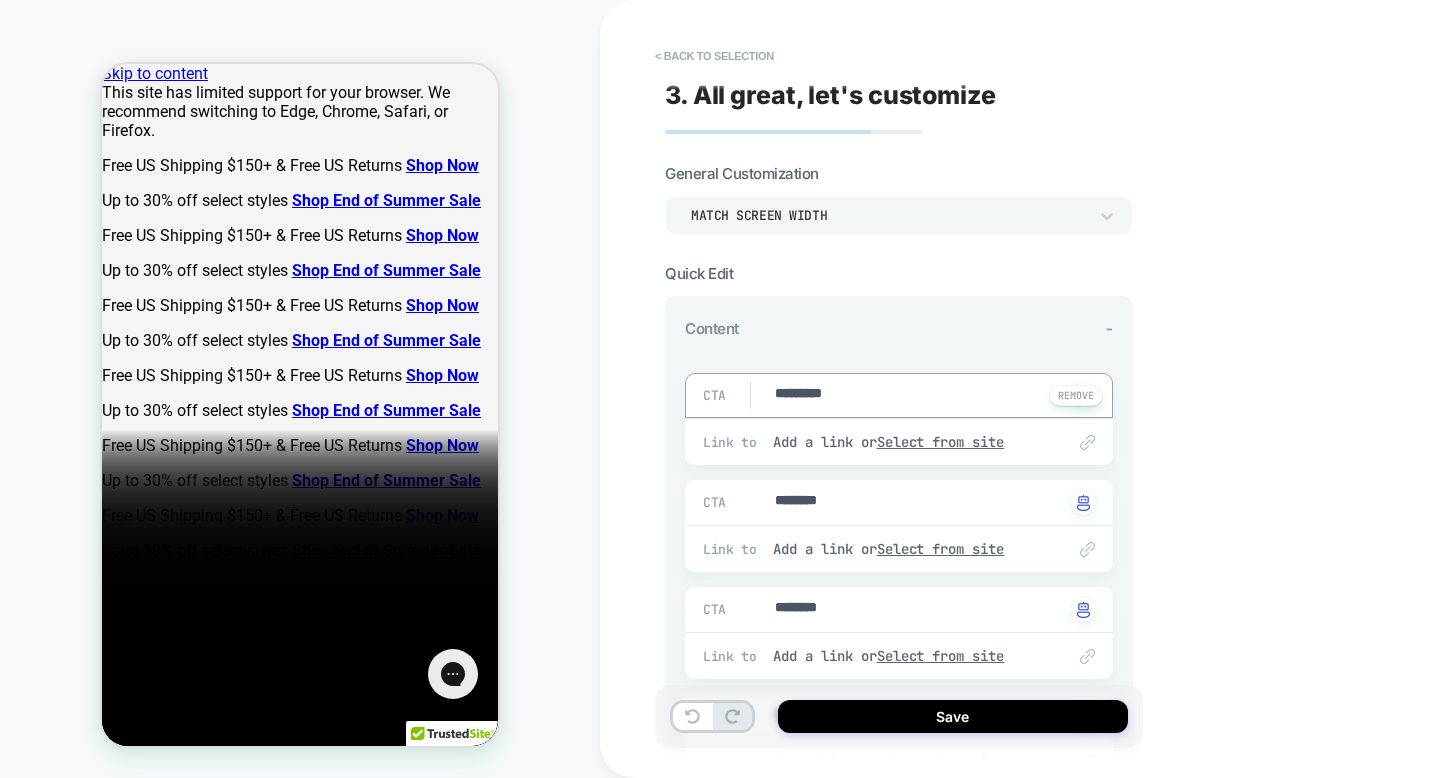 type on "*" 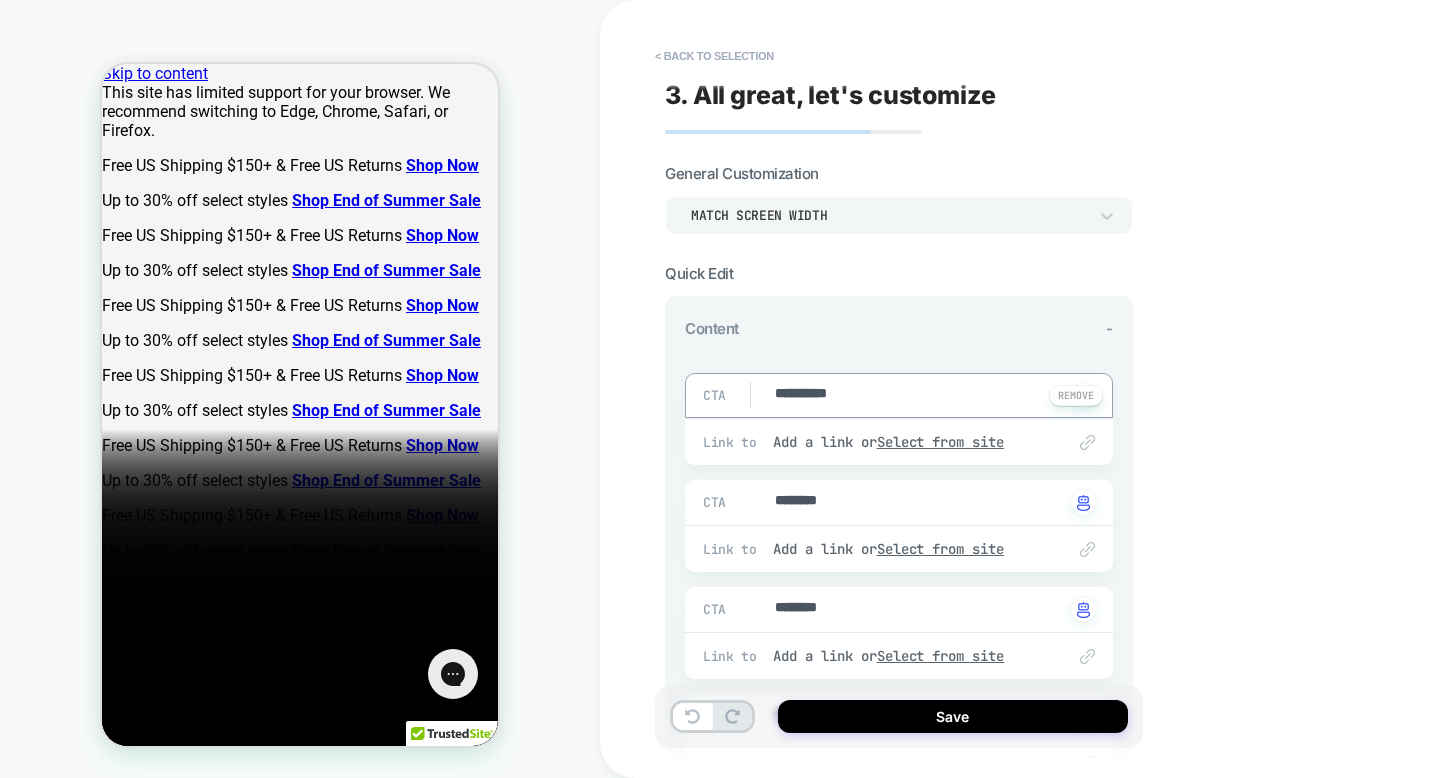 type on "*" 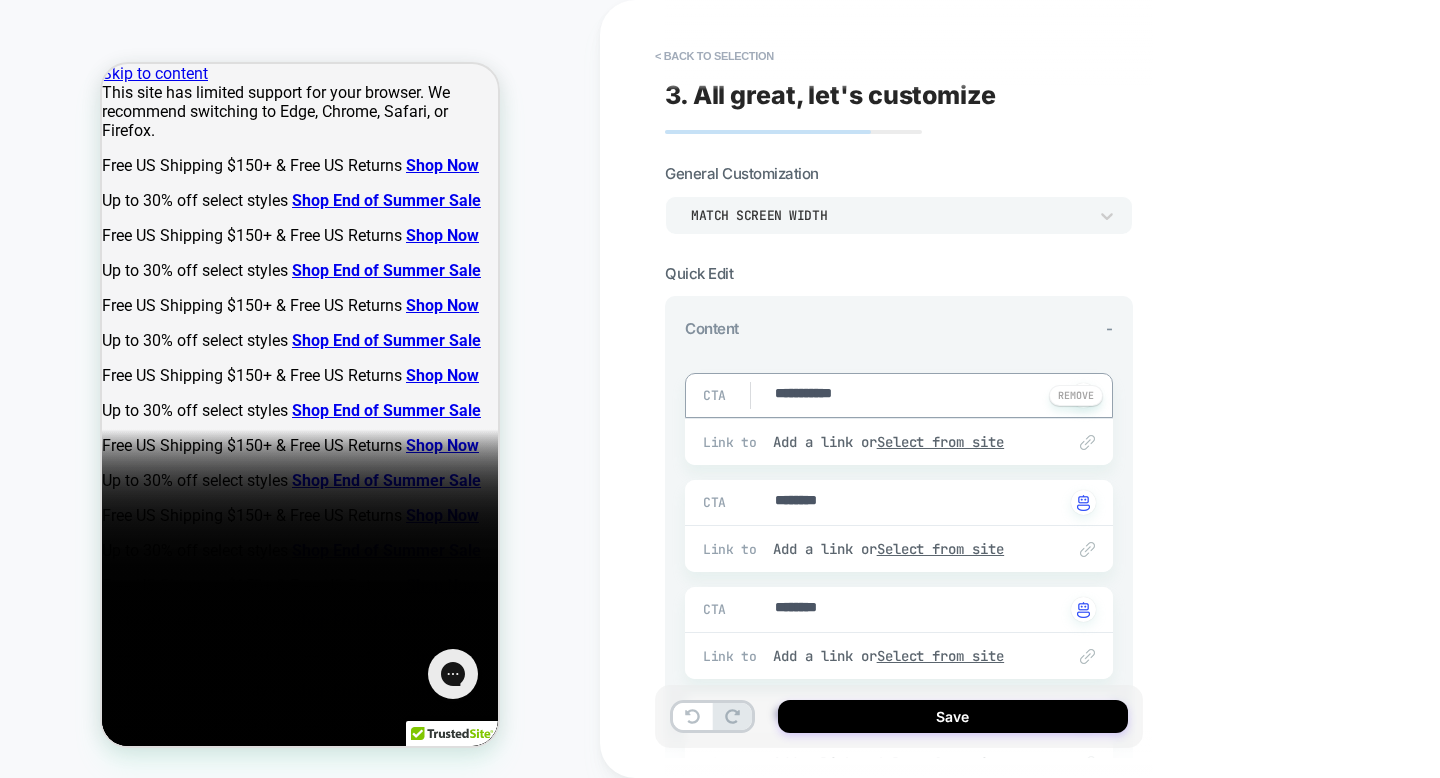type on "**********" 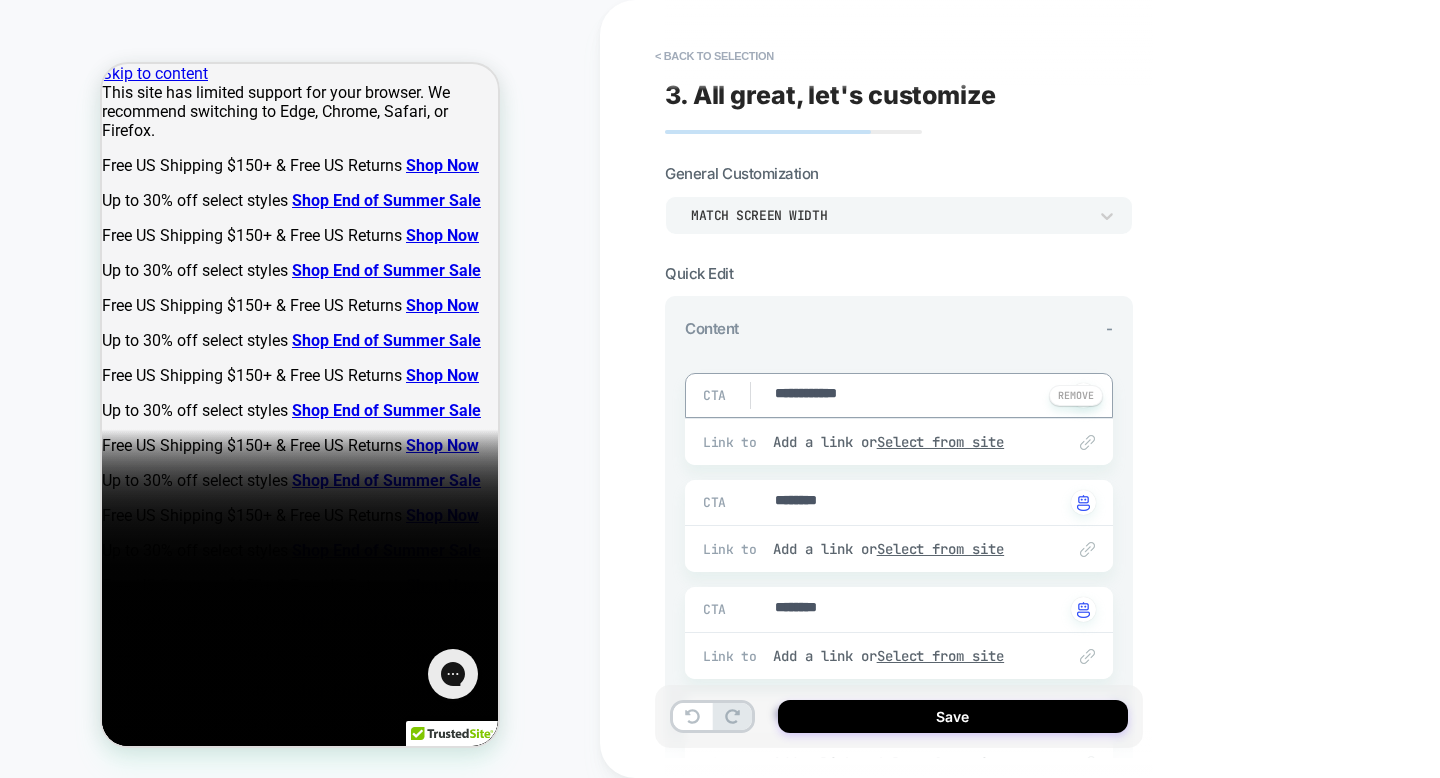 type on "*" 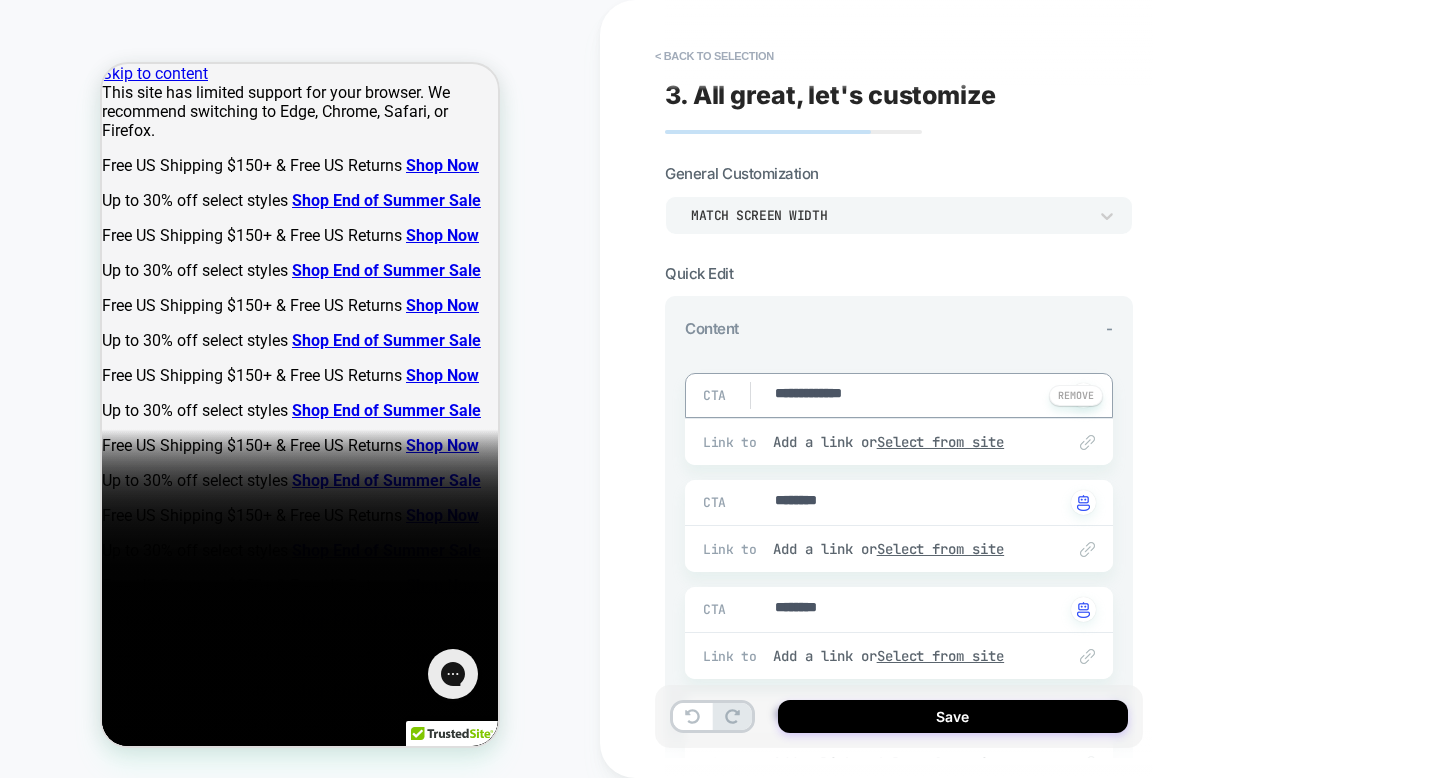 type on "*" 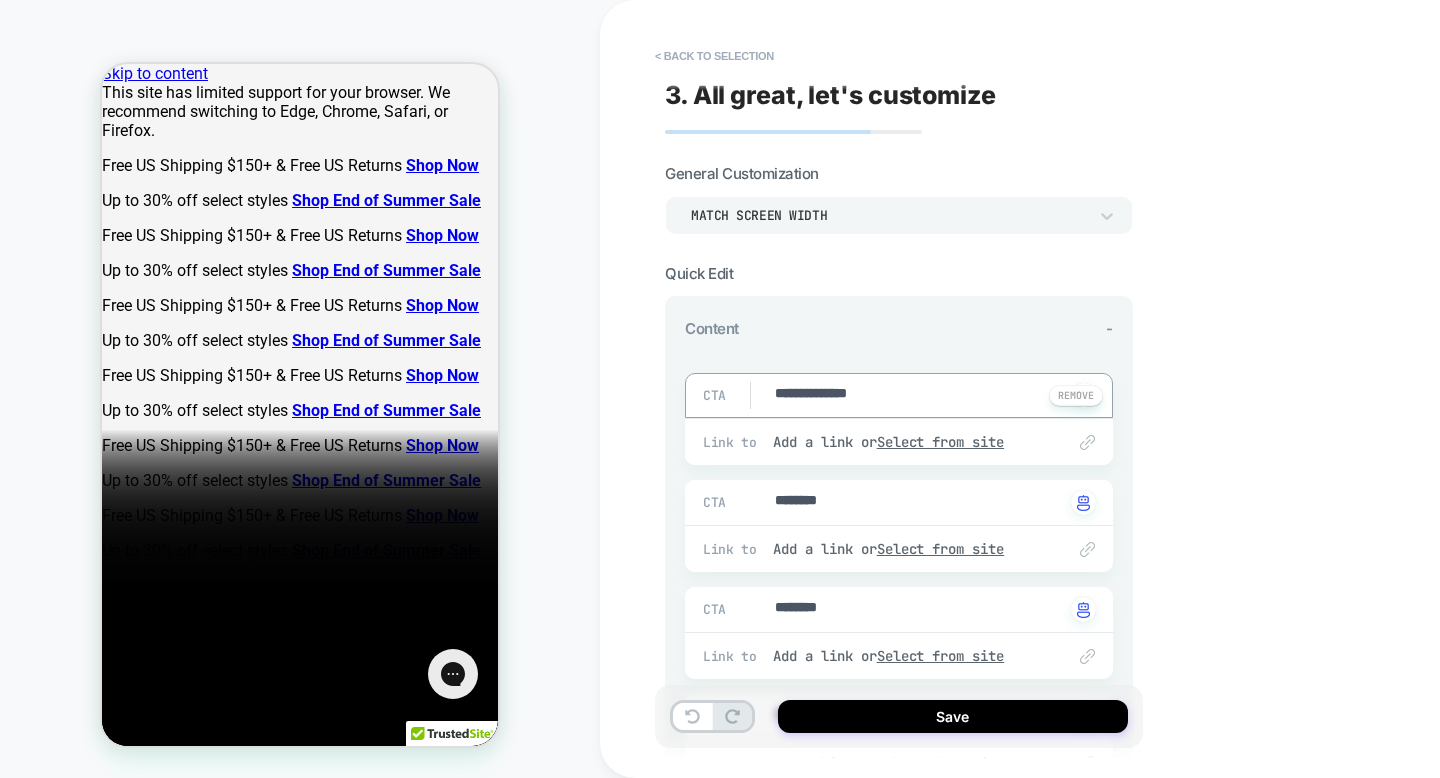 type on "*" 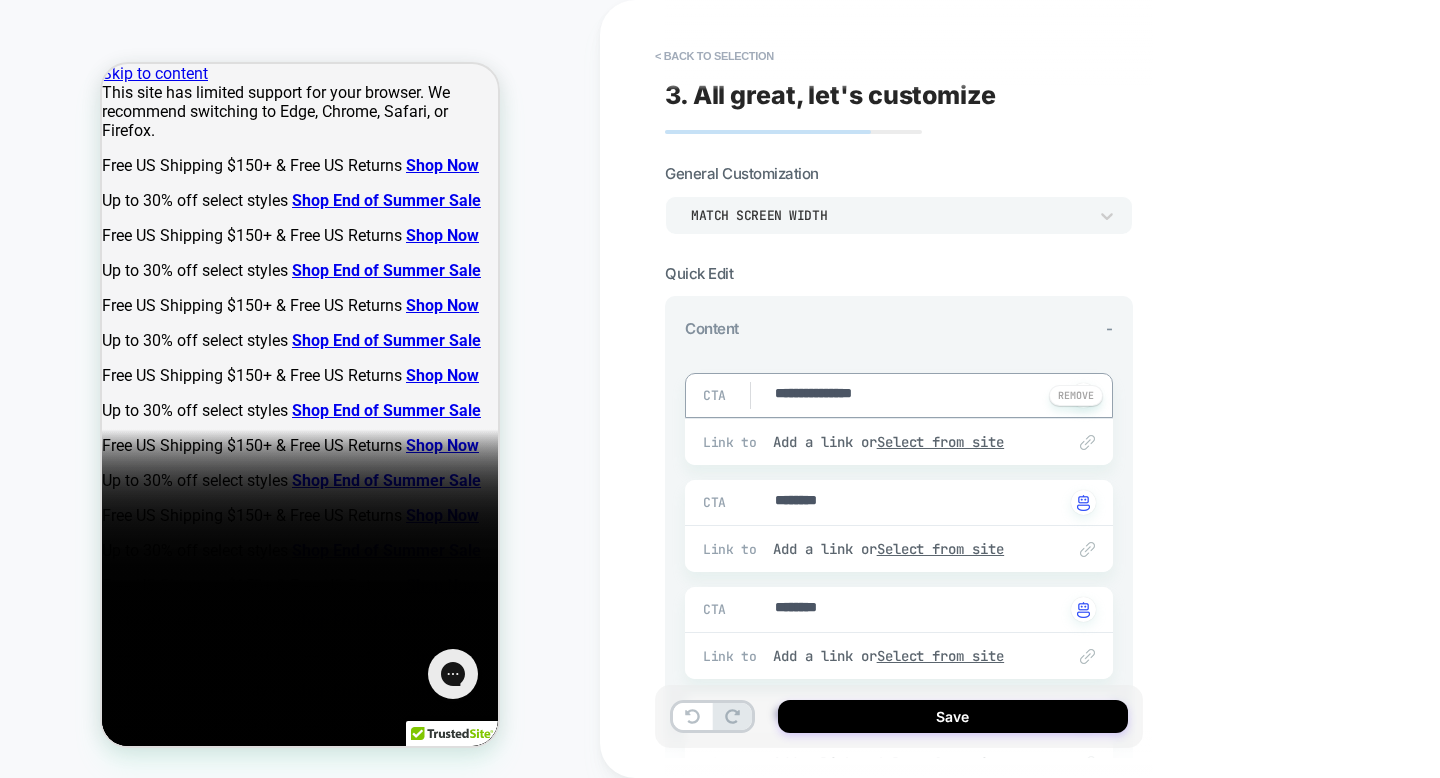 type on "*" 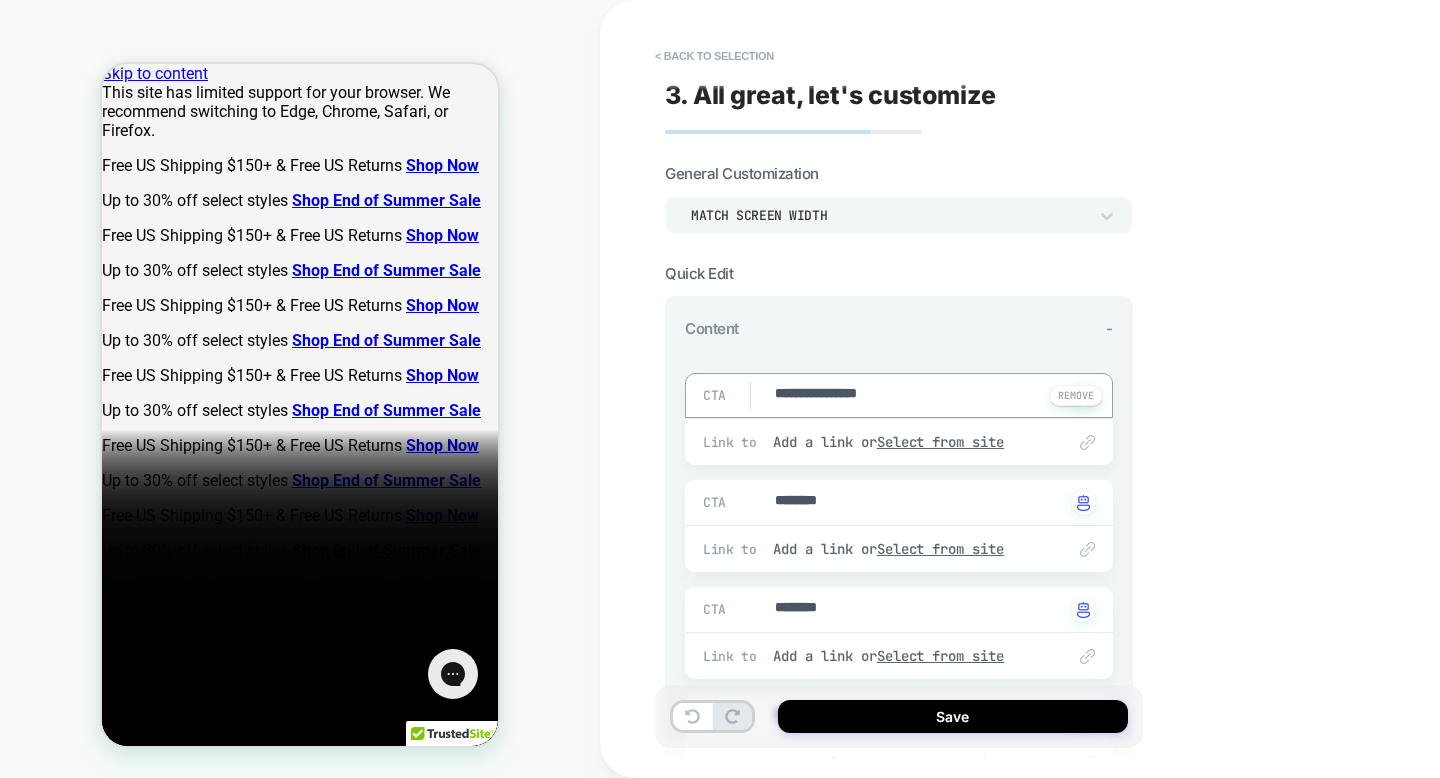 type on "*" 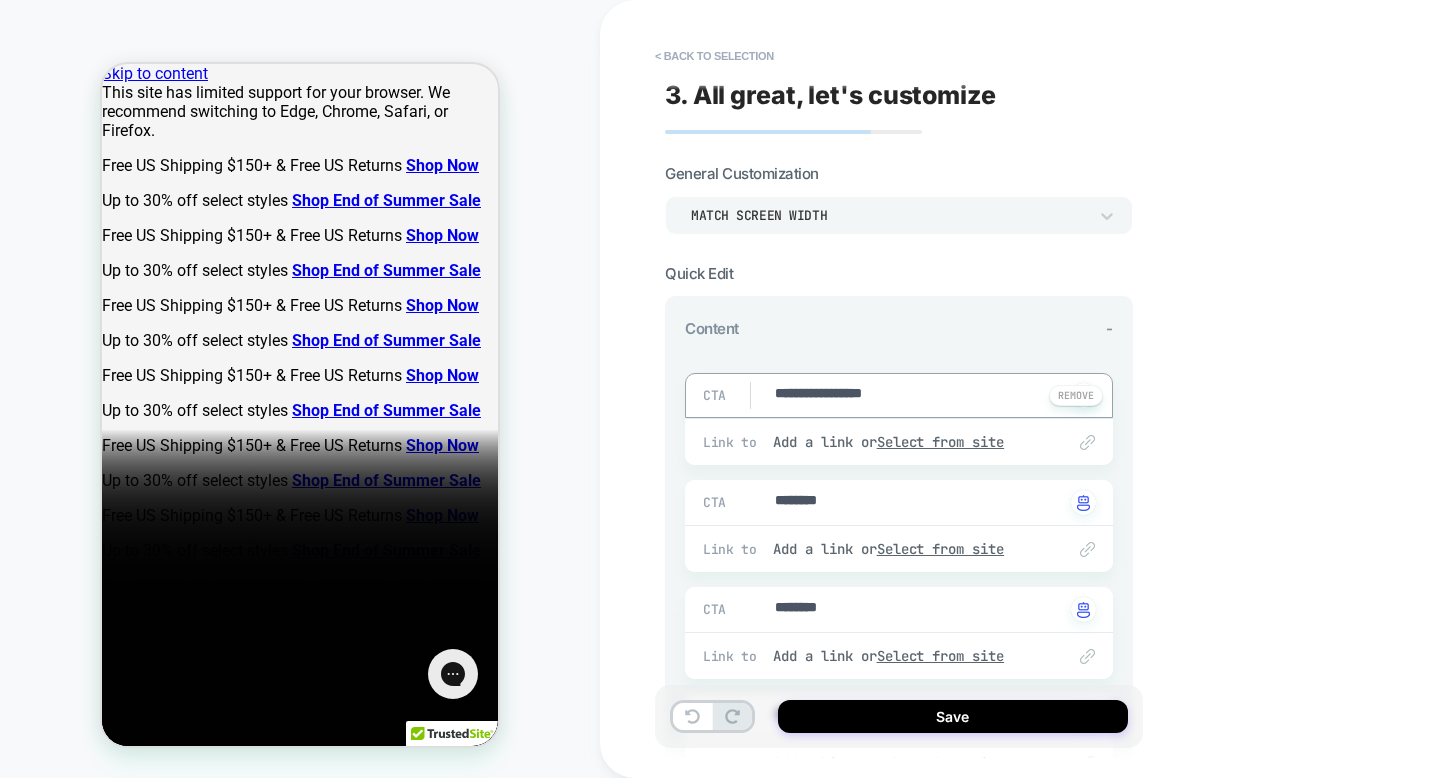 type on "*" 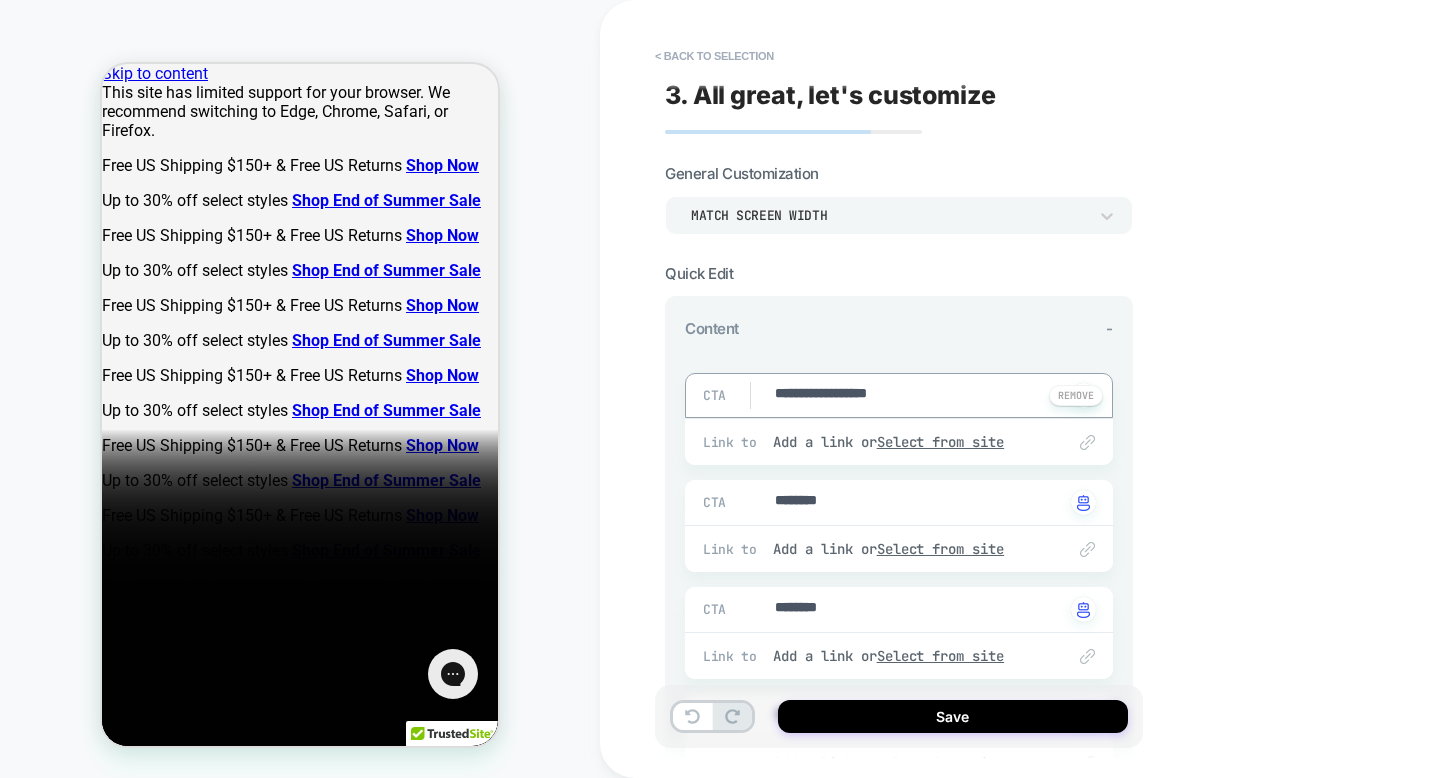 type on "*" 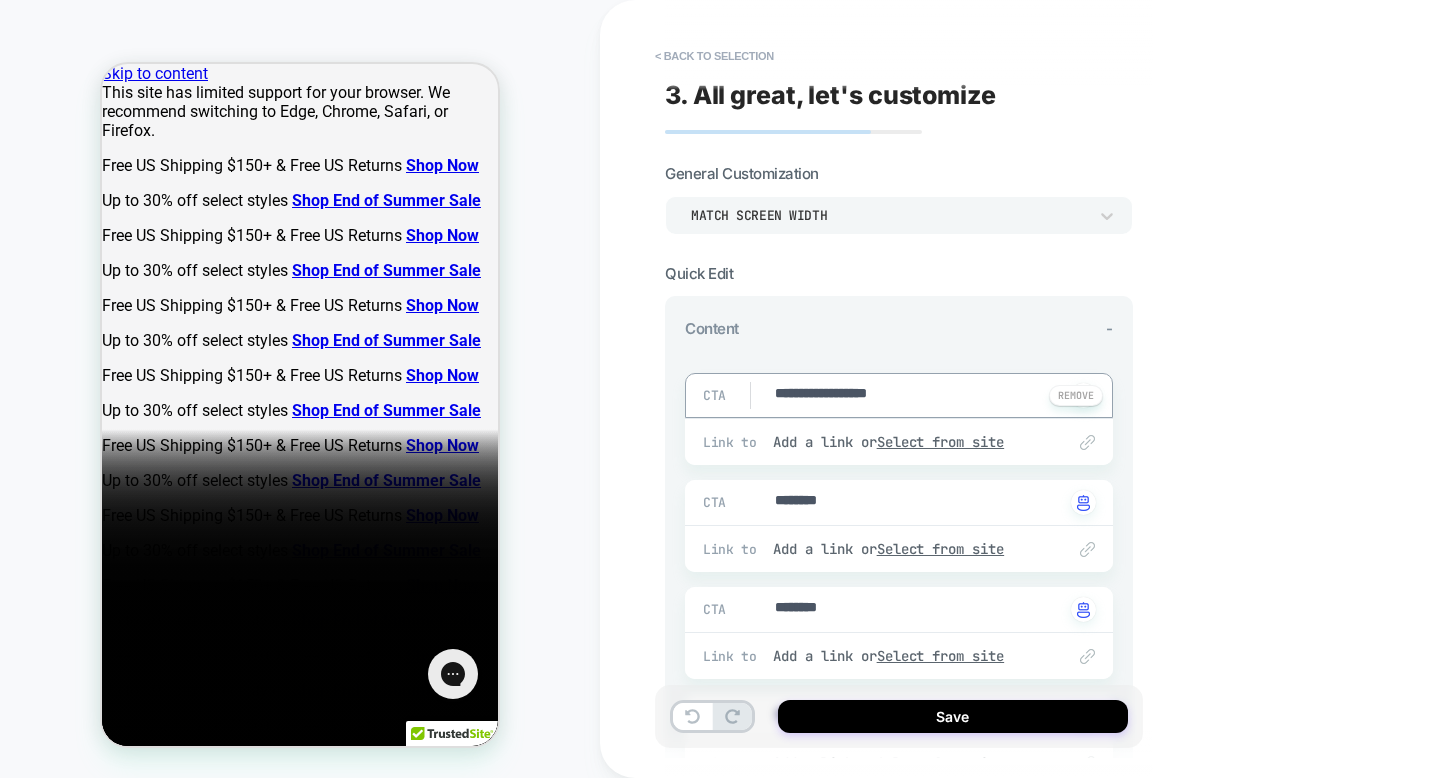 click on "**********" at bounding box center (918, 395) 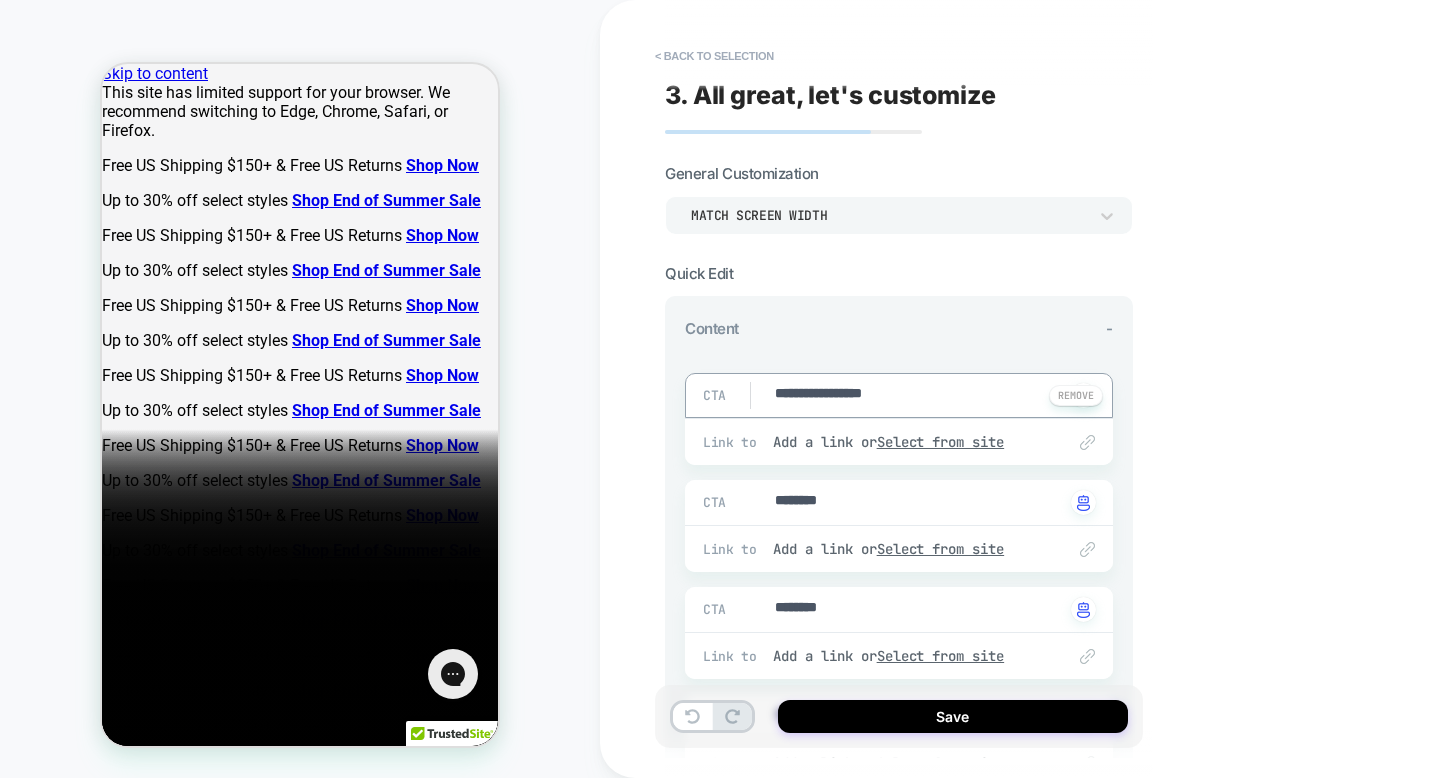 type on "*" 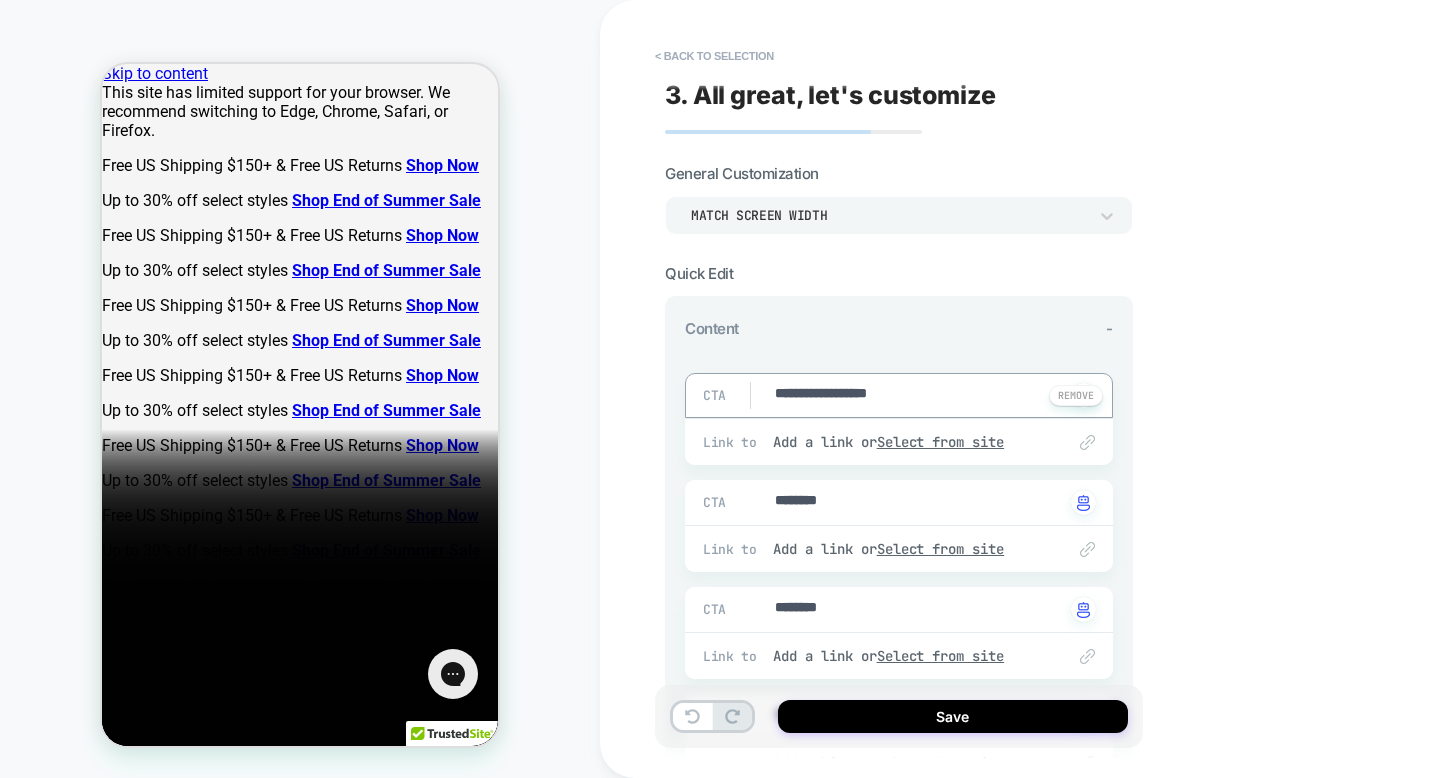 type on "*" 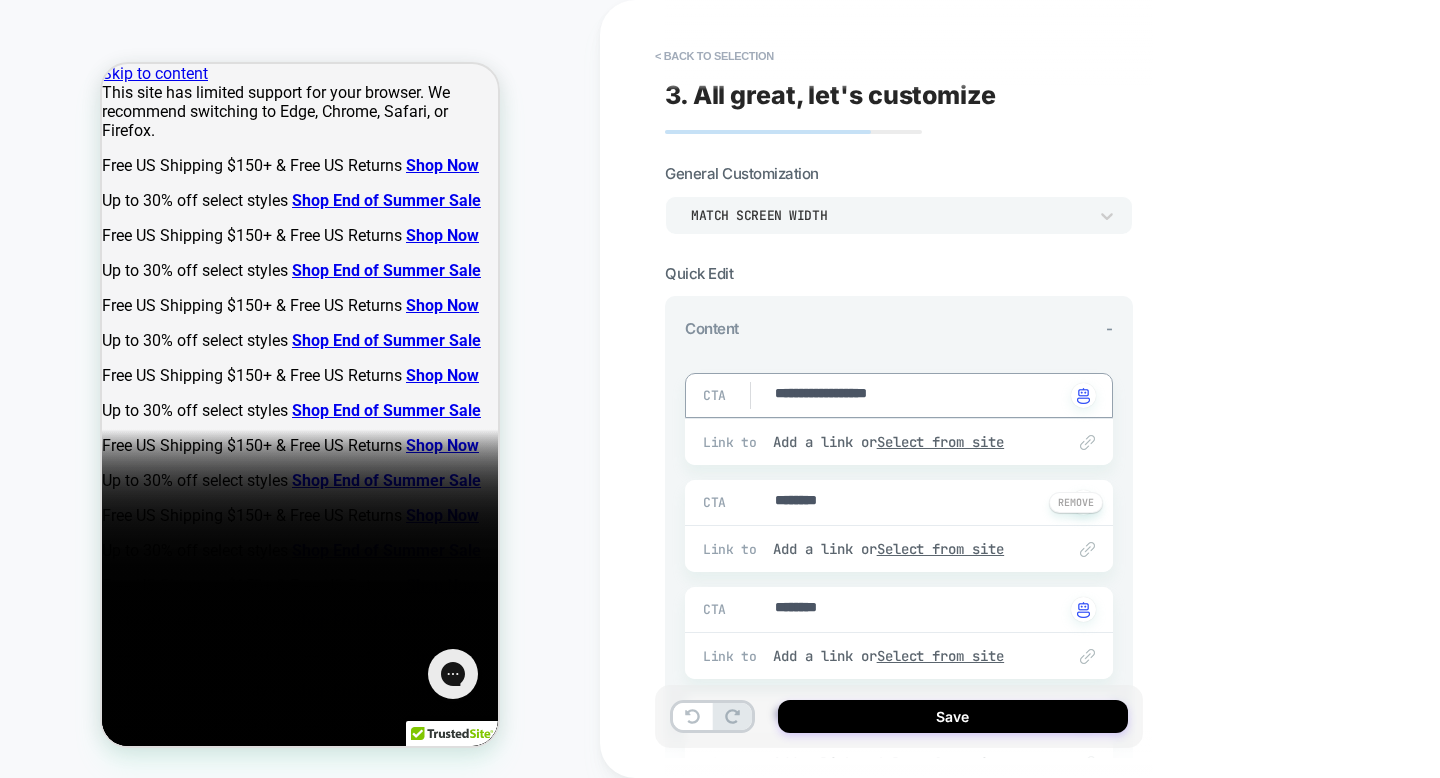 scroll, scrollTop: 37, scrollLeft: 0, axis: vertical 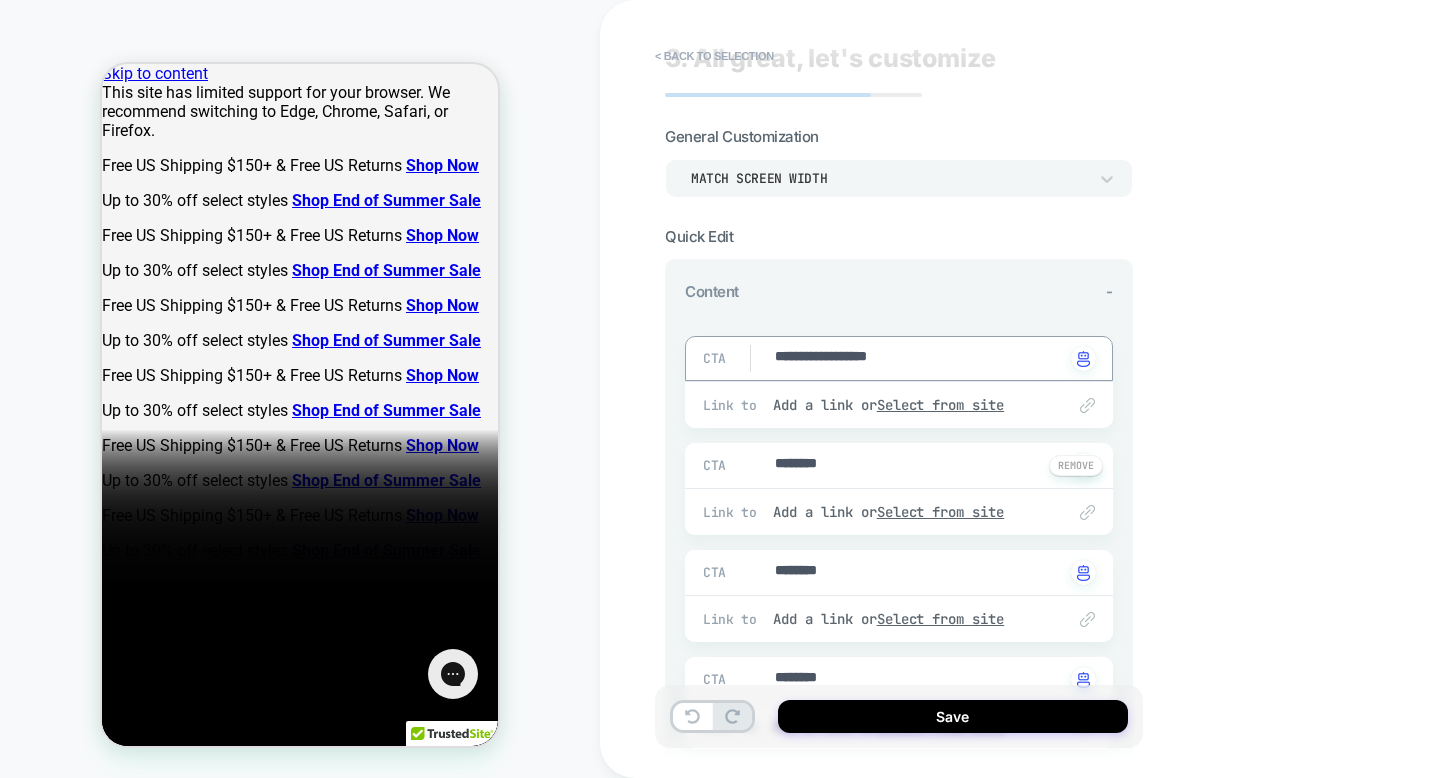 type on "**********" 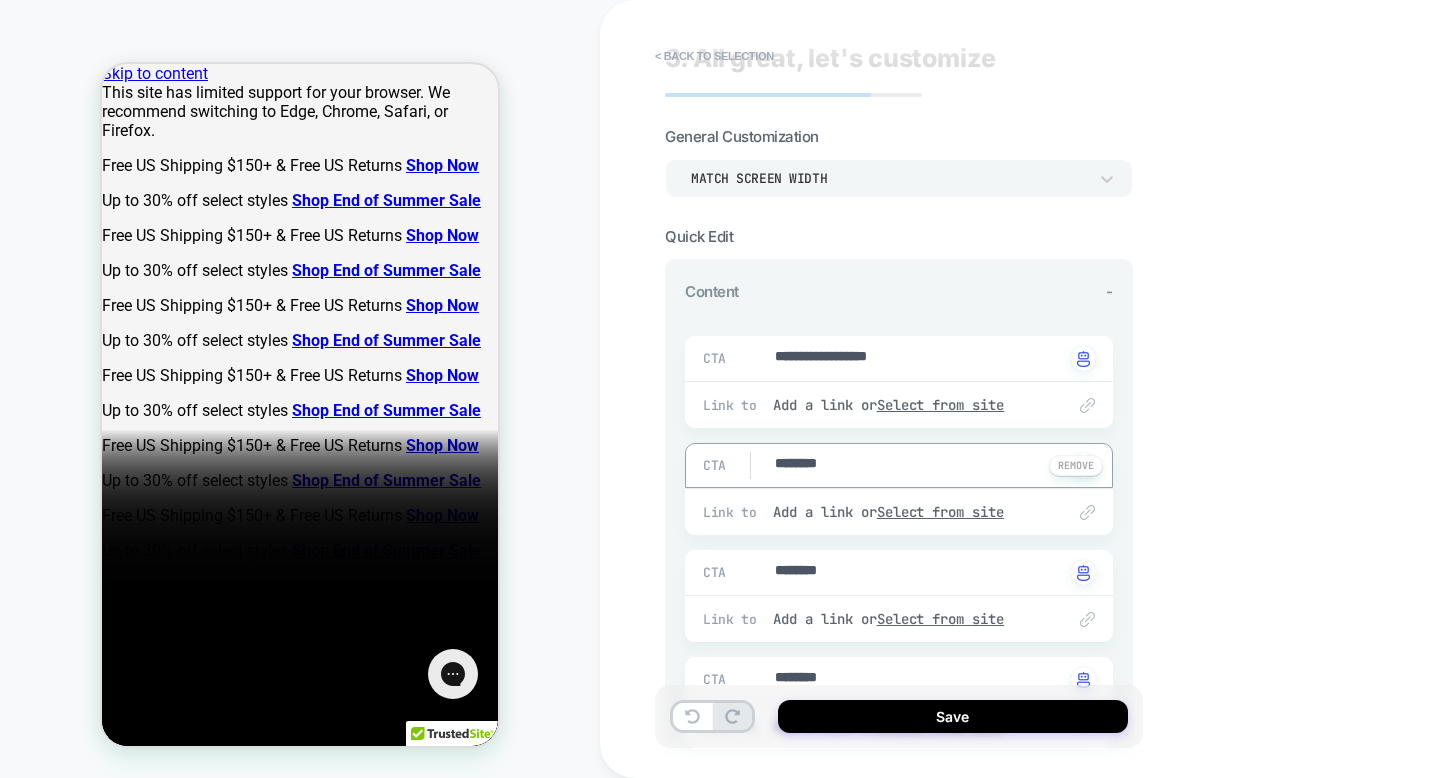 click on "********" at bounding box center [918, 465] 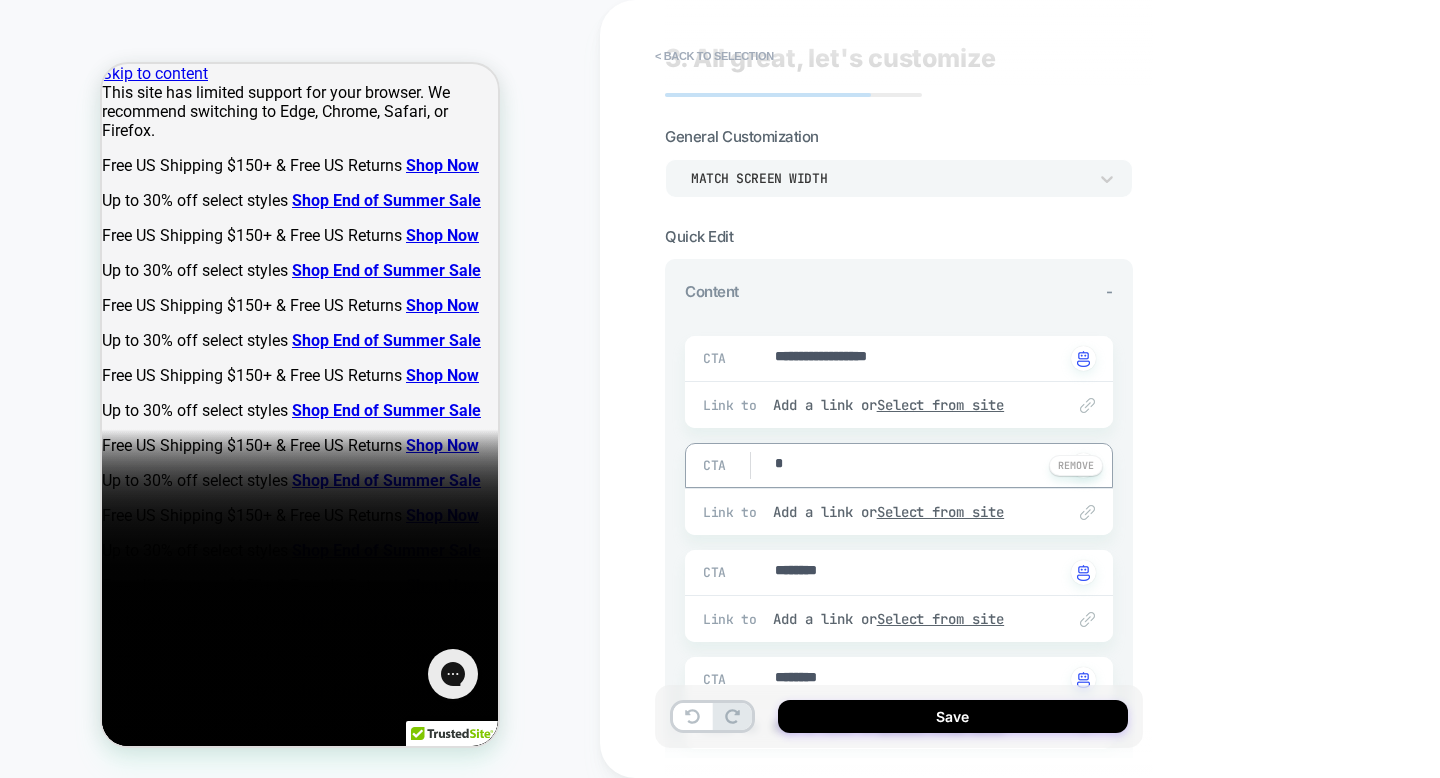 type on "*" 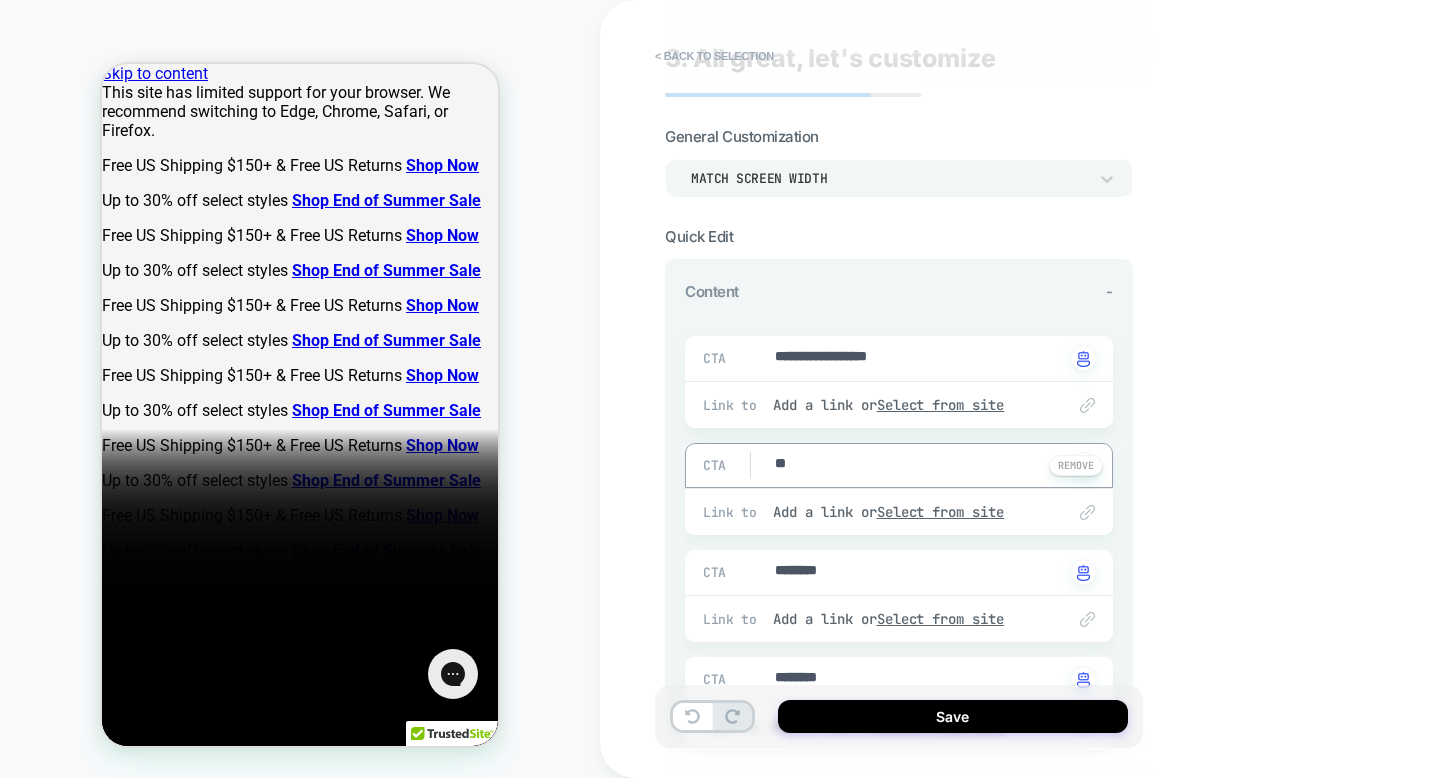 type on "*" 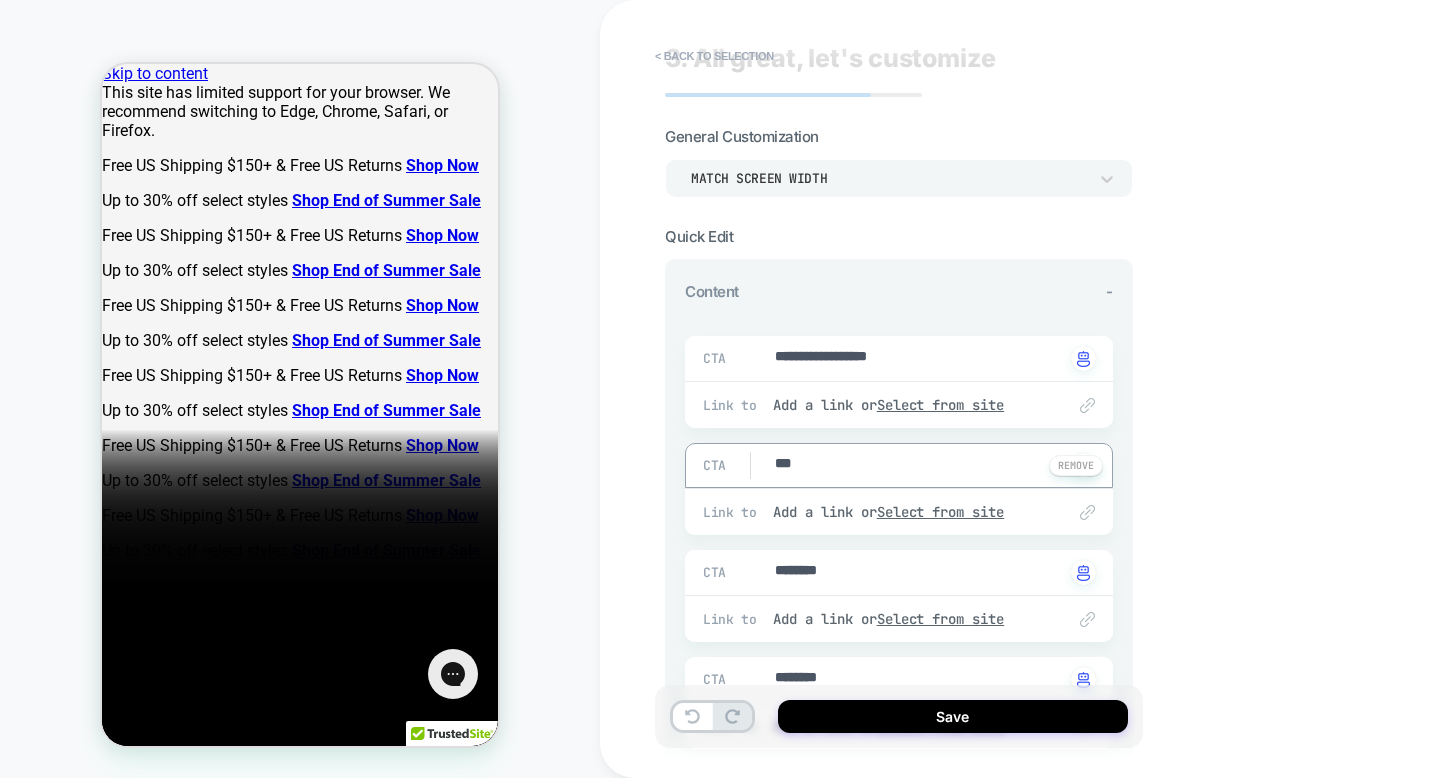 type on "*" 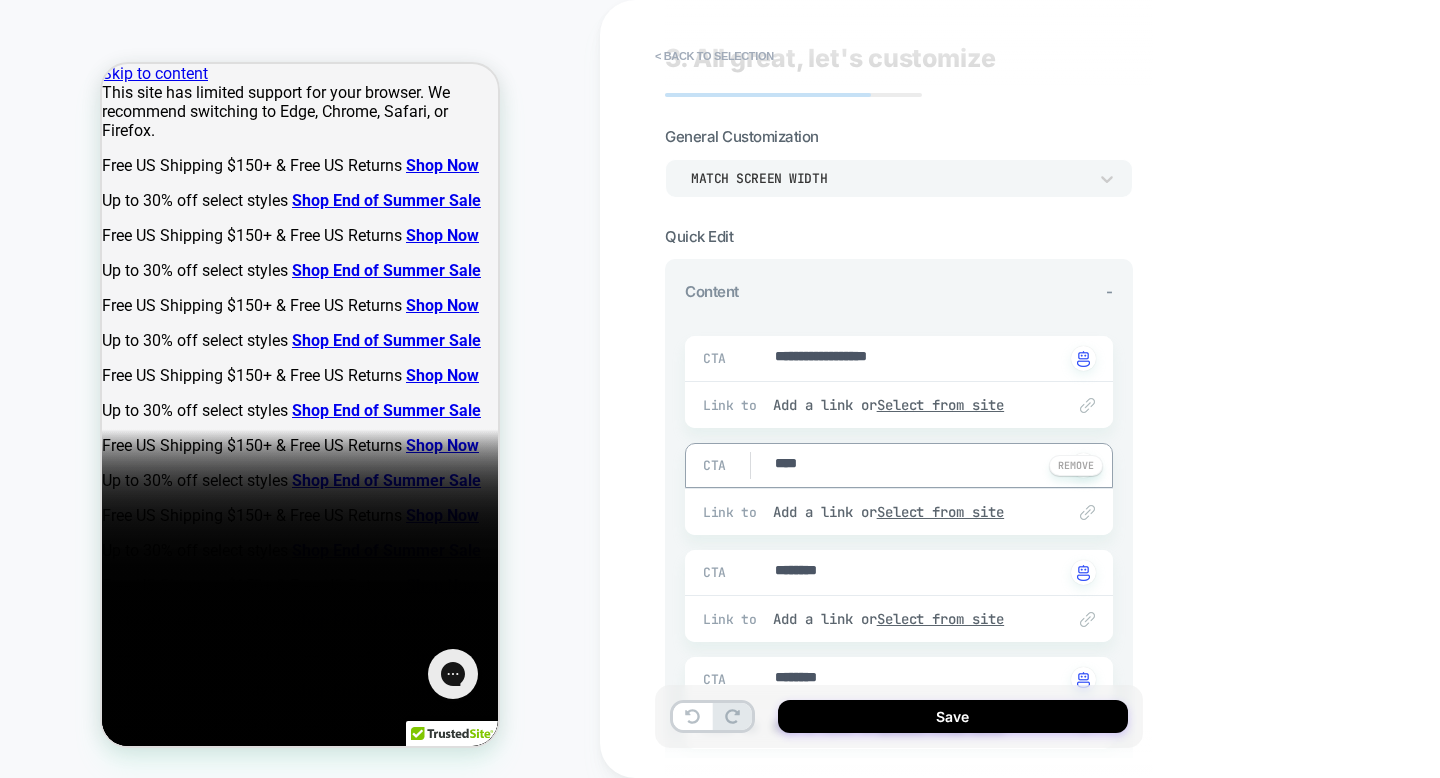 type on "*" 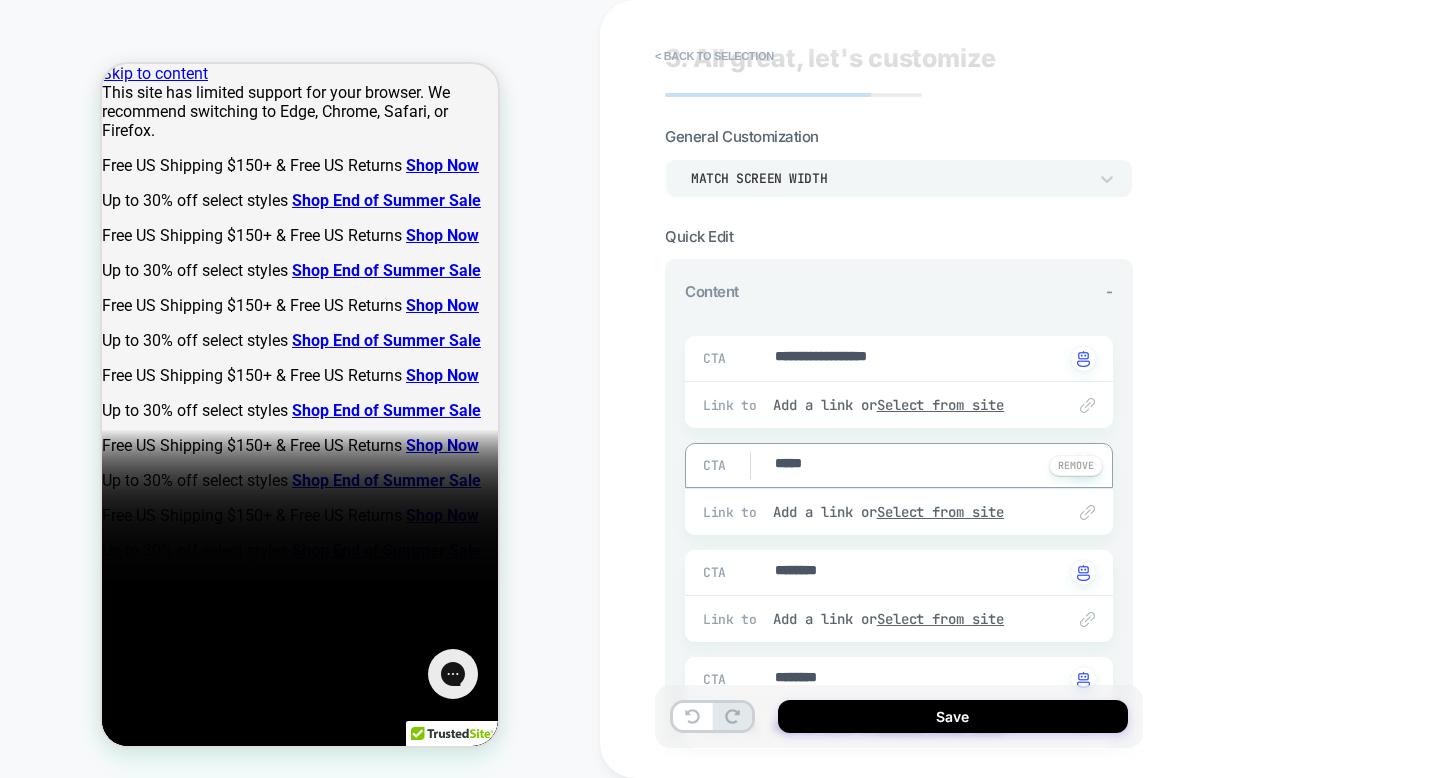 type on "*" 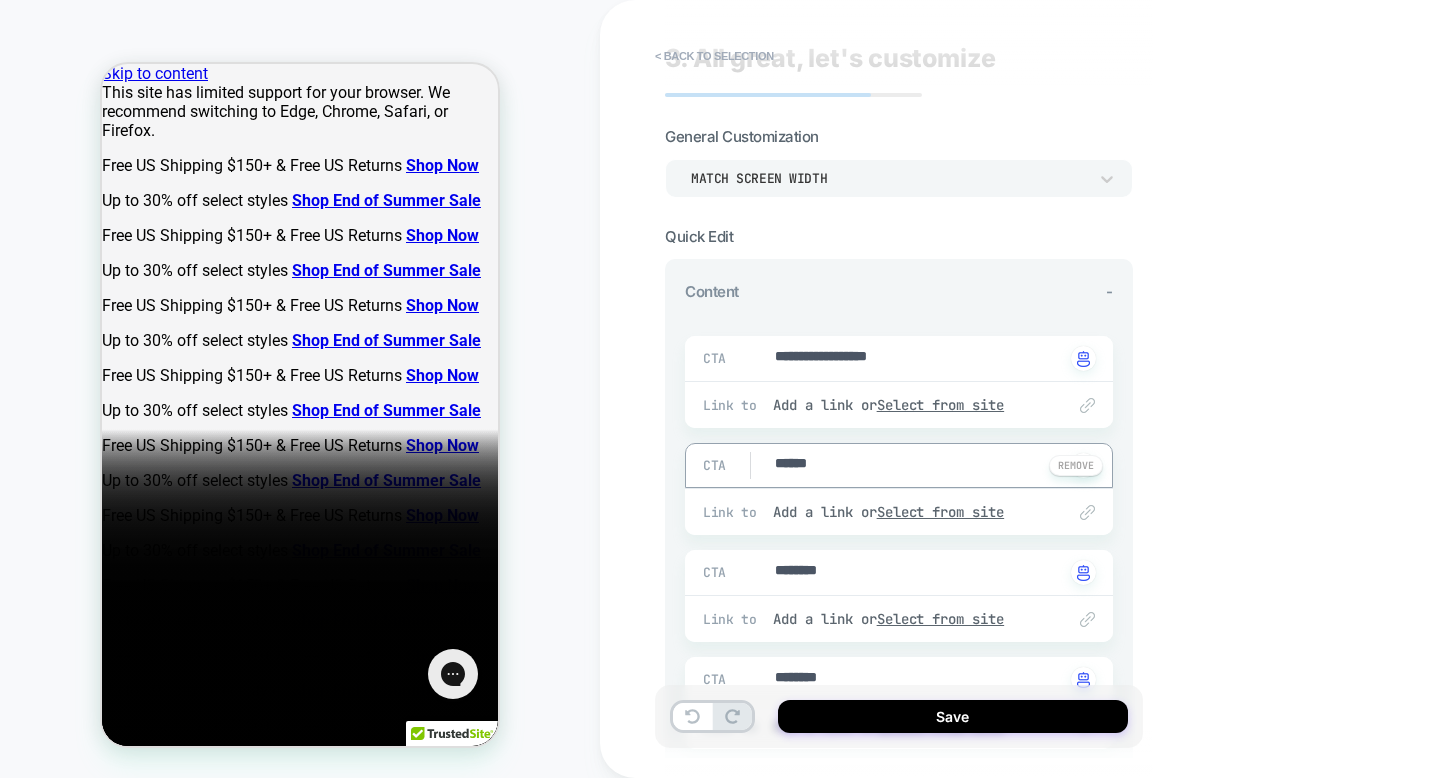 type on "*" 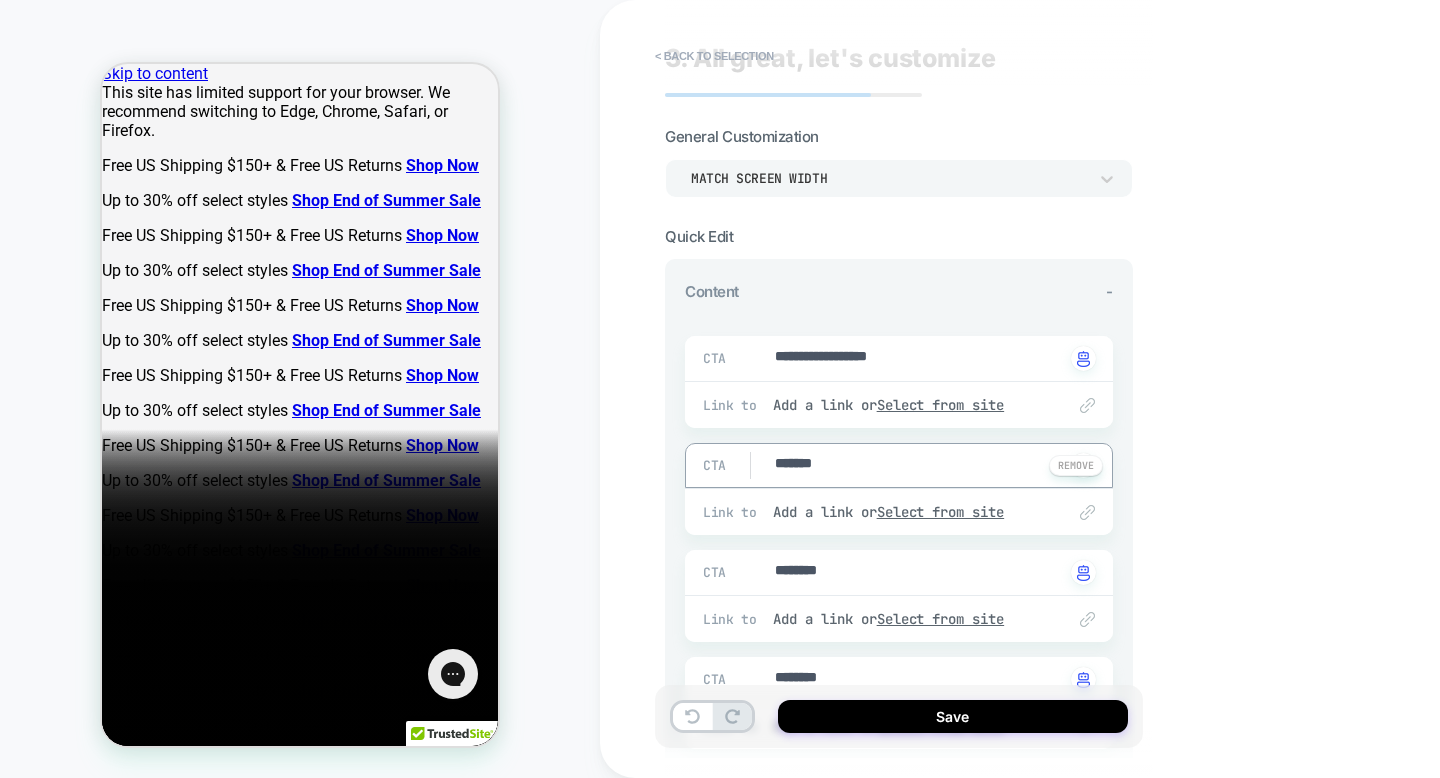 type on "*" 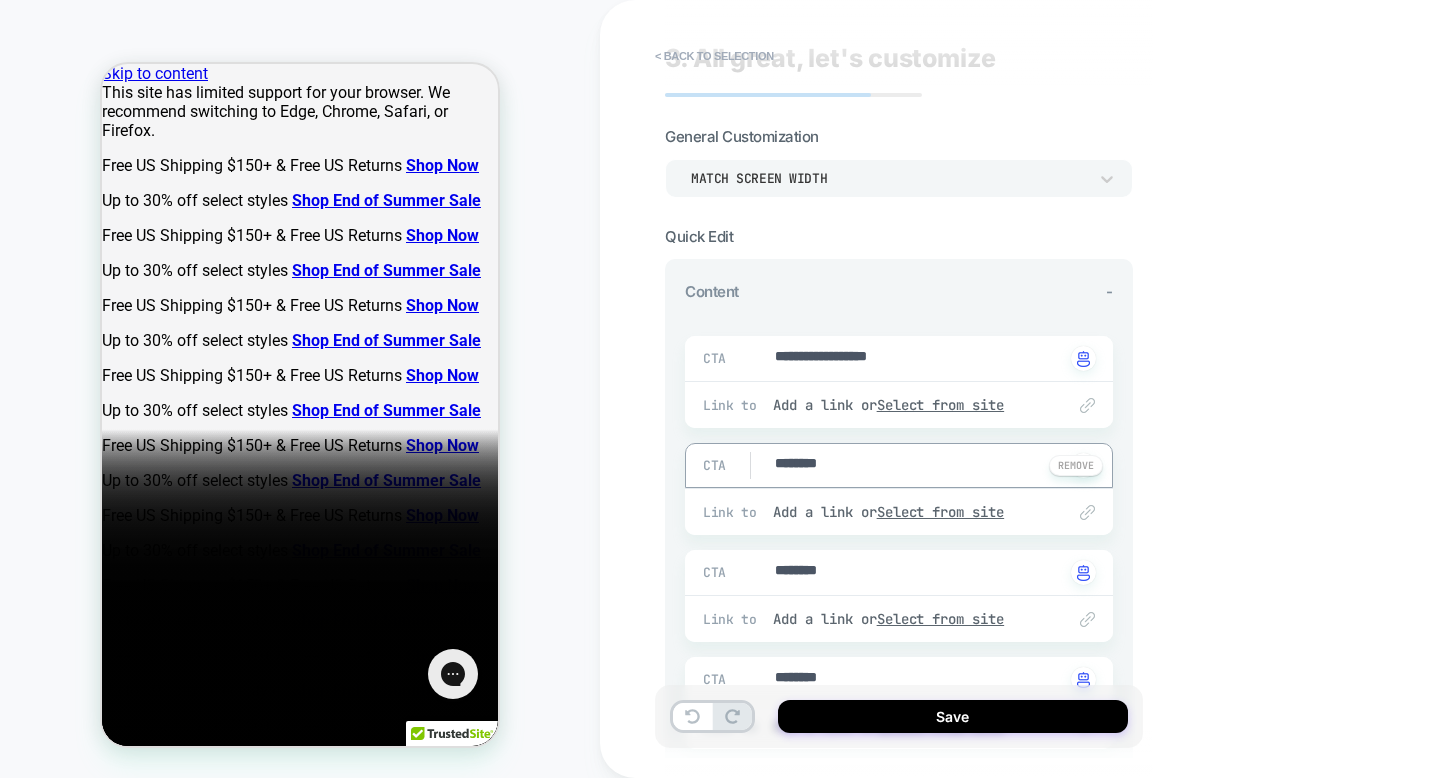 type on "*" 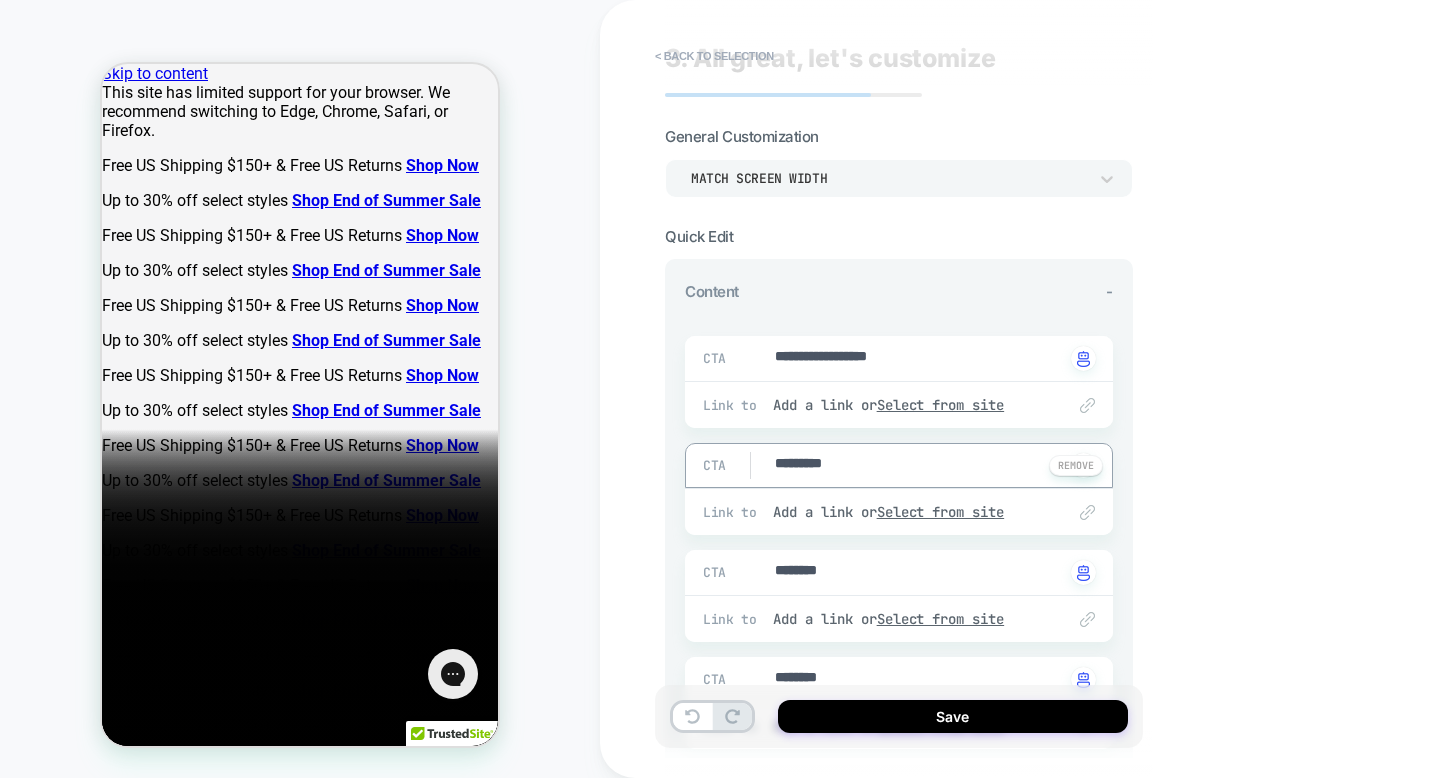 type on "*" 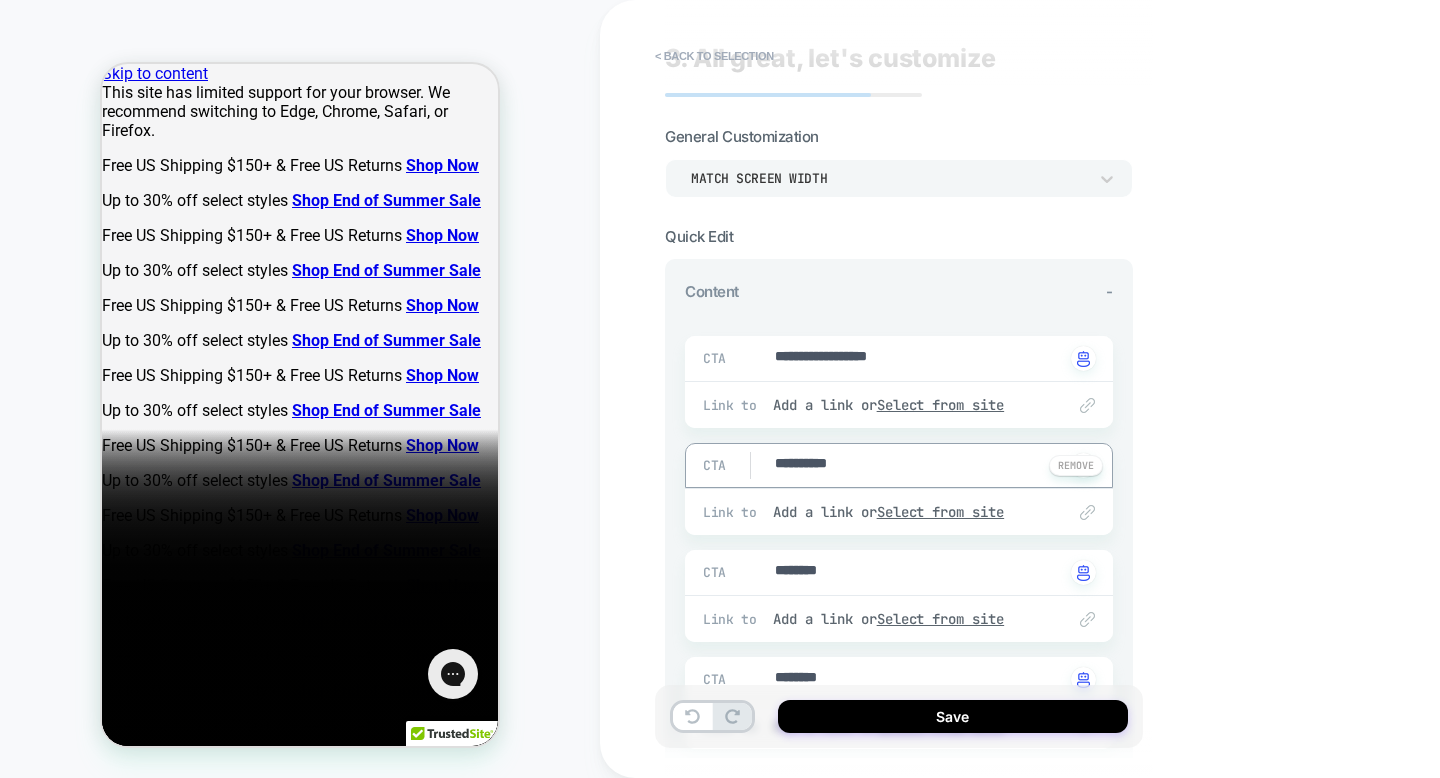type on "*" 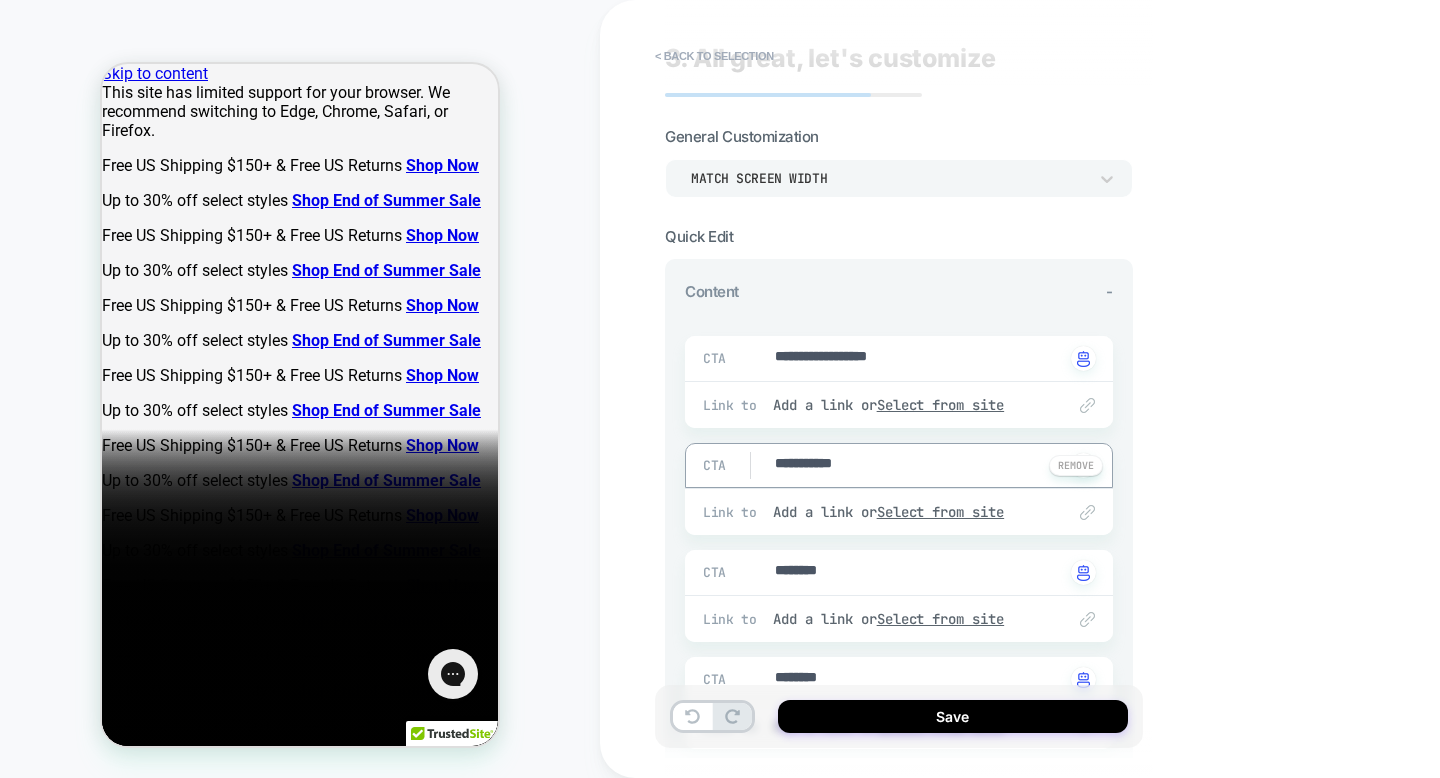 type on "*" 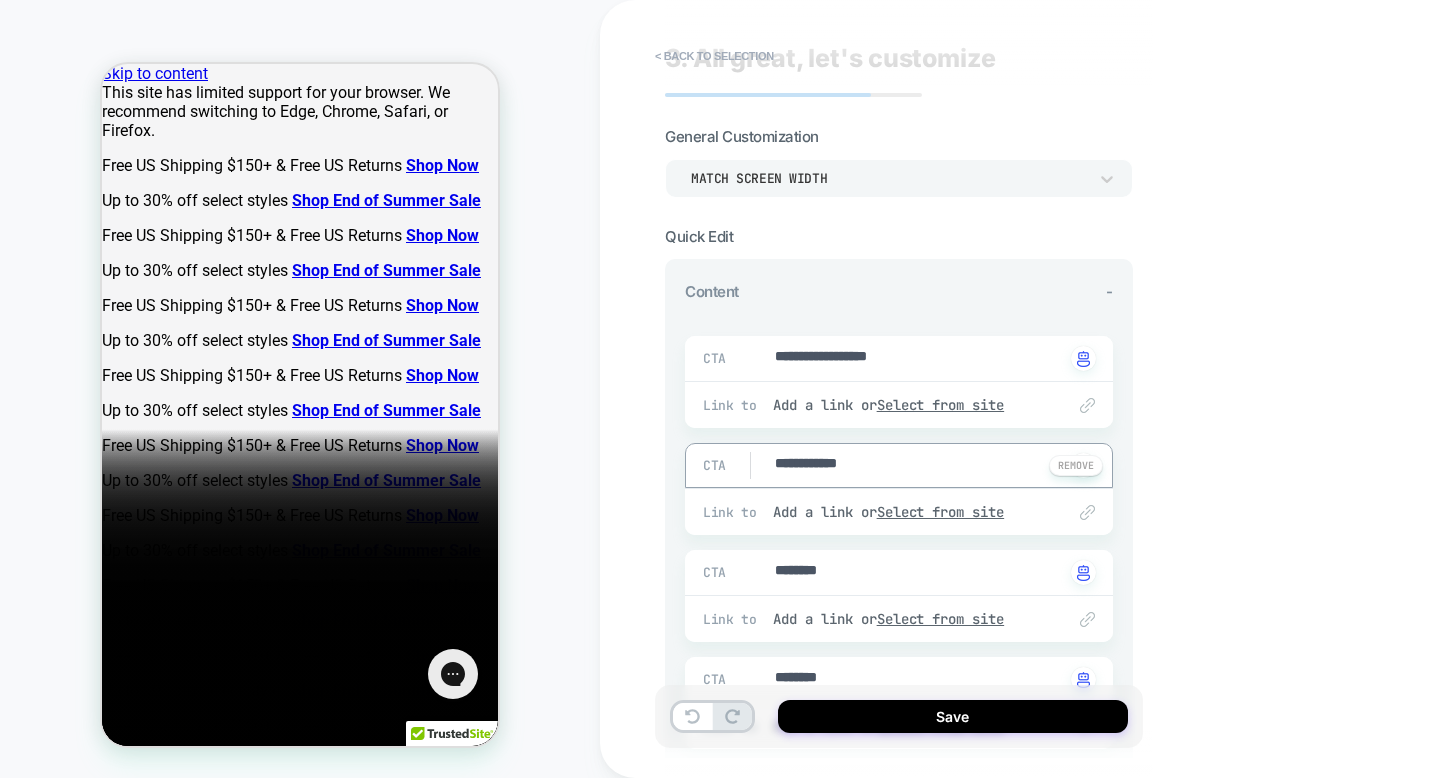 type on "*" 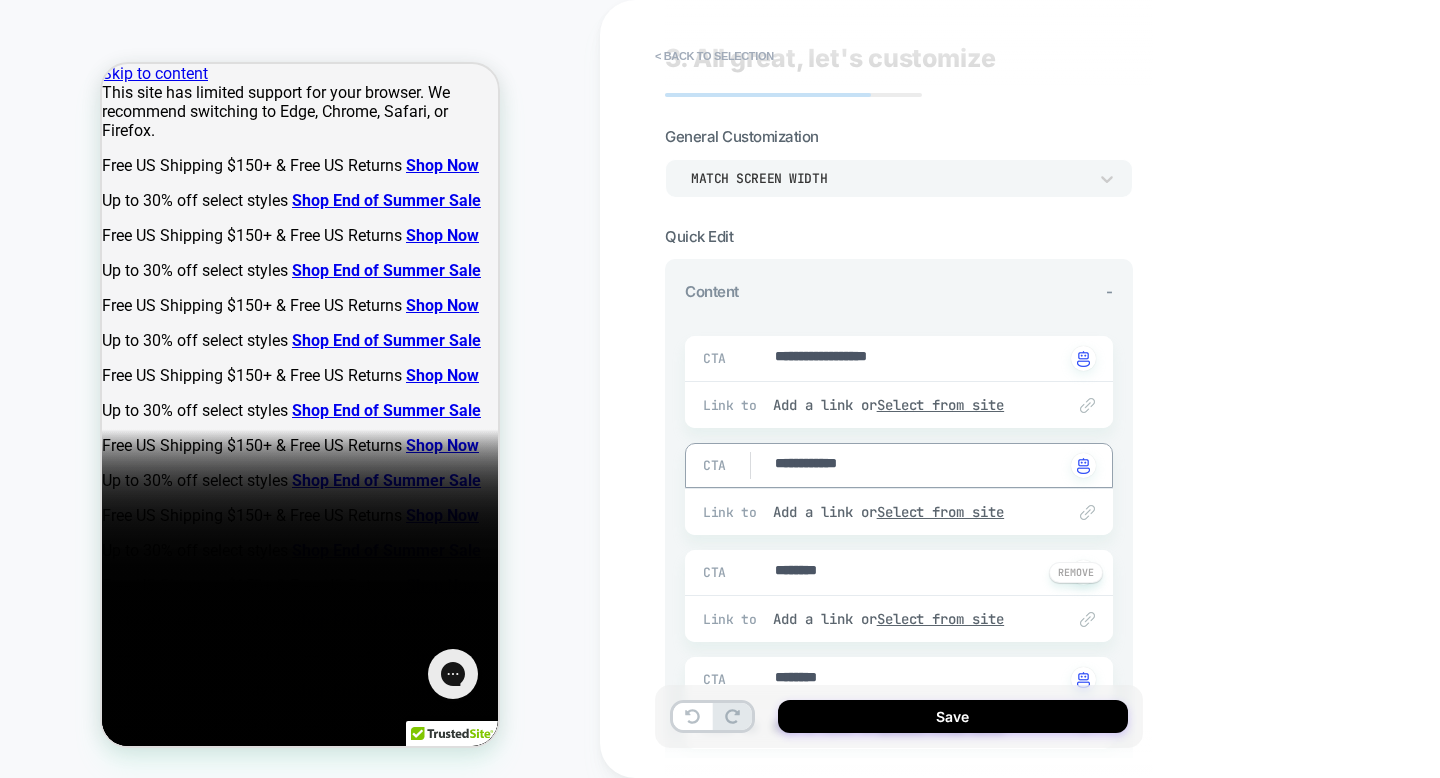type on "**********" 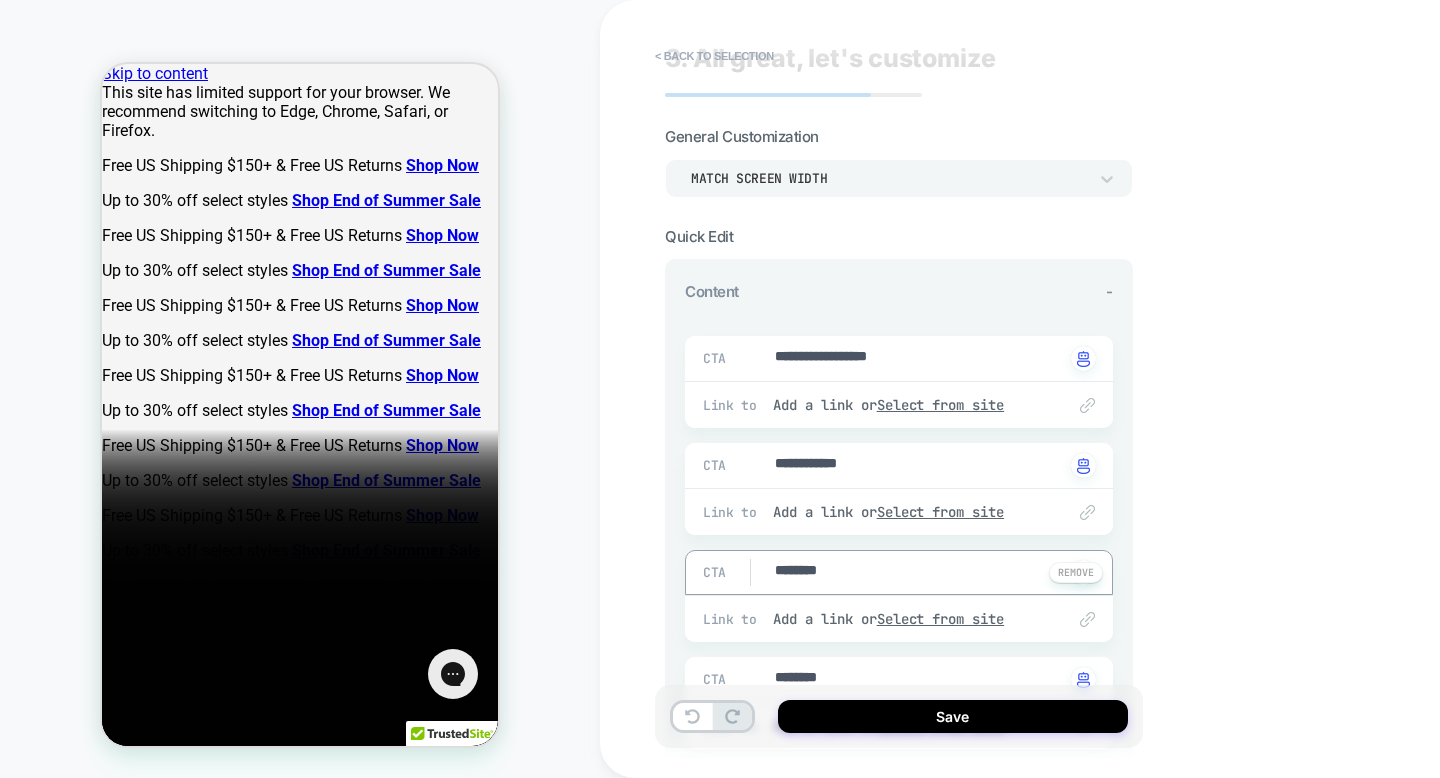 click on "********" at bounding box center (918, 572) 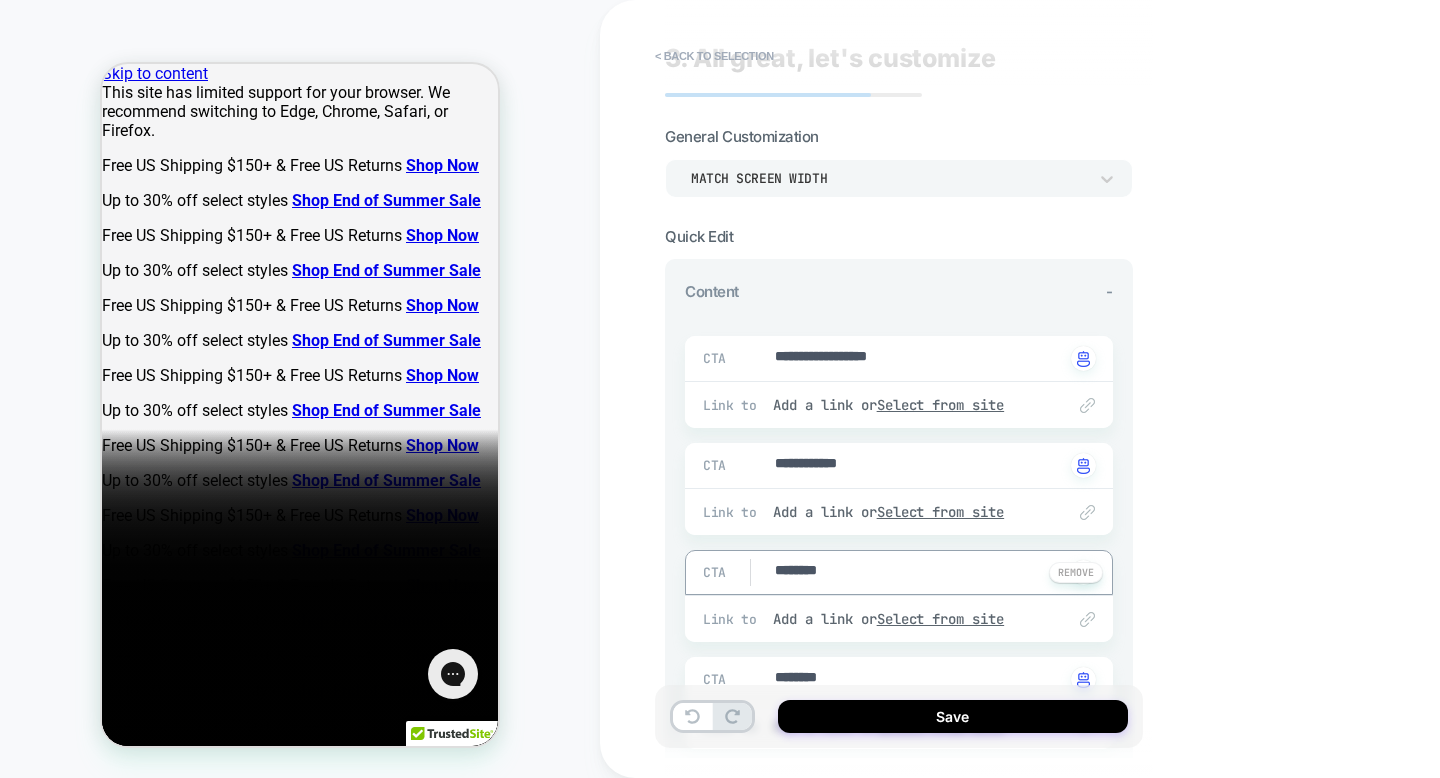 type on "*" 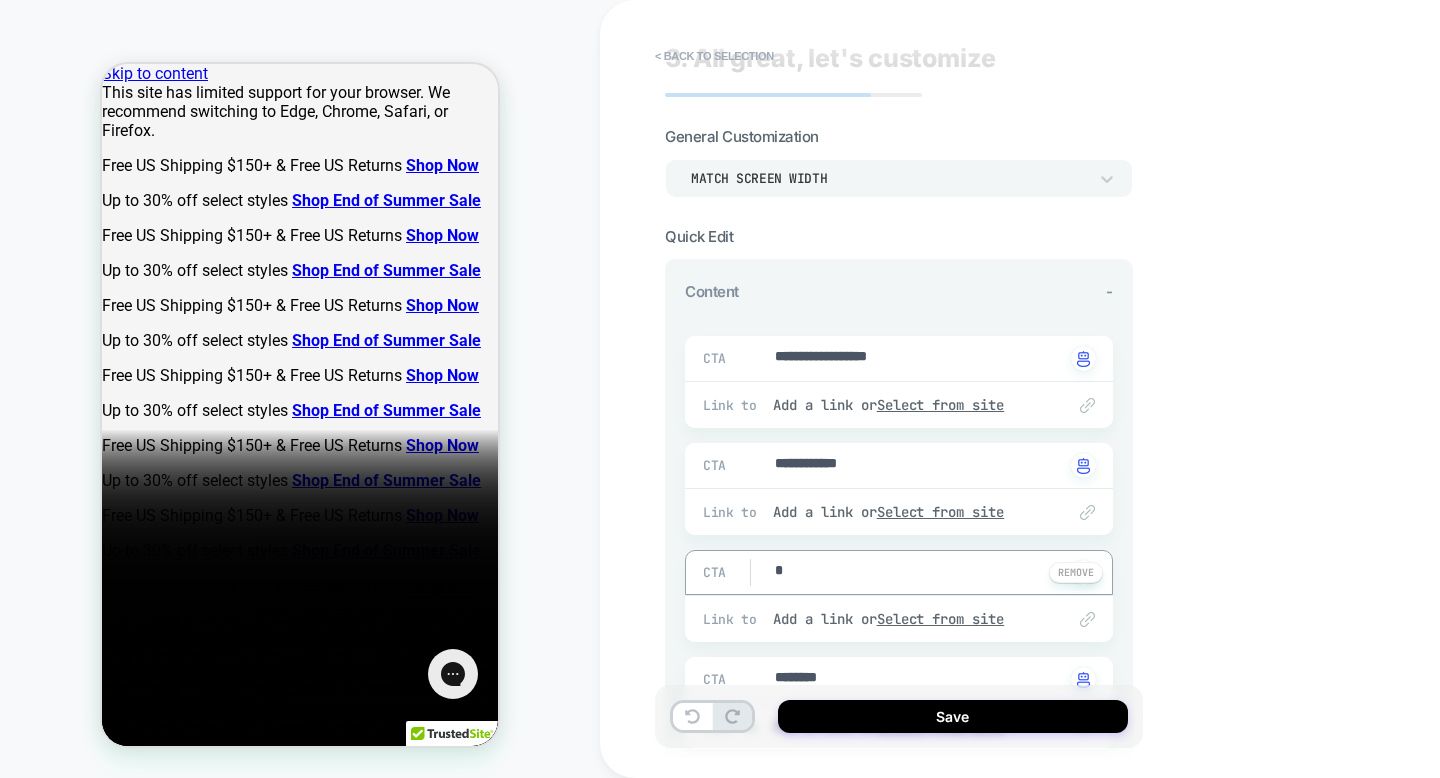 type on "*" 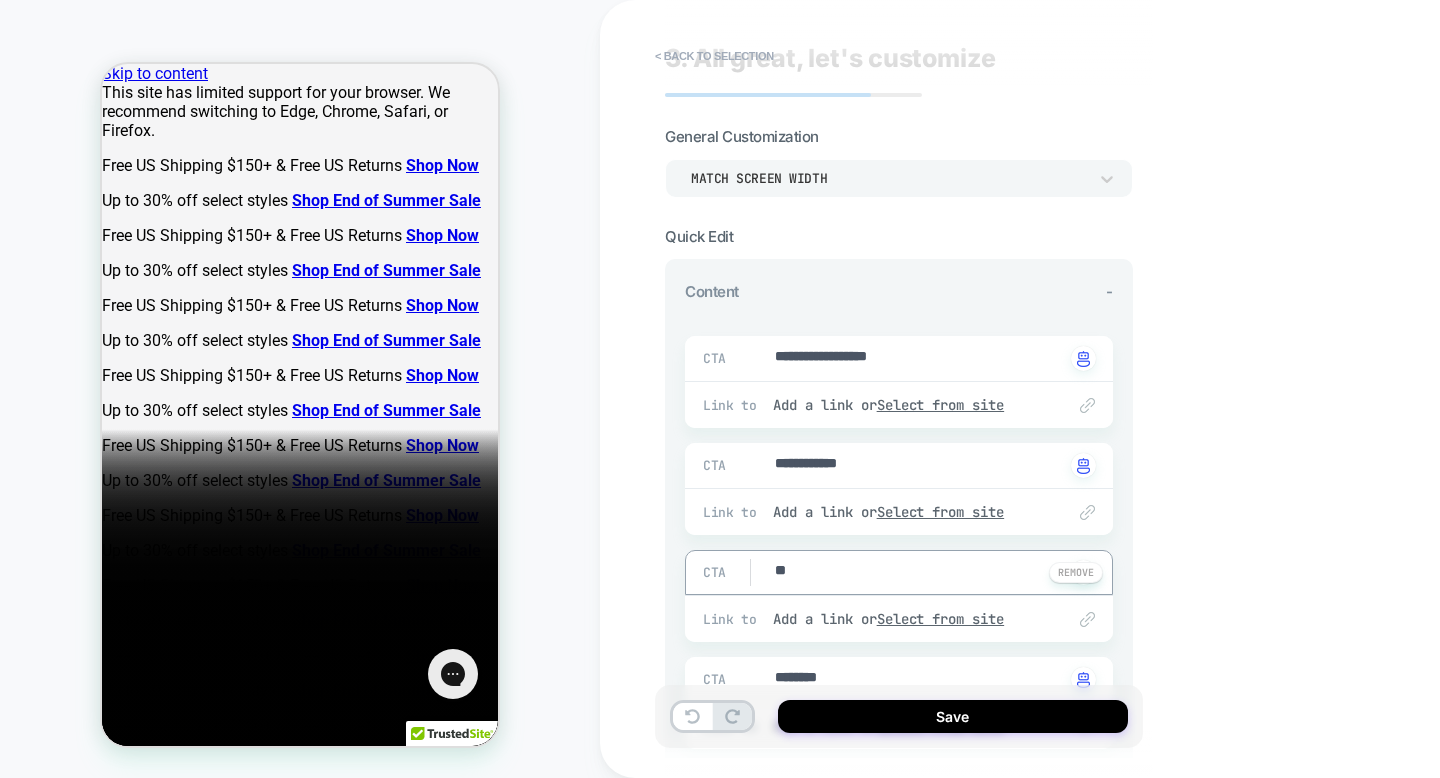 type on "*" 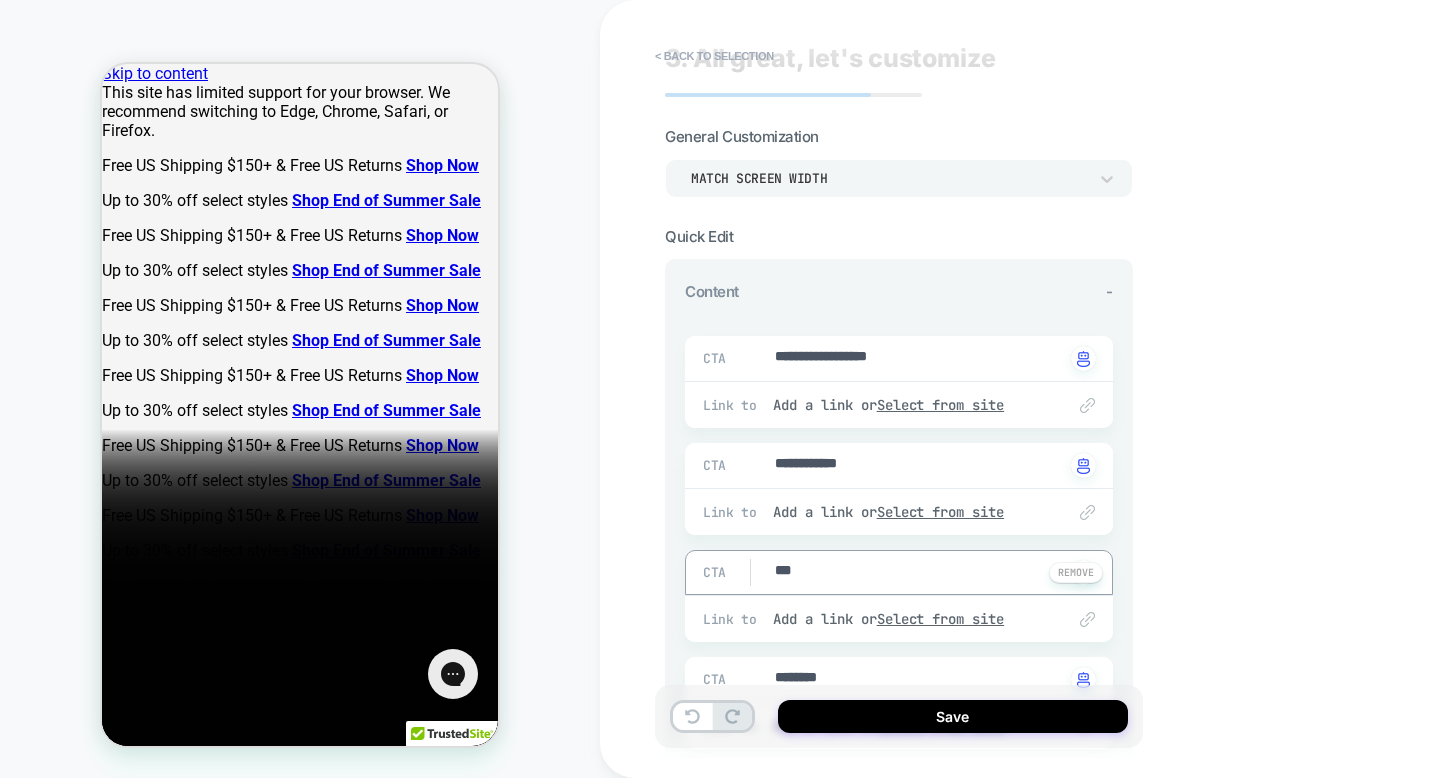 type on "*" 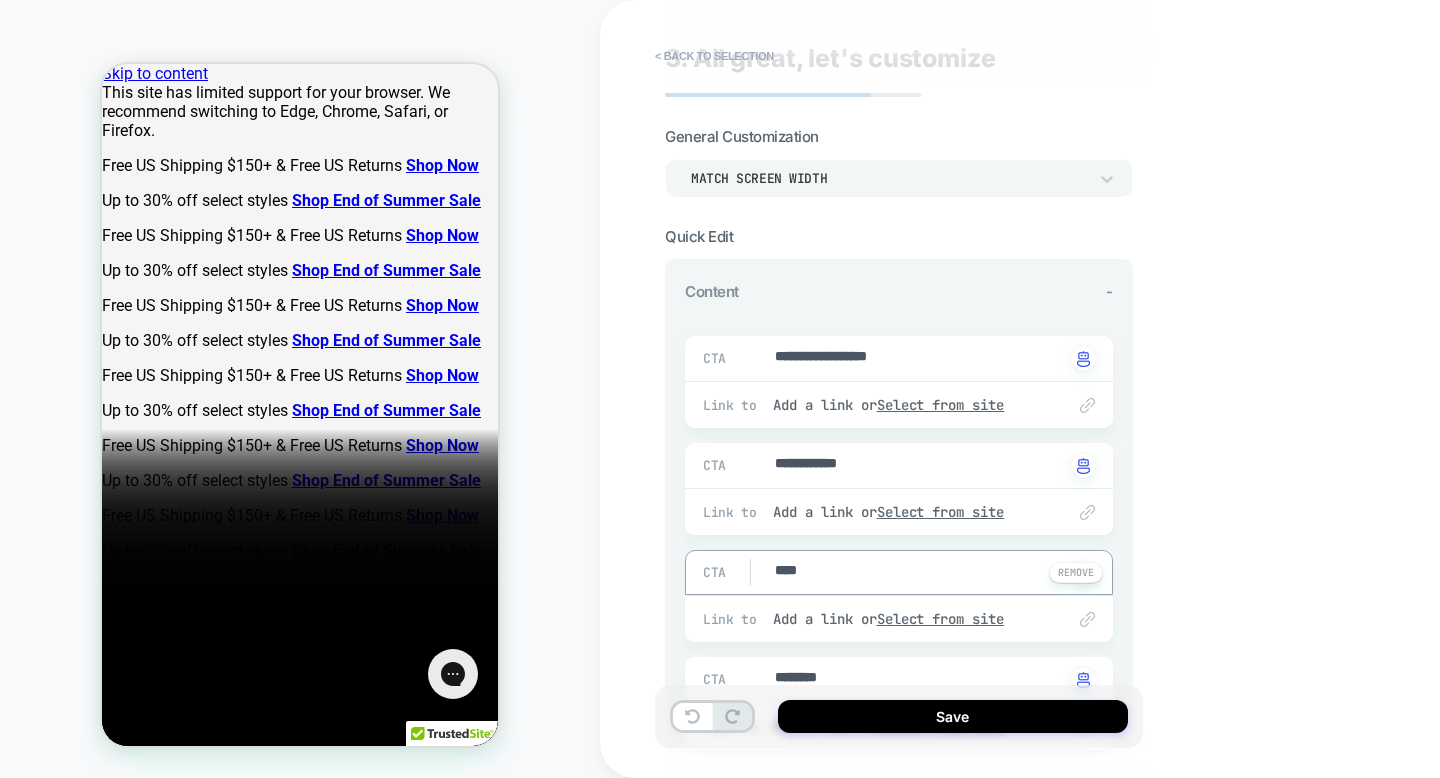 type on "*" 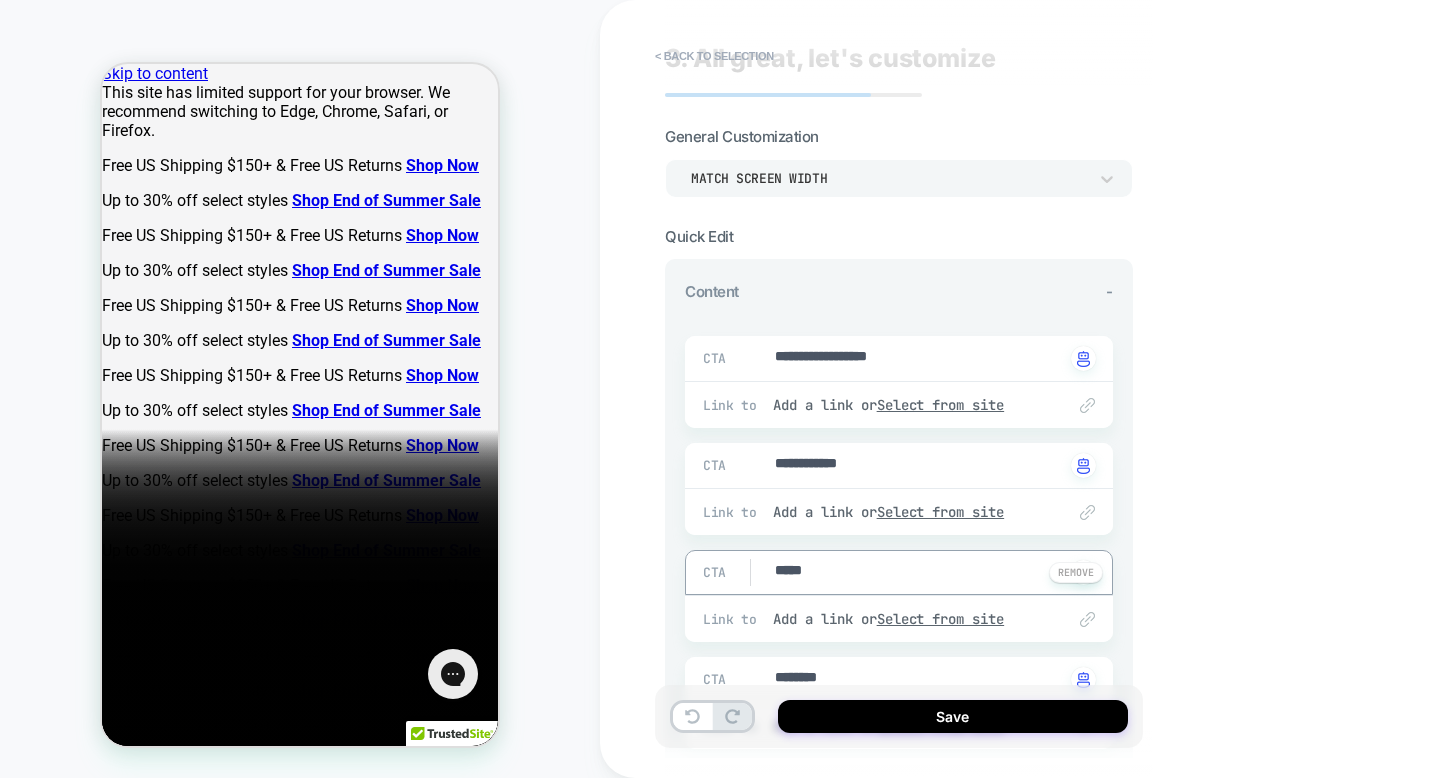 type on "*" 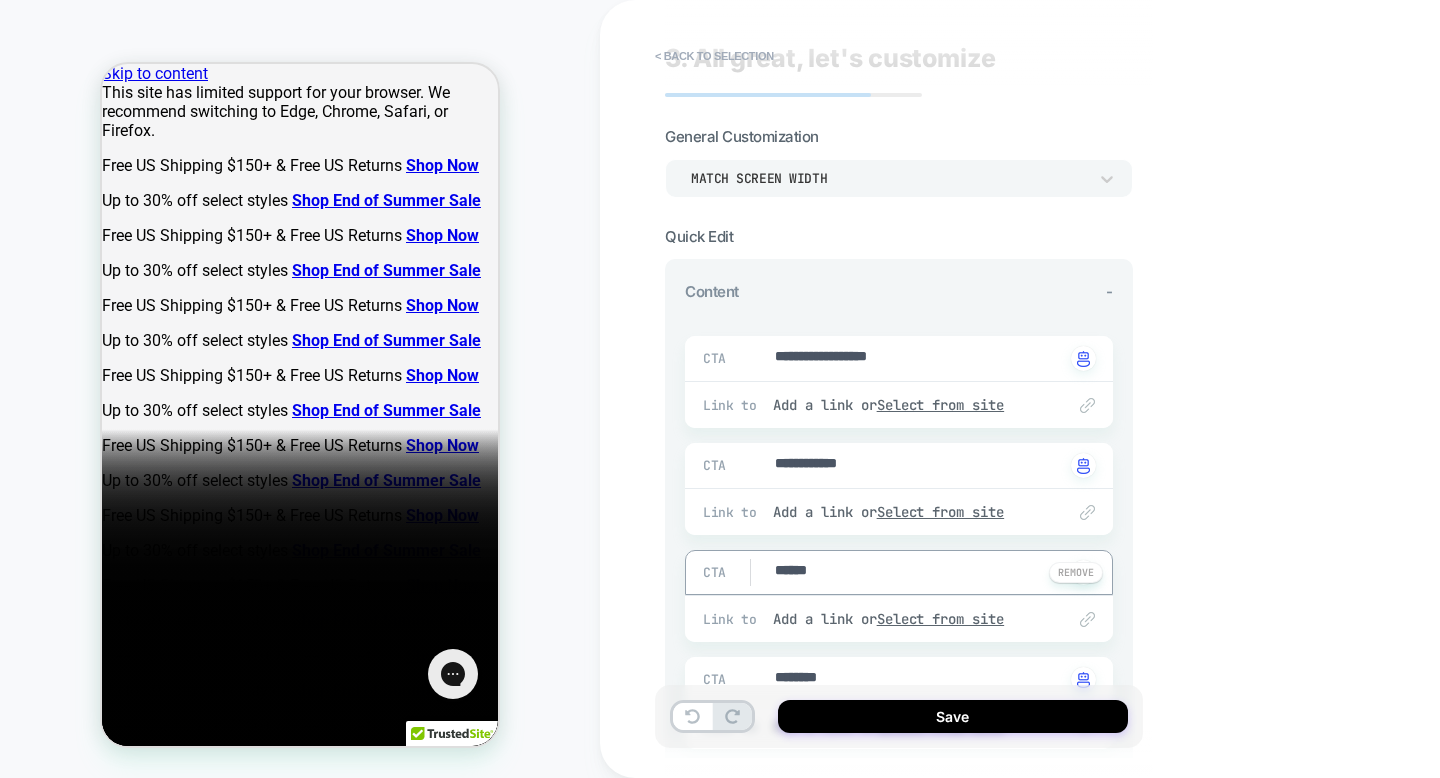 type on "*" 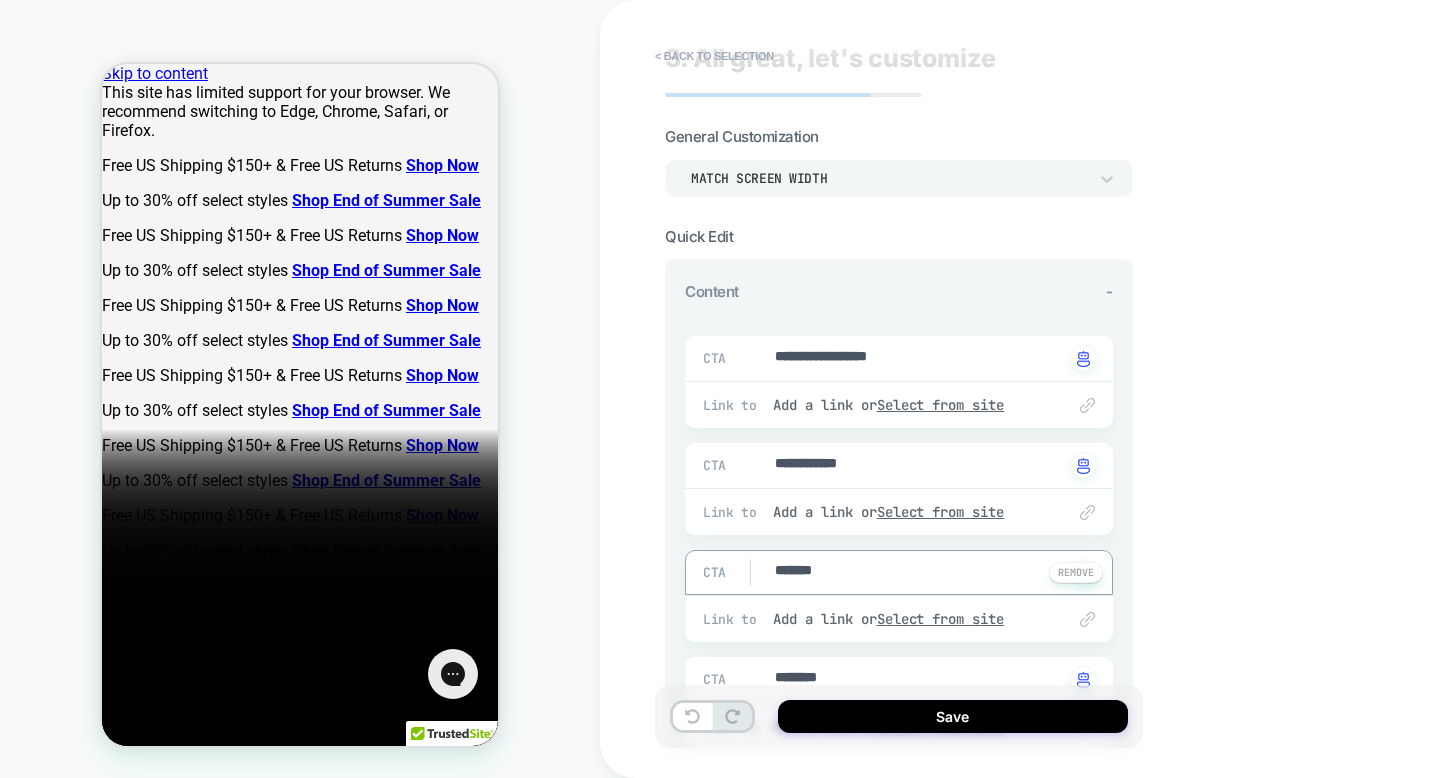 type on "*" 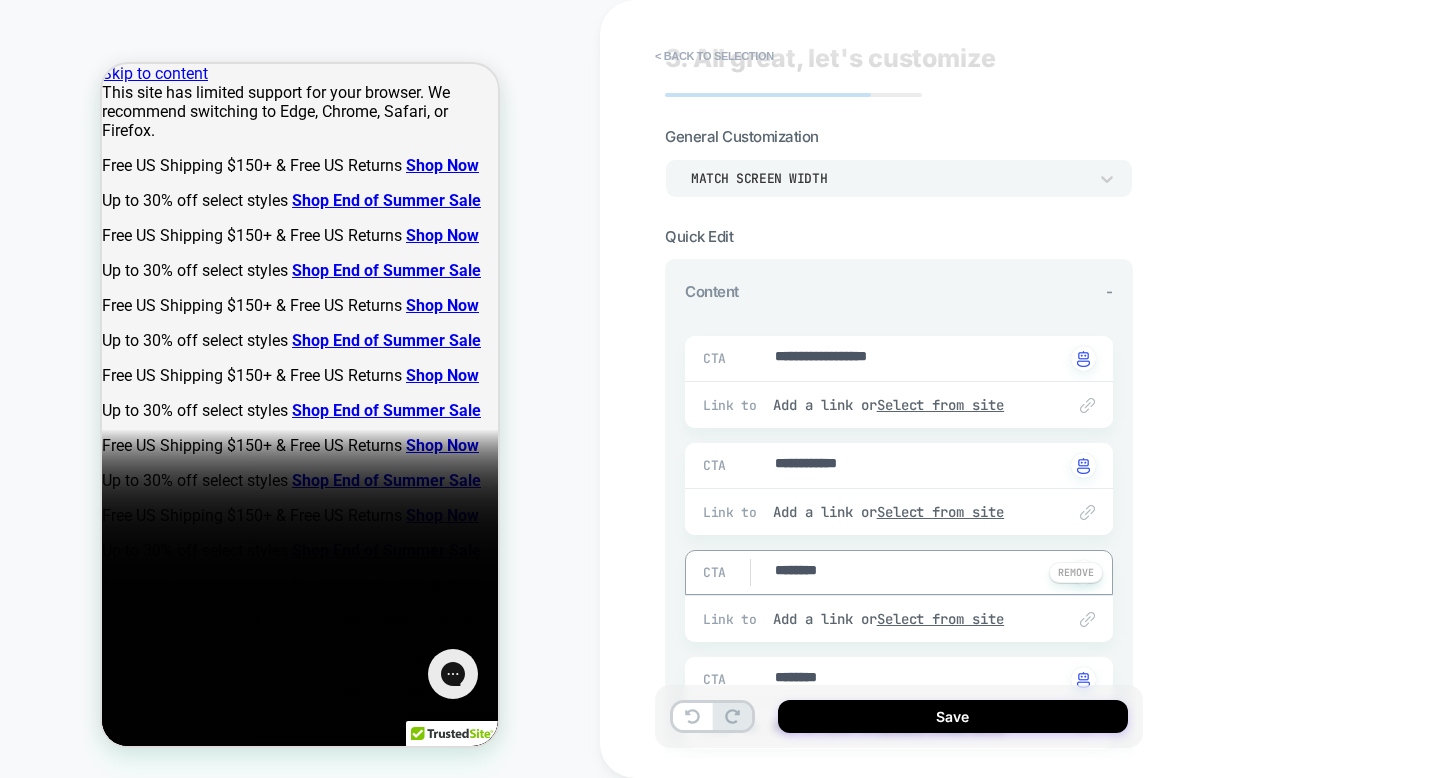 type on "*" 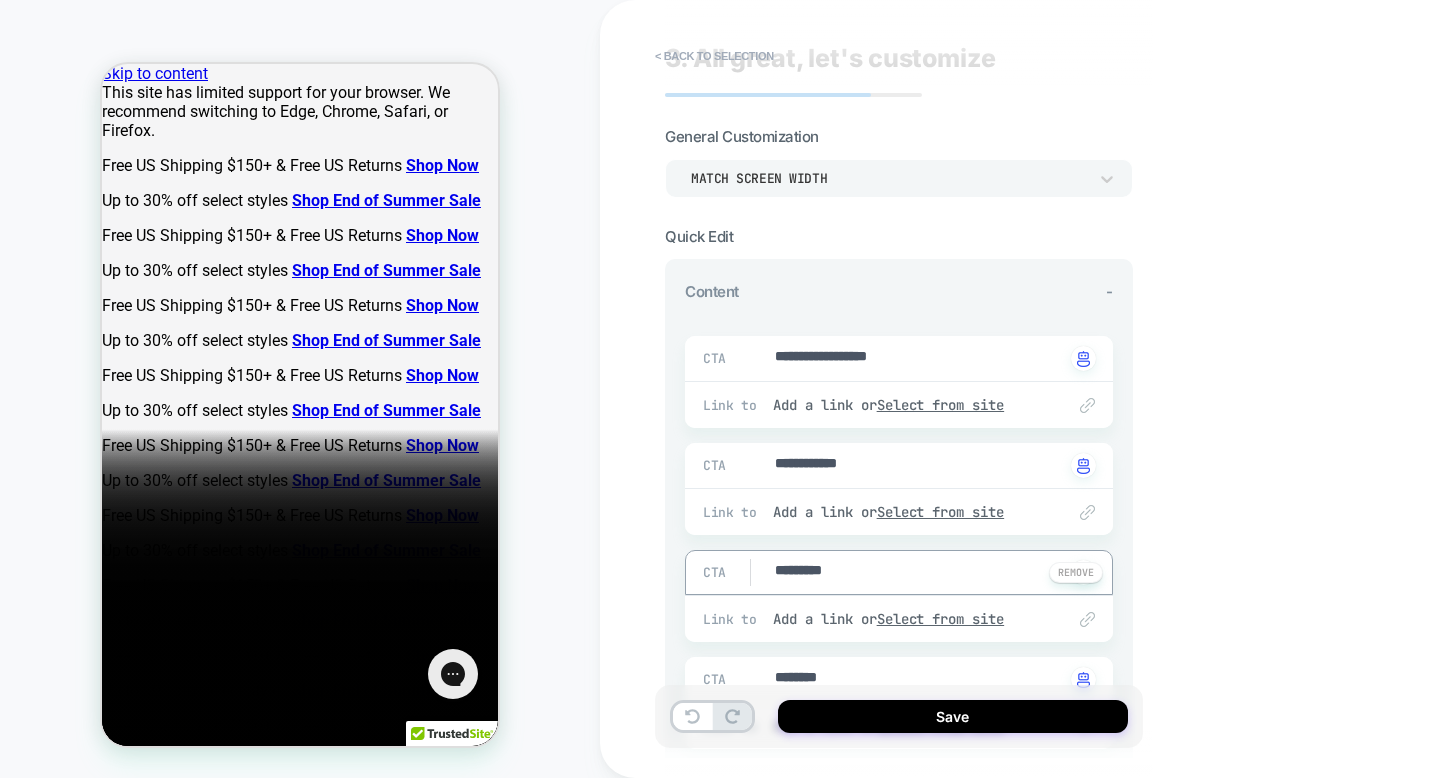 type on "*" 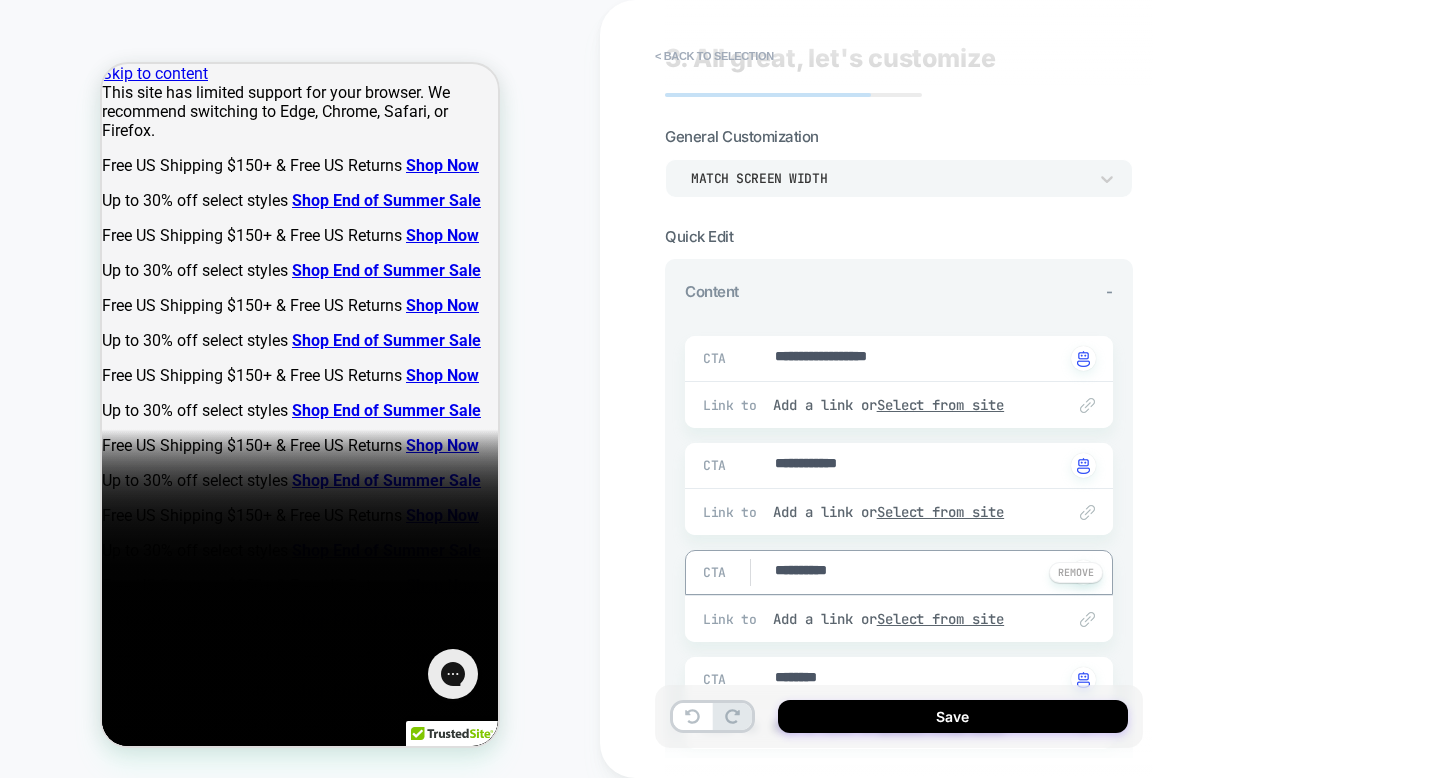type on "*" 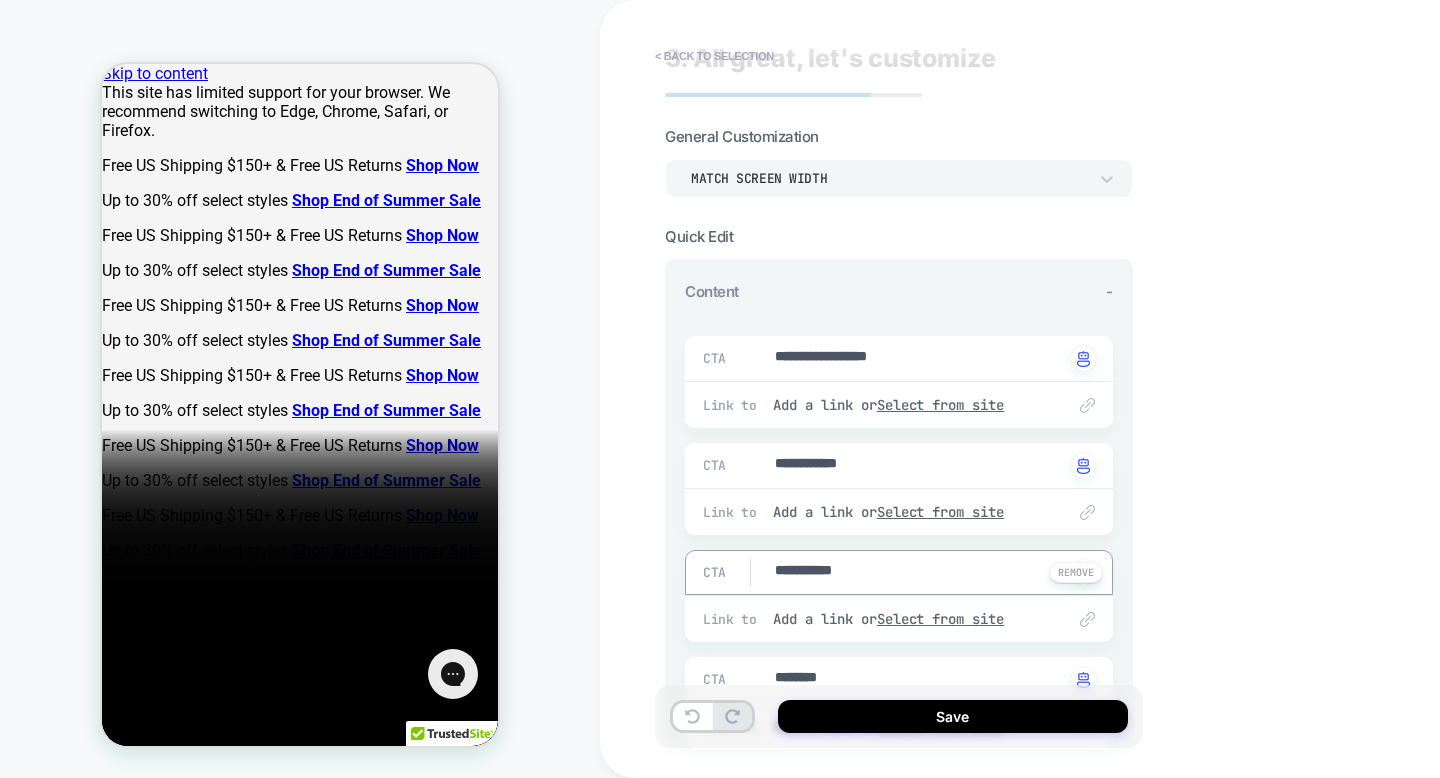 type on "*" 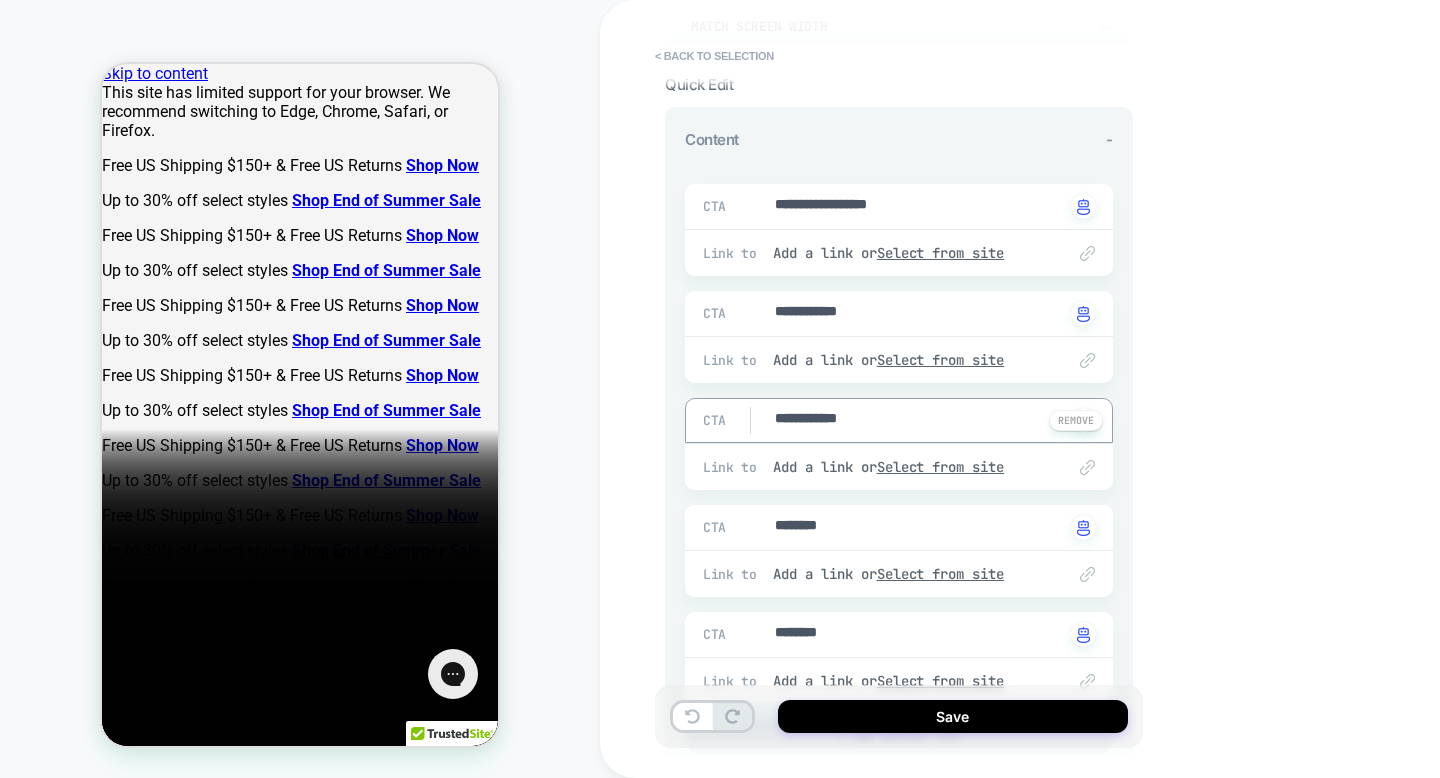 scroll, scrollTop: 251, scrollLeft: 0, axis: vertical 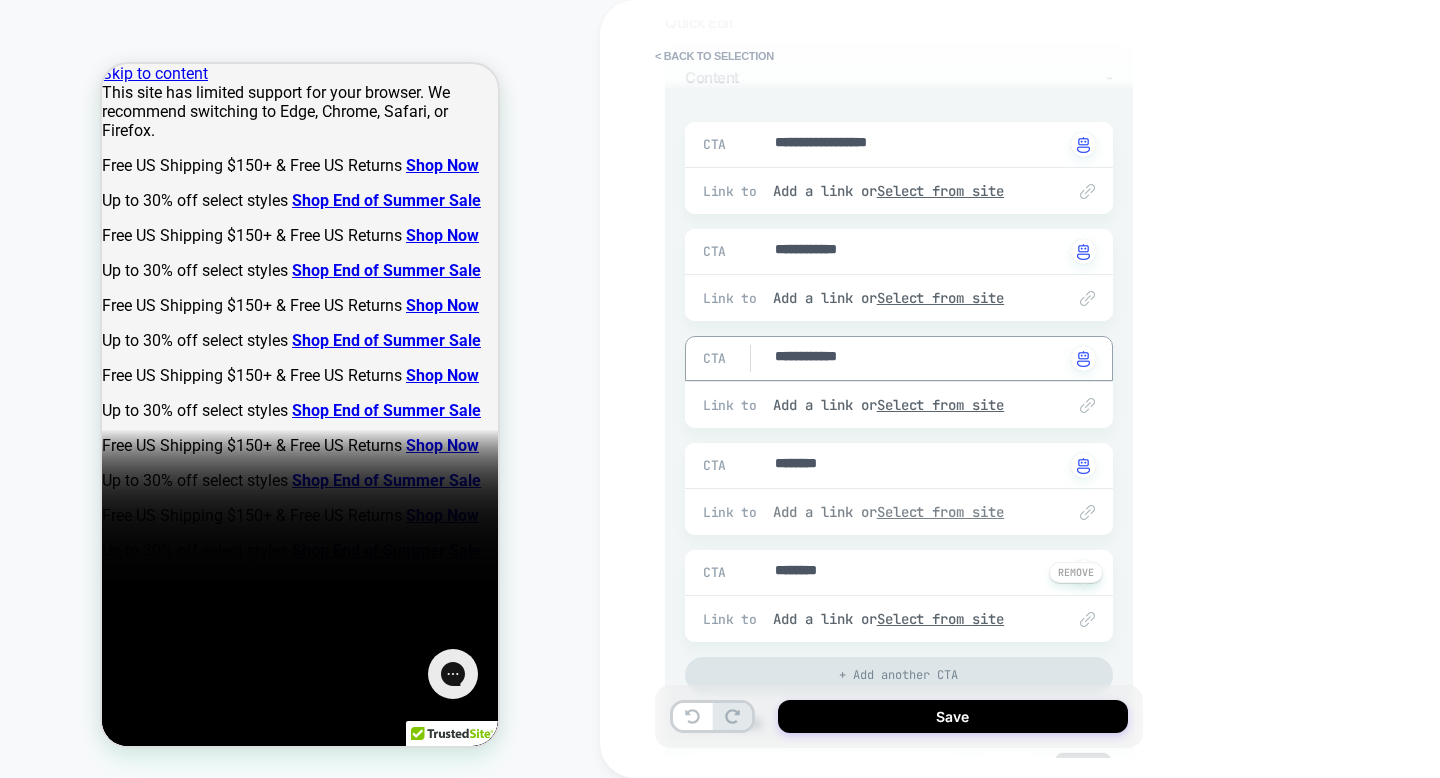 type on "*" 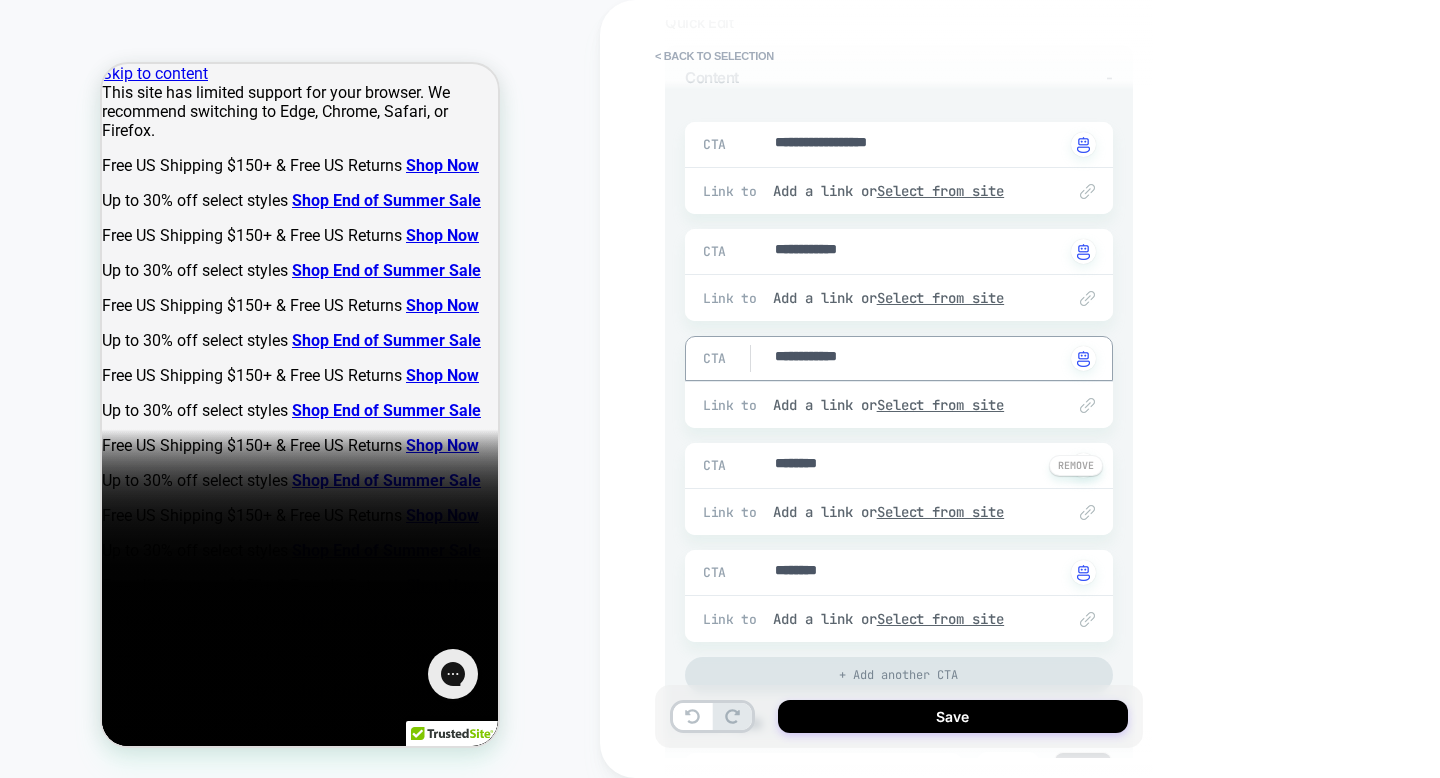 type on "**********" 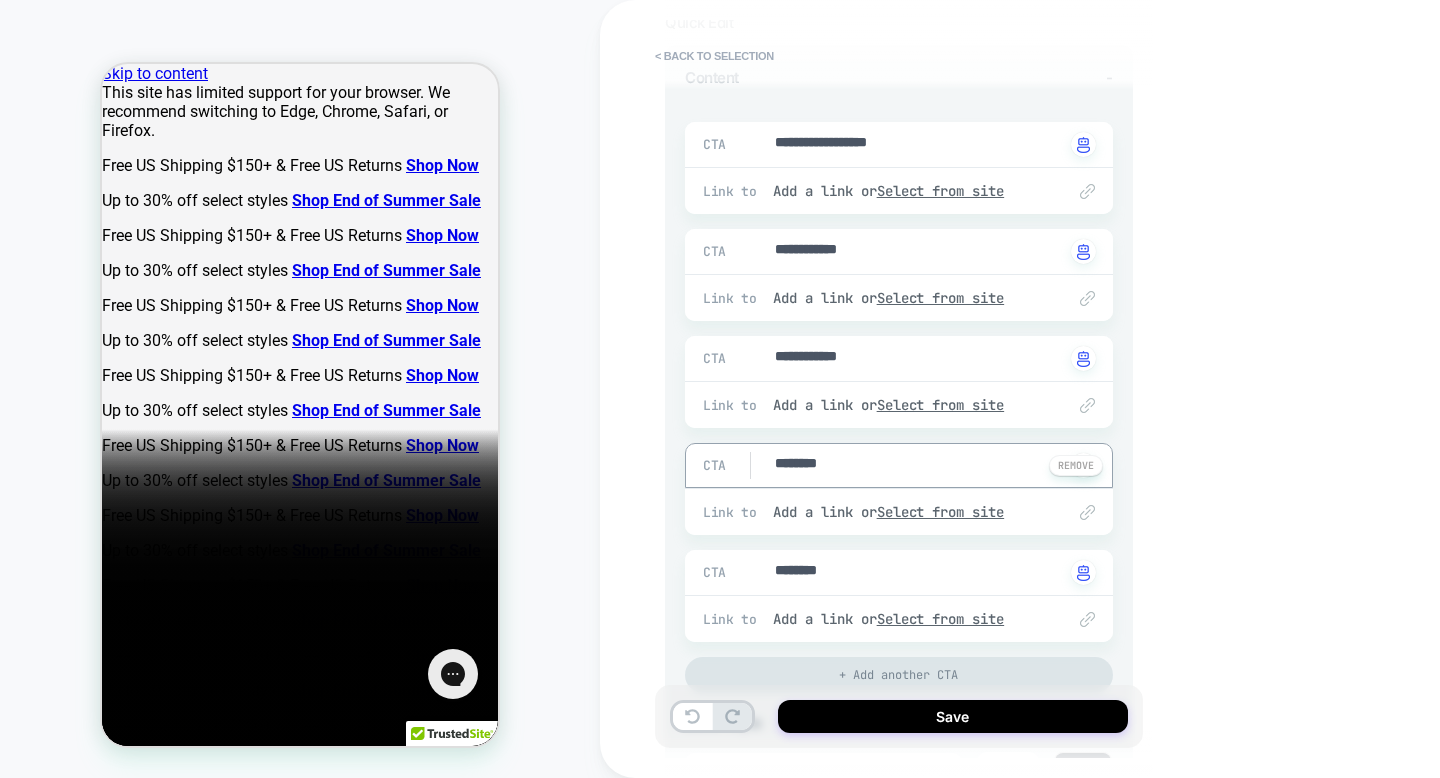 click on "********" at bounding box center (918, 465) 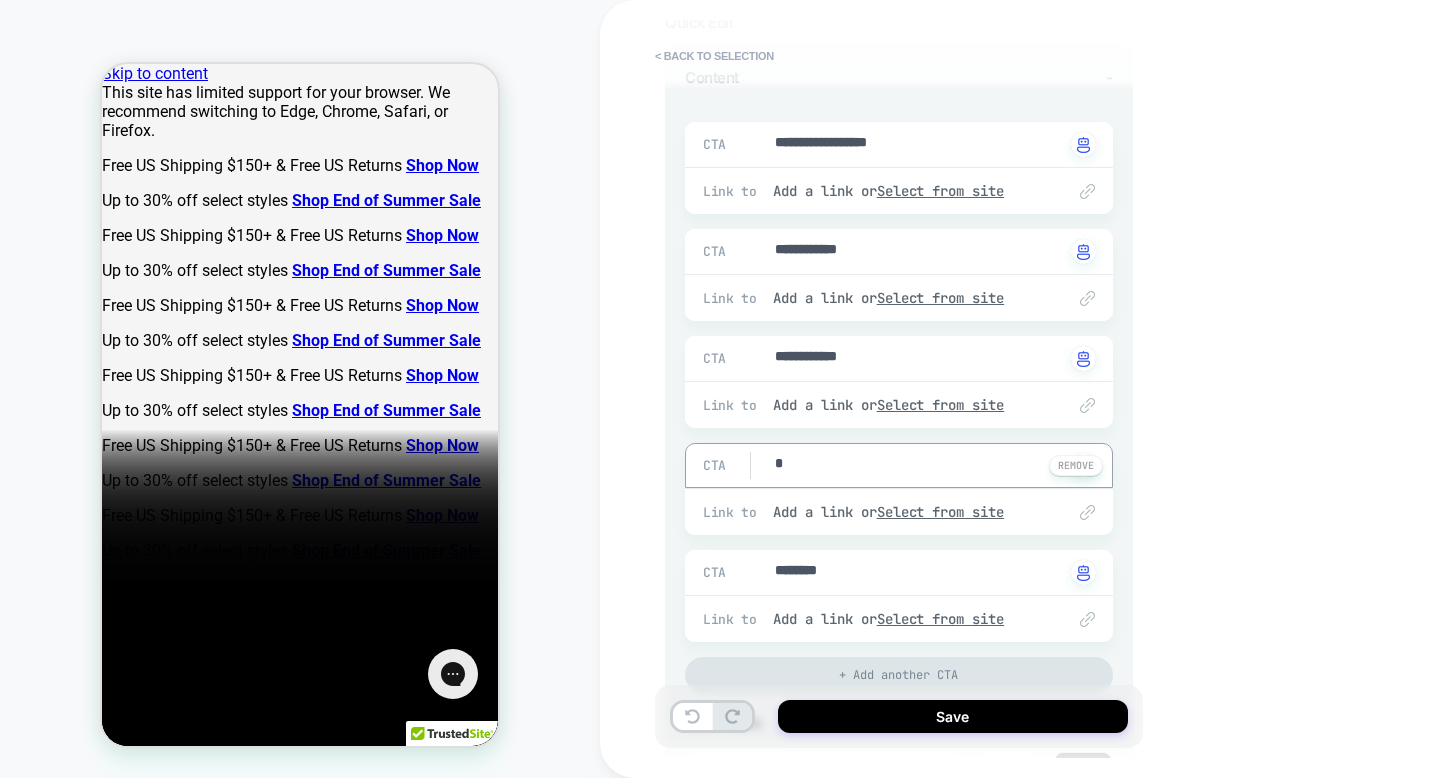 type on "*" 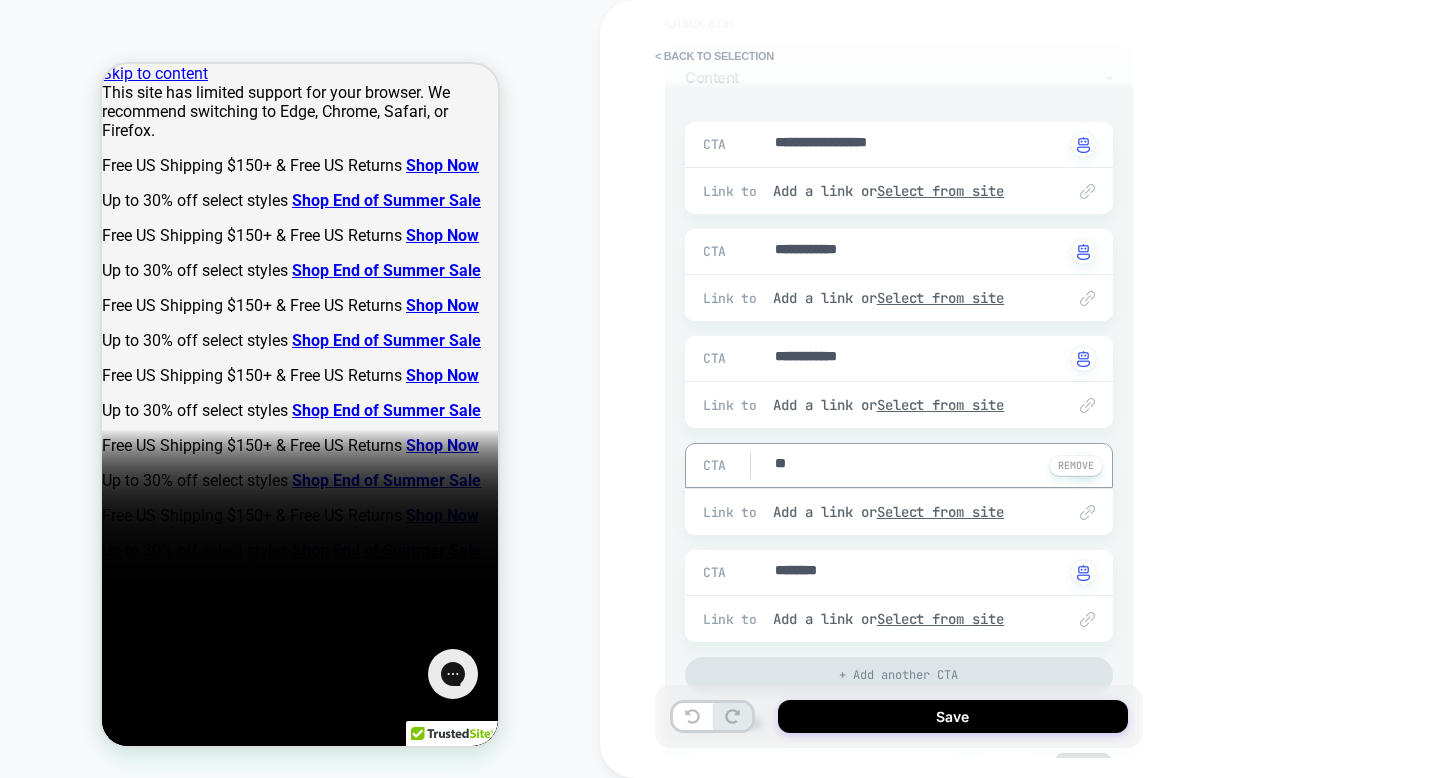 type on "*" 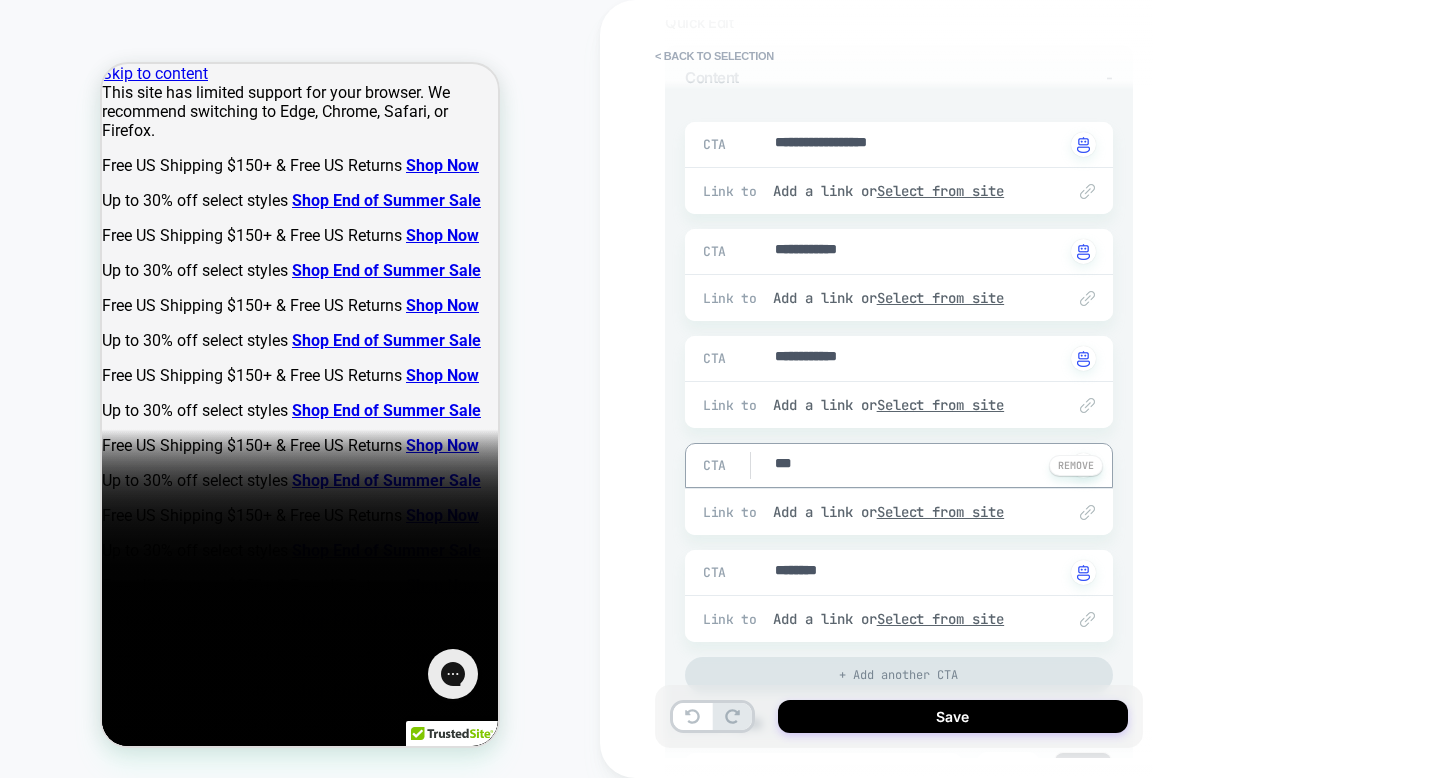 type on "*" 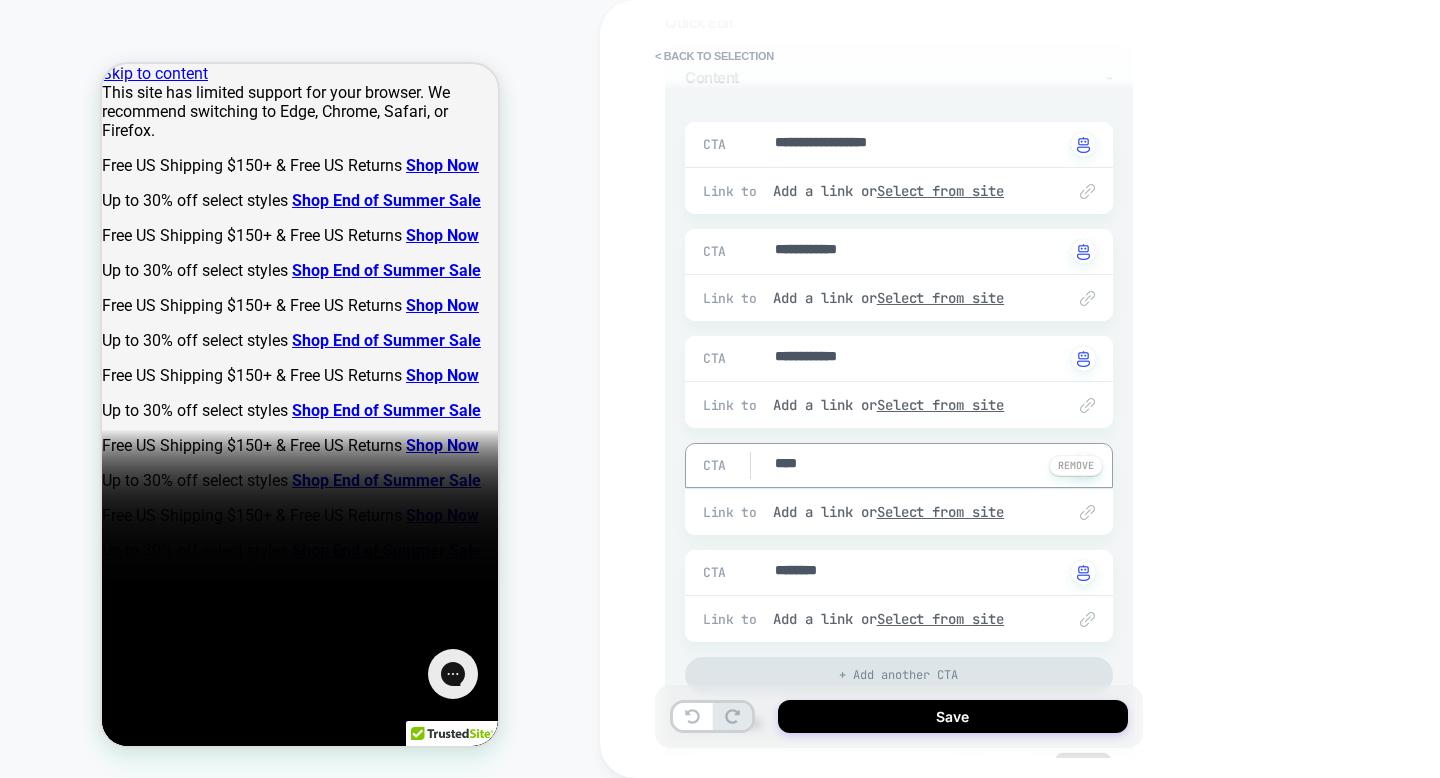 type on "*" 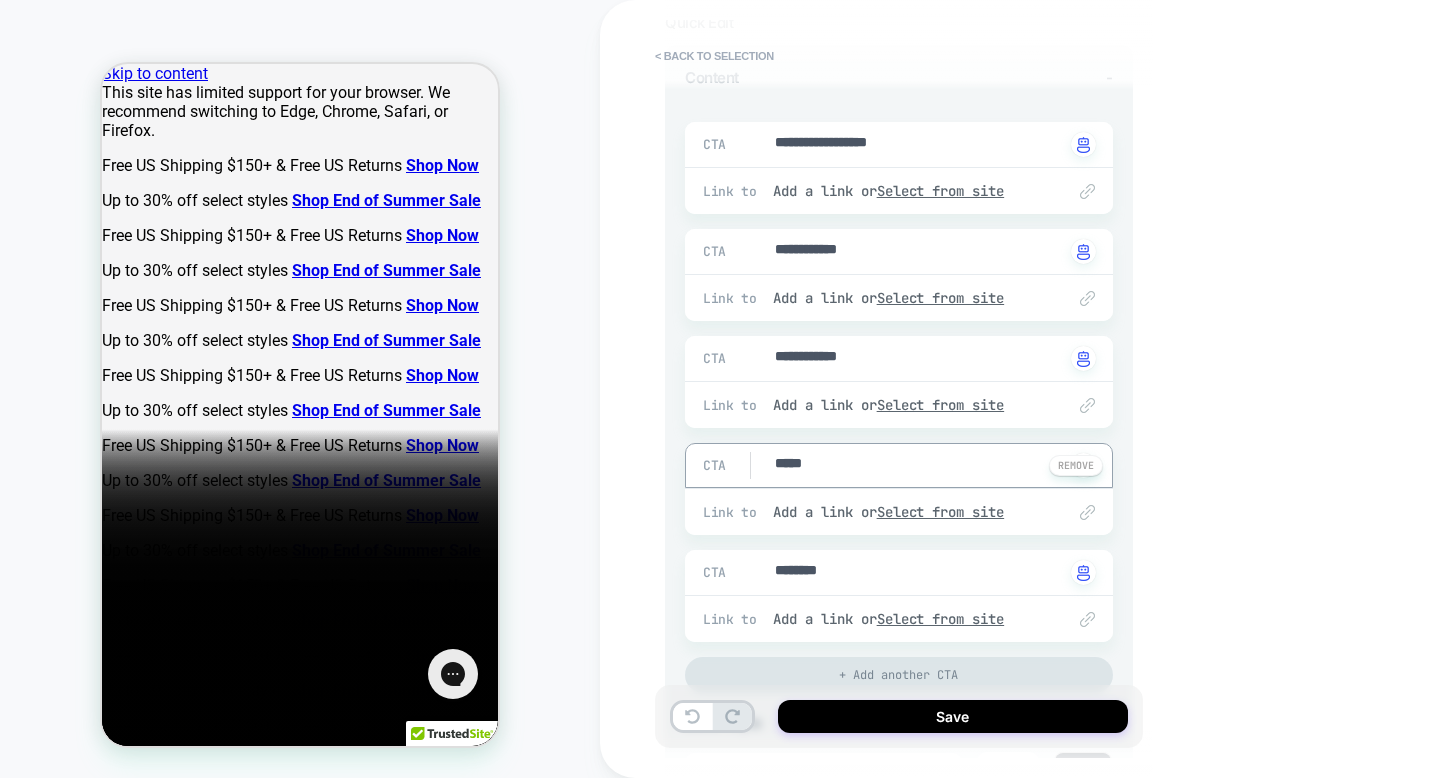type on "*" 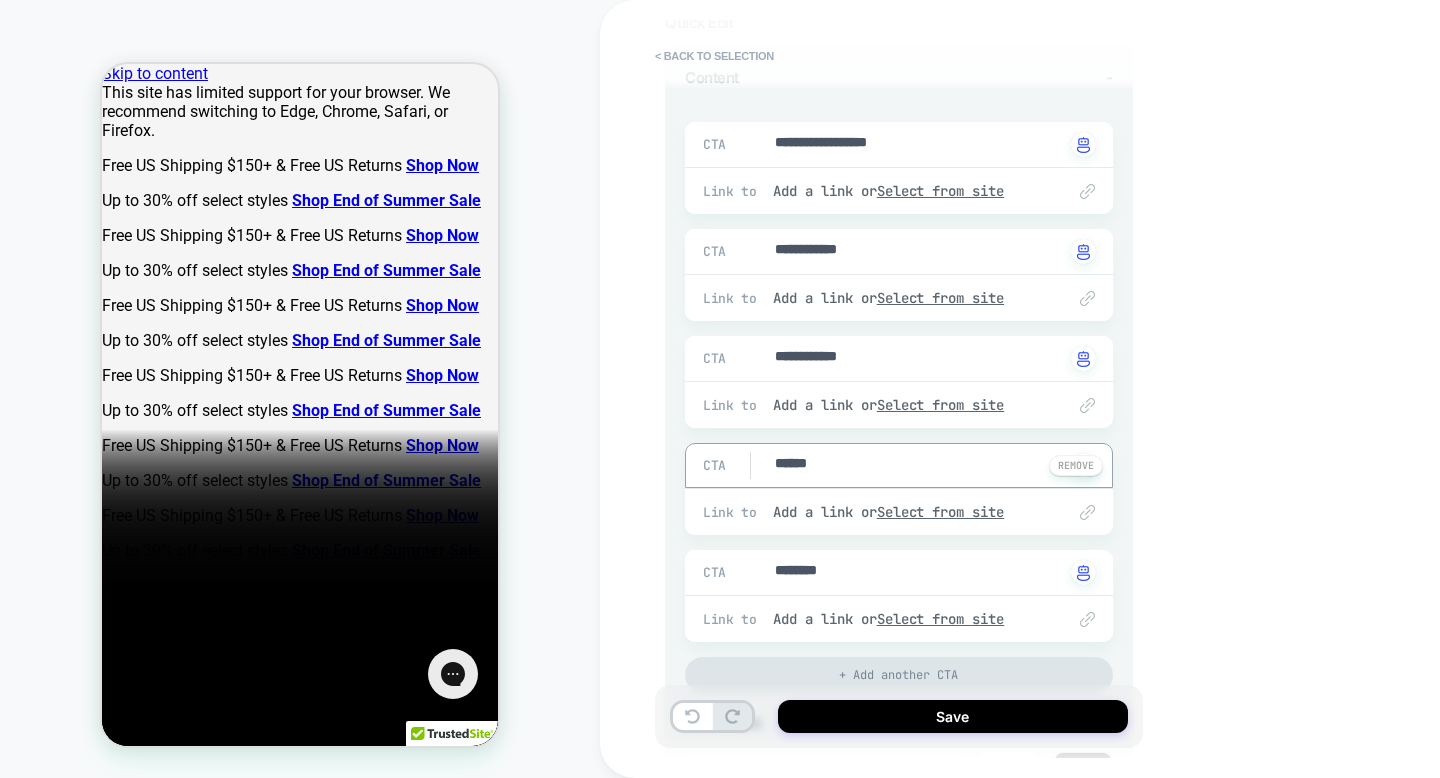 type on "*" 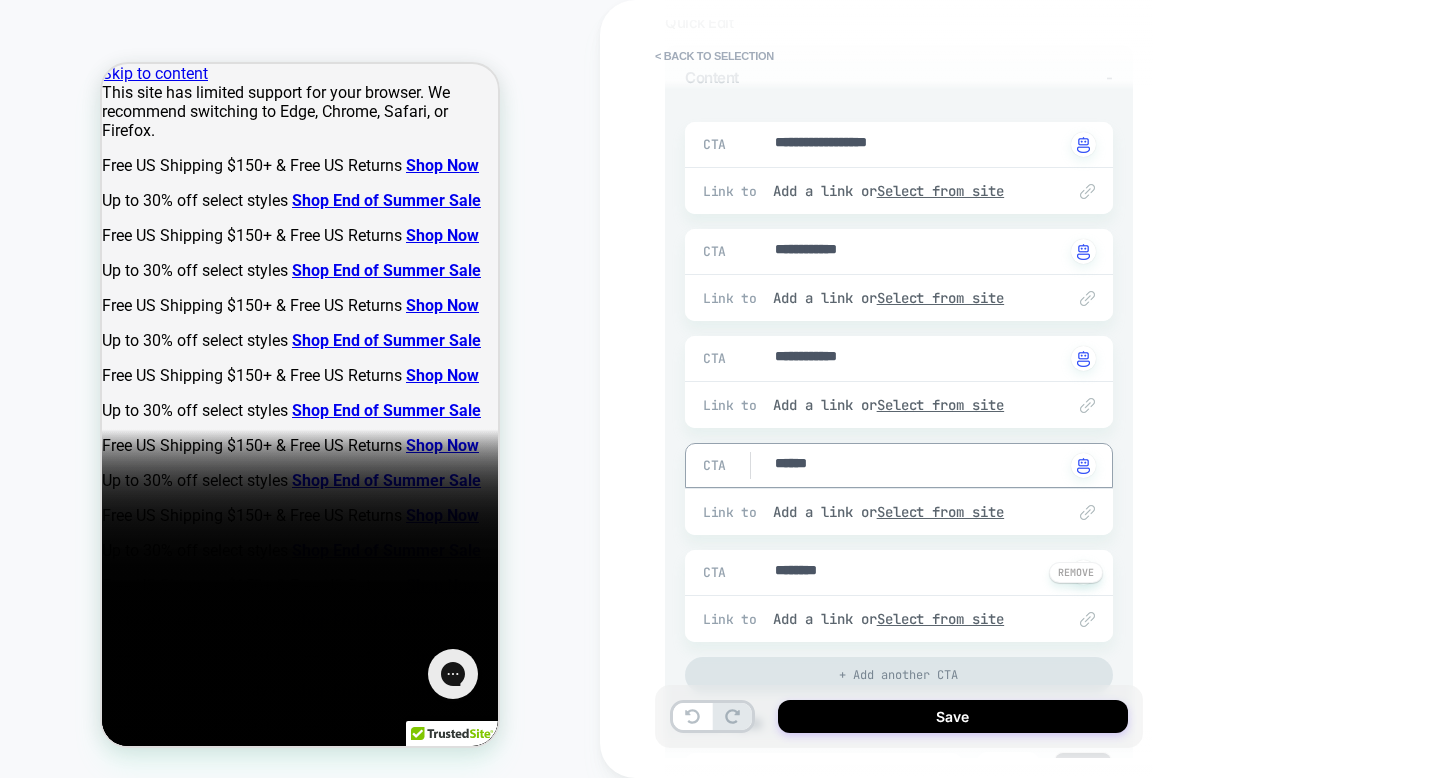 type on "******" 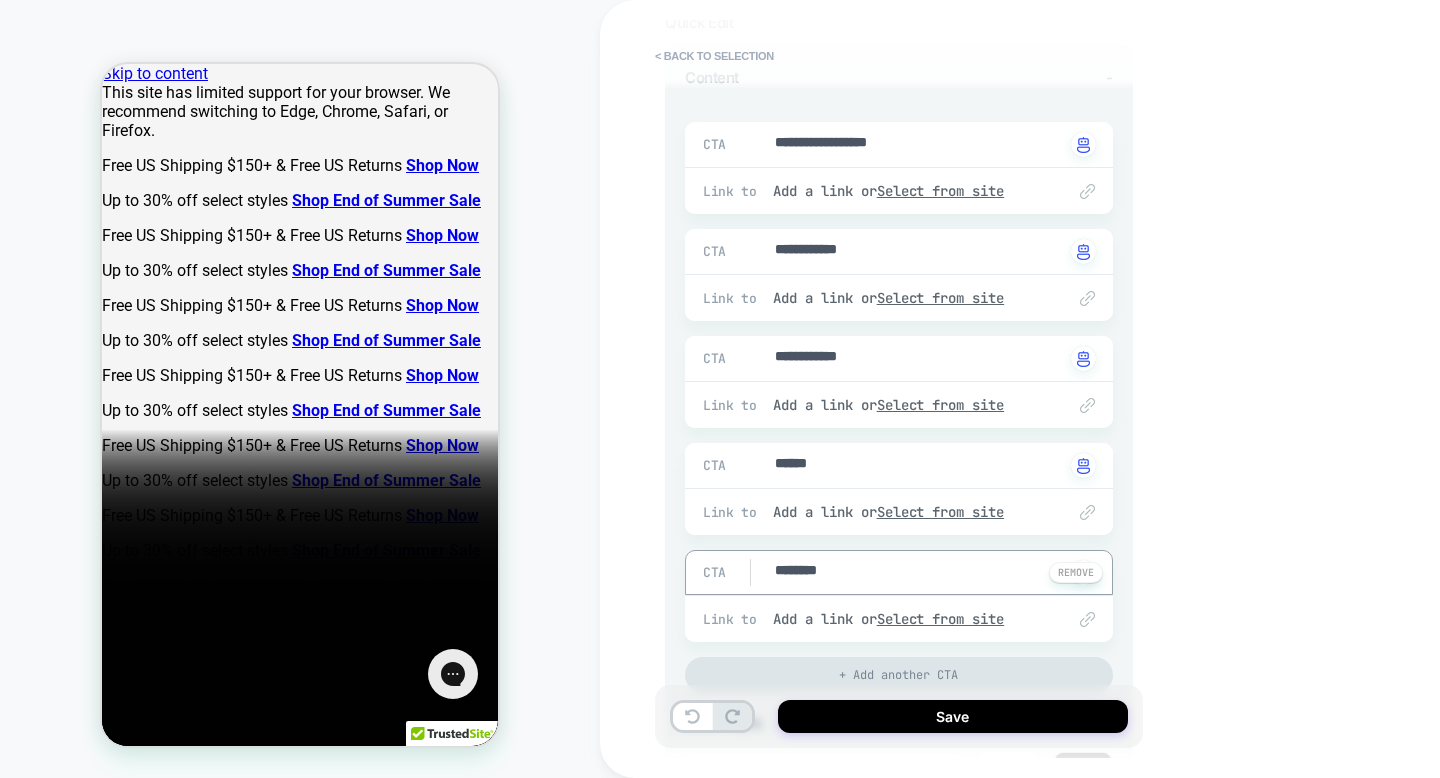 click on "********" at bounding box center [918, 572] 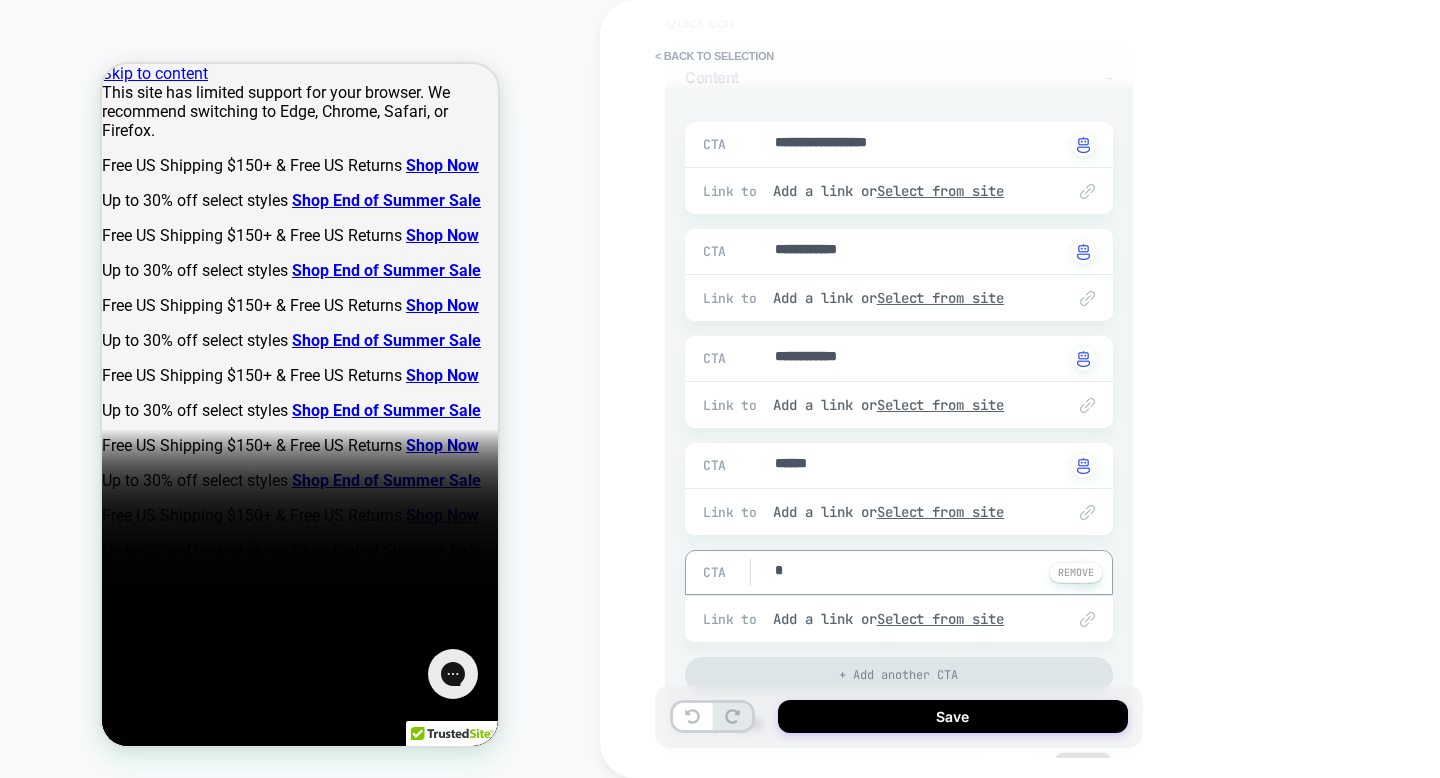 type on "*" 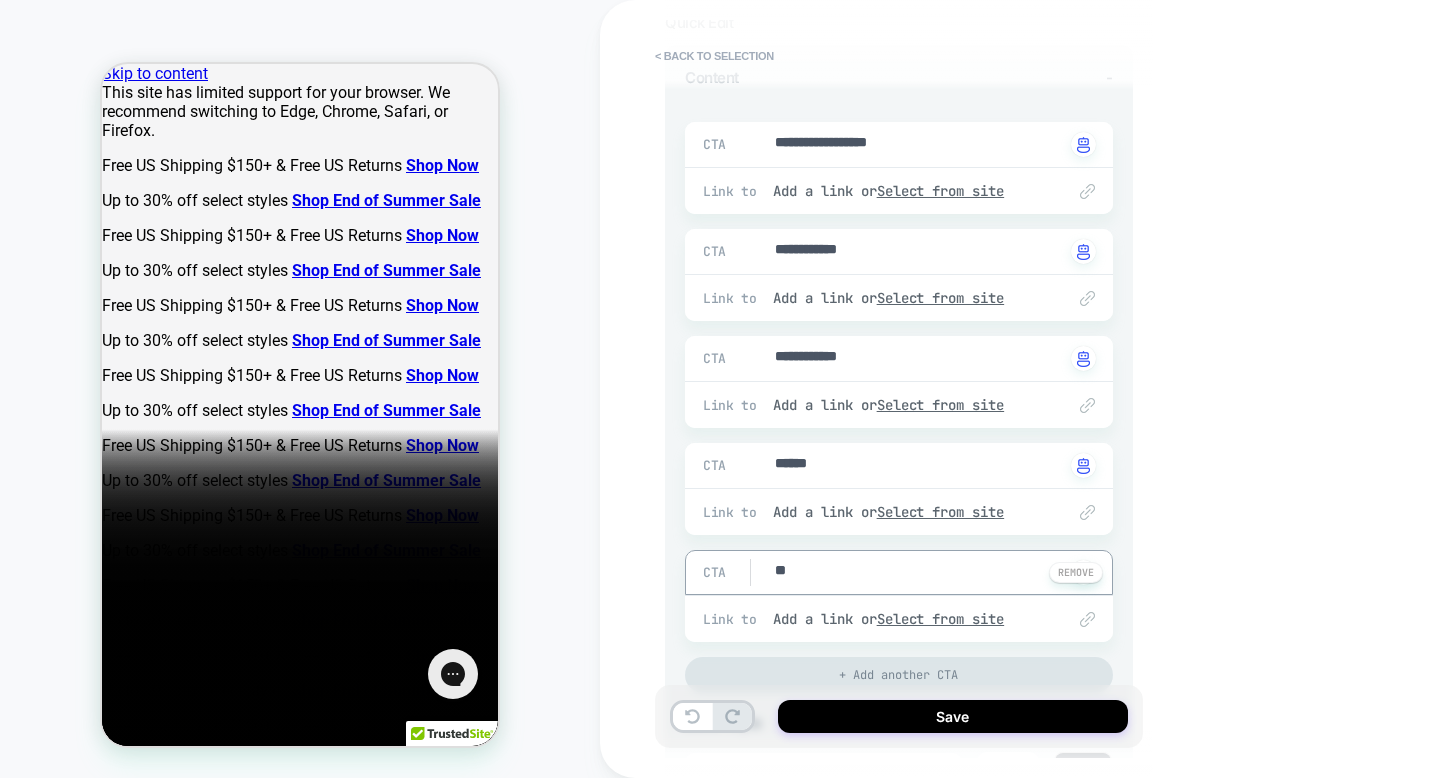 type on "*" 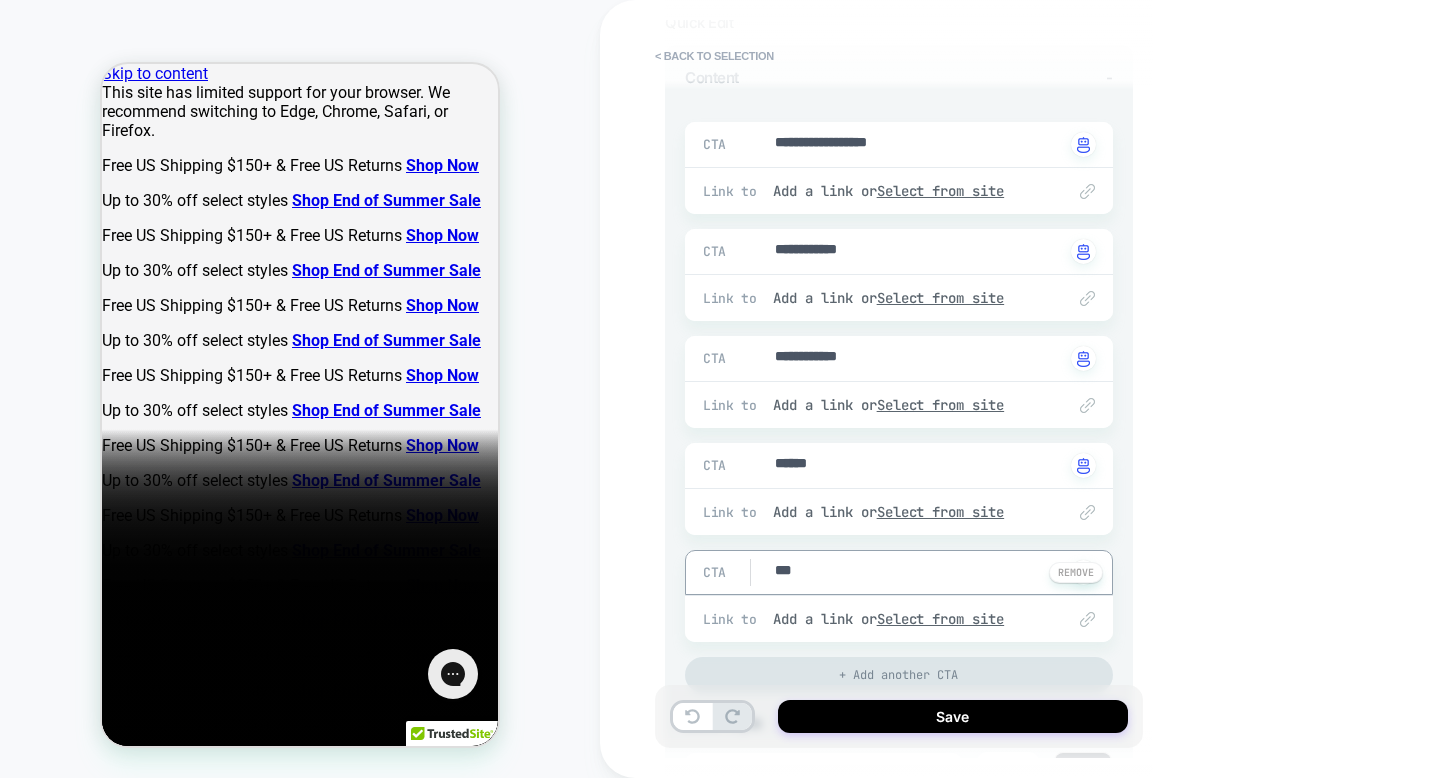 type on "*" 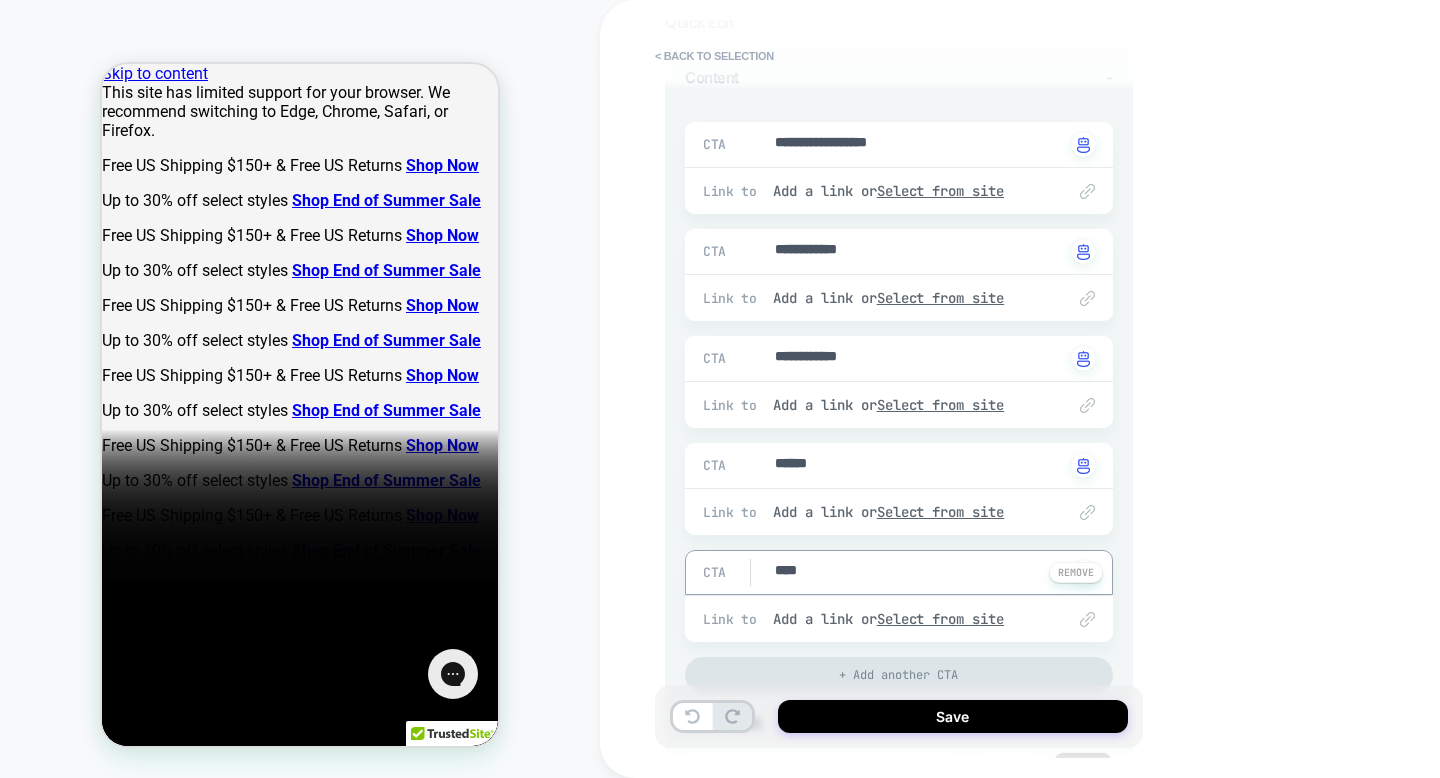 type on "*" 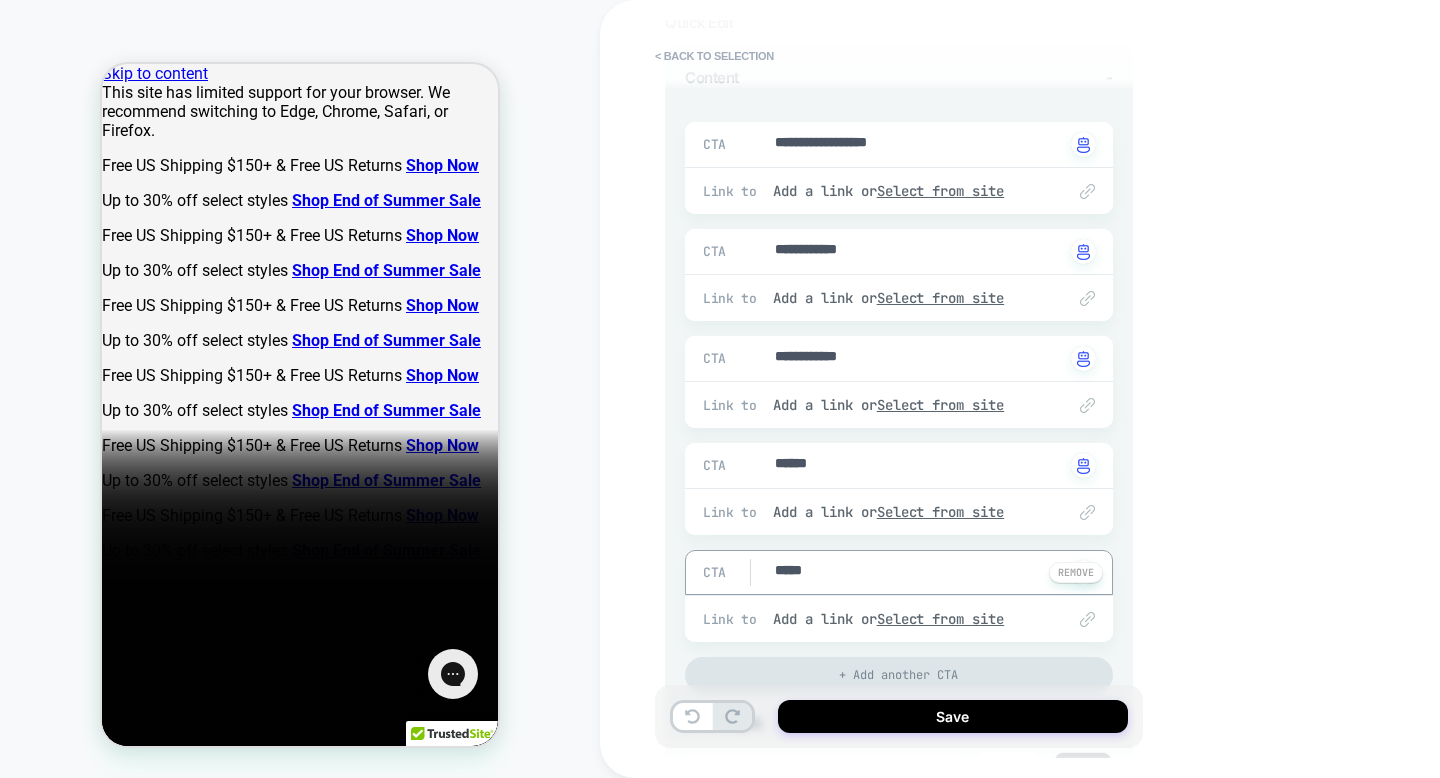 type on "******" 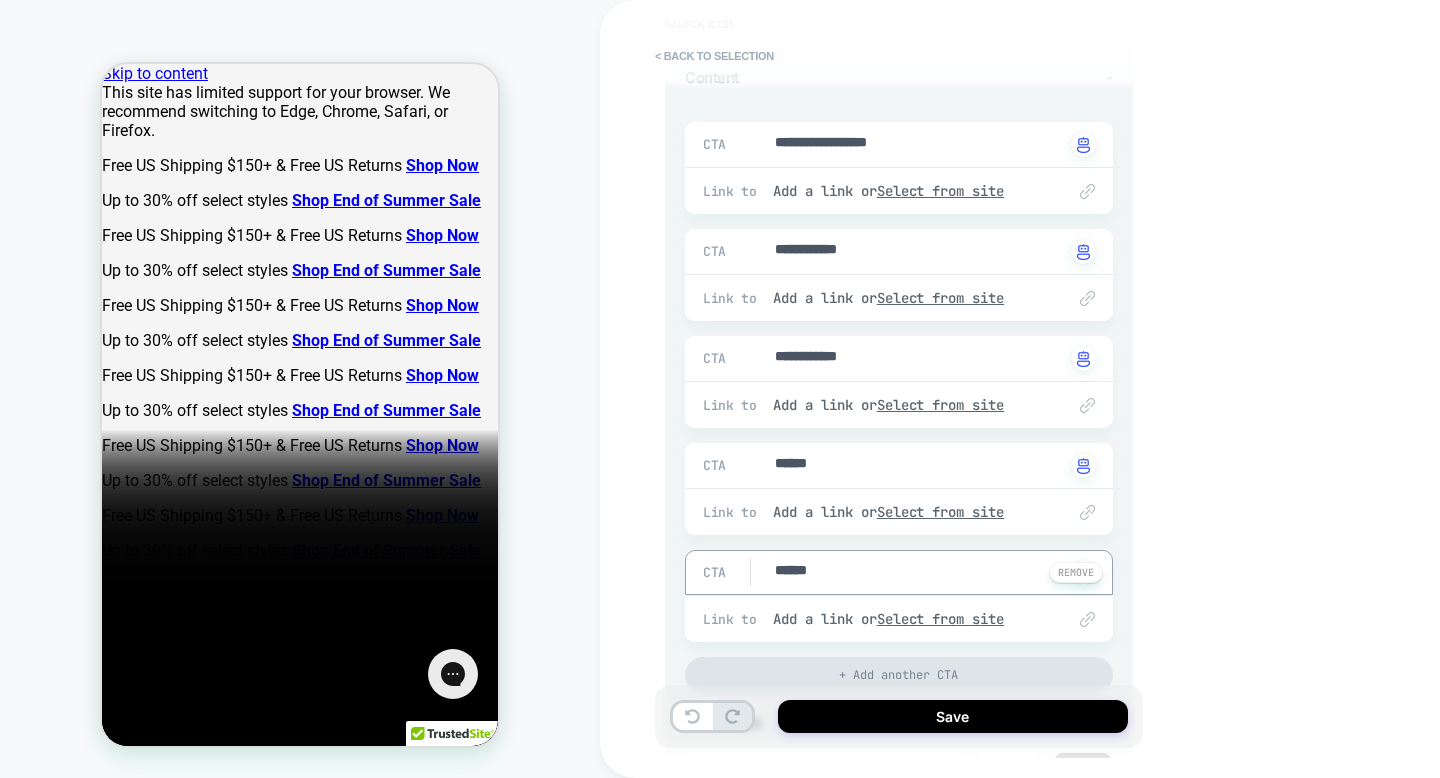 type on "*" 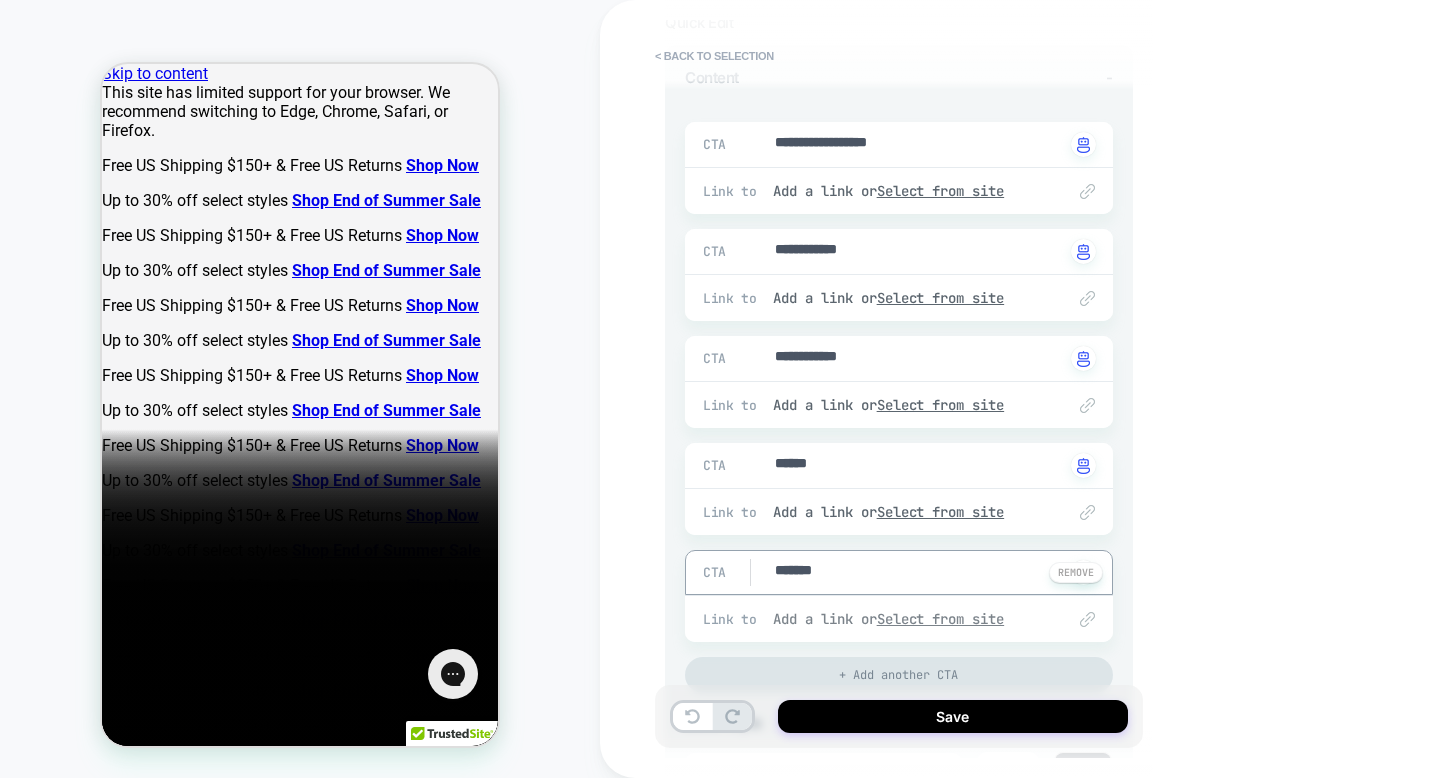 type on "*" 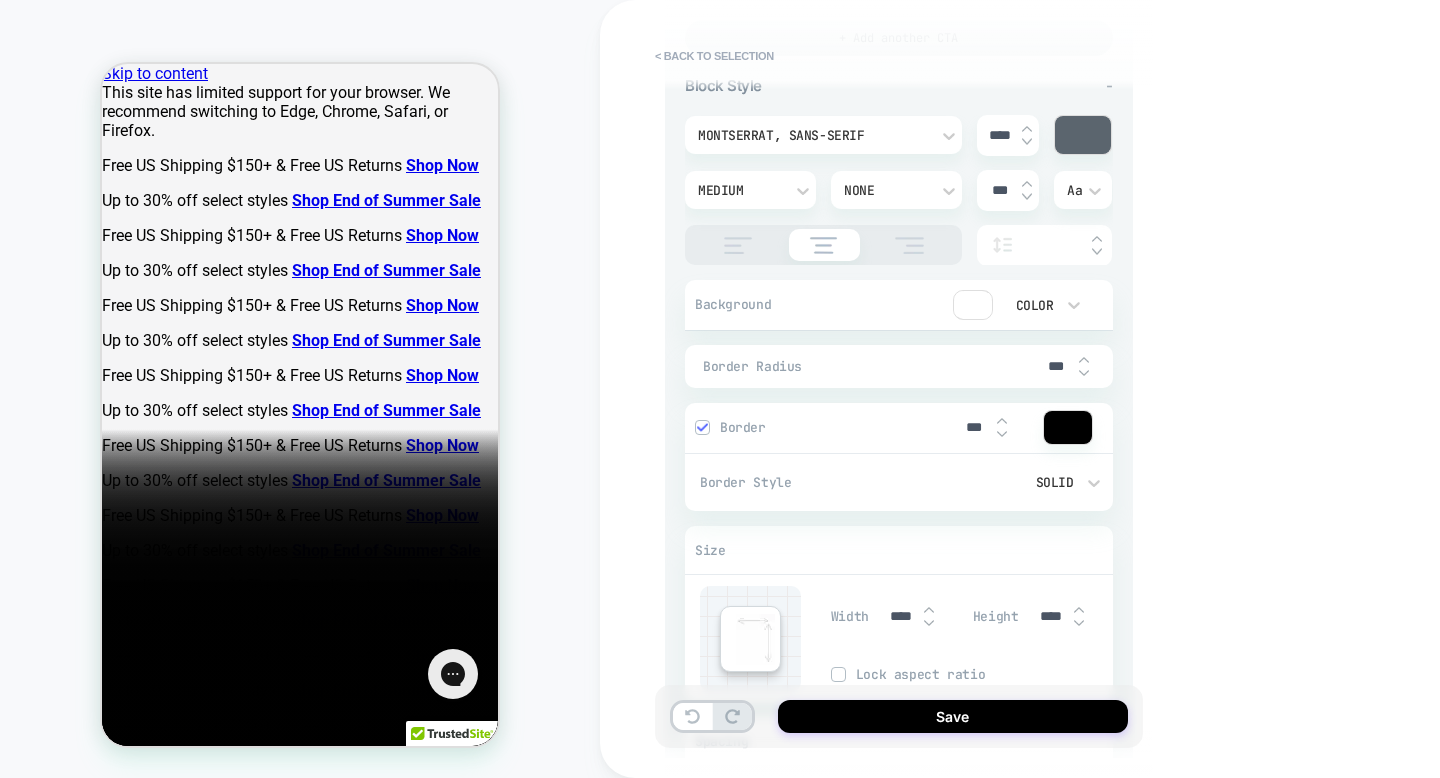 scroll, scrollTop: 891, scrollLeft: 0, axis: vertical 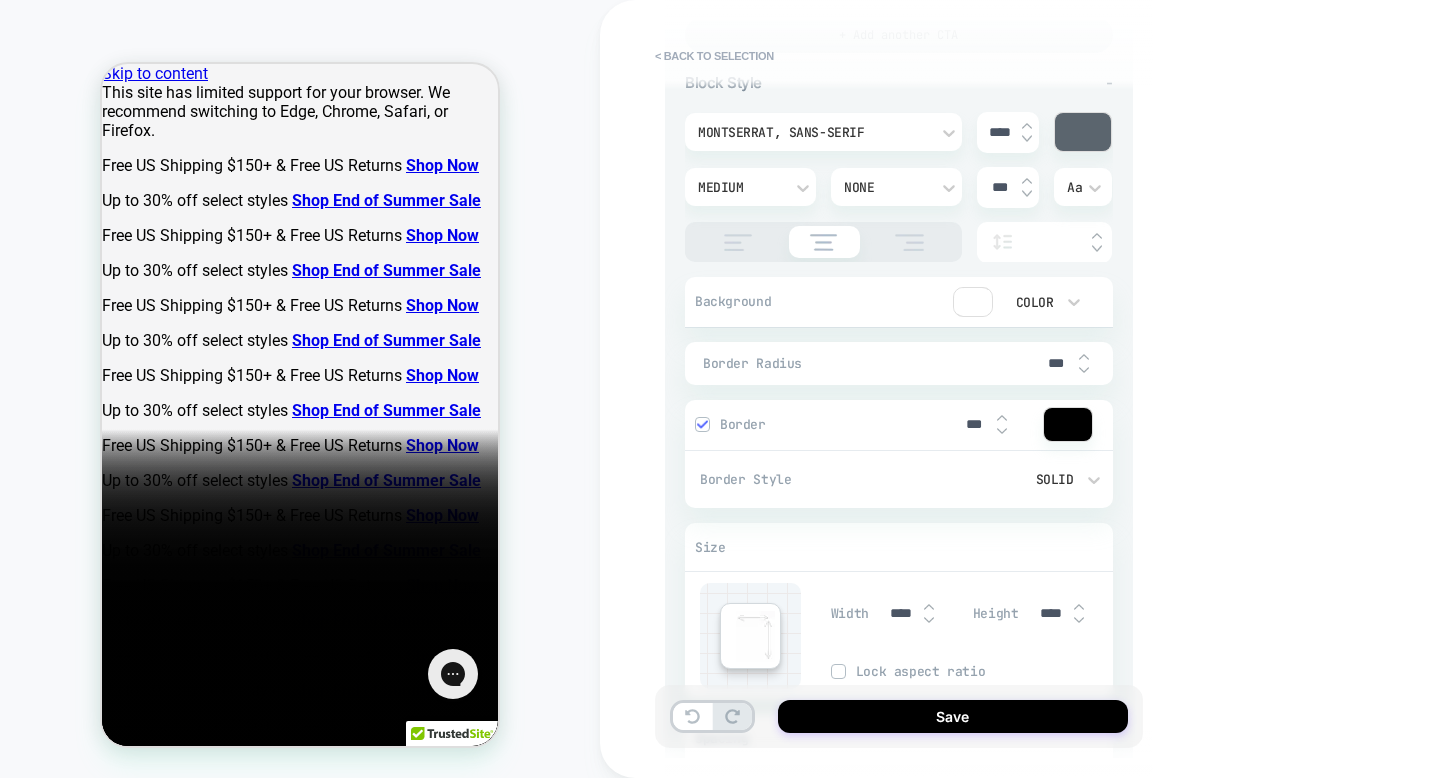 type on "*******" 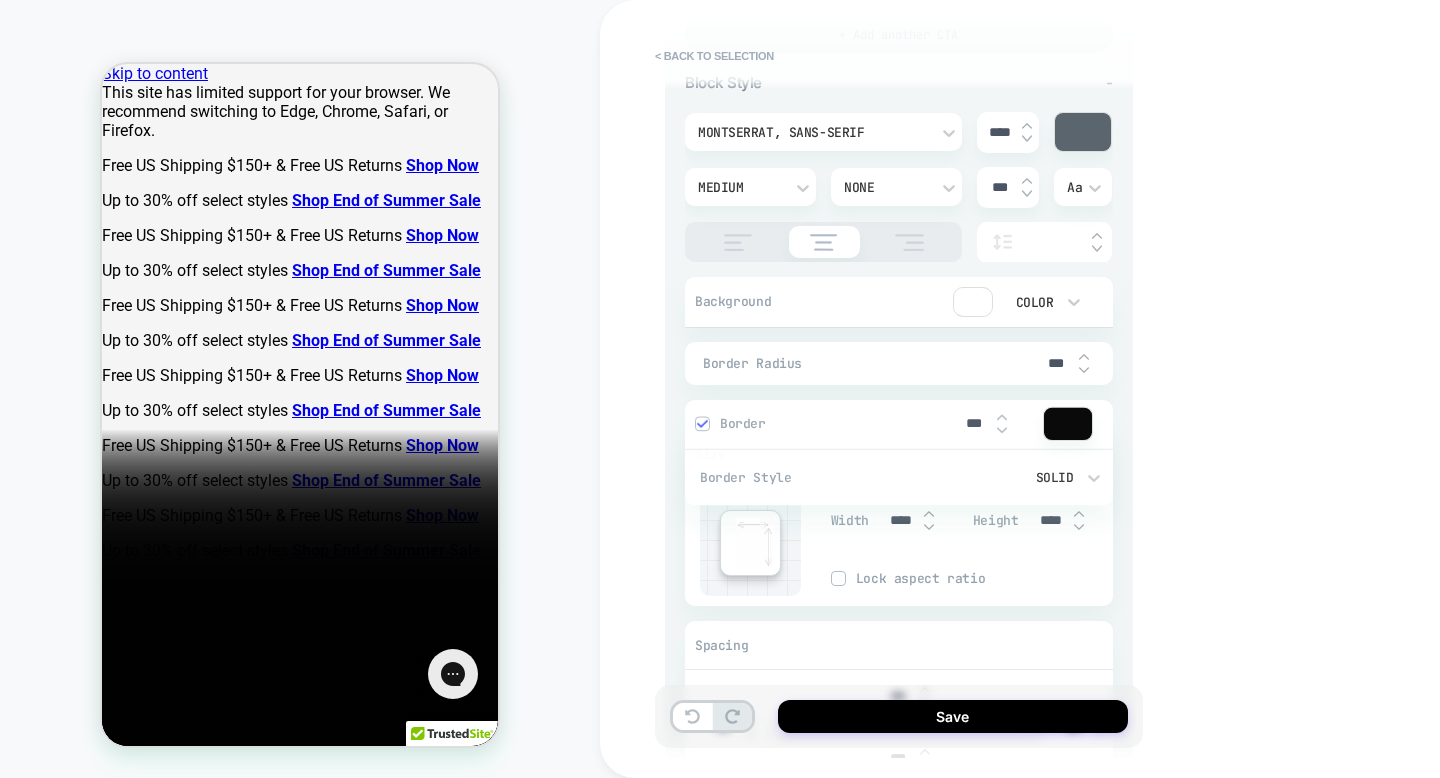type on "*" 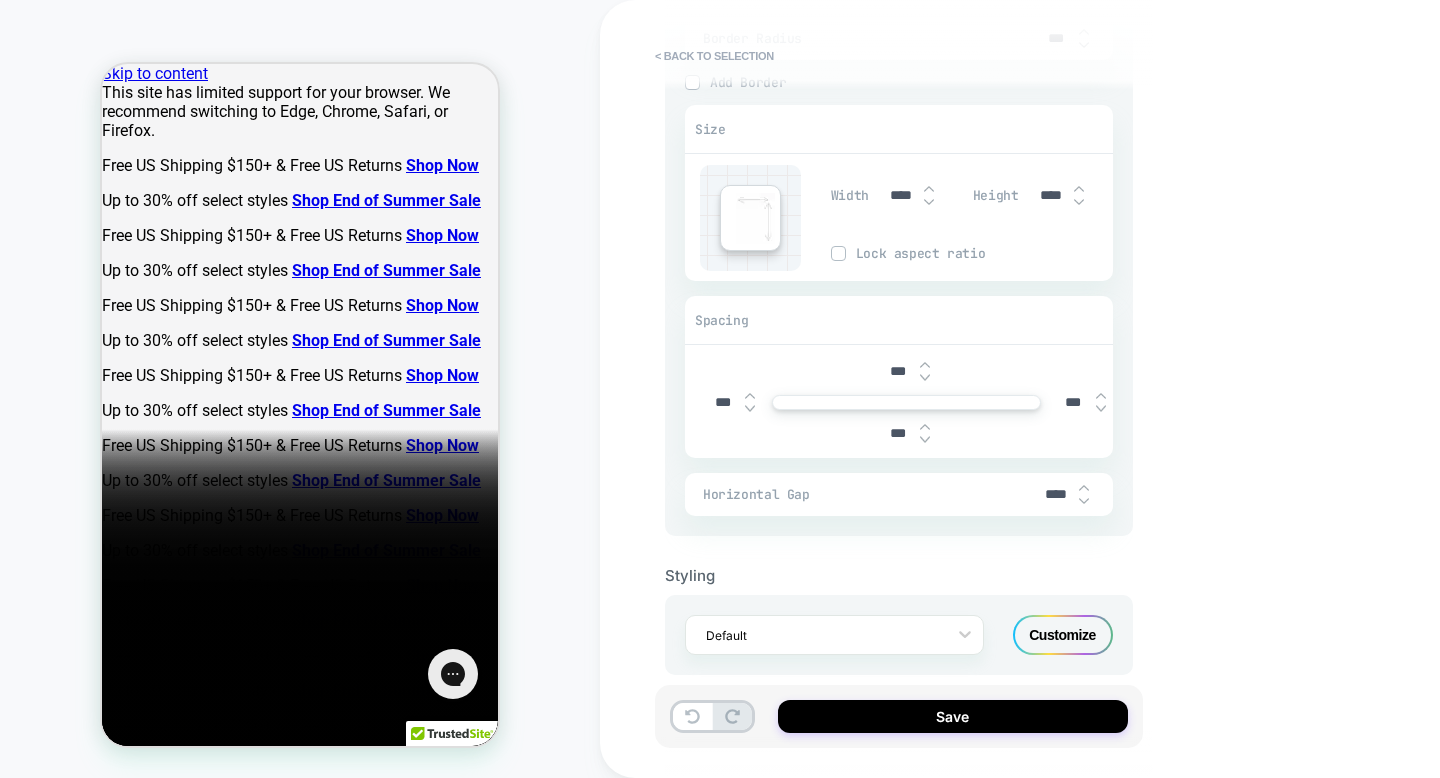 scroll, scrollTop: 1218, scrollLeft: 0, axis: vertical 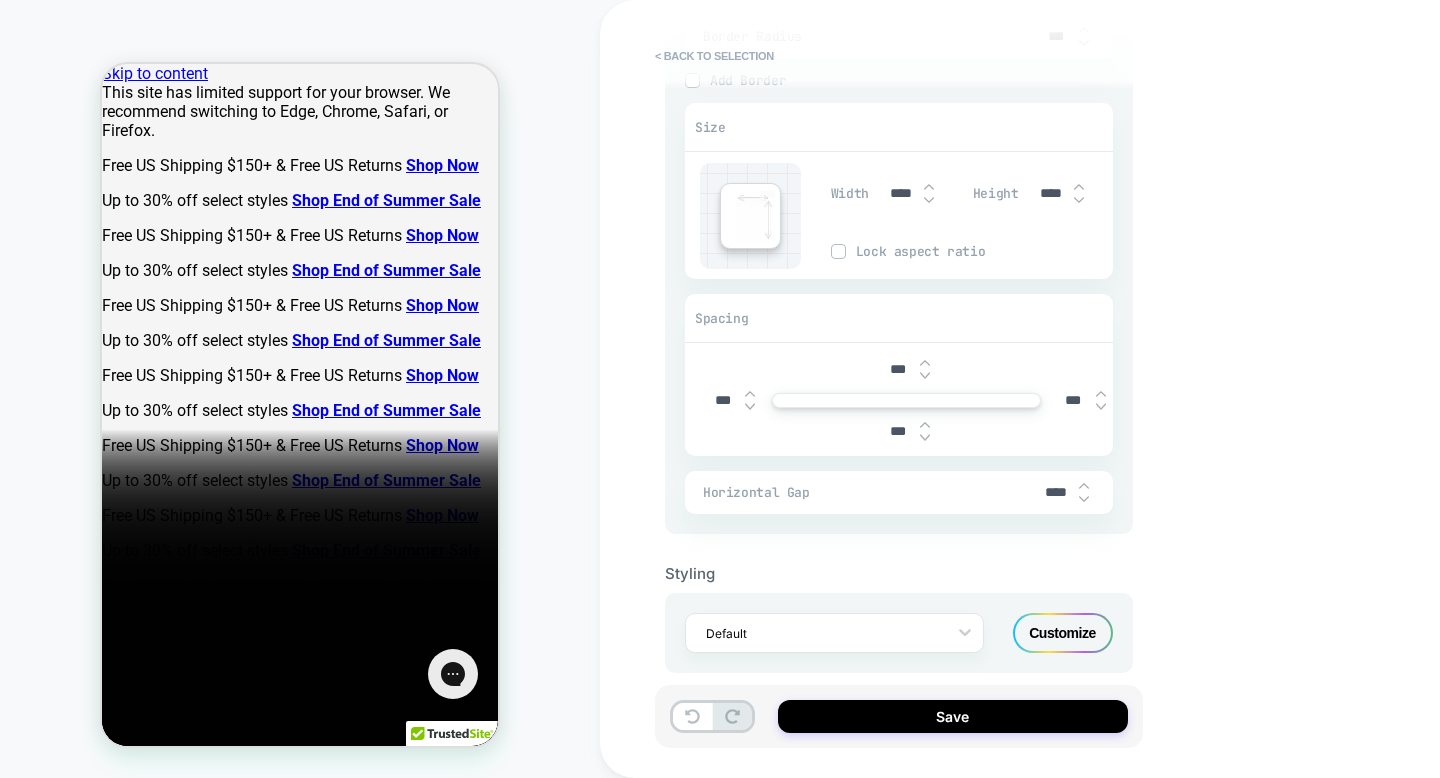 click on "***" at bounding box center [897, 431] 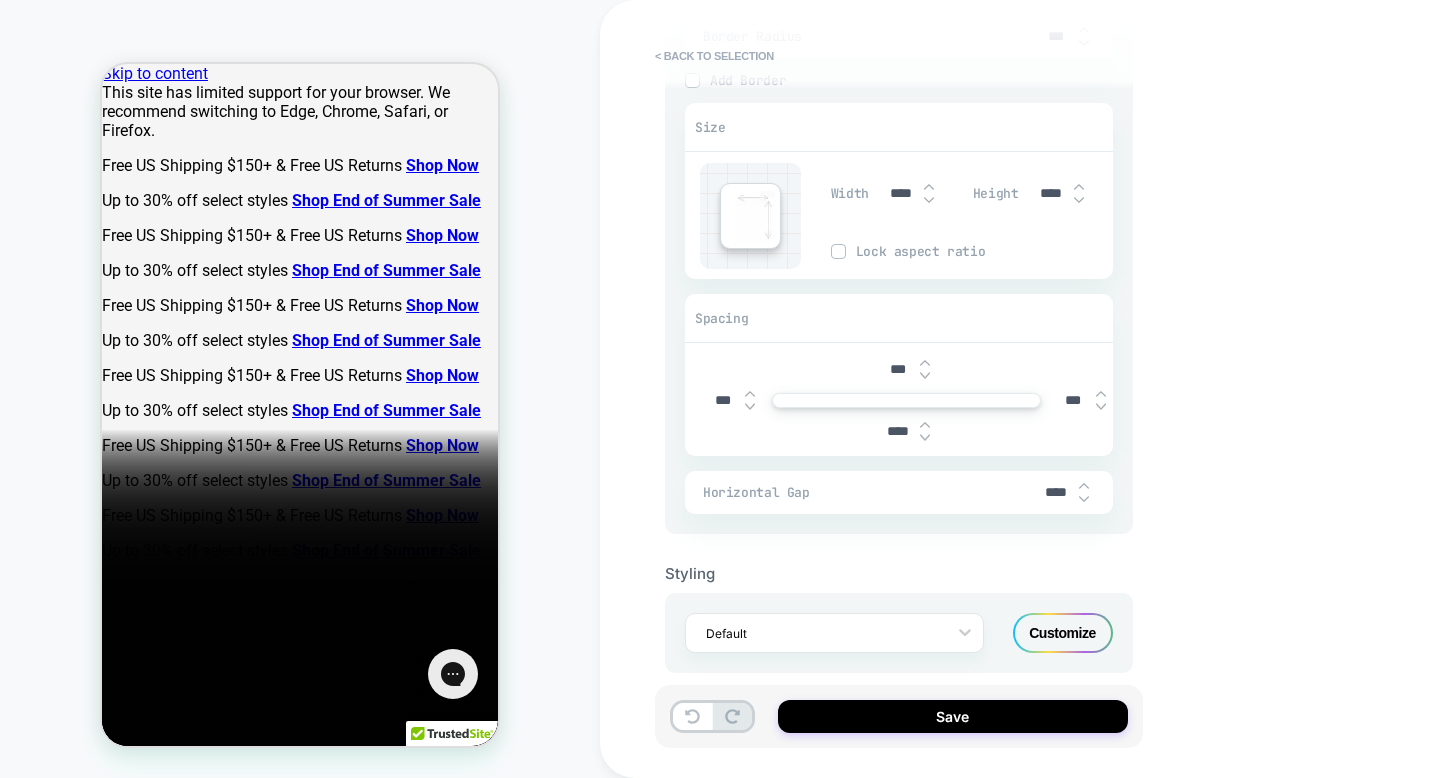 type on "*" 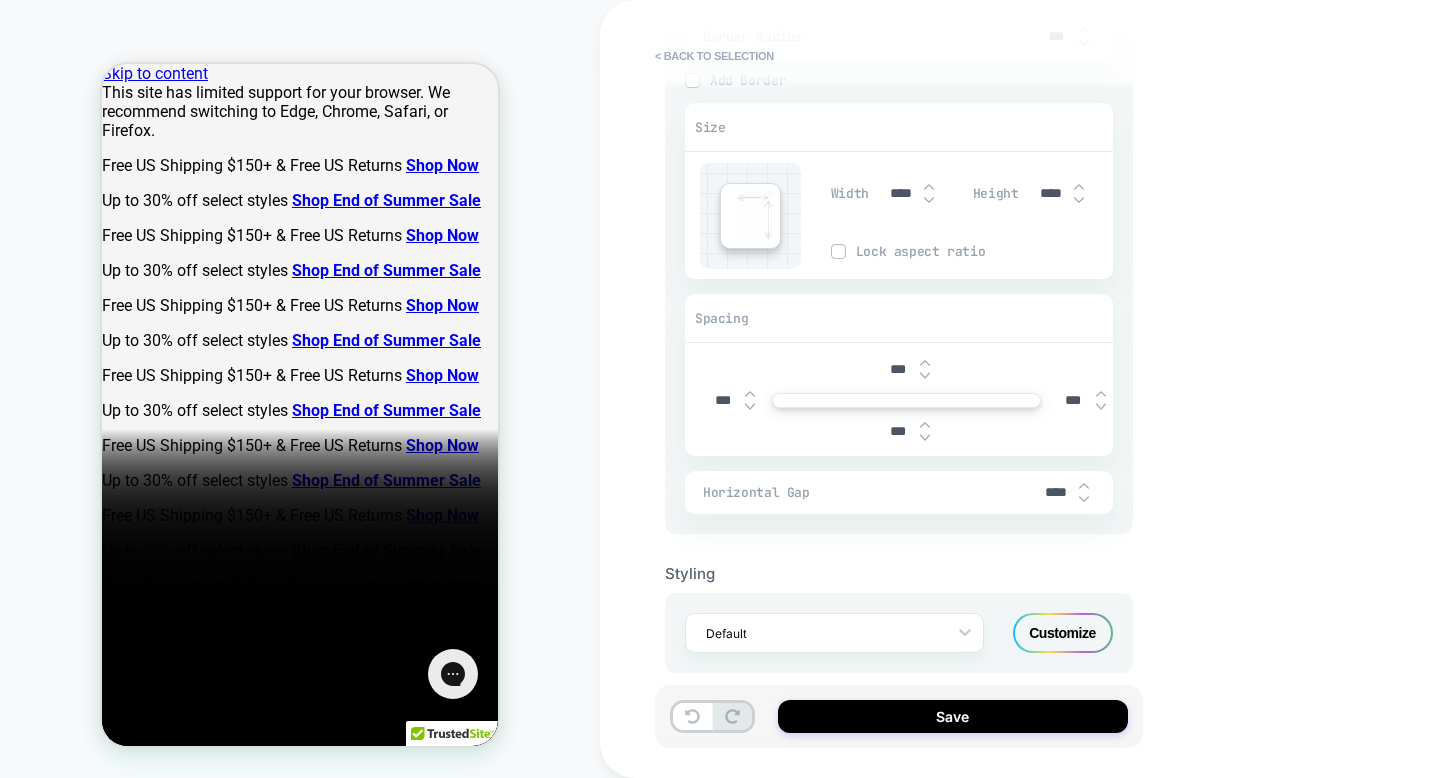 type on "*" 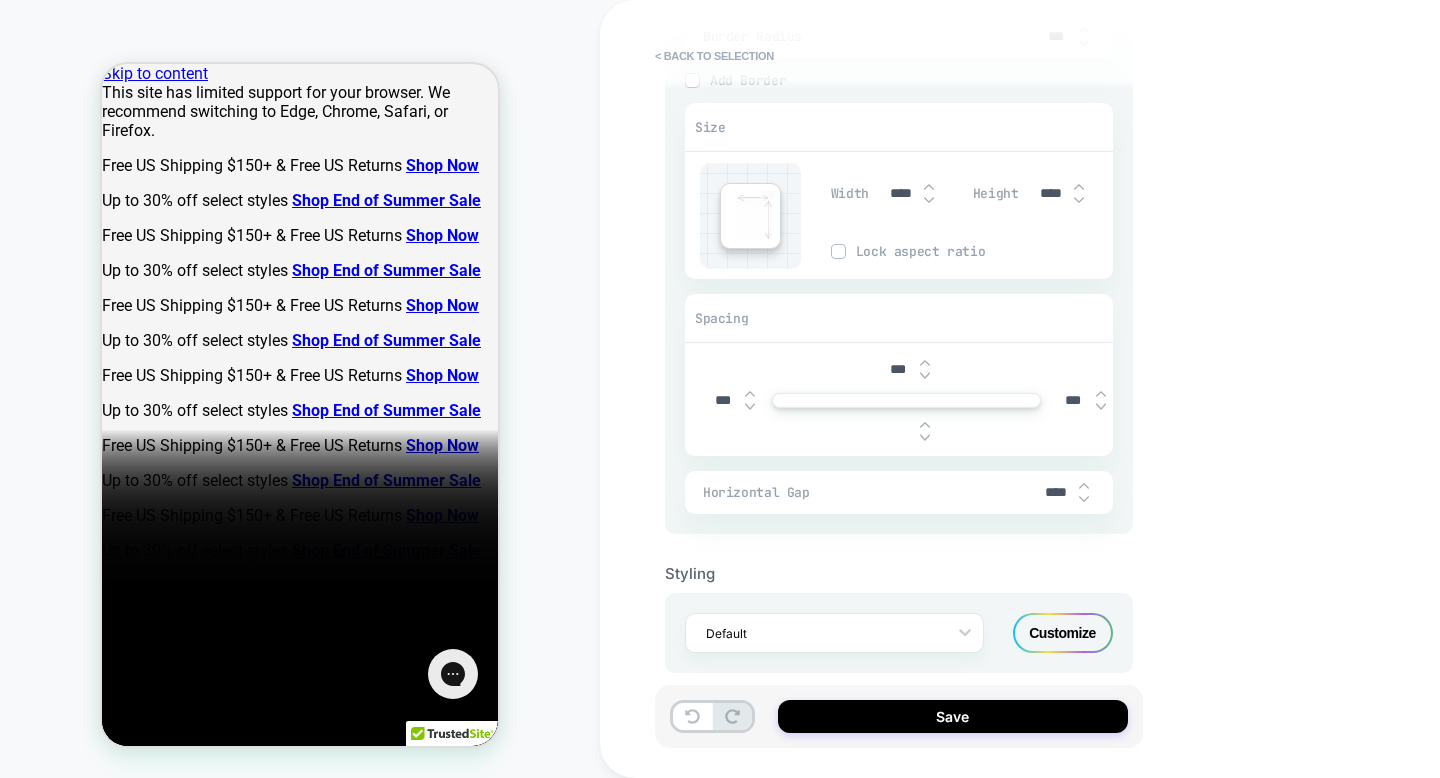 type on "*" 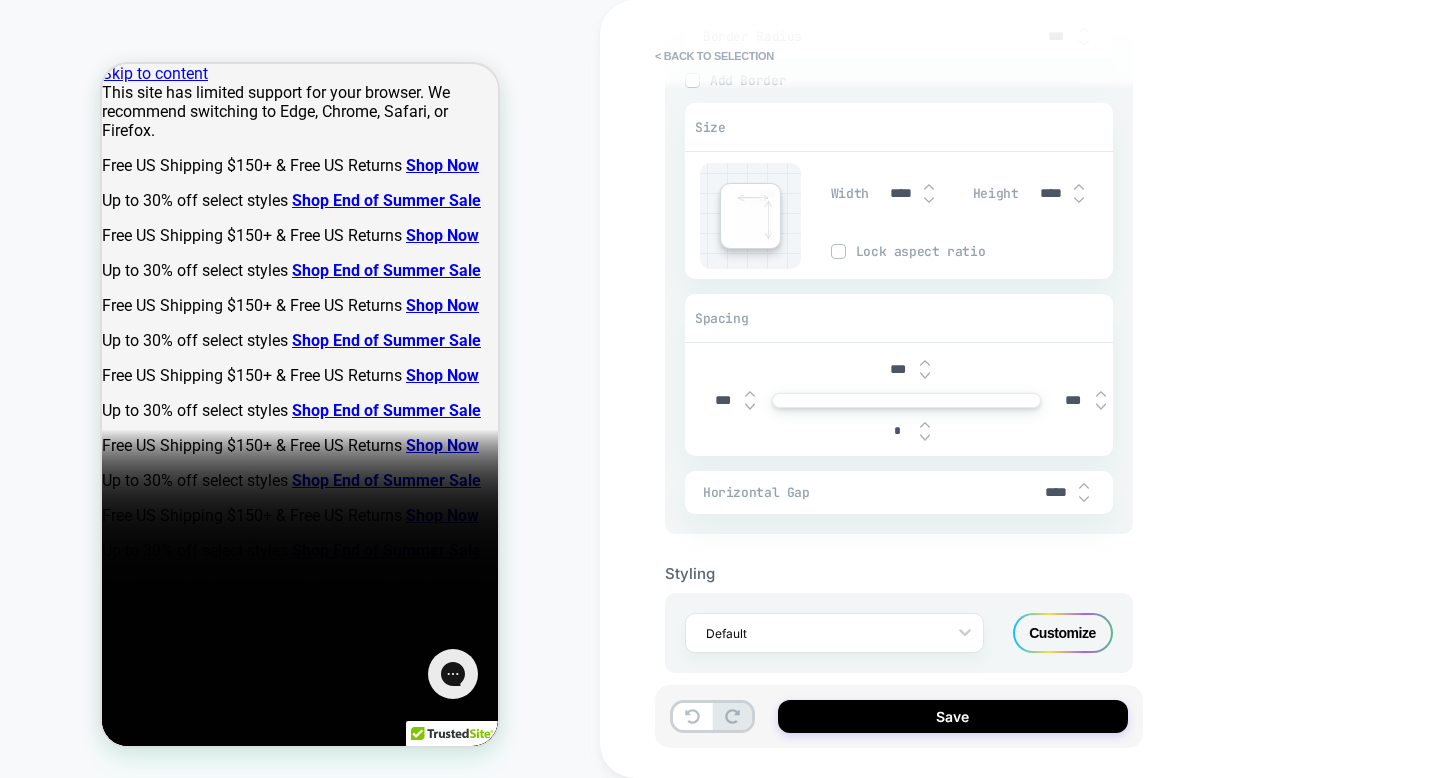type on "****" 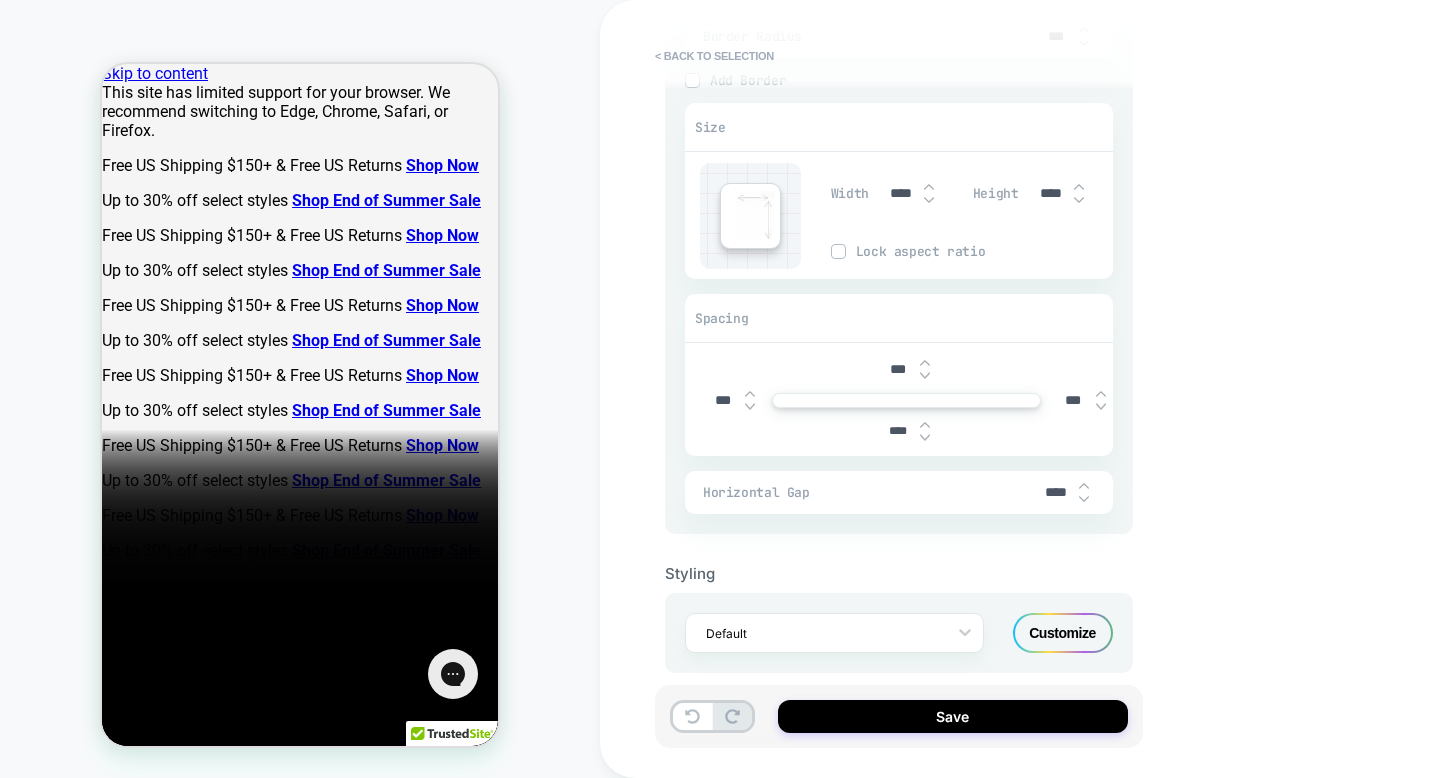 type on "*****" 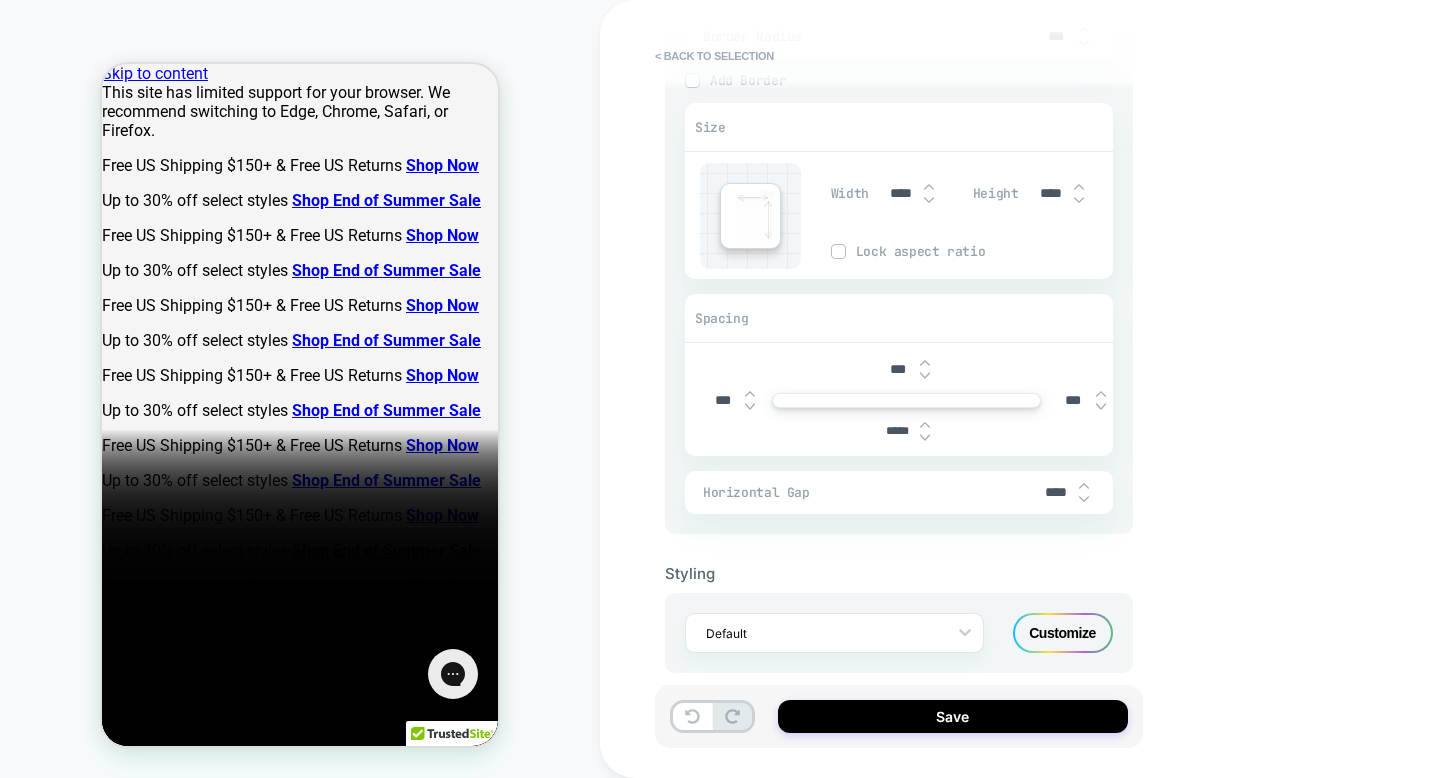 type on "*" 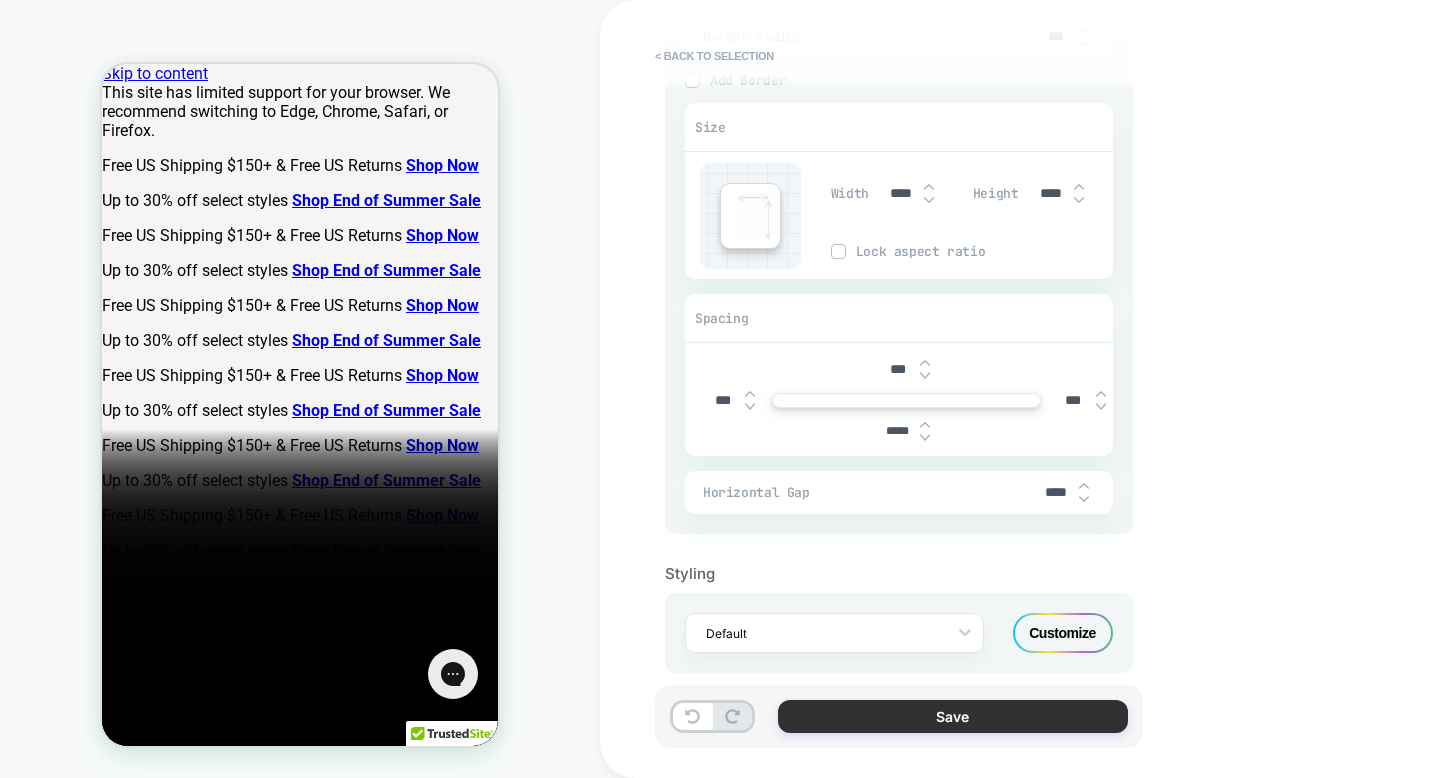 type on "*****" 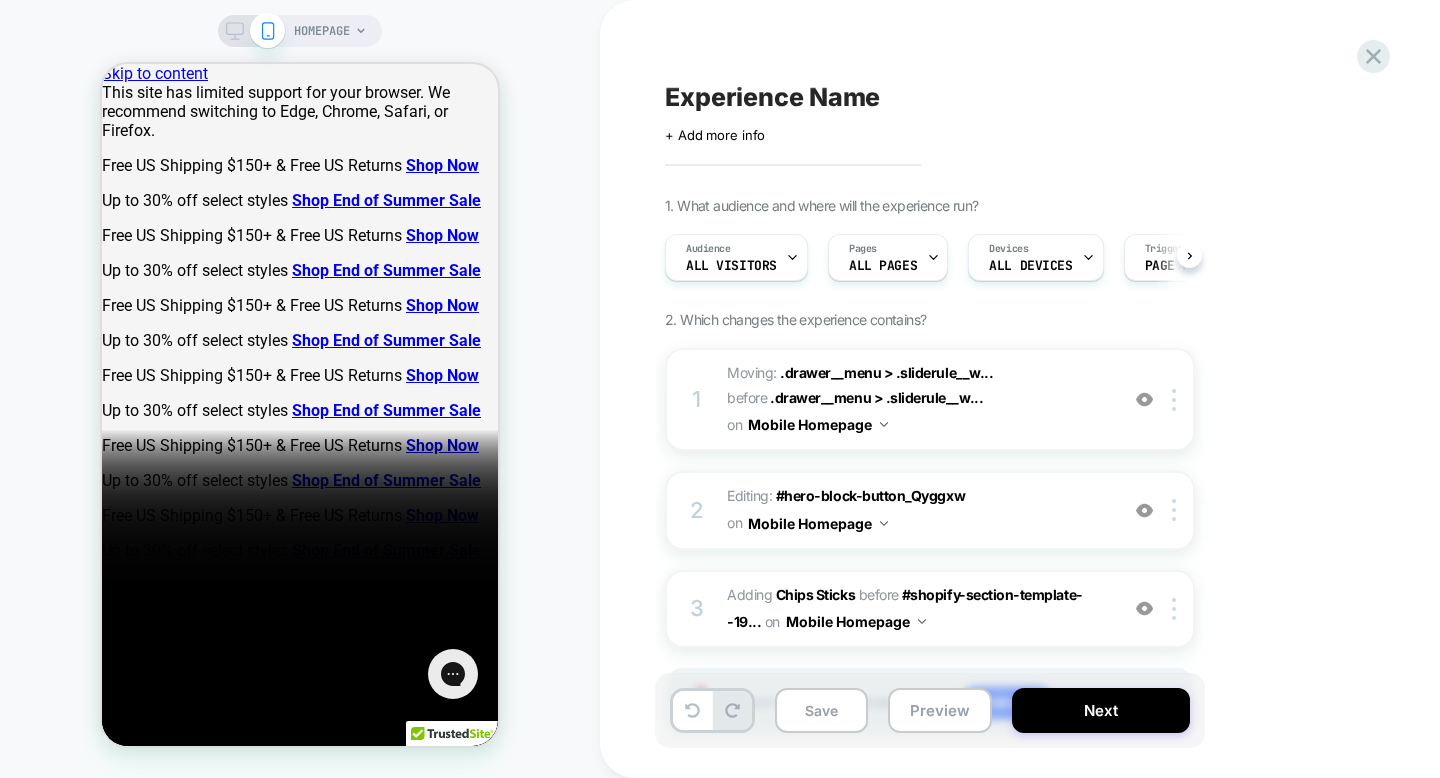 scroll, scrollTop: 0, scrollLeft: 1, axis: horizontal 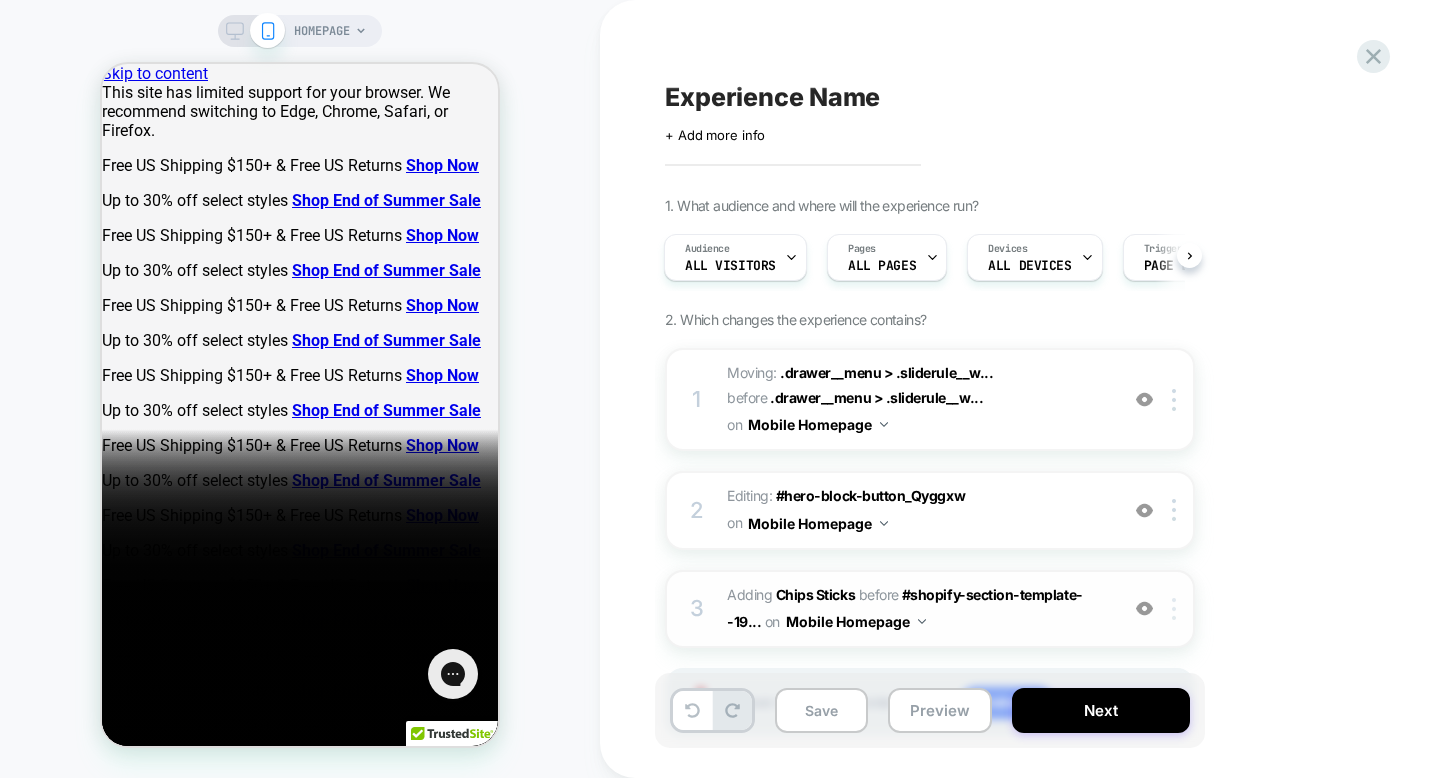 click at bounding box center (1177, 609) 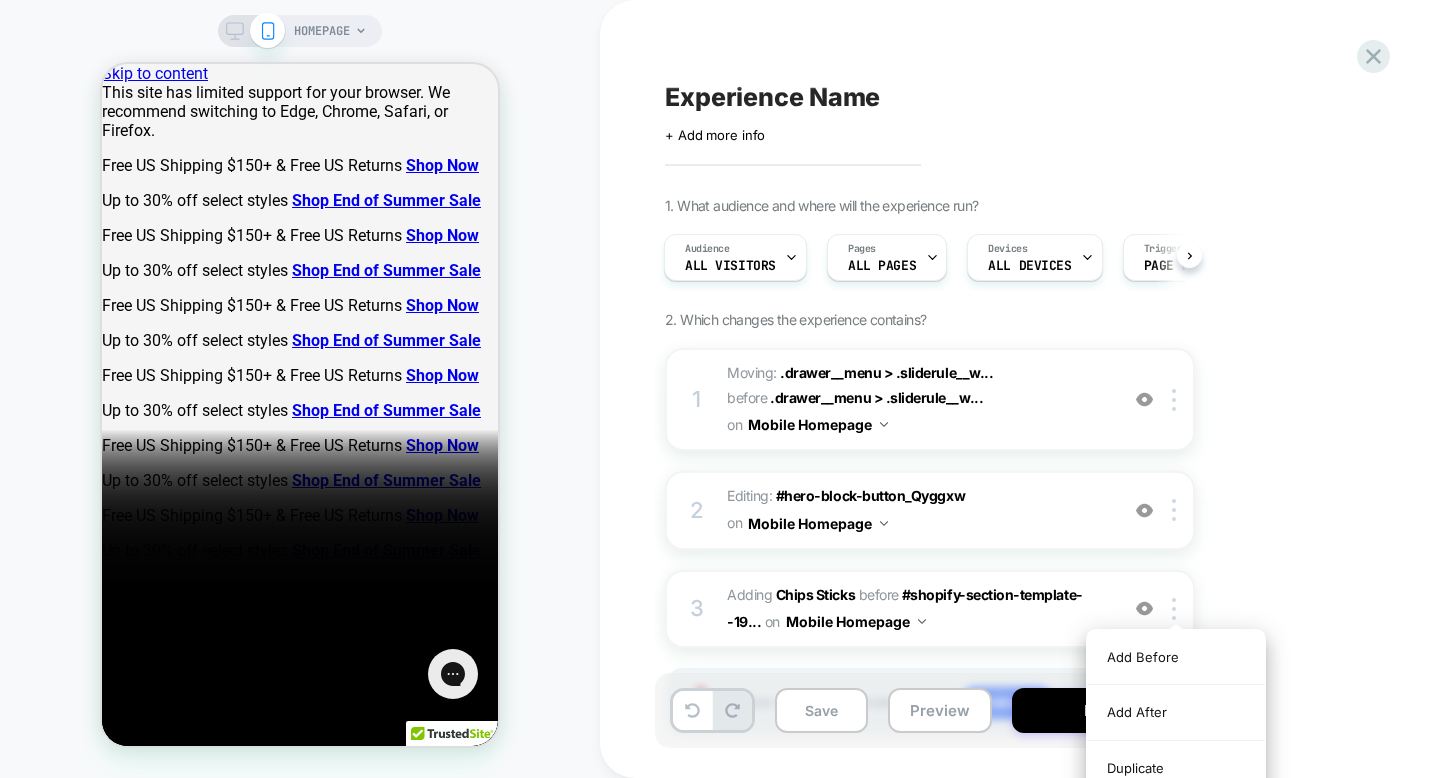 click on "1. What audience and where will the experience run? Audience All Visitors Pages ALL PAGES Devices ALL DEVICES Trigger Page Load 2. Which changes the experience contains? 1 Moving:   .drawer__menu > .sliderule__w... .drawer__menu > .sliderule__wrapper:nth-child(8)   before .drawer__menu > .sliderule__w... .drawer__menu > .sliderule__wrapper:nth-child(1)   on Mobile Homepage Add Before Add After Delete 2 Editing :   #hero-block-button_Qyggxw #hero-block-button_Qyggxw   on Mobile Homepage Add Before Add After Delete 3 #_loomi_addon_1754647071720 Adding   Chips Sticks   BEFORE #shopify-section-template--19... #shopify-section-template--19752316109014__section_hero_with_blocks_dBWkdf   on Mobile Homepage Add Before Add After Duplicate Replace Position Copy CSS Selector Copy Widget Id Rename Copy to   Desktop Target   All Devices Delete Upgrade to latest Hover on a section in order to edit or  Add  new" at bounding box center (1030, 492) 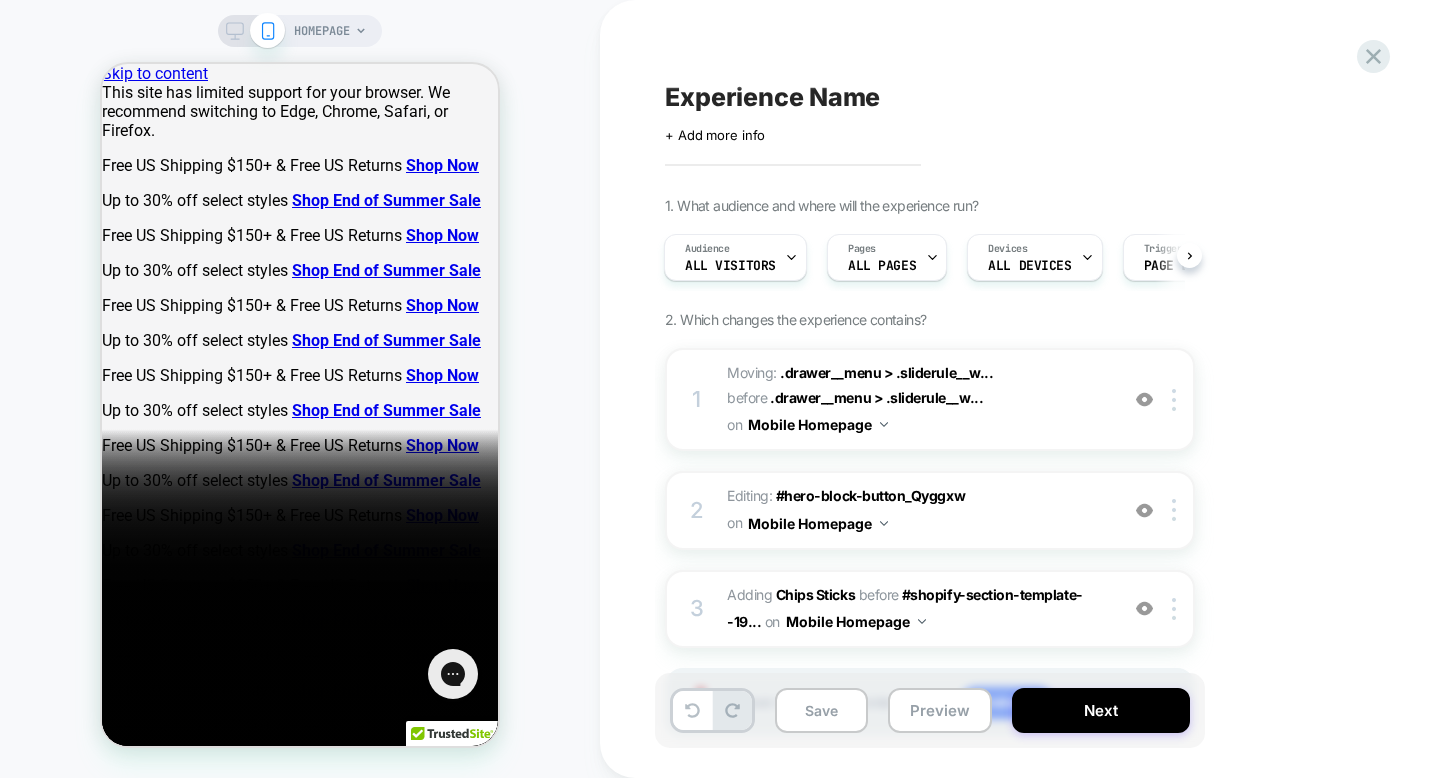 scroll, scrollTop: 109, scrollLeft: 0, axis: vertical 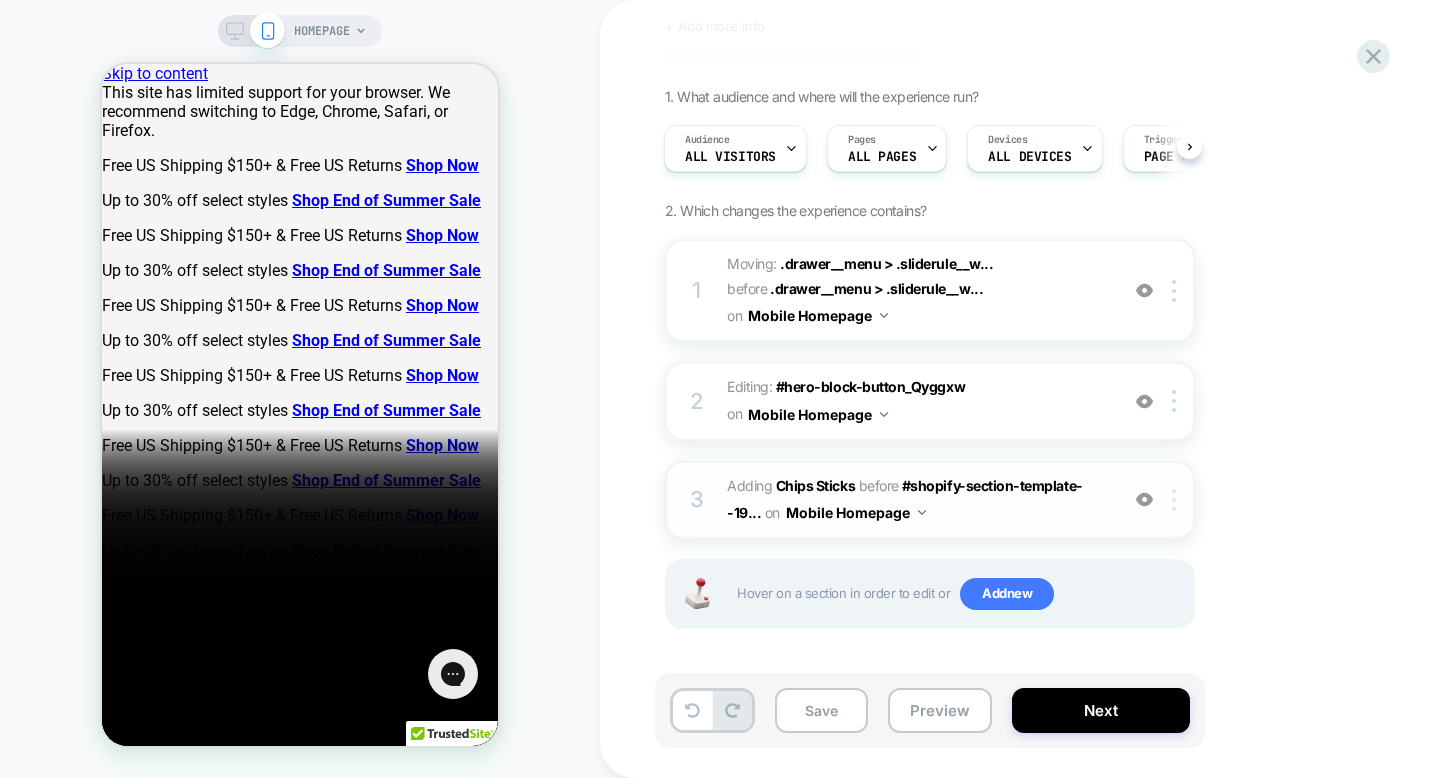 click at bounding box center (1177, 500) 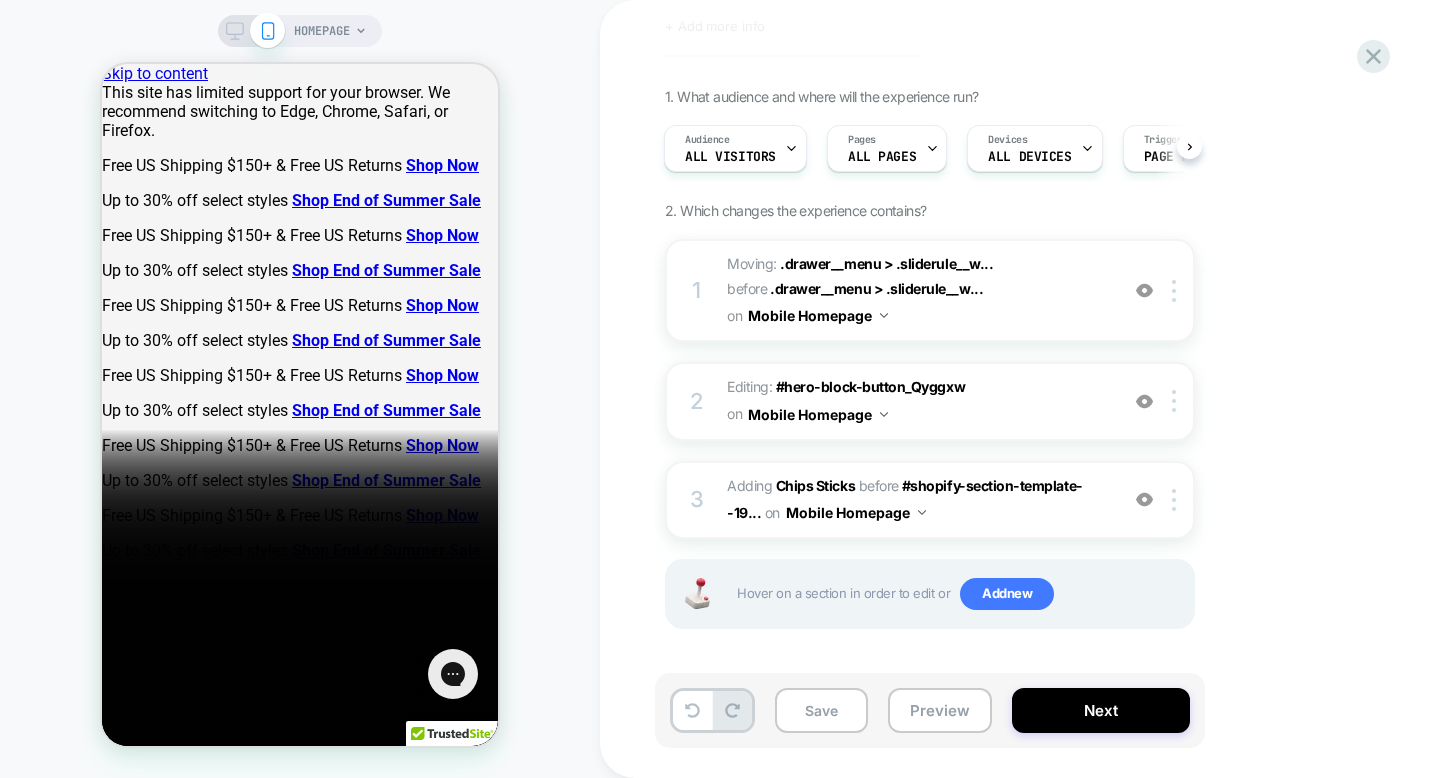 click on "1 Moving:   .drawer__menu > .sliderule__w... .drawer__menu > .sliderule__wrapper:nth-child(8)   before .drawer__menu > .sliderule__w... .drawer__menu > .sliderule__wrapper:nth-child(1)   on Mobile Homepage Add Before Add After Delete 2 Editing :   #hero-block-button_Qyggxw #hero-block-button_Qyggxw   on Mobile Homepage Add Before Add After Delete 3 #_loomi_addon_1754647071720 Adding   Chips Sticks   BEFORE #shopify-section-template--19... #shopify-section-template--19752316109014__section_hero_with_blocks_dBWkdf   on Mobile Homepage Add Before Add After Duplicate Replace Position Copy CSS Selector Copy Widget Id Rename Copy to   Desktop Target   All Devices Delete Upgrade to latest Hover on a section in order to edit or  Add  new" at bounding box center (930, 459) 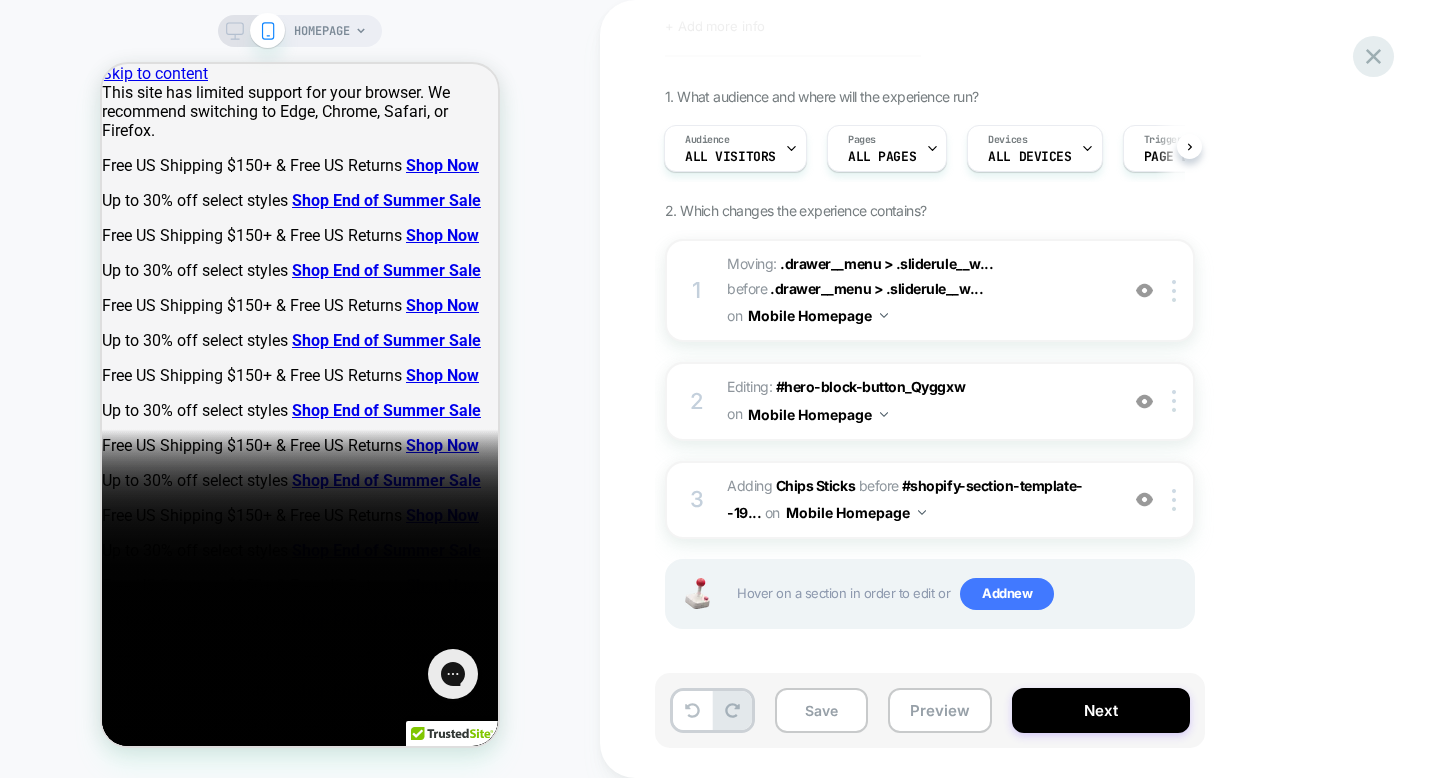 click 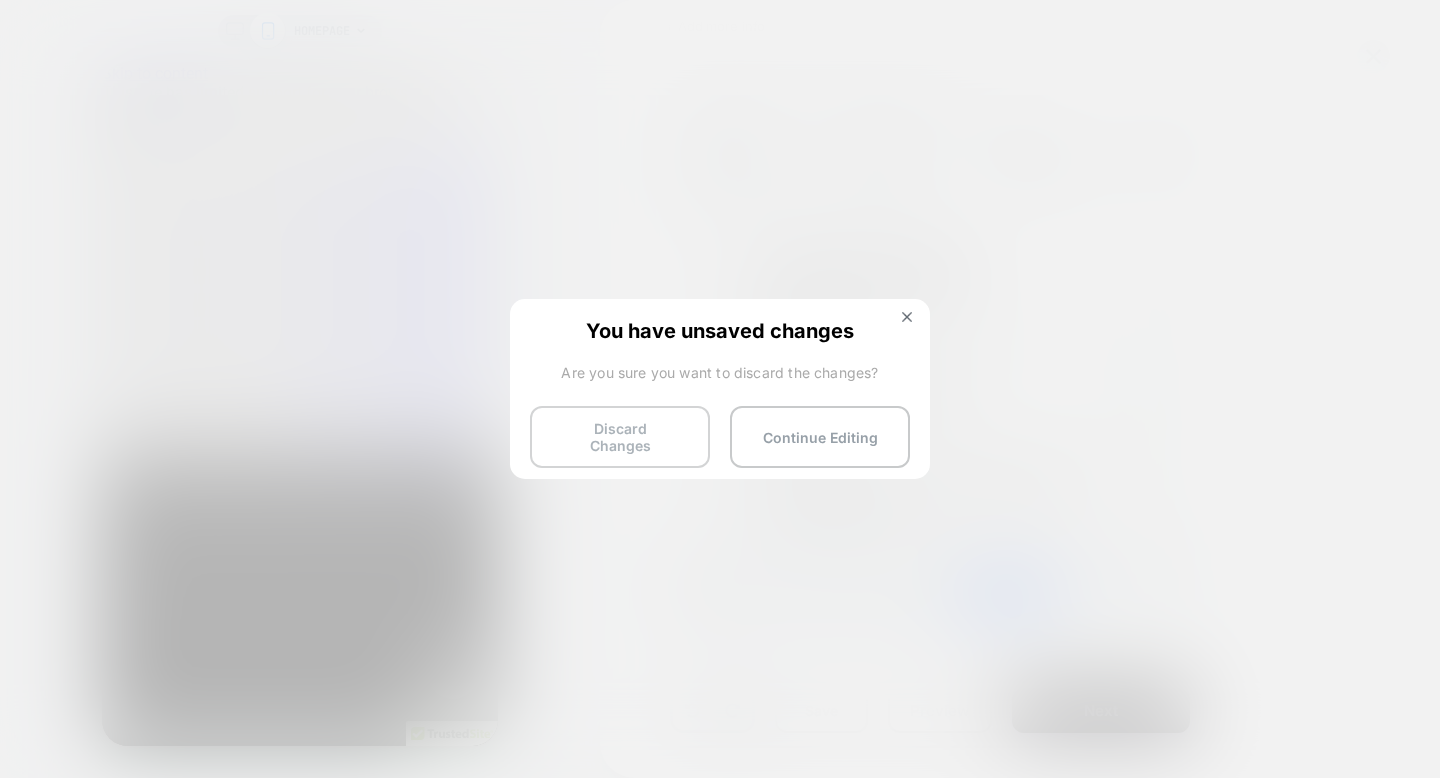 click on "Discard Changes" at bounding box center [620, 437] 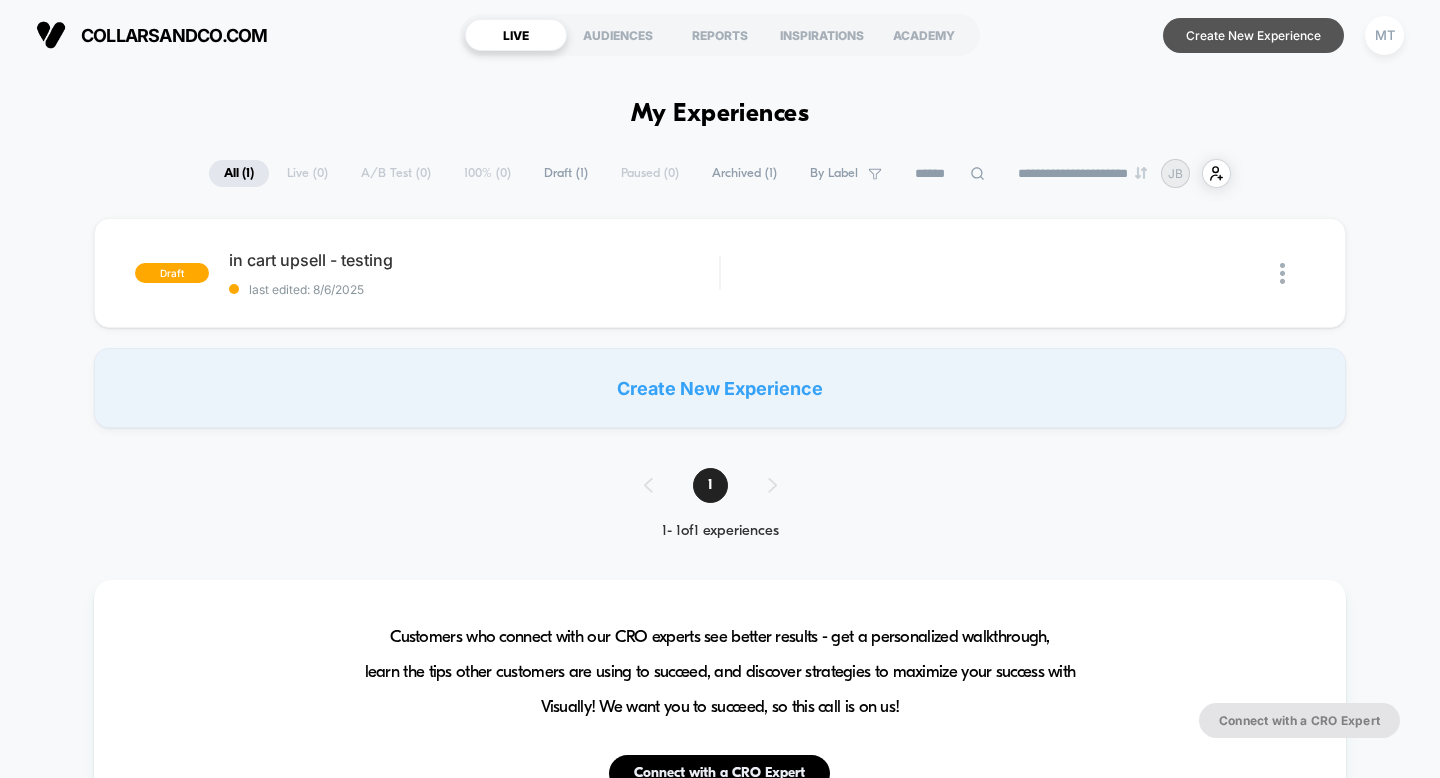 scroll, scrollTop: 0, scrollLeft: 0, axis: both 